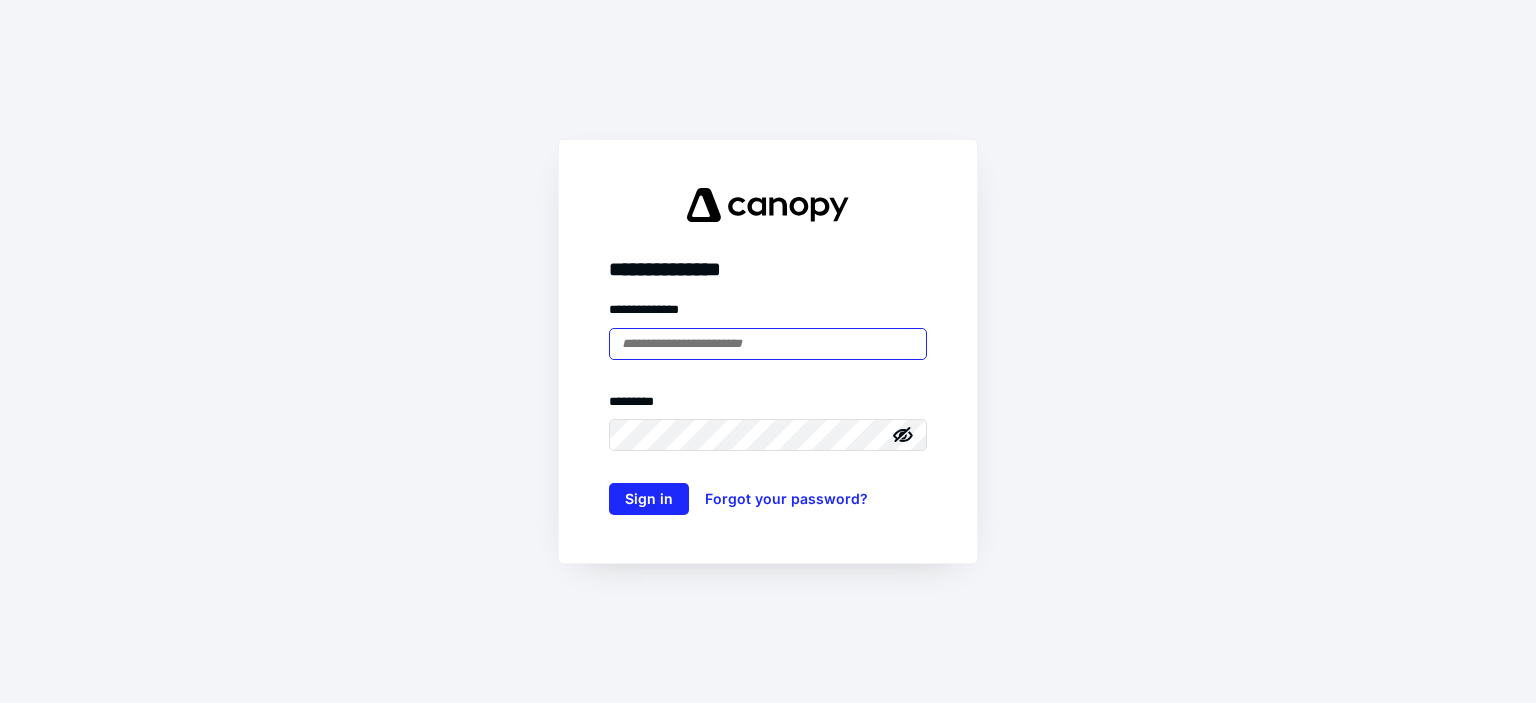 scroll, scrollTop: 0, scrollLeft: 0, axis: both 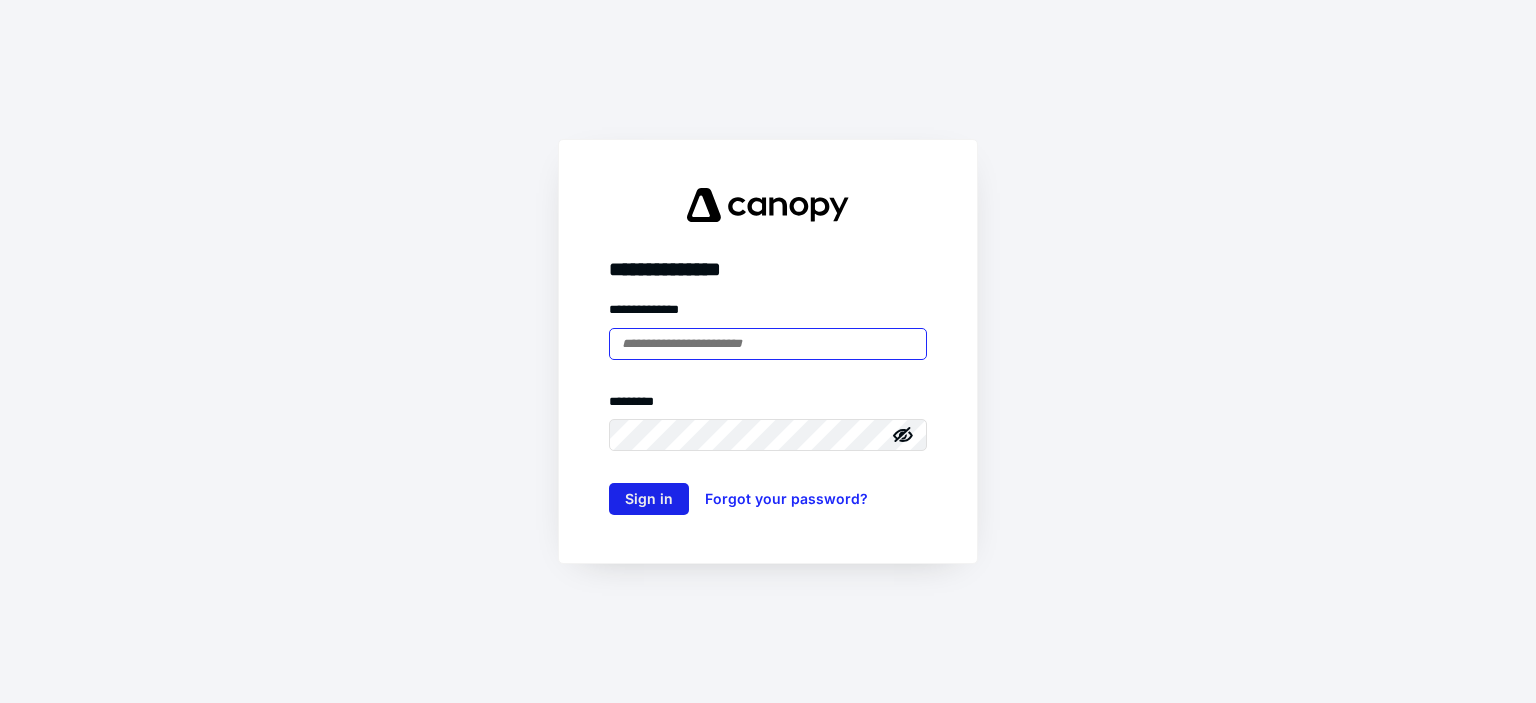 type on "**********" 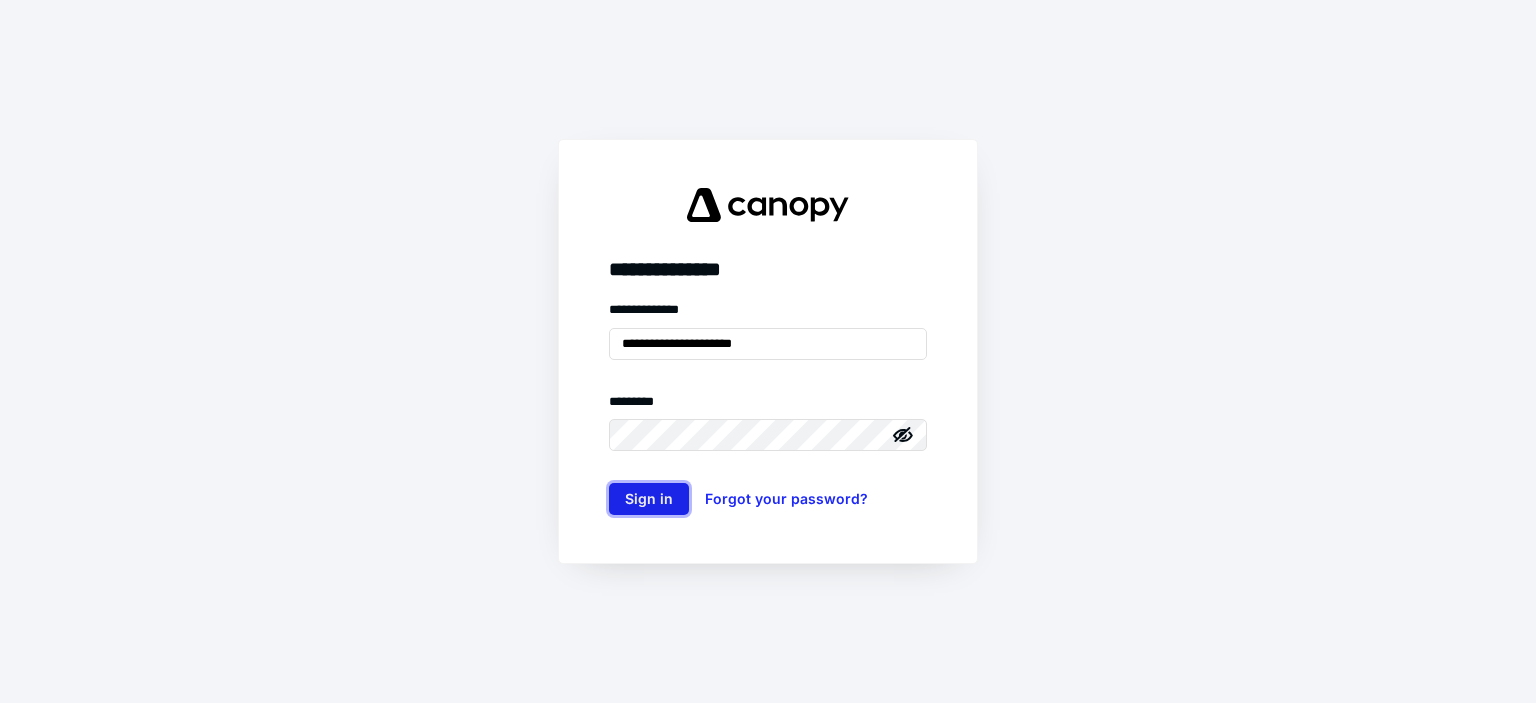 click on "Sign in" at bounding box center [649, 499] 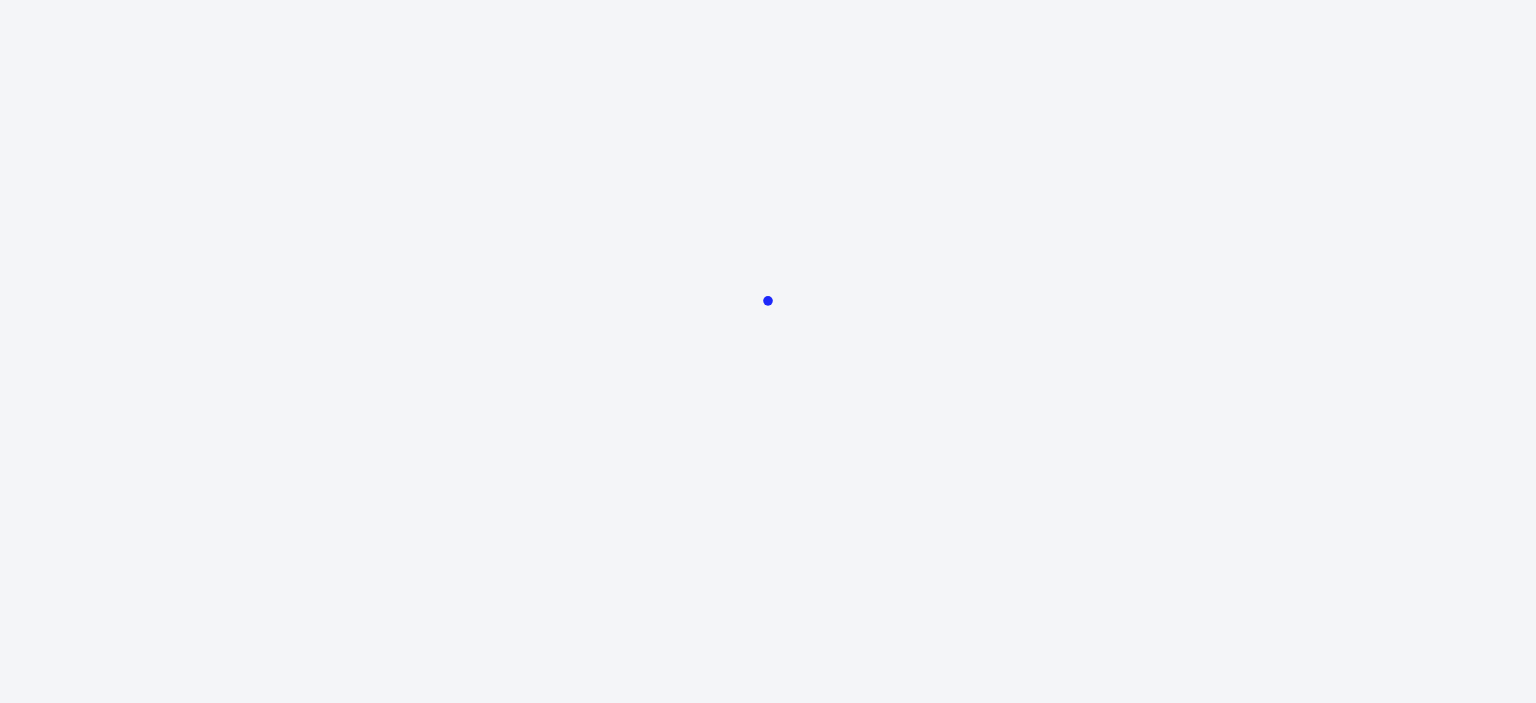 scroll, scrollTop: 0, scrollLeft: 0, axis: both 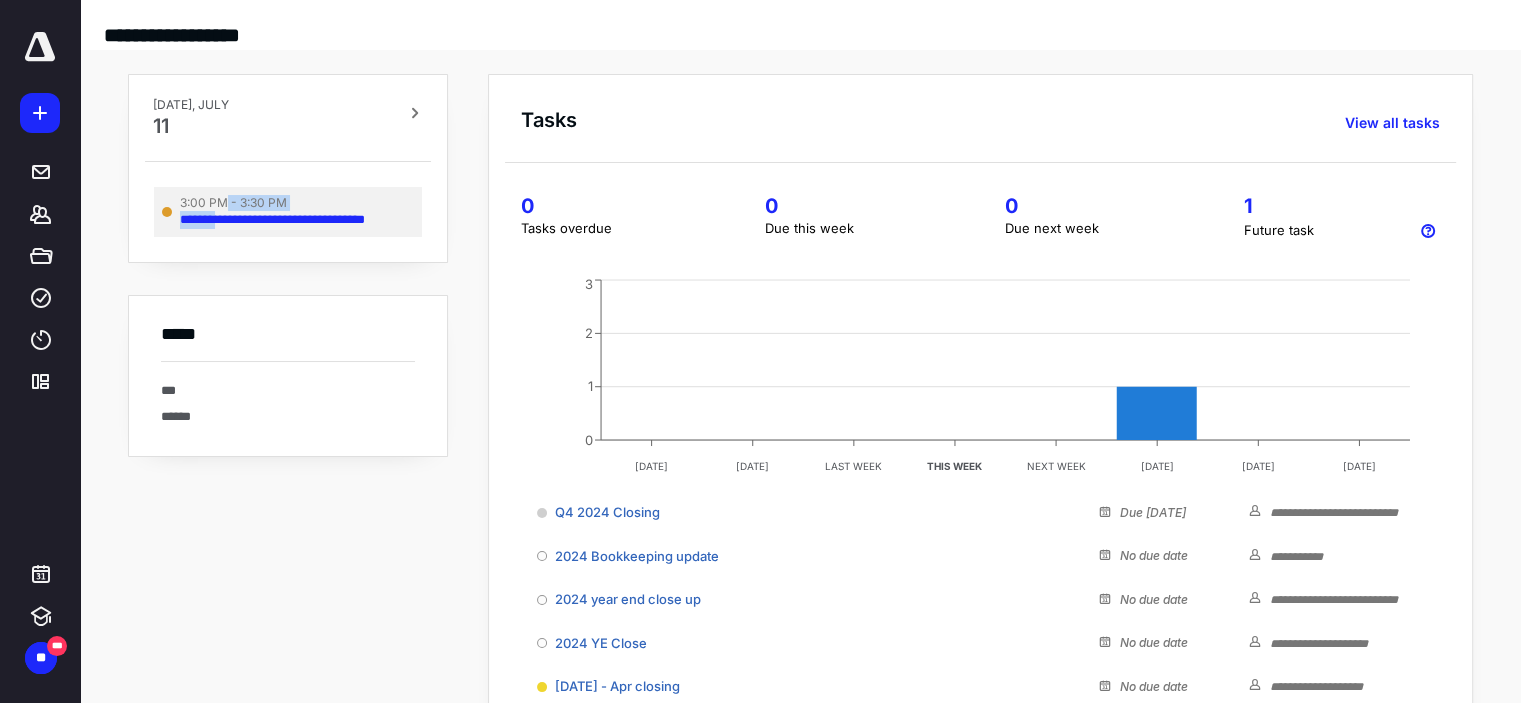 drag, startPoint x: 264, startPoint y: 207, endPoint x: 225, endPoint y: 211, distance: 39.20459 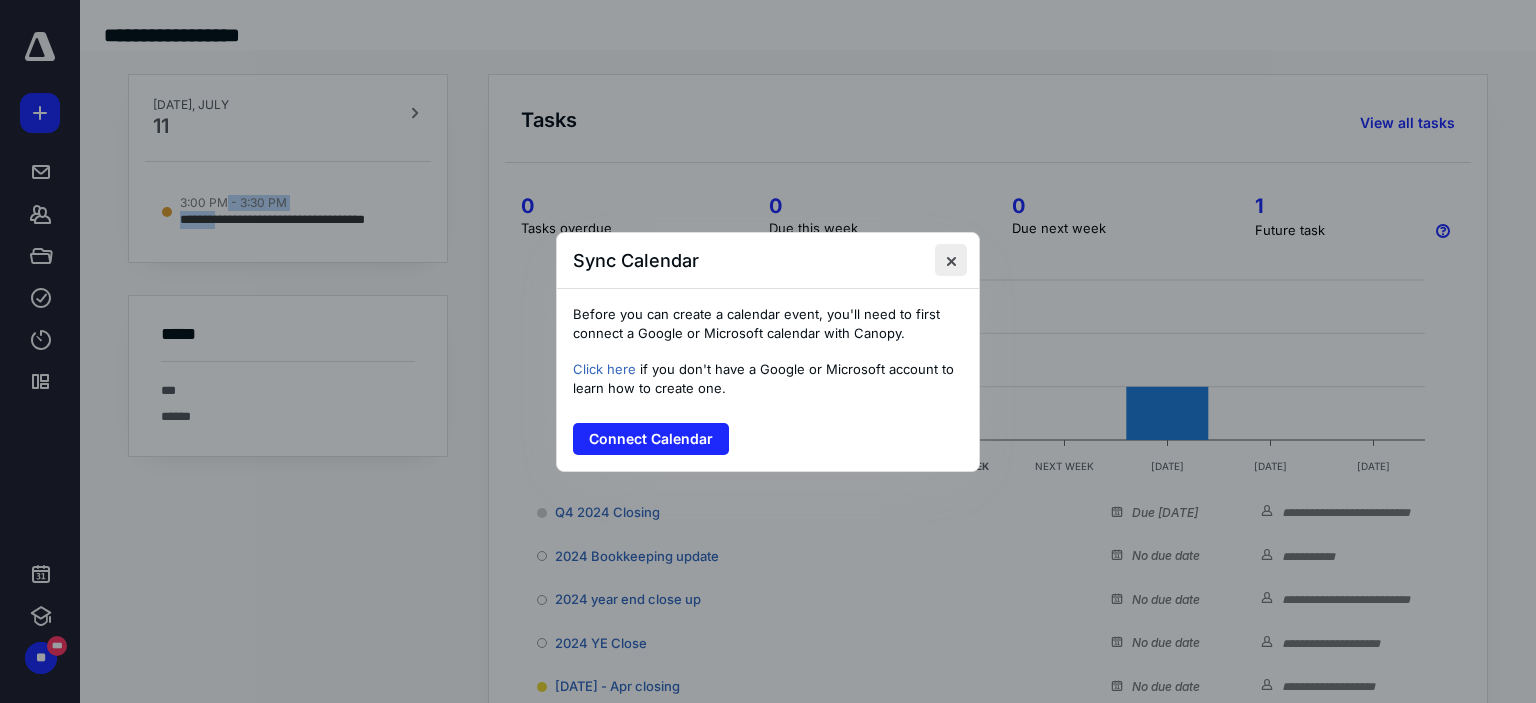 click at bounding box center (951, 260) 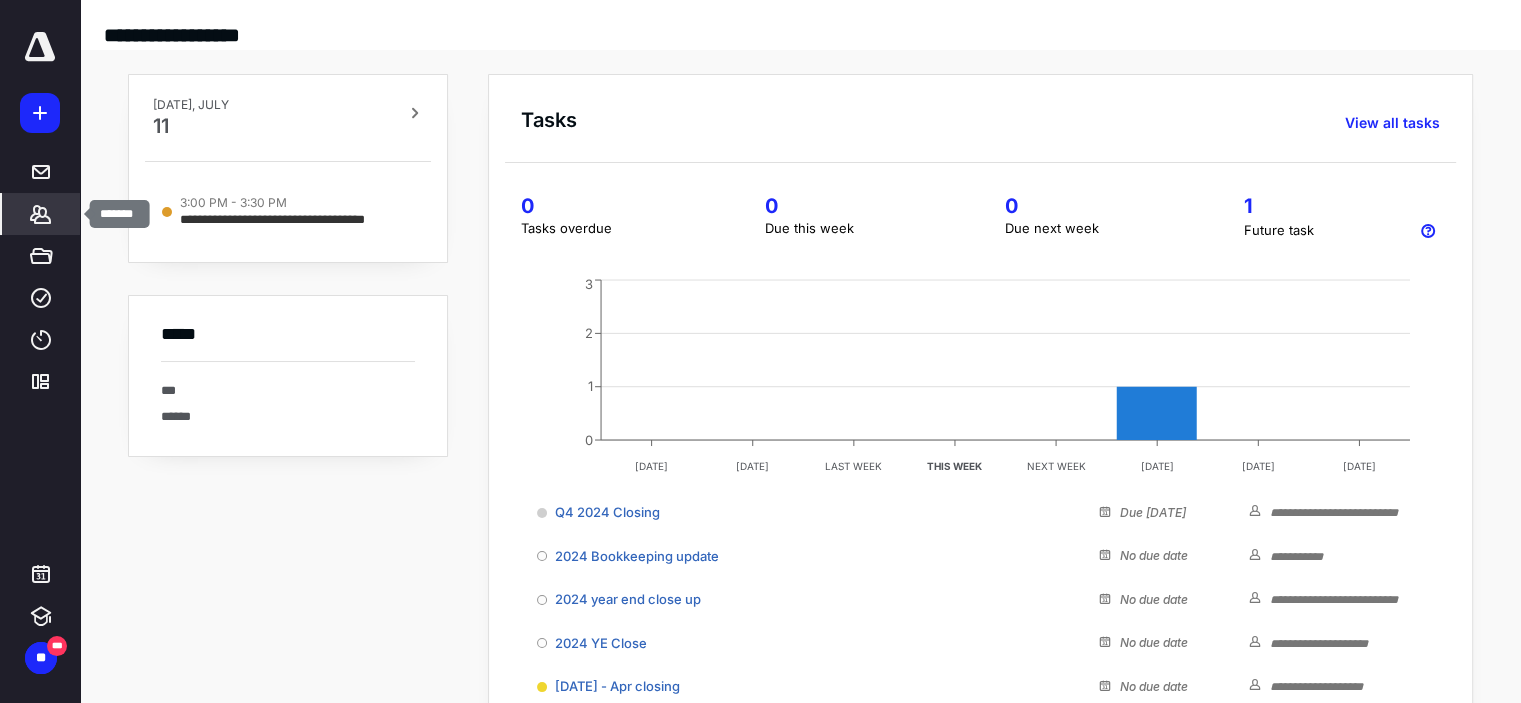 click 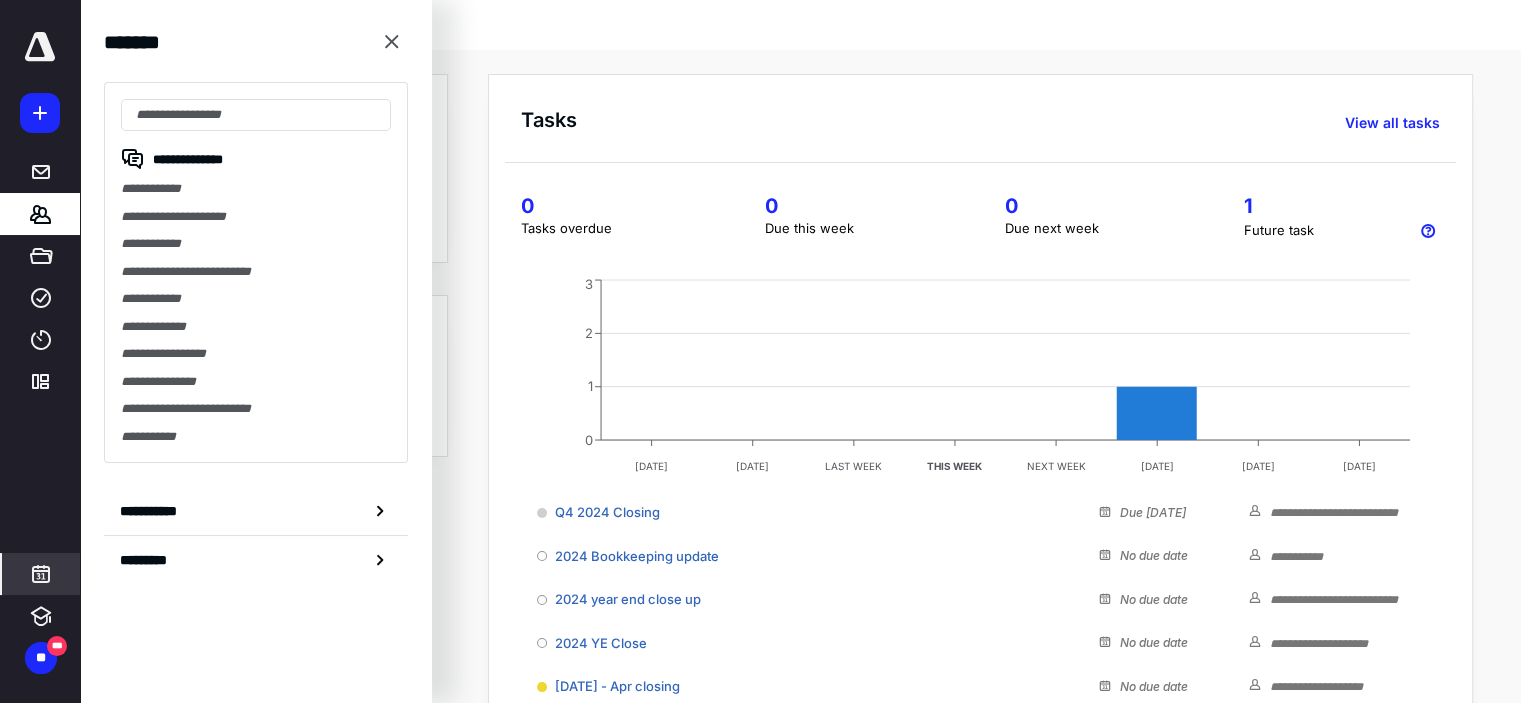 click 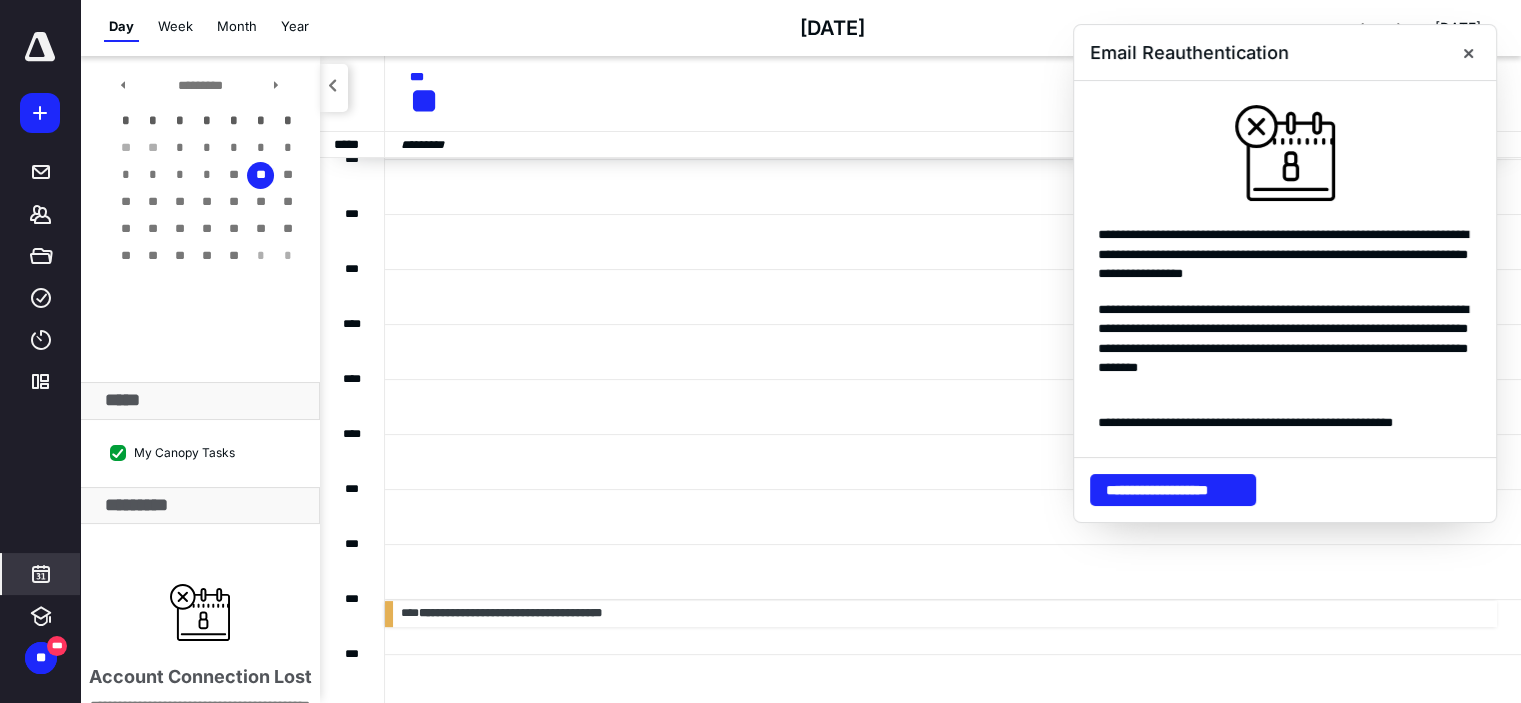 scroll, scrollTop: 484, scrollLeft: 0, axis: vertical 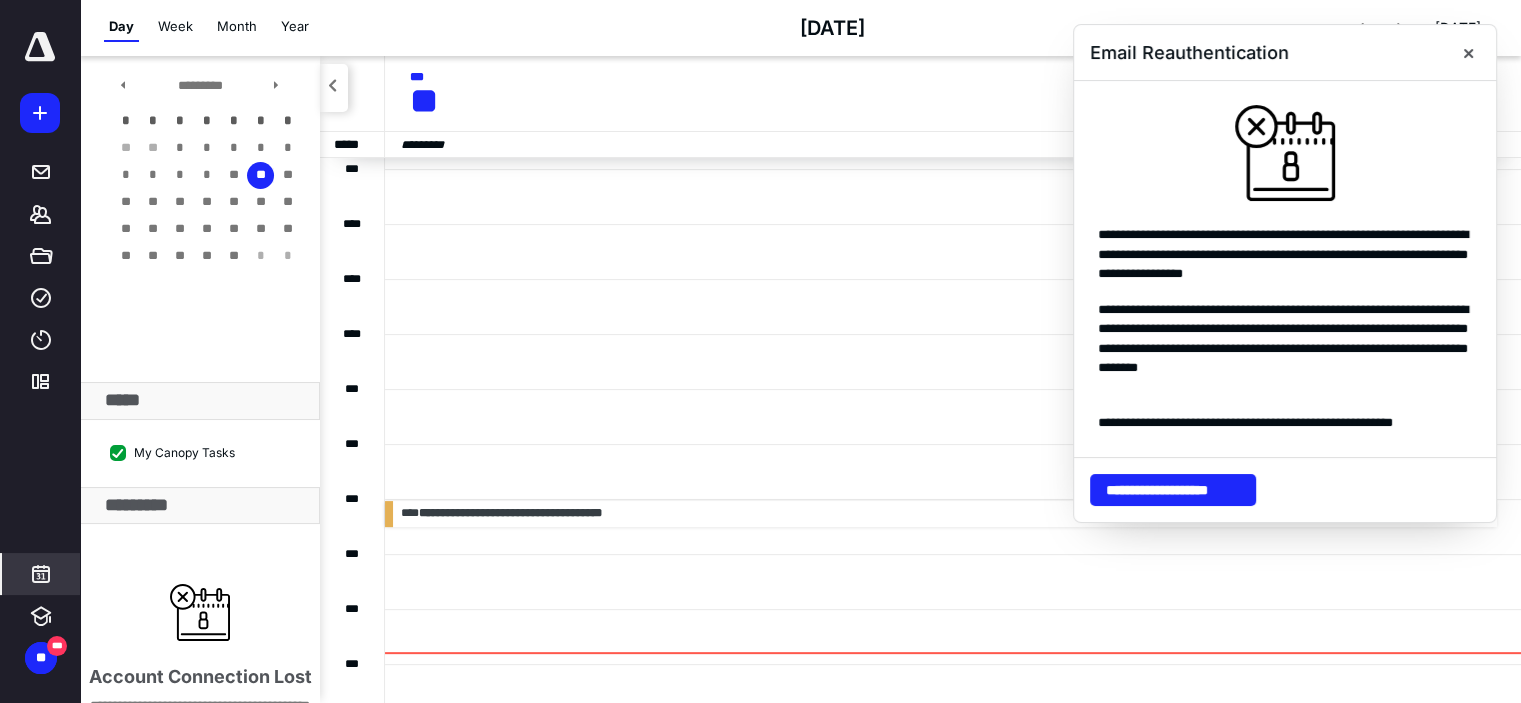 click on "My Canopy Tasks" at bounding box center (172, 452) 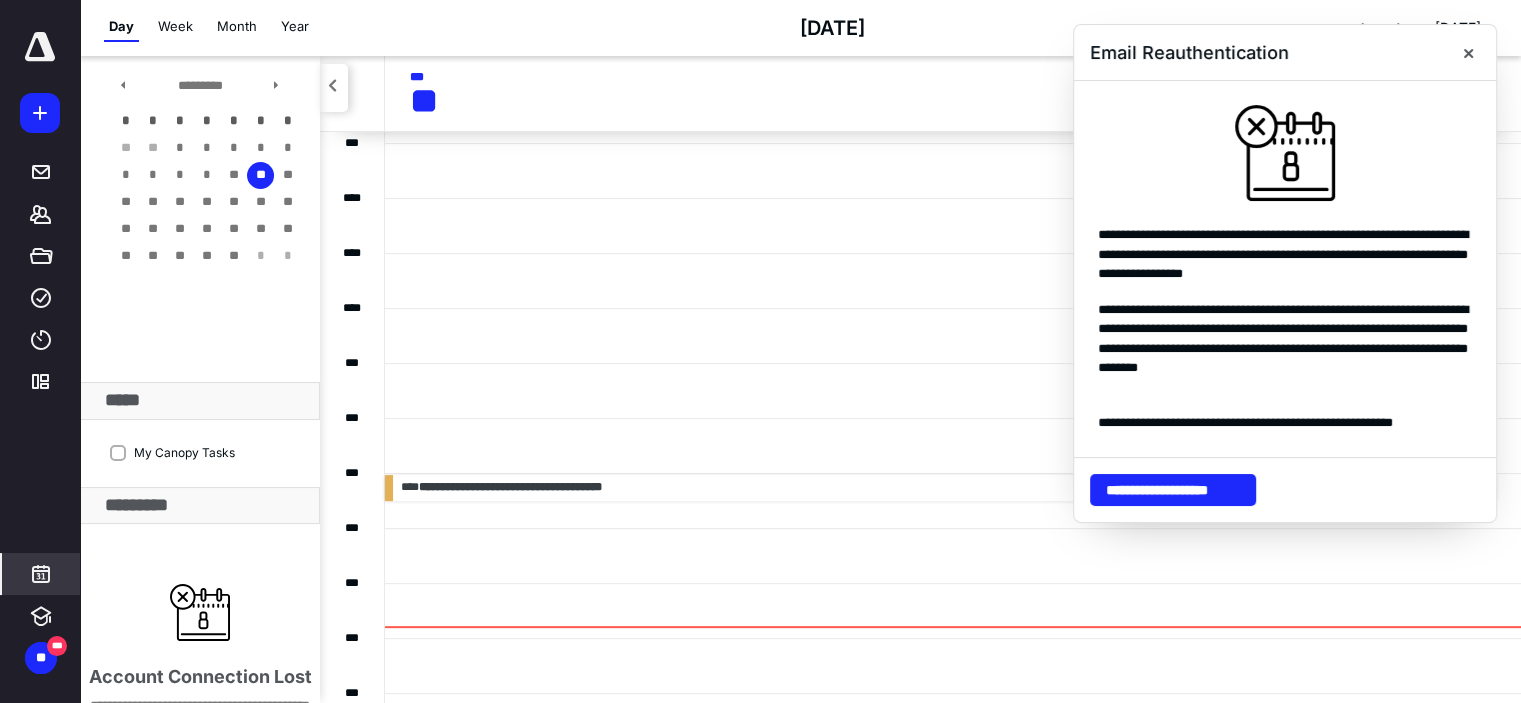 click on "My Canopy Tasks" at bounding box center (172, 452) 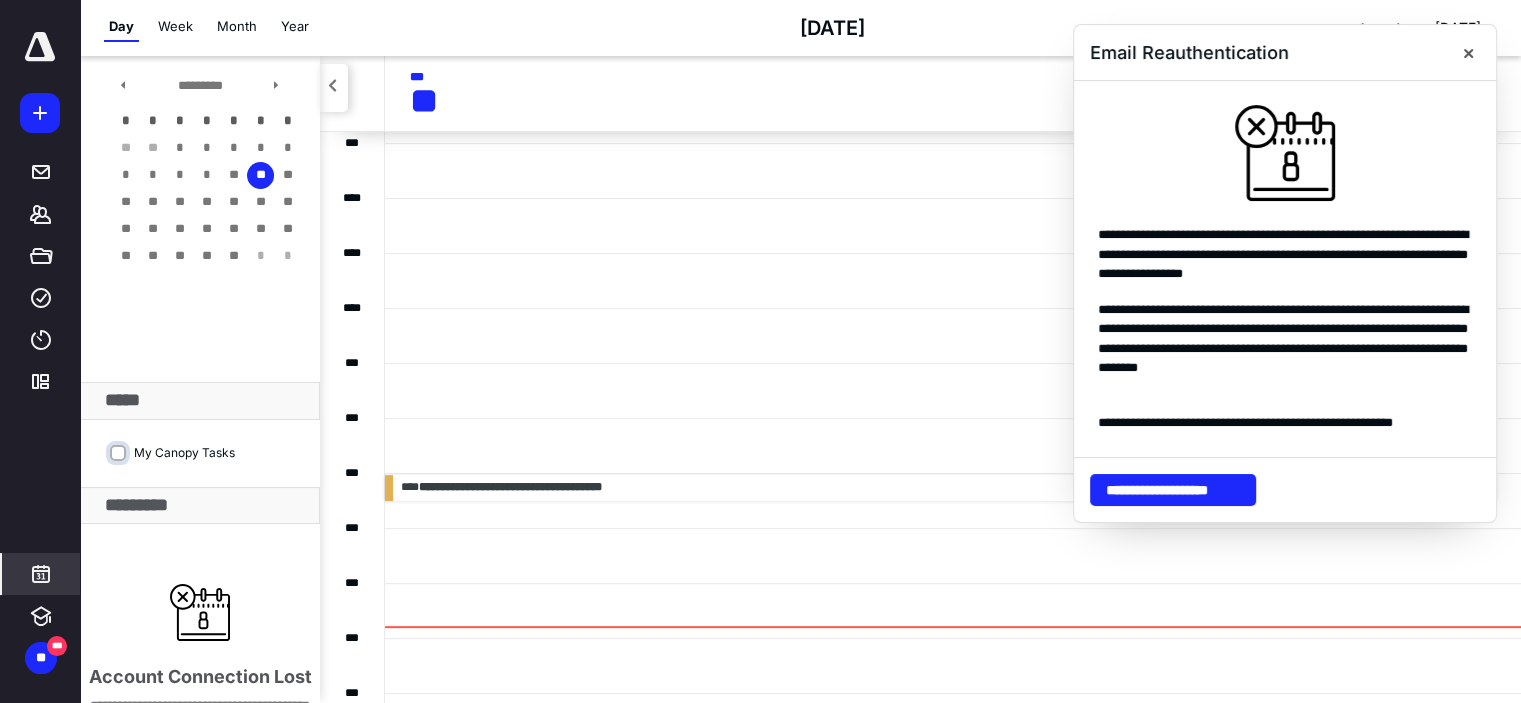 click on "My Canopy Tasks" at bounding box center [120, 453] 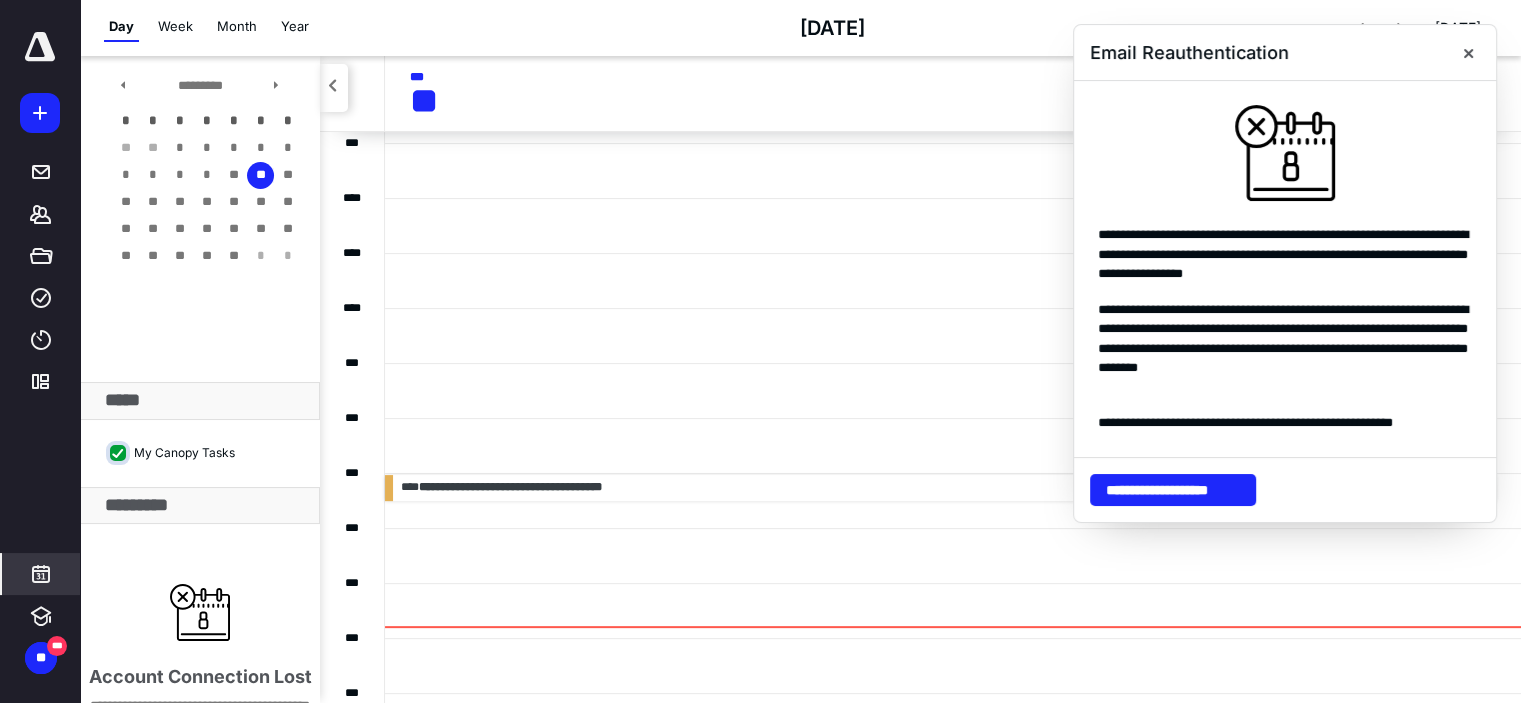 checkbox on "true" 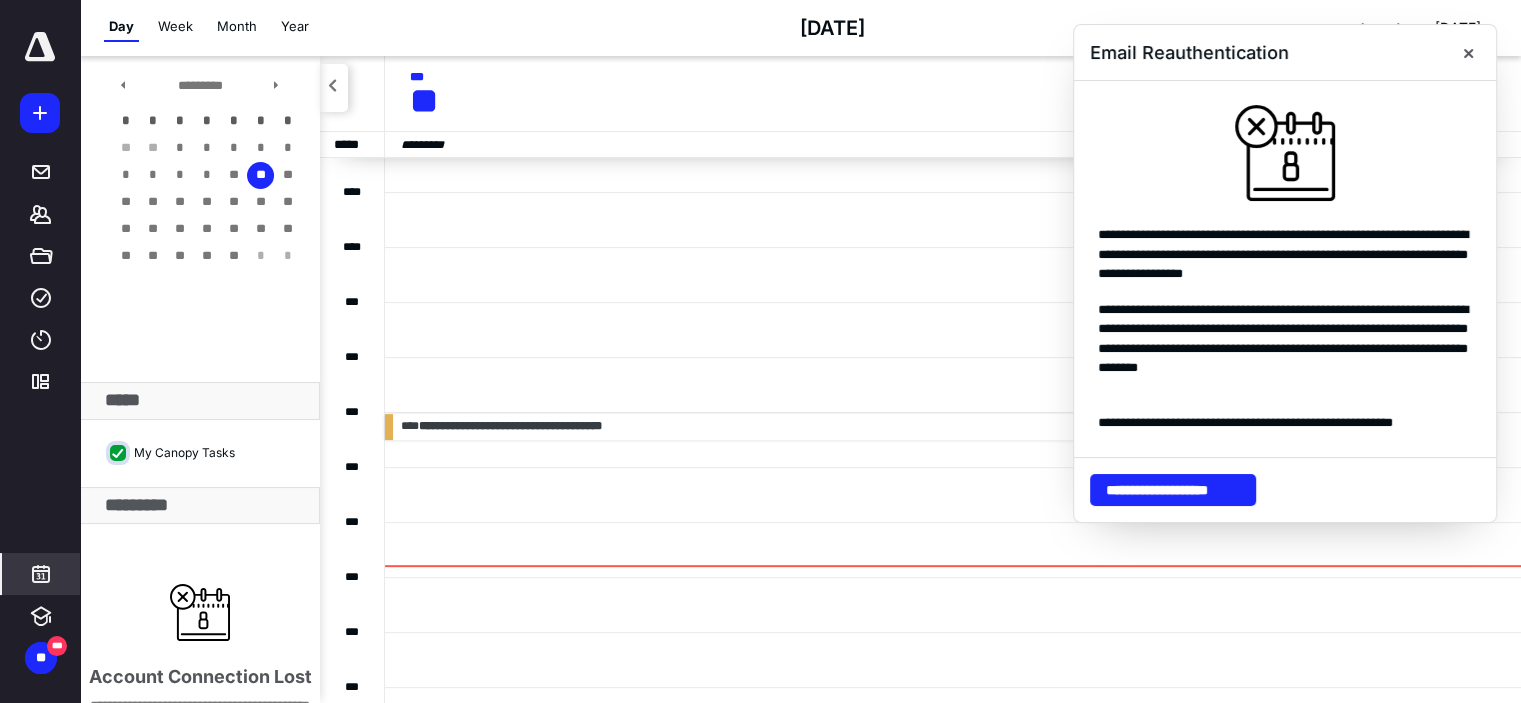 scroll, scrollTop: 775, scrollLeft: 0, axis: vertical 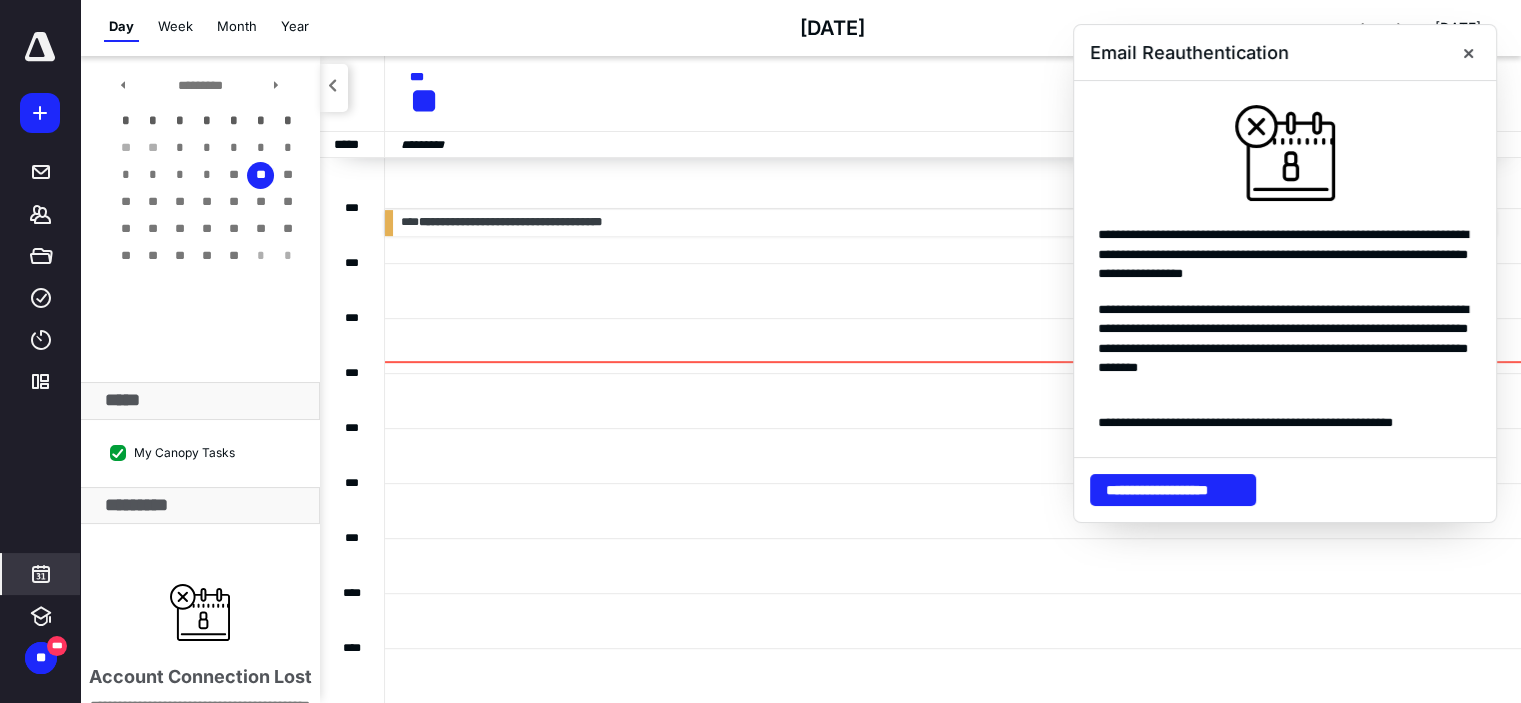 click at bounding box center (200, 612) 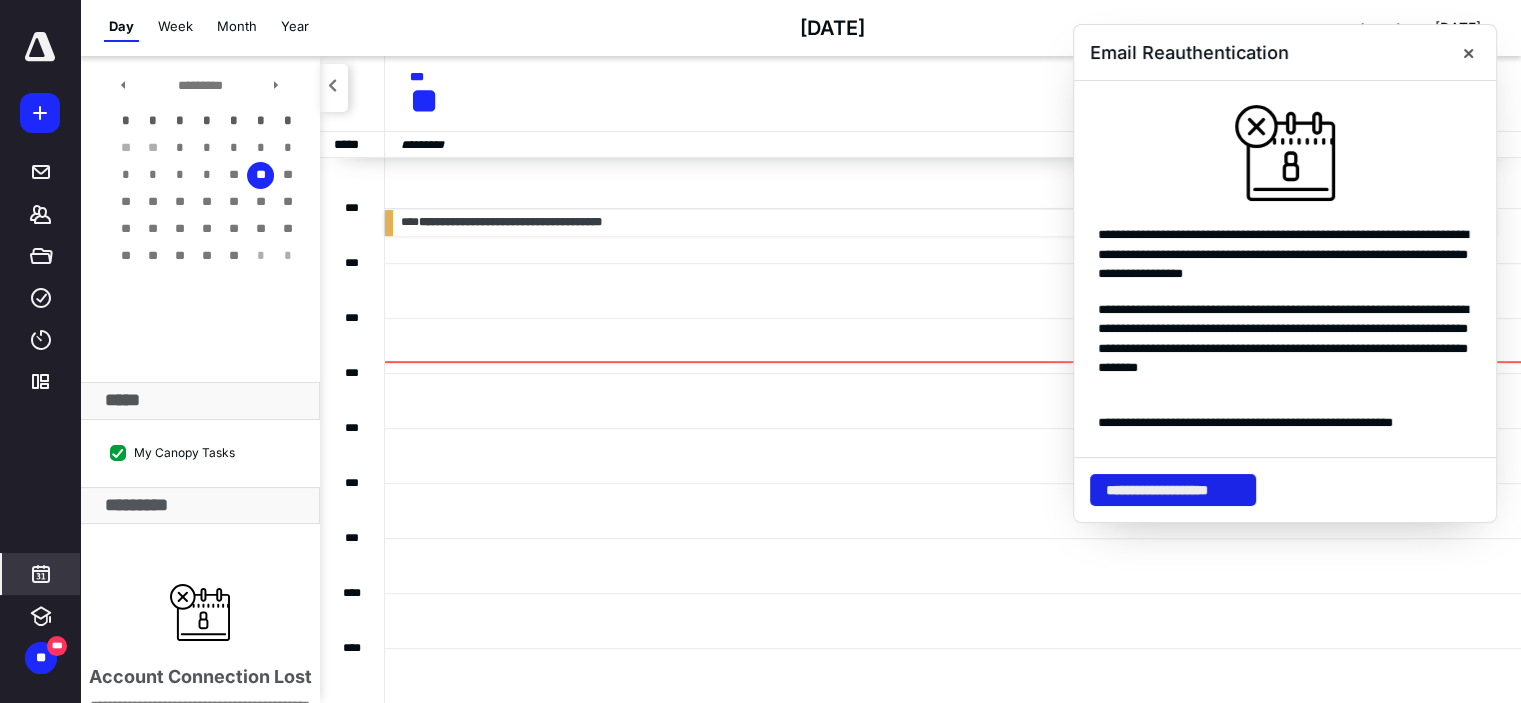 click on "**********" at bounding box center (1173, 490) 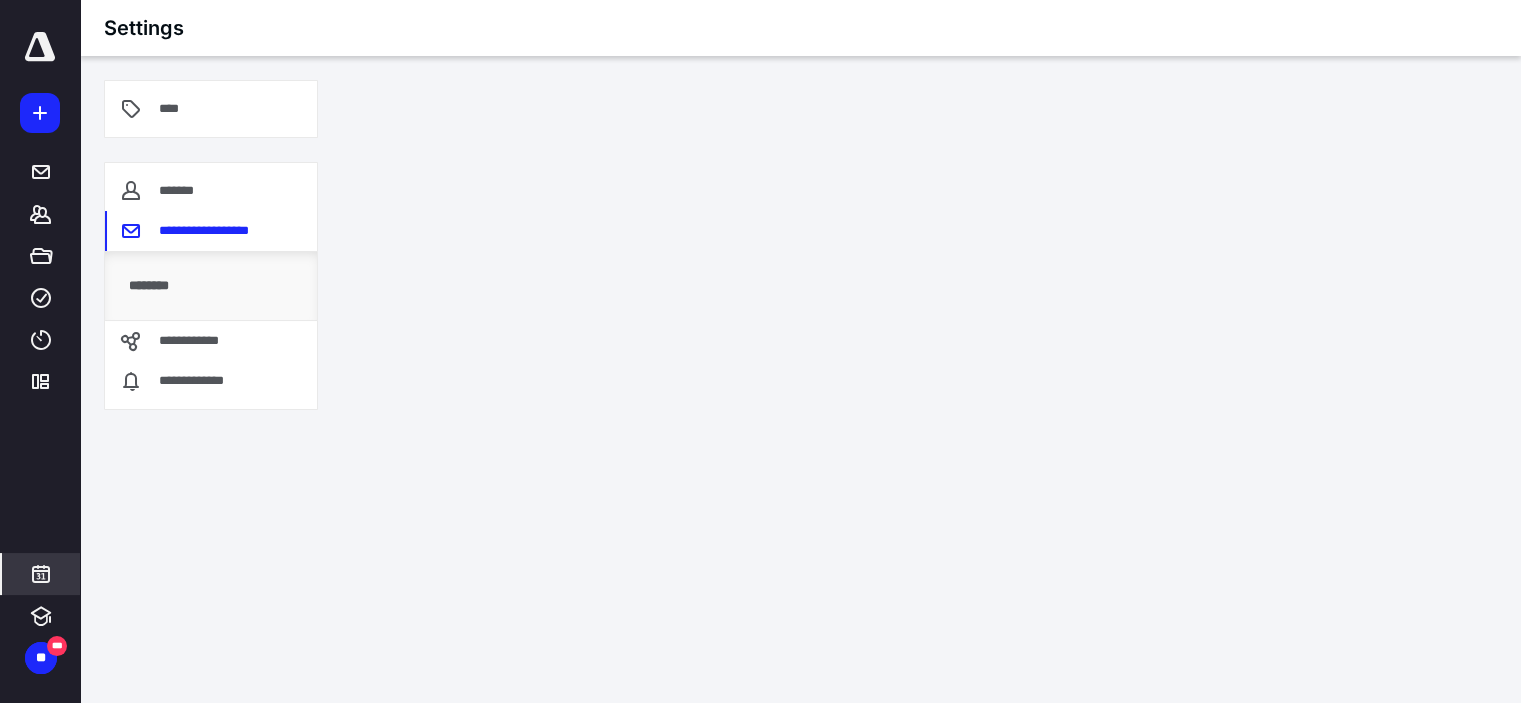 scroll, scrollTop: 0, scrollLeft: 0, axis: both 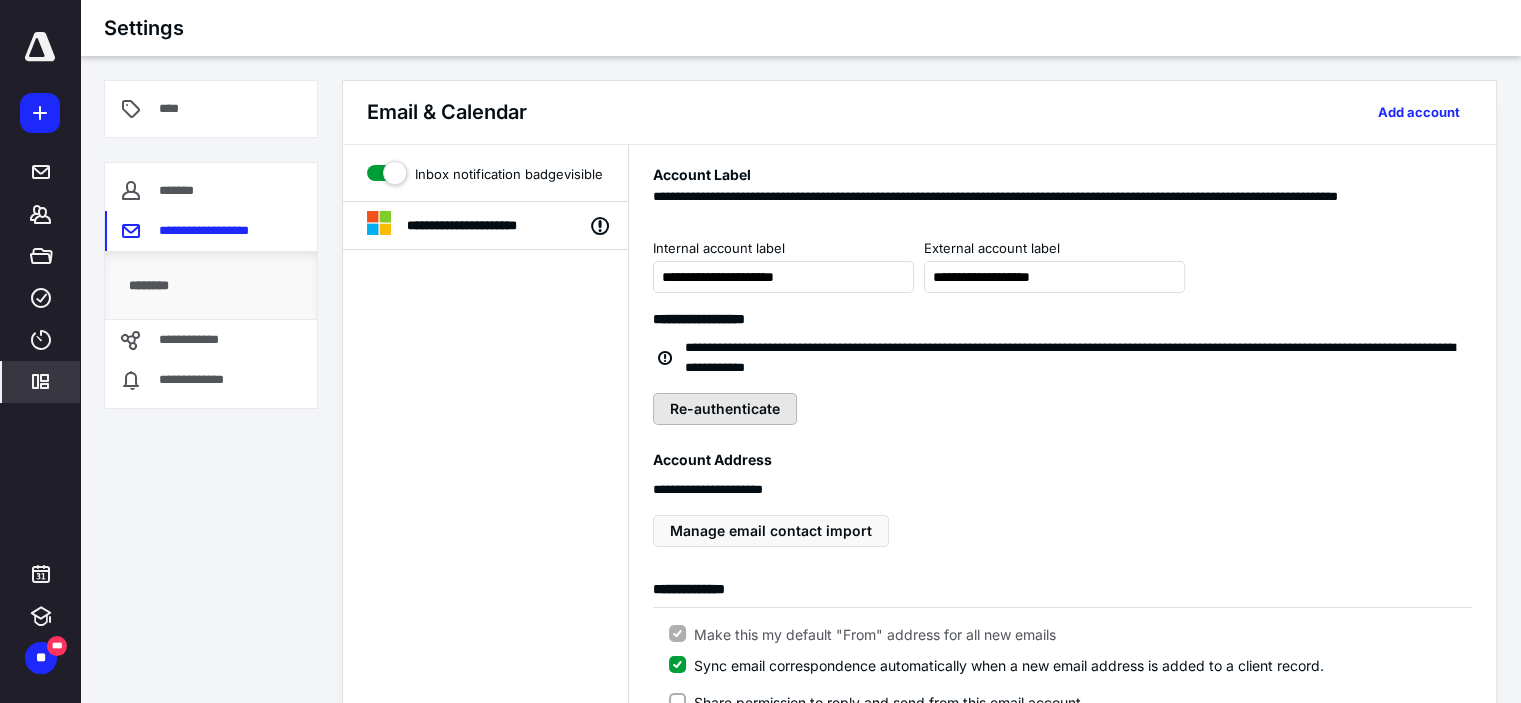 click on "Re-authenticate" at bounding box center [725, 409] 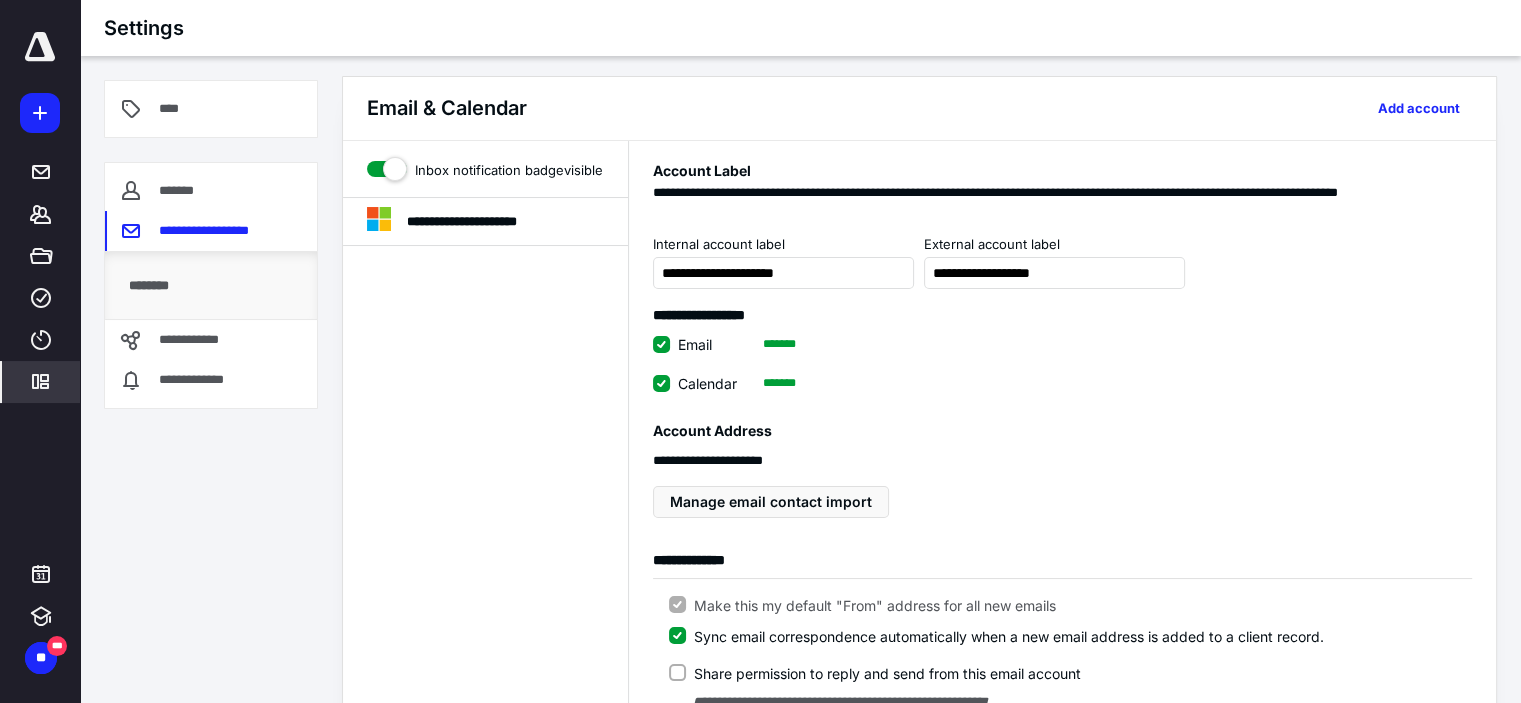scroll, scrollTop: 0, scrollLeft: 0, axis: both 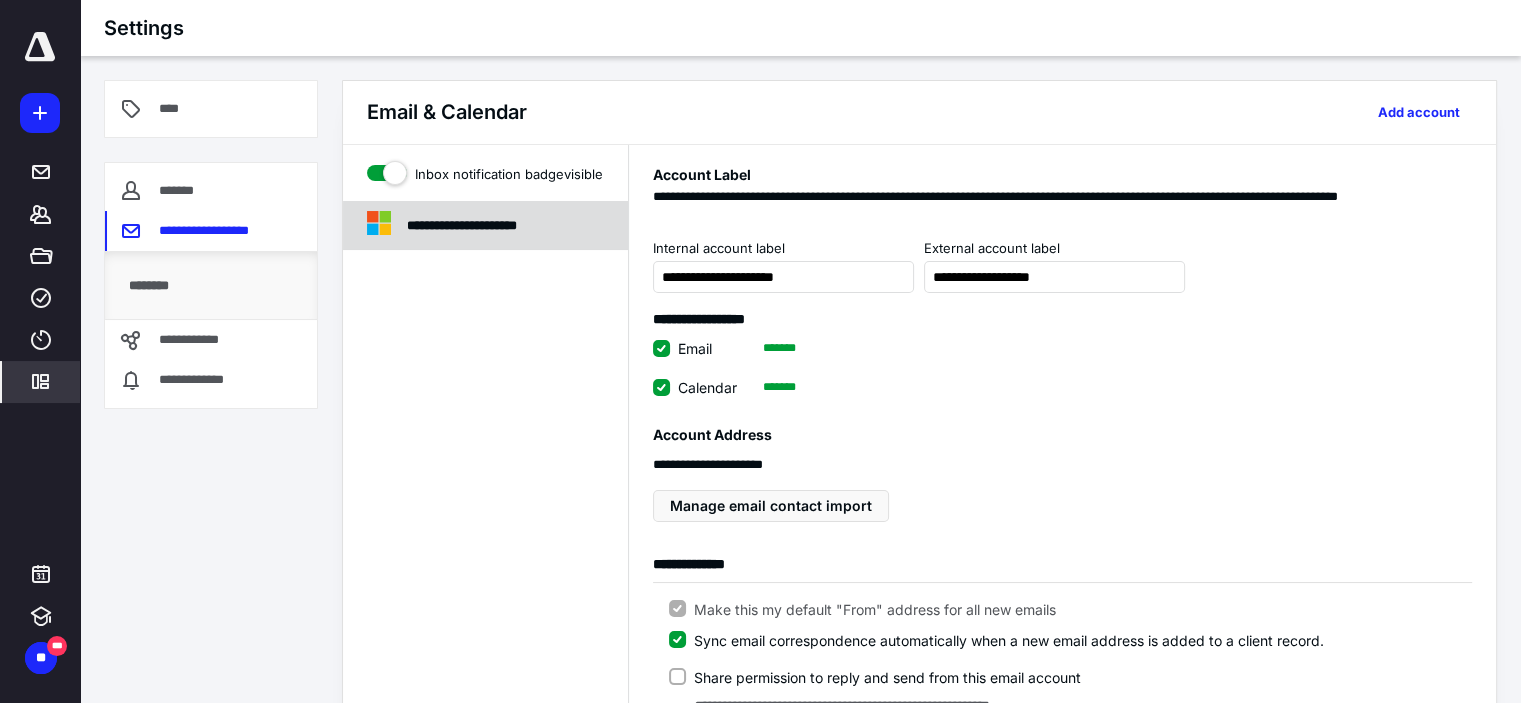 click on "**********" at bounding box center [484, 226] 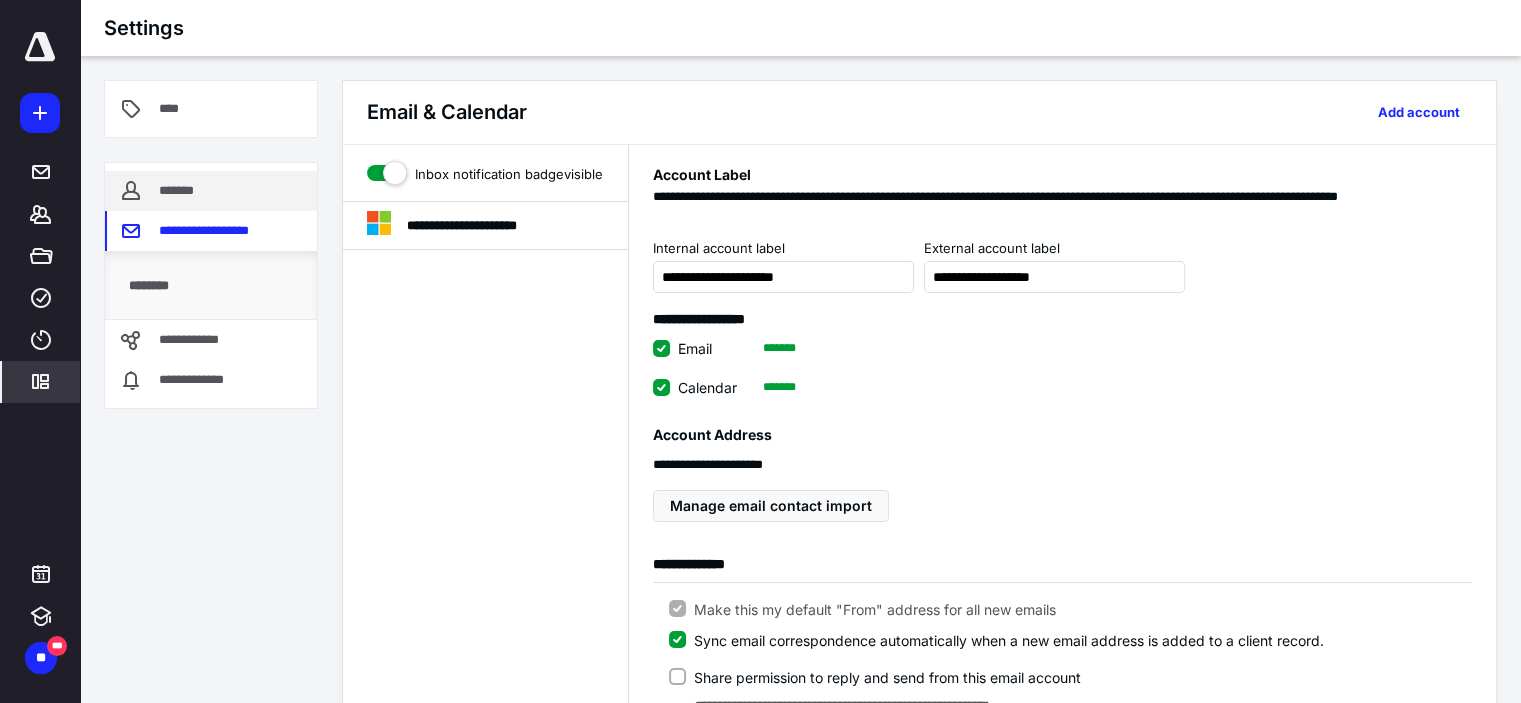 click on "*******" at bounding box center (178, 191) 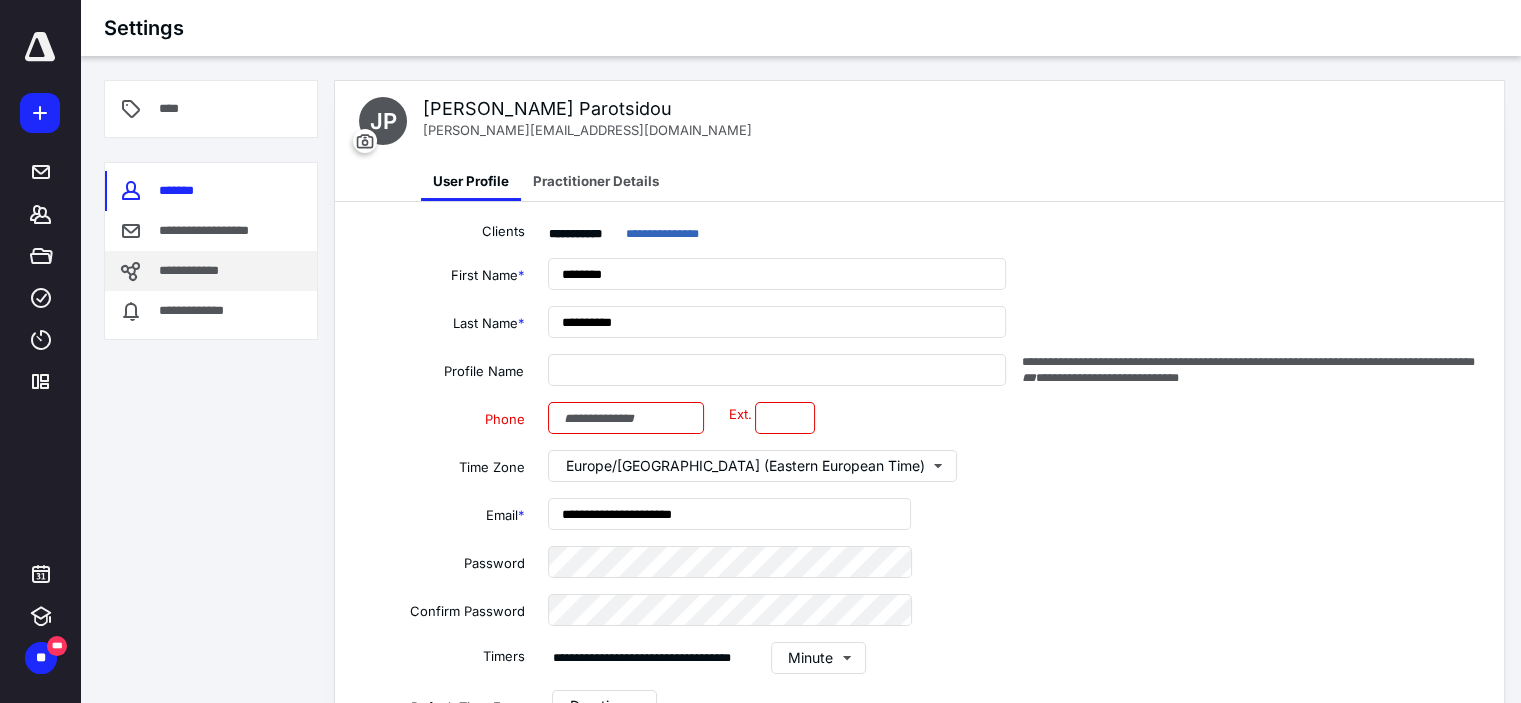 type on "**********" 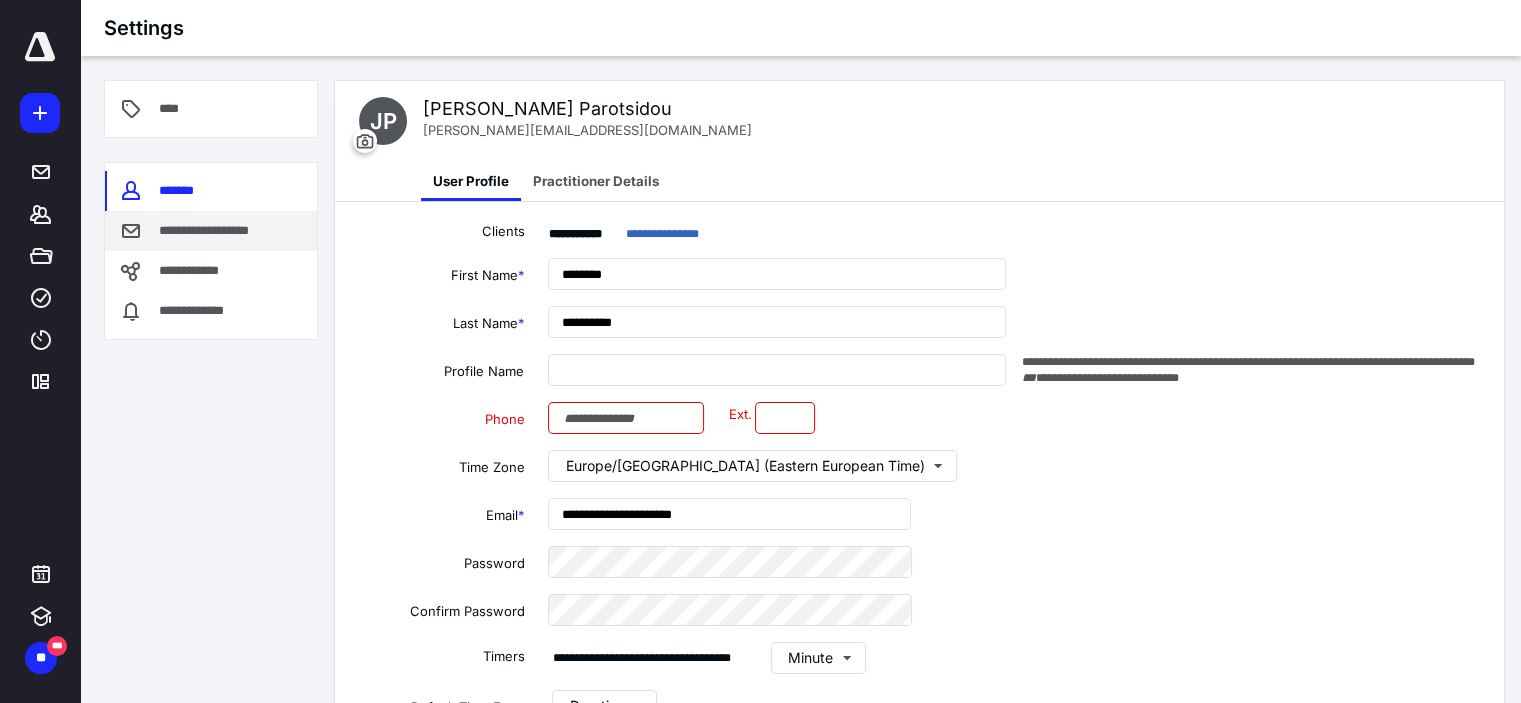 click on "**********" at bounding box center [218, 231] 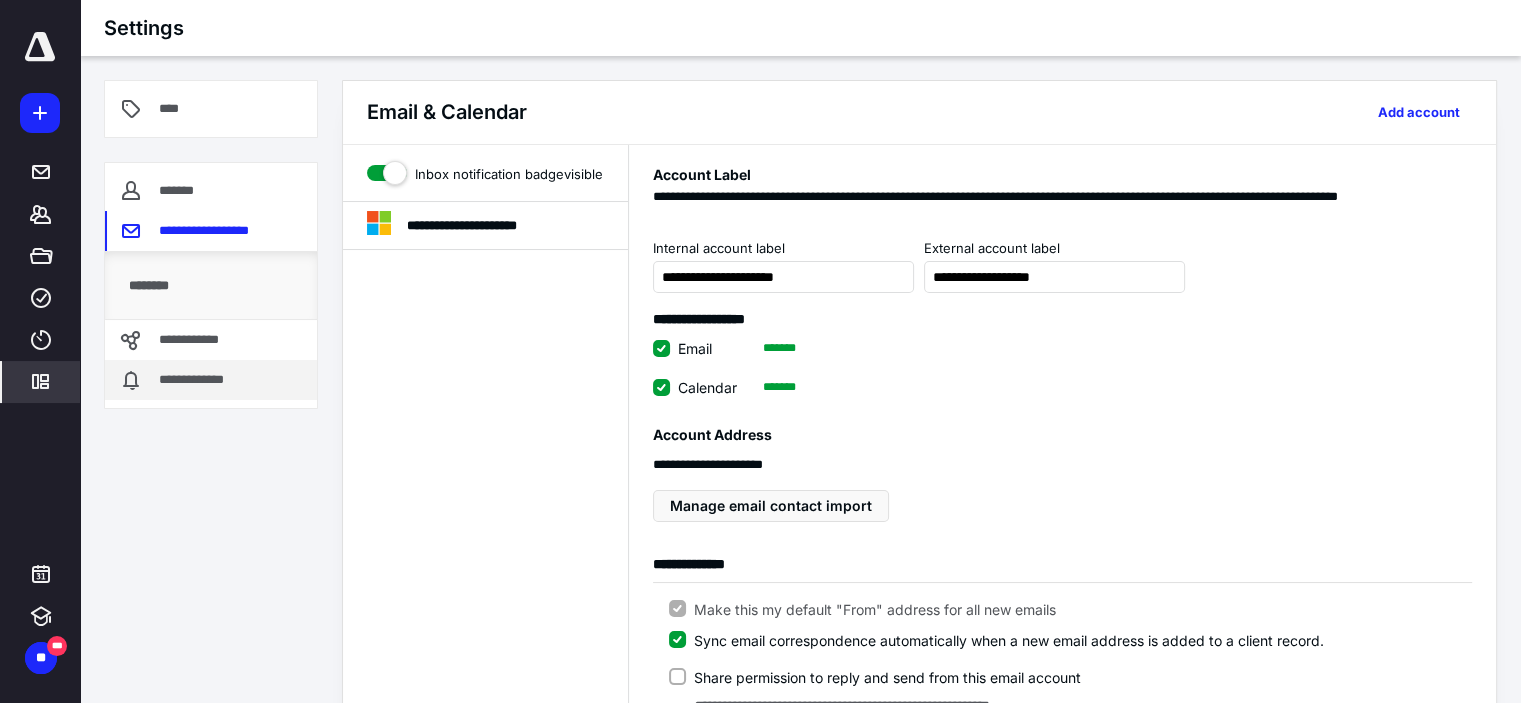 click on "**********" at bounding box center (198, 380) 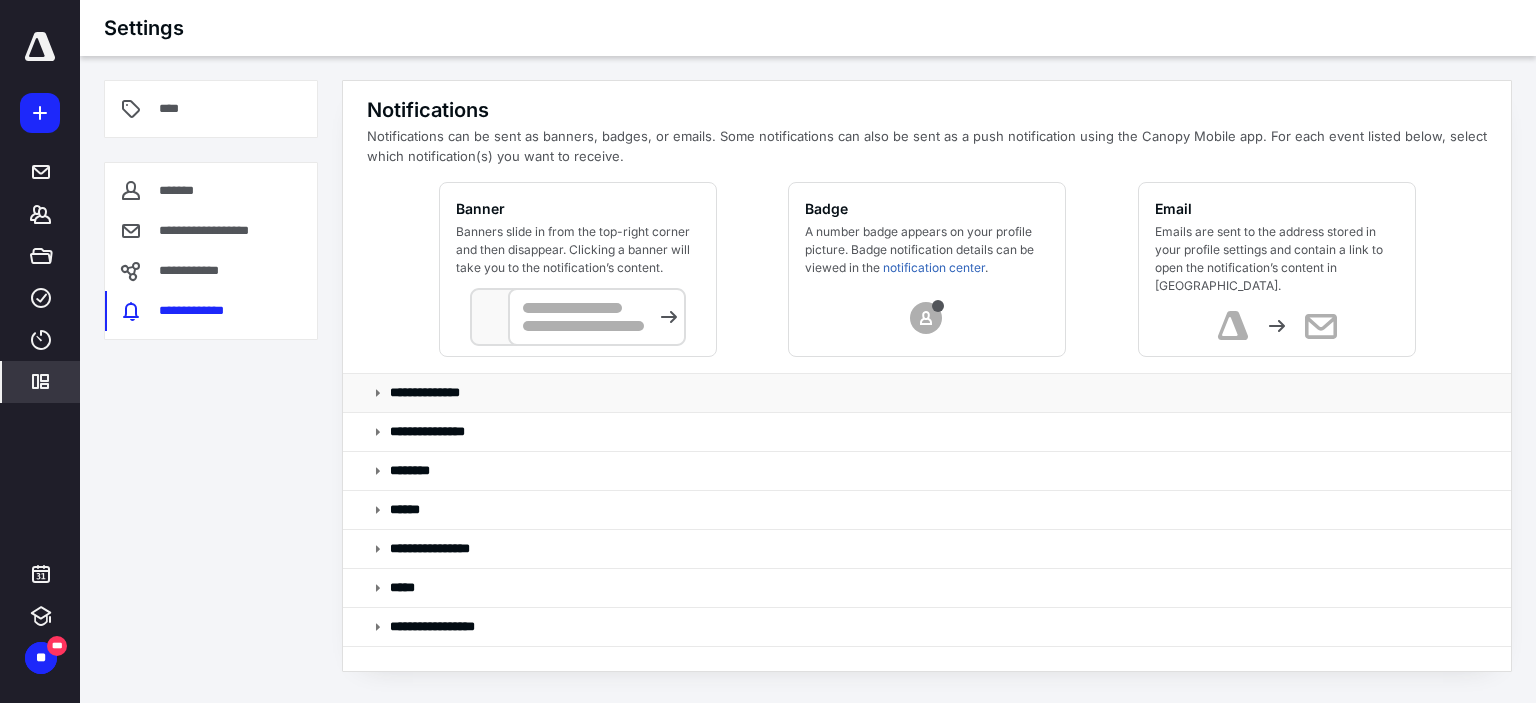 click at bounding box center (378, 393) 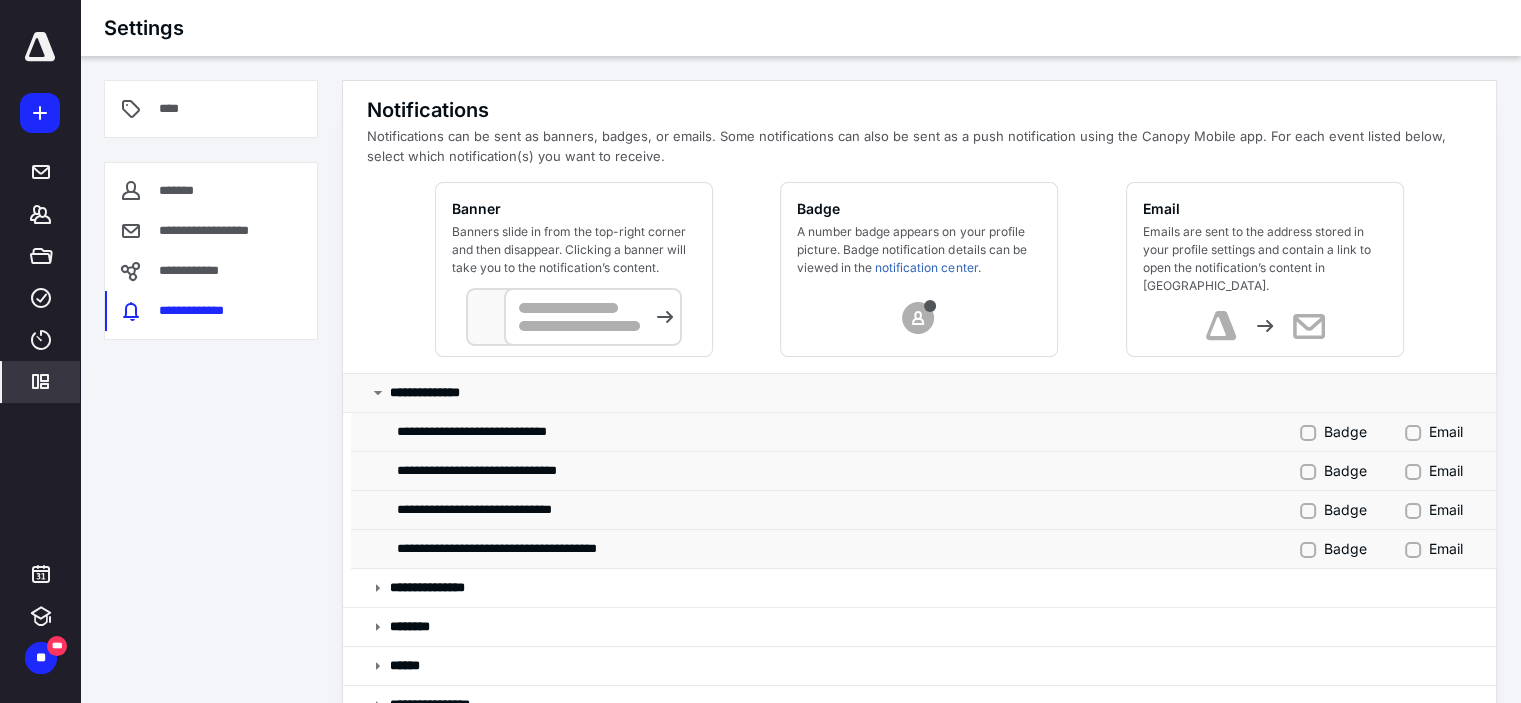 click at bounding box center [378, 393] 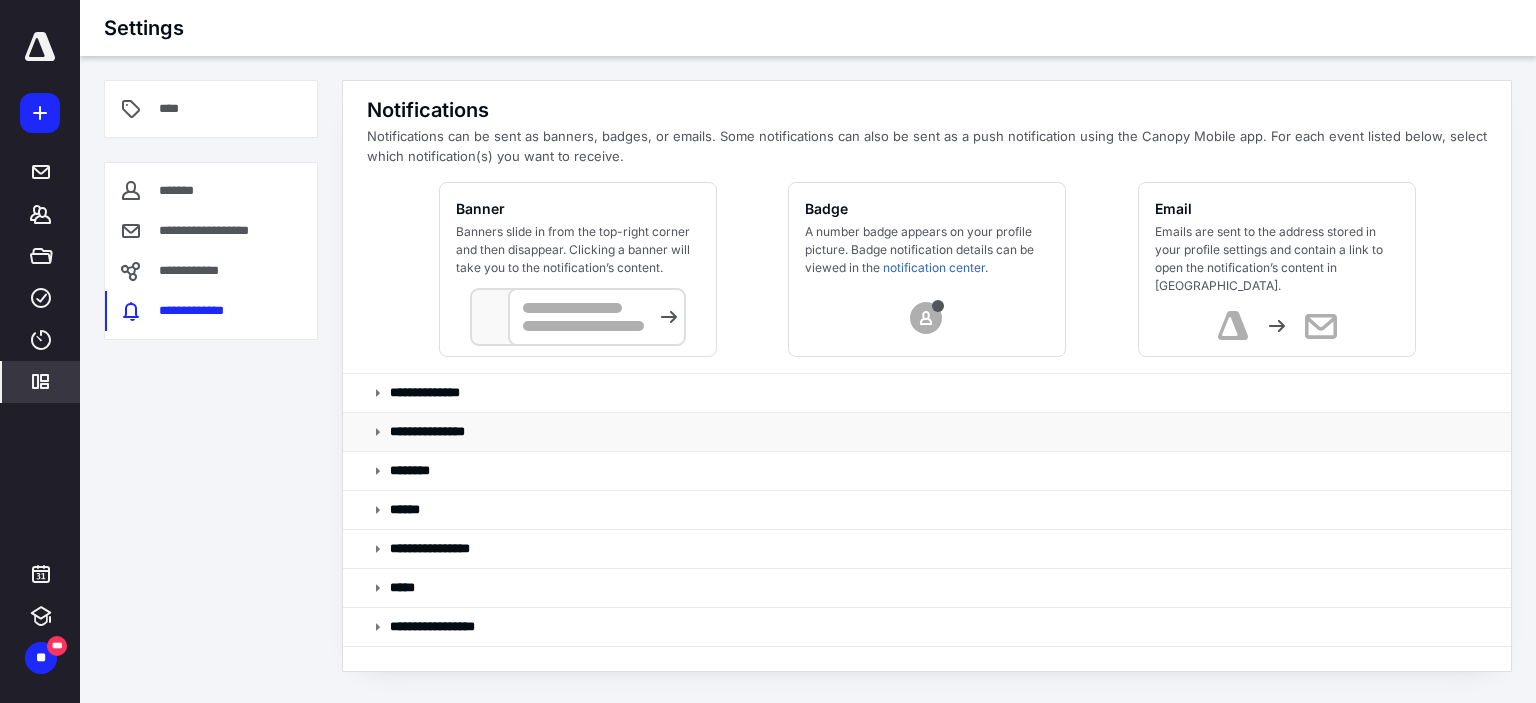 click at bounding box center [378, 432] 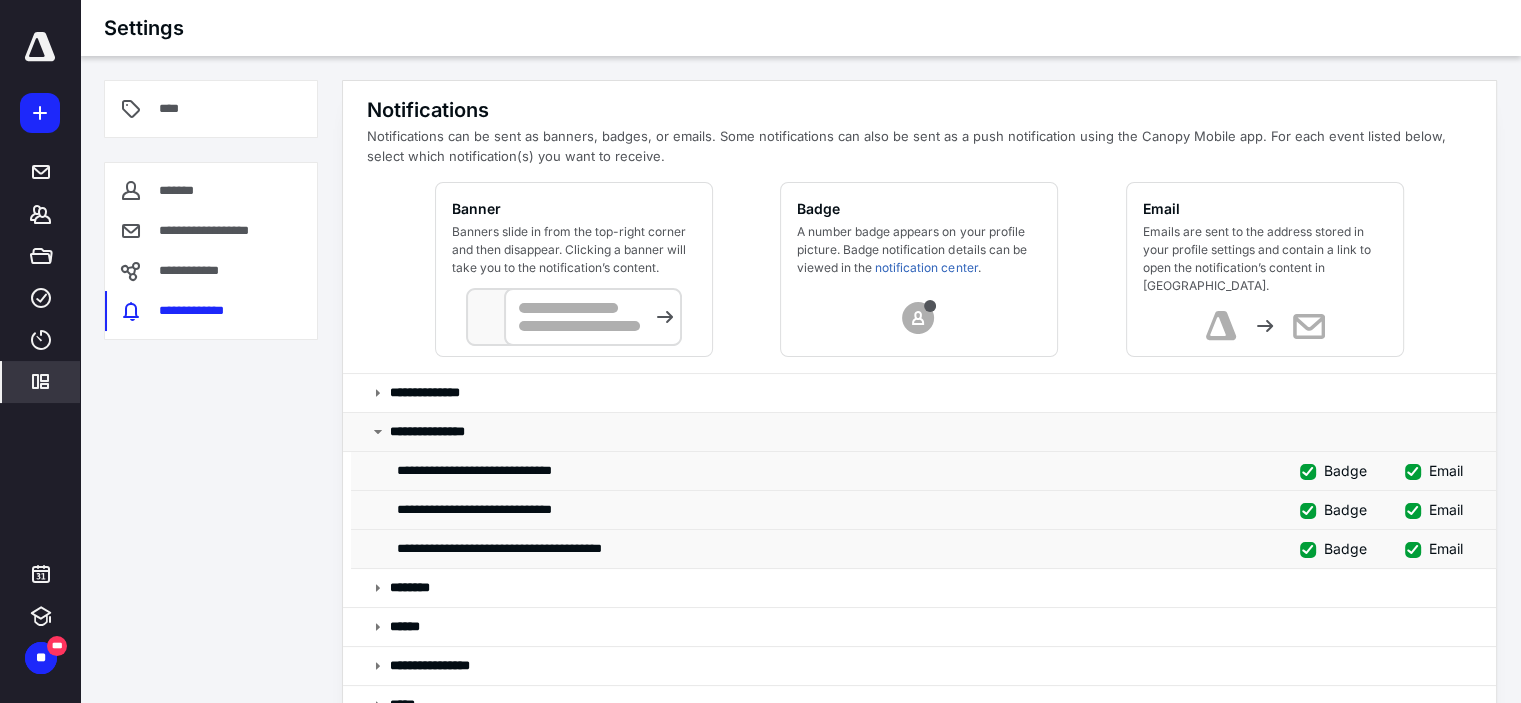 click at bounding box center (378, 432) 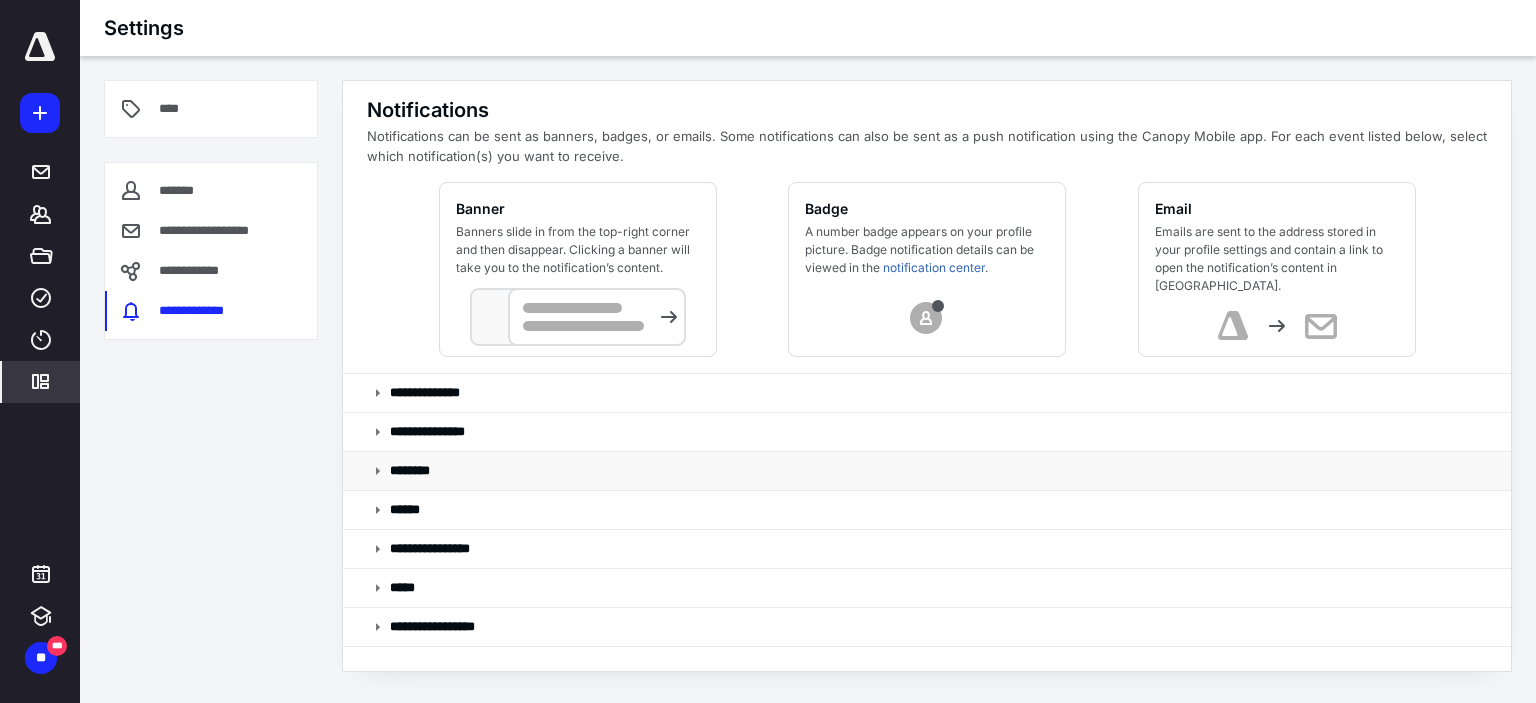 click at bounding box center (378, 471) 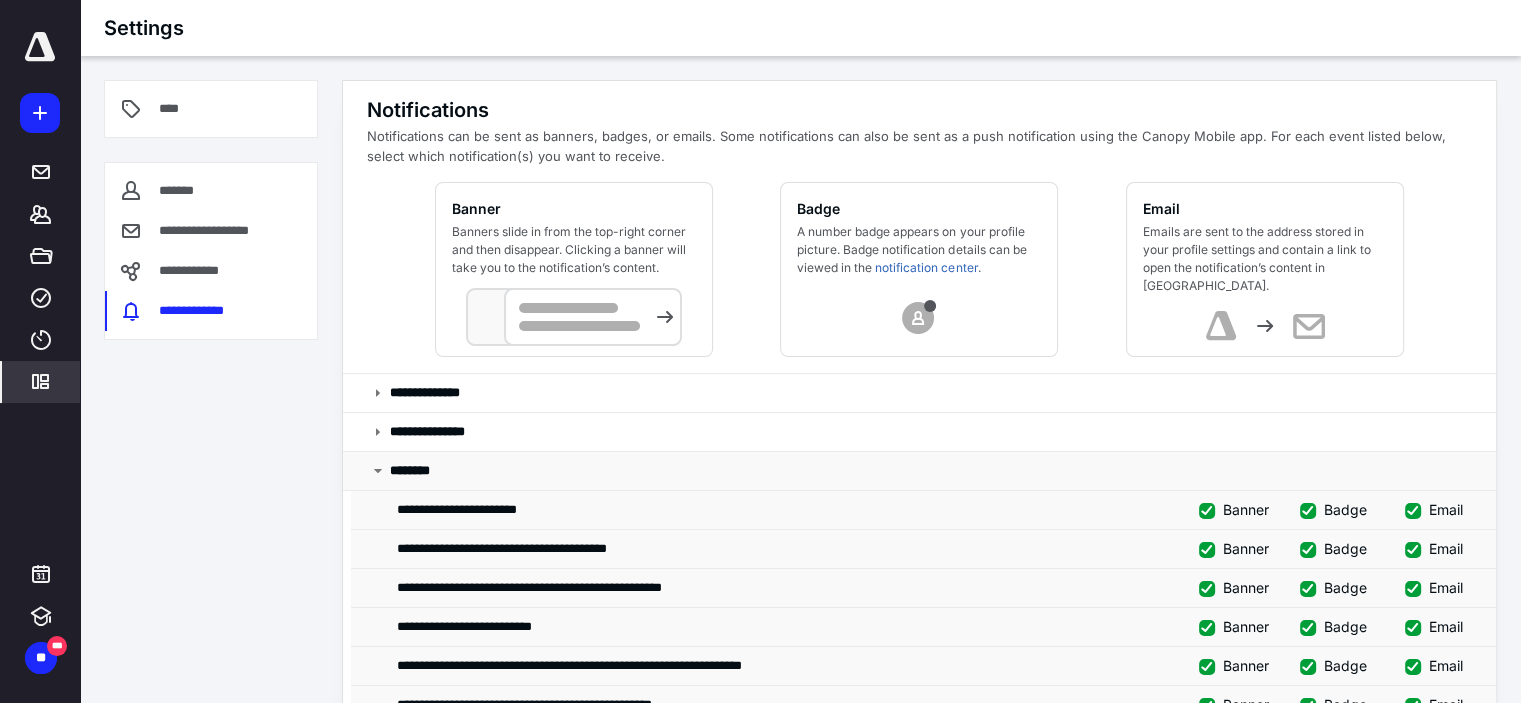 click at bounding box center [378, 471] 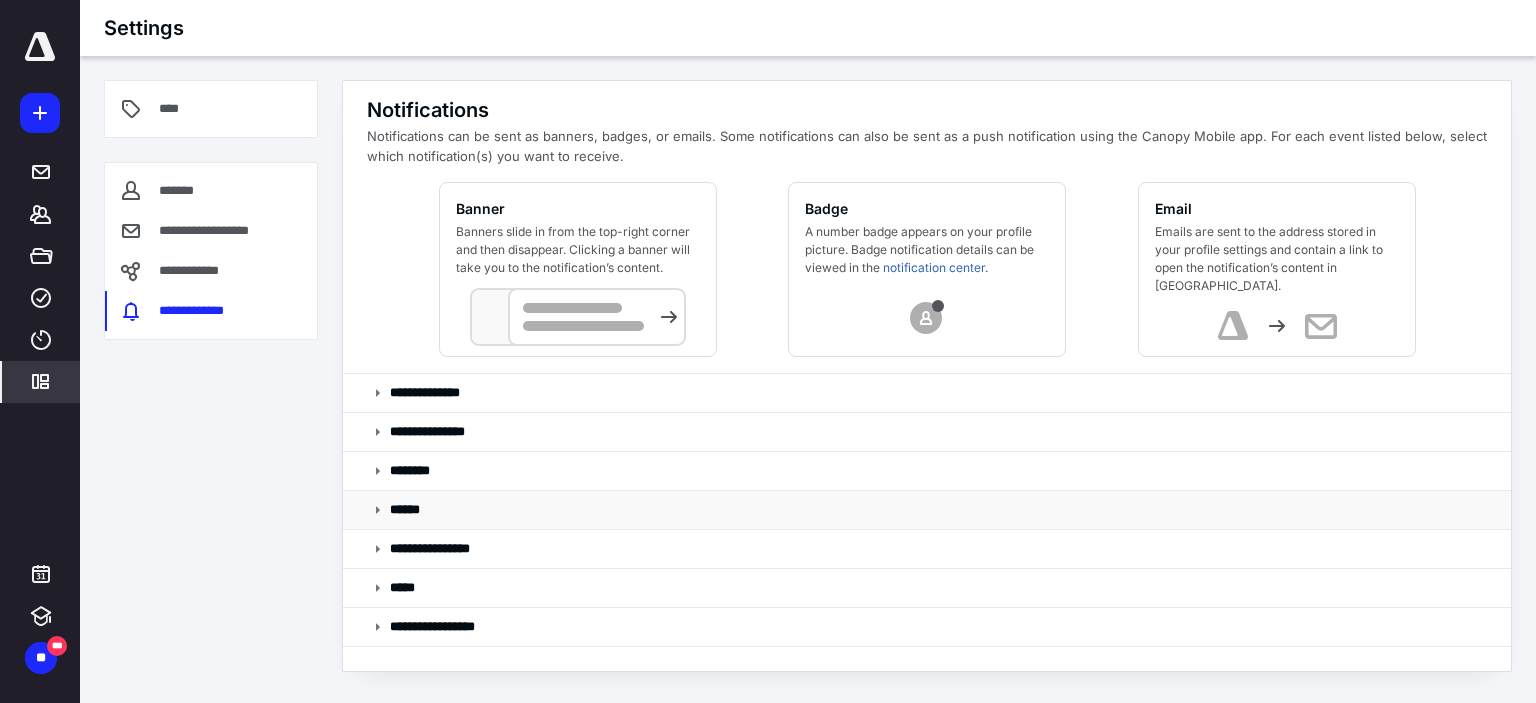click at bounding box center [378, 510] 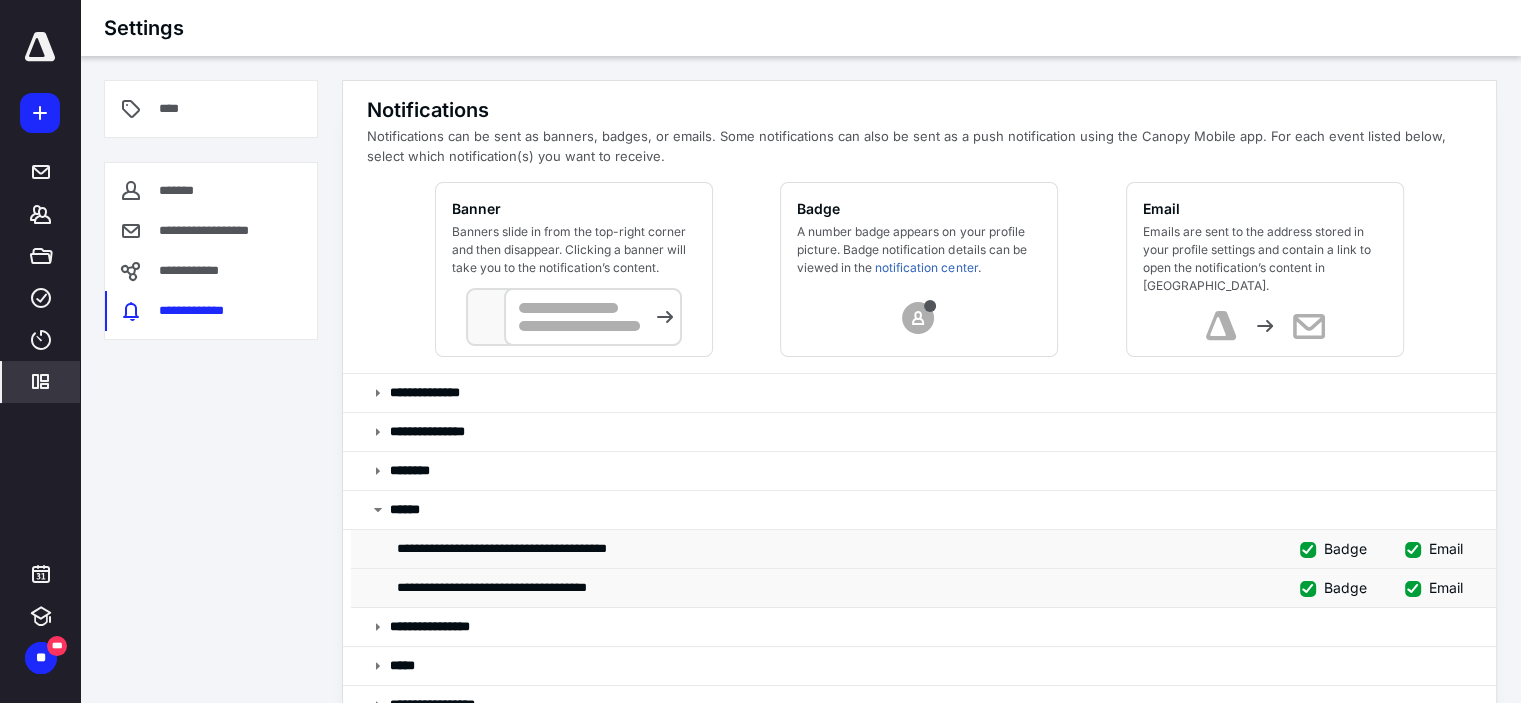 click on "Badge" at bounding box center (1333, 548) 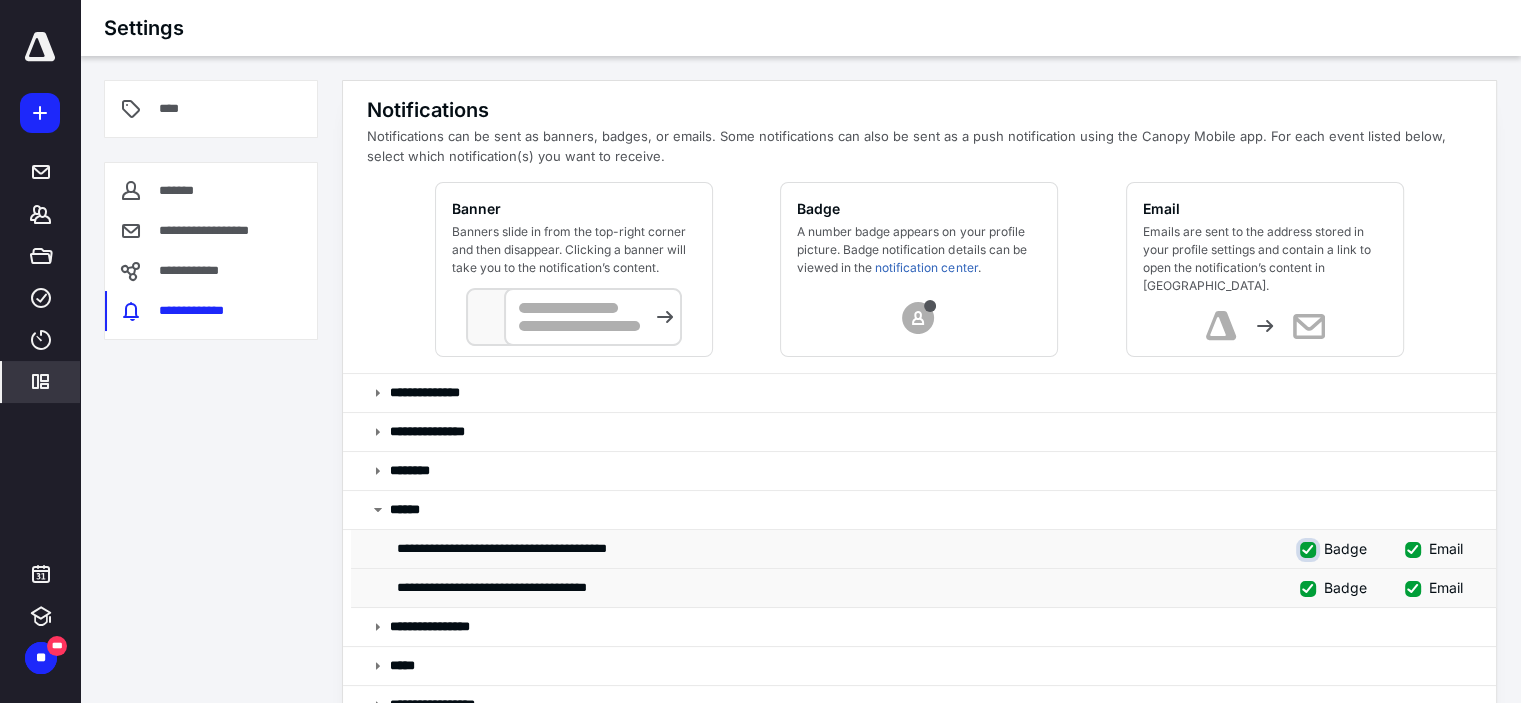click on "Badge" at bounding box center [1310, 547] 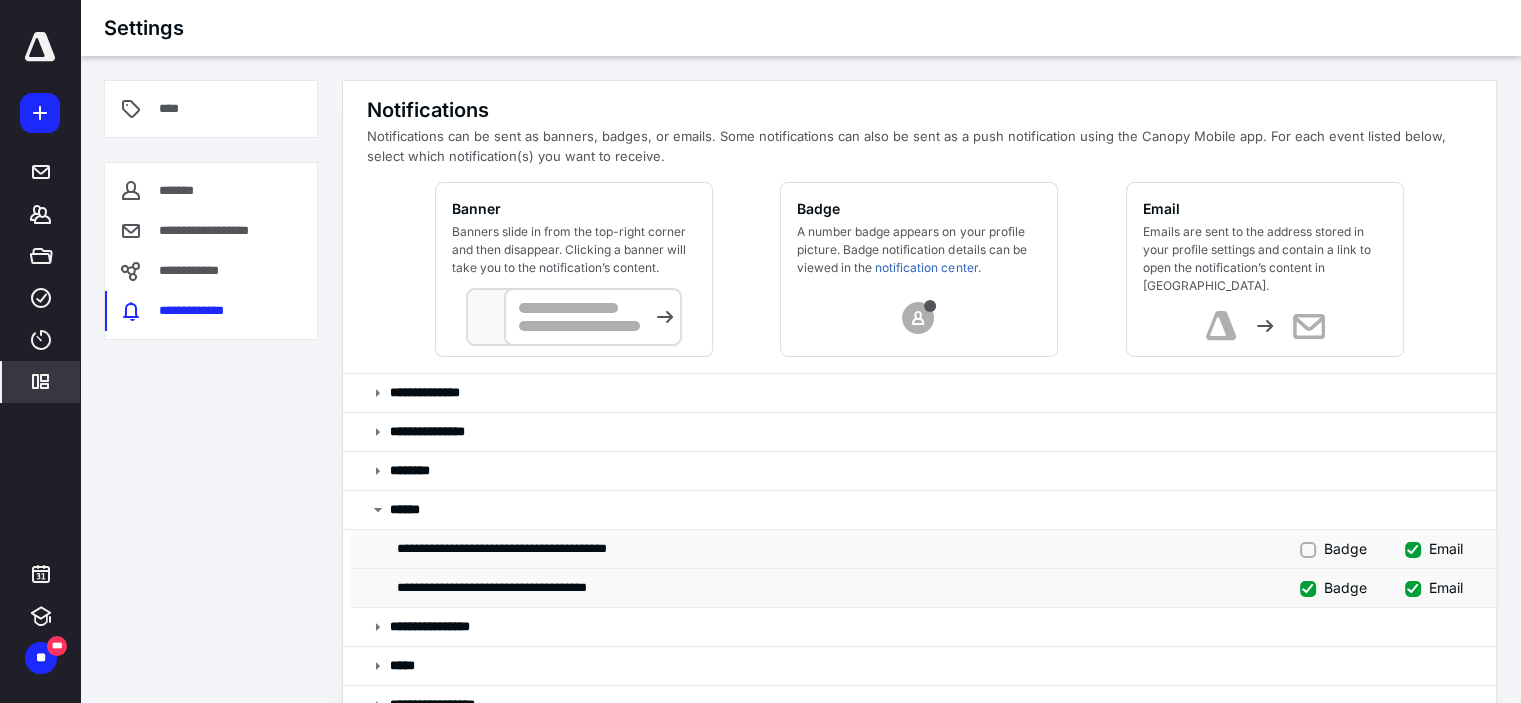 click on "Badge" at bounding box center [1333, 587] 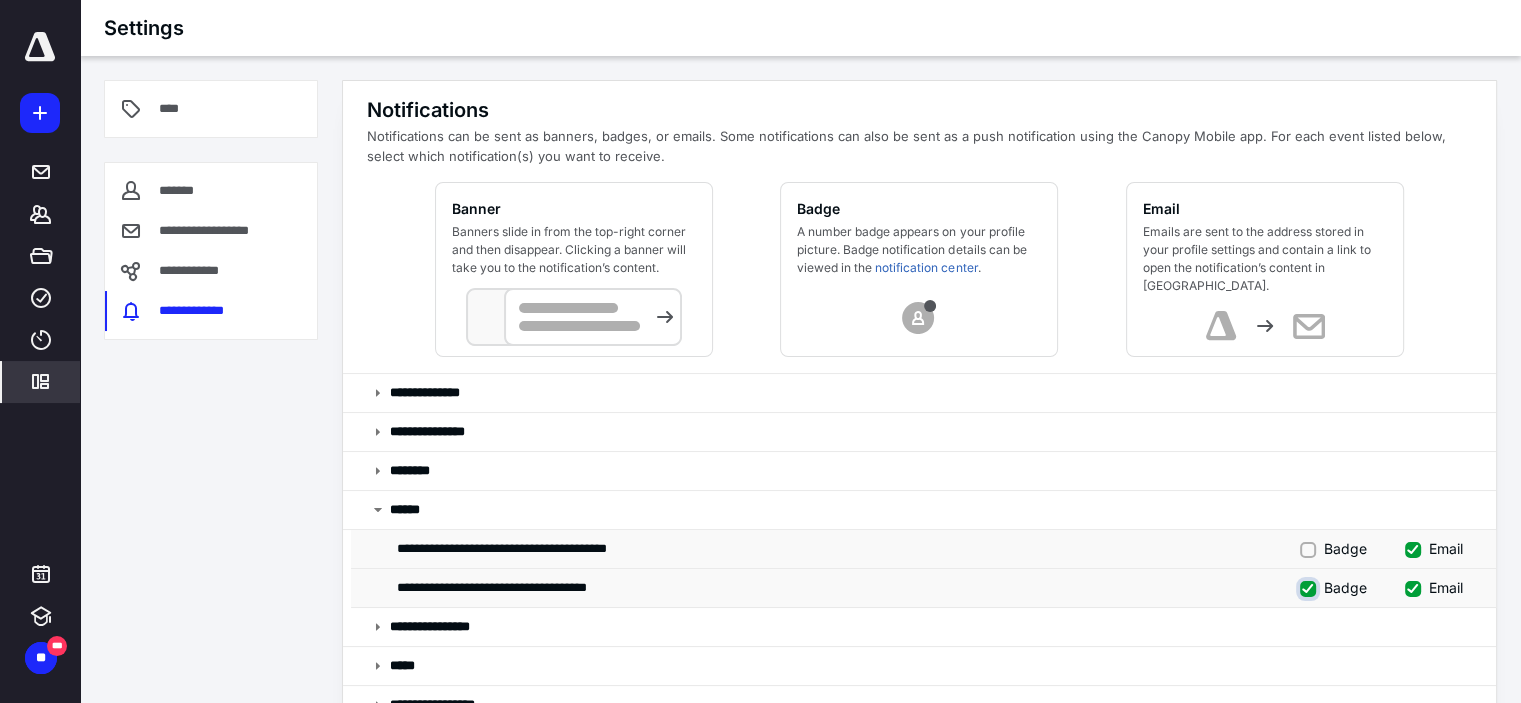 checkbox on "false" 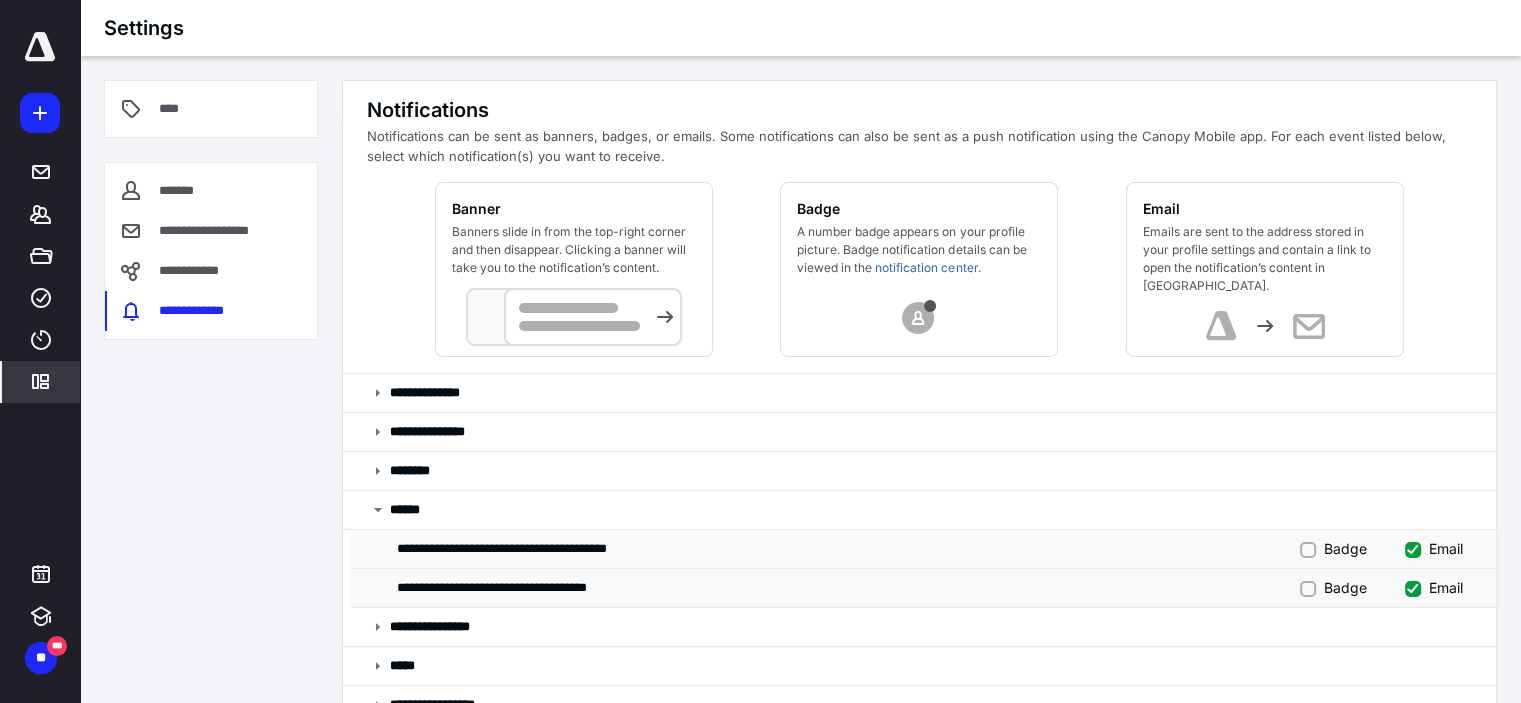 click on "Email" at bounding box center [1434, 548] 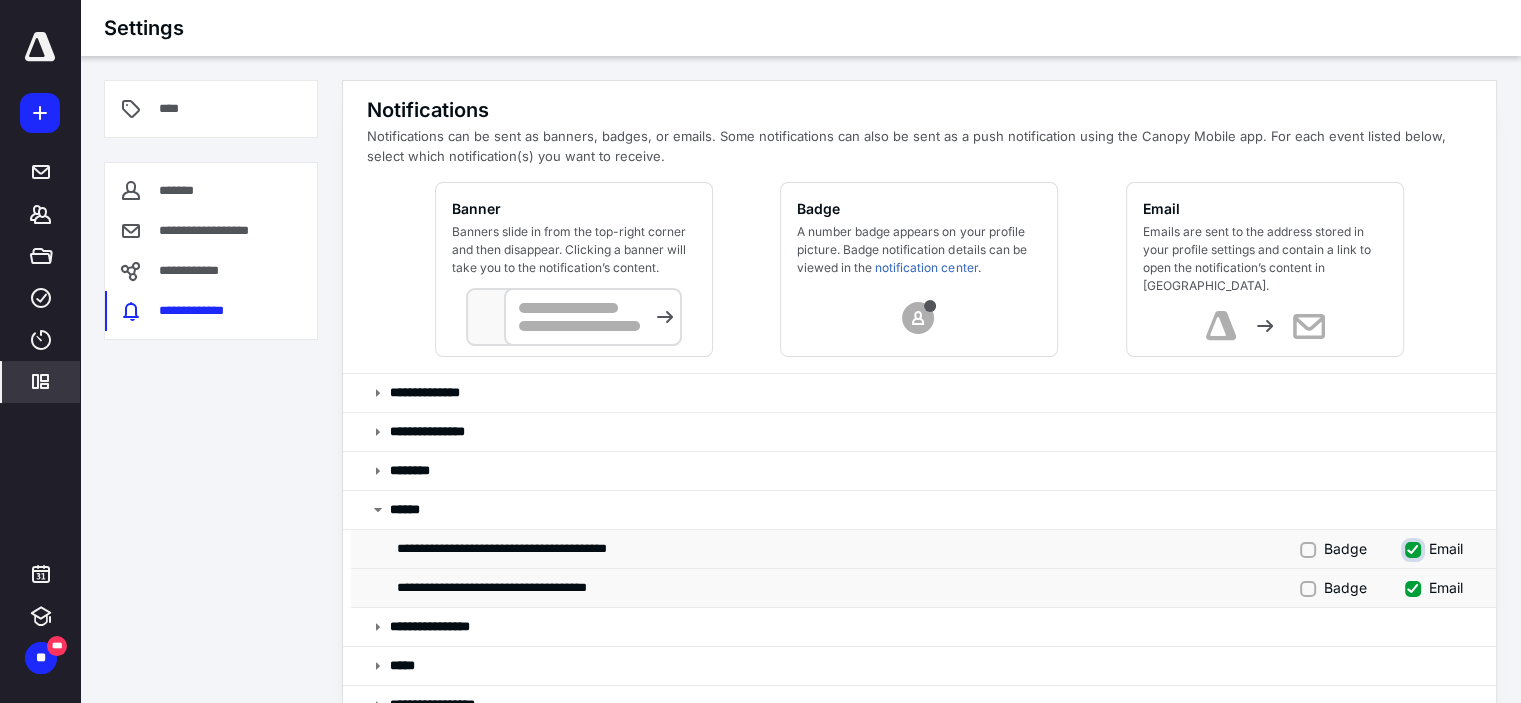 click on "Email" at bounding box center [1415, 547] 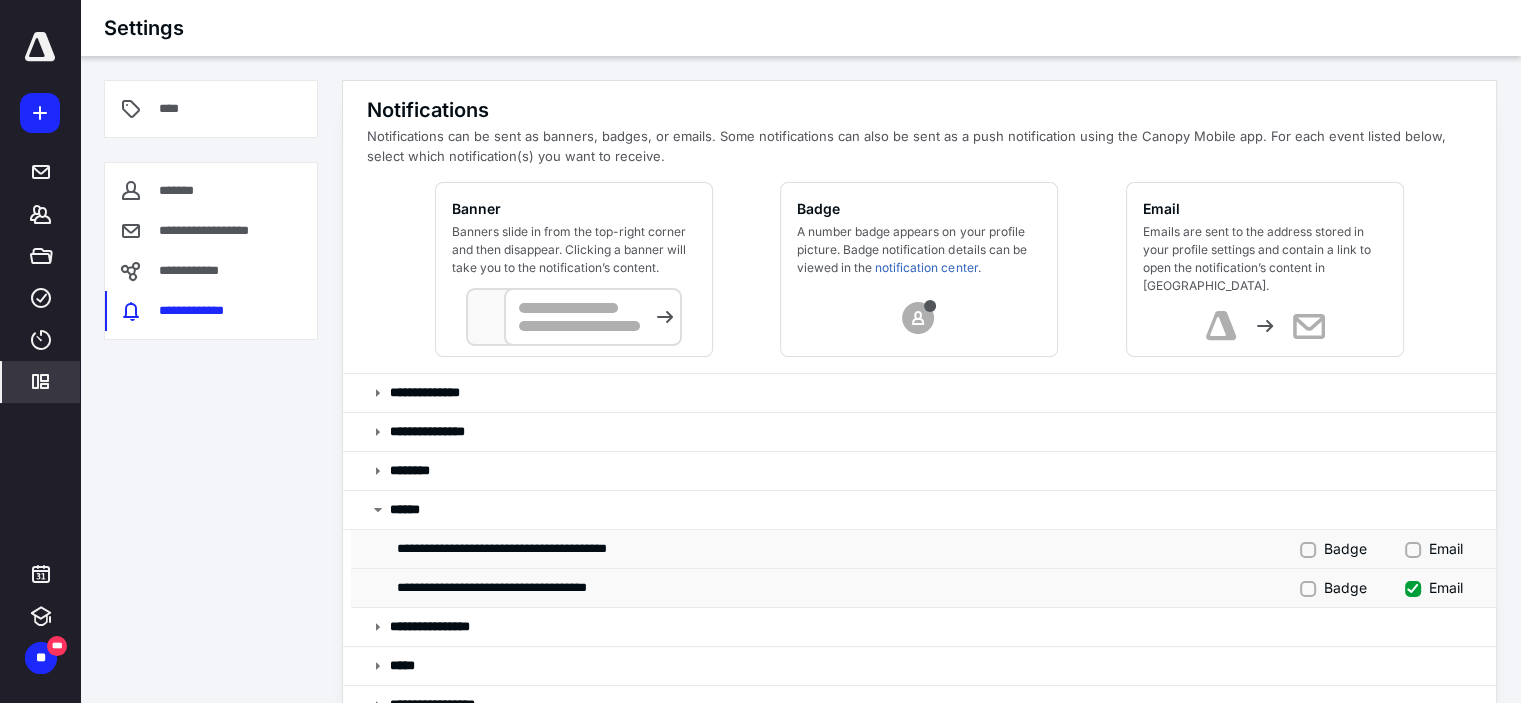 click on "Email" at bounding box center [1434, 587] 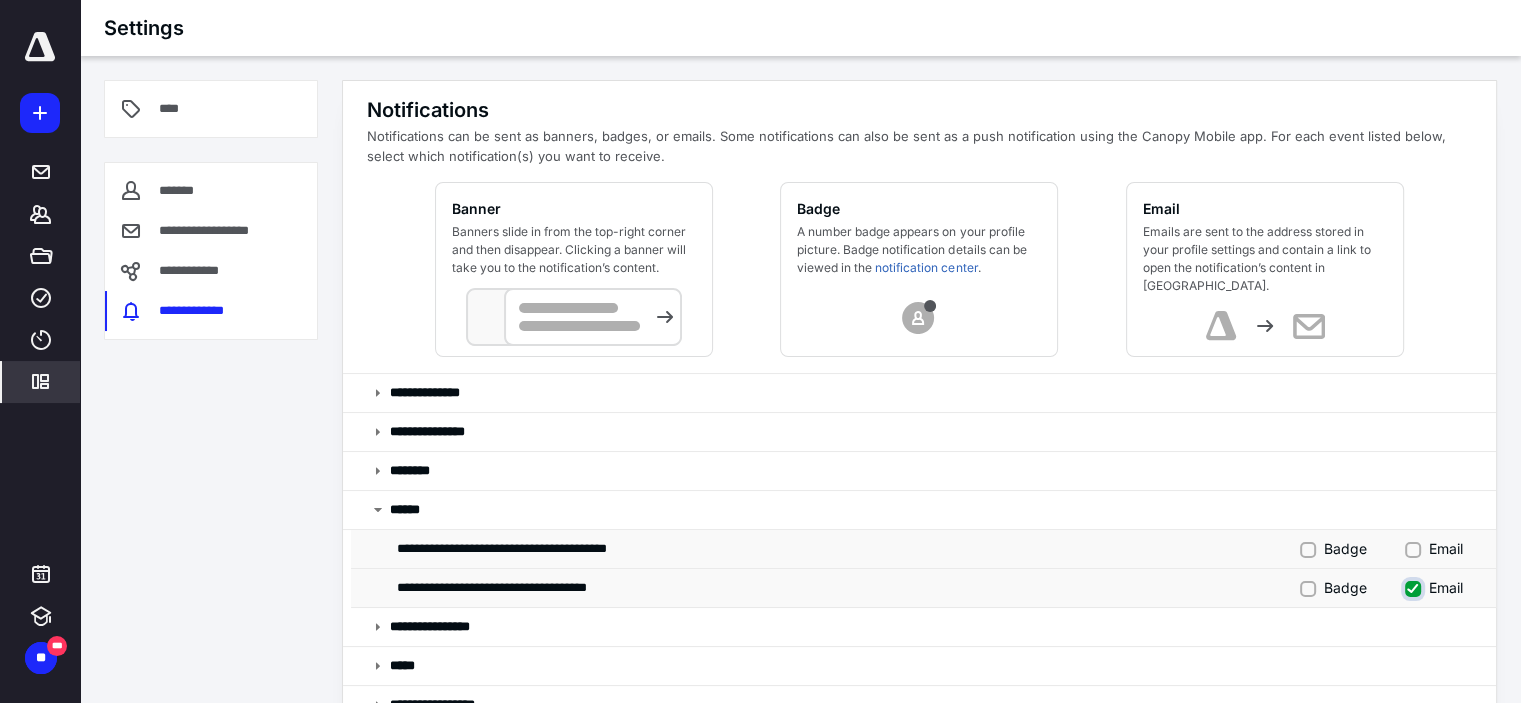 click on "Email" at bounding box center [1415, 586] 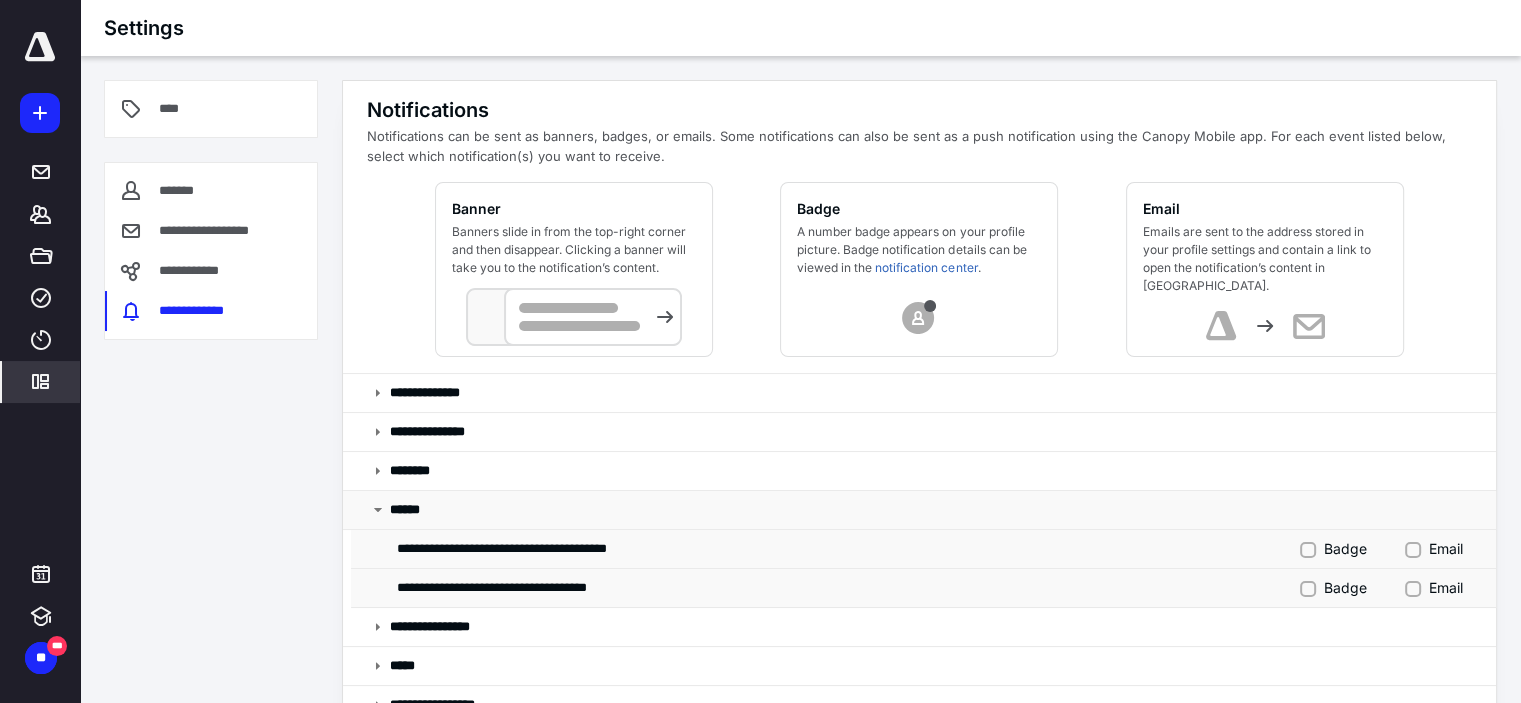 click at bounding box center (378, 510) 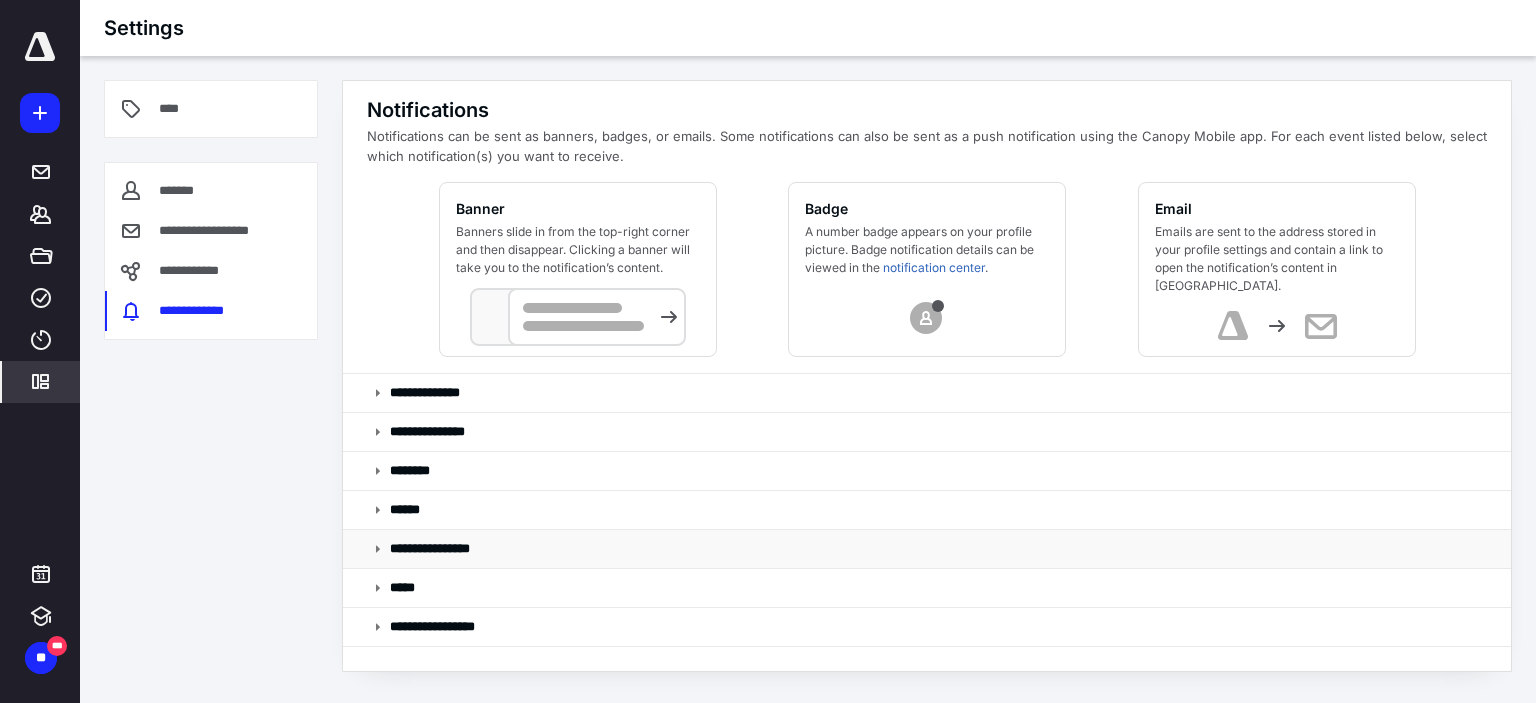 click at bounding box center (378, 549) 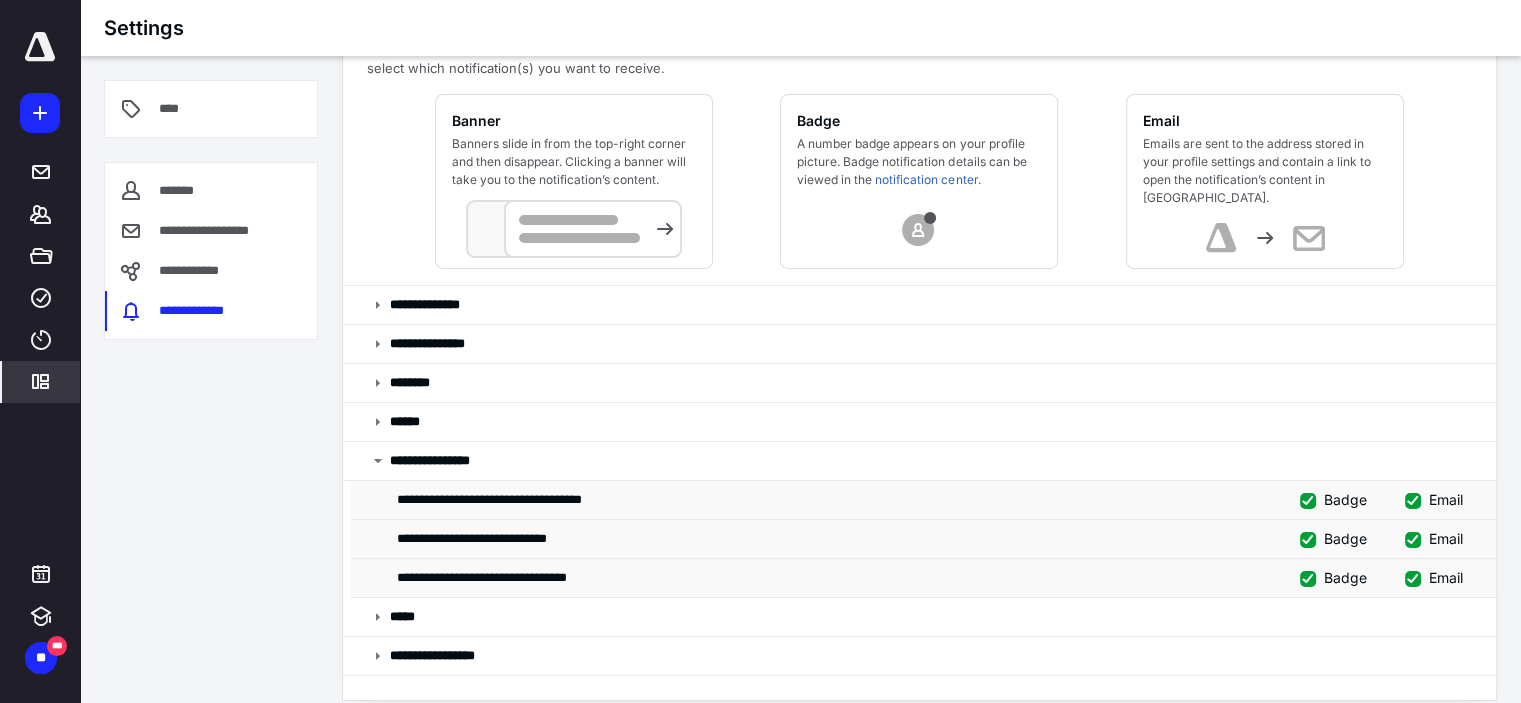 scroll, scrollTop: 109, scrollLeft: 0, axis: vertical 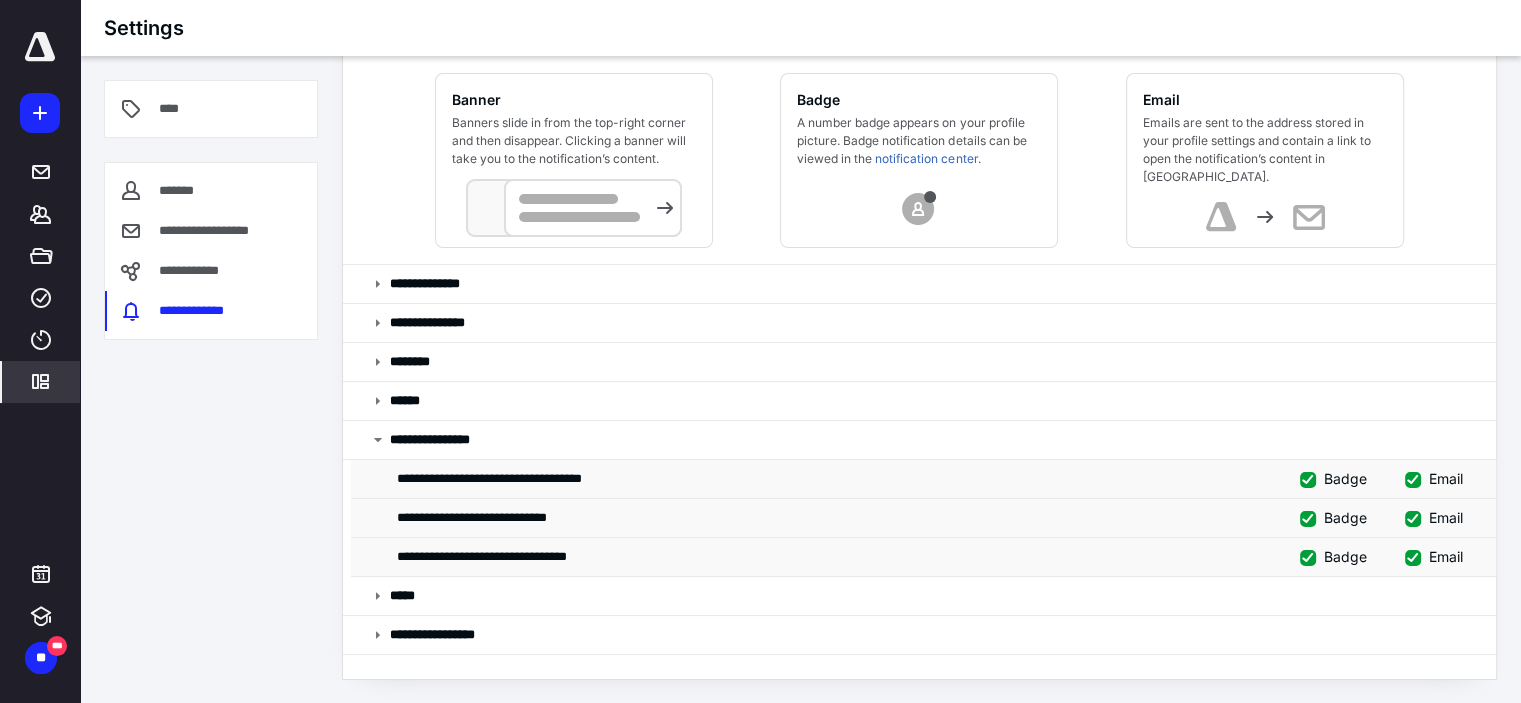click on "Badge" at bounding box center (1333, 478) 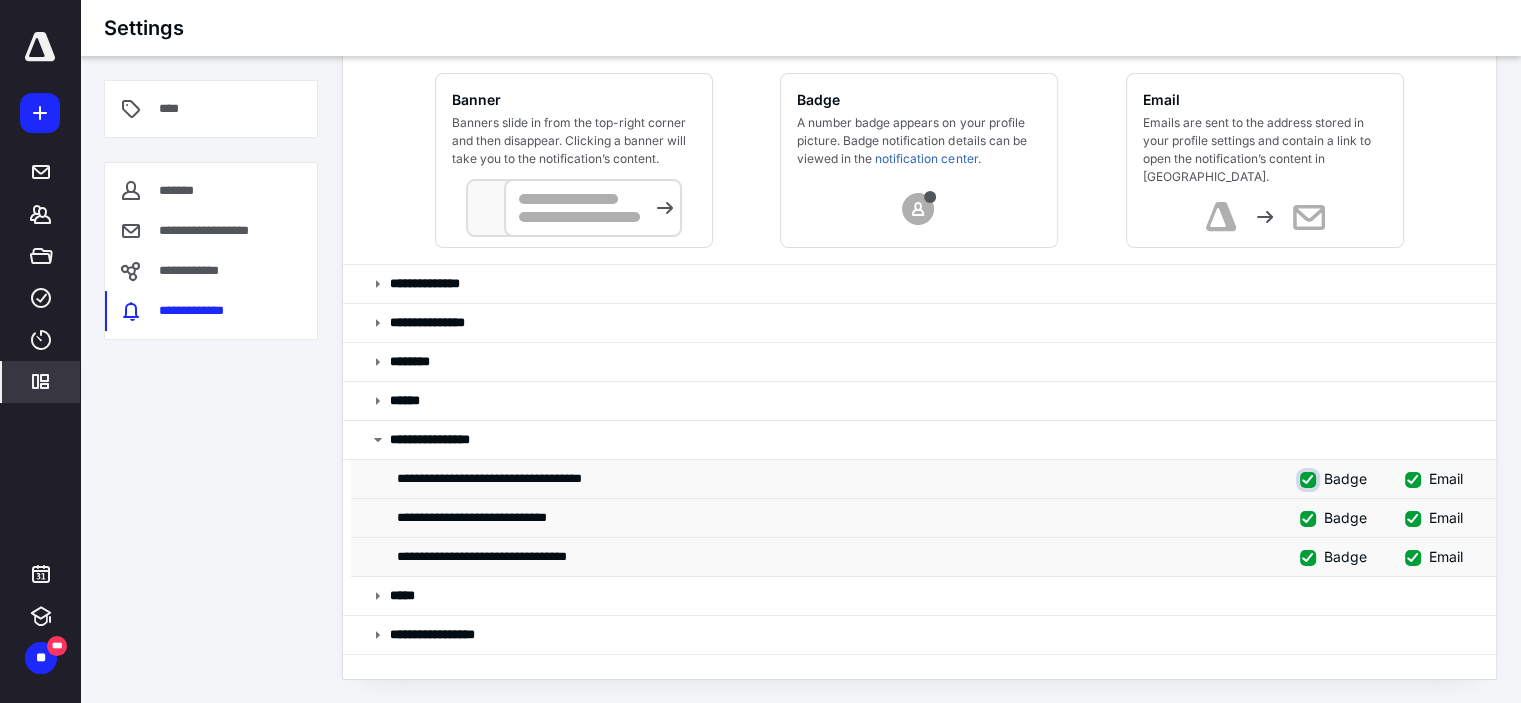 click on "Badge" at bounding box center [1310, 477] 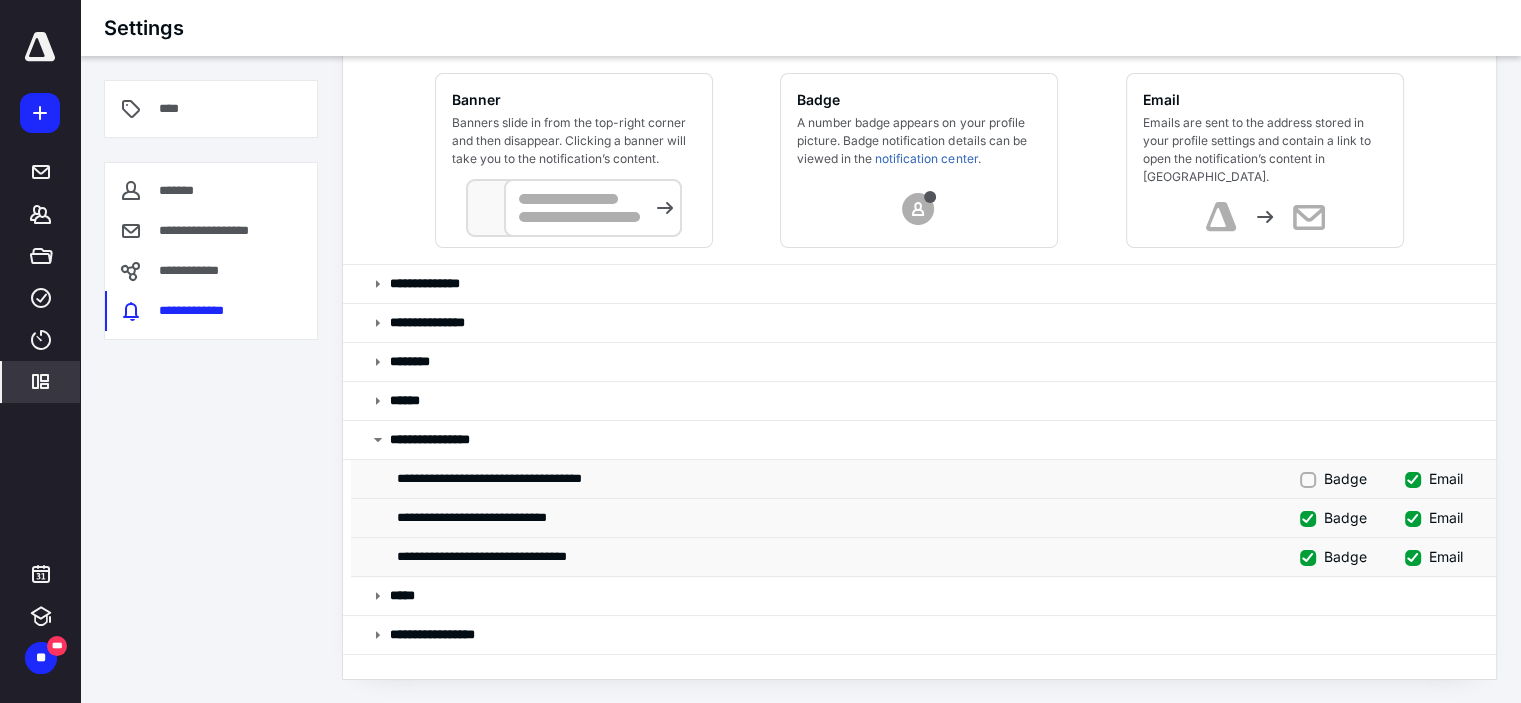click on "Badge" at bounding box center [1333, 478] 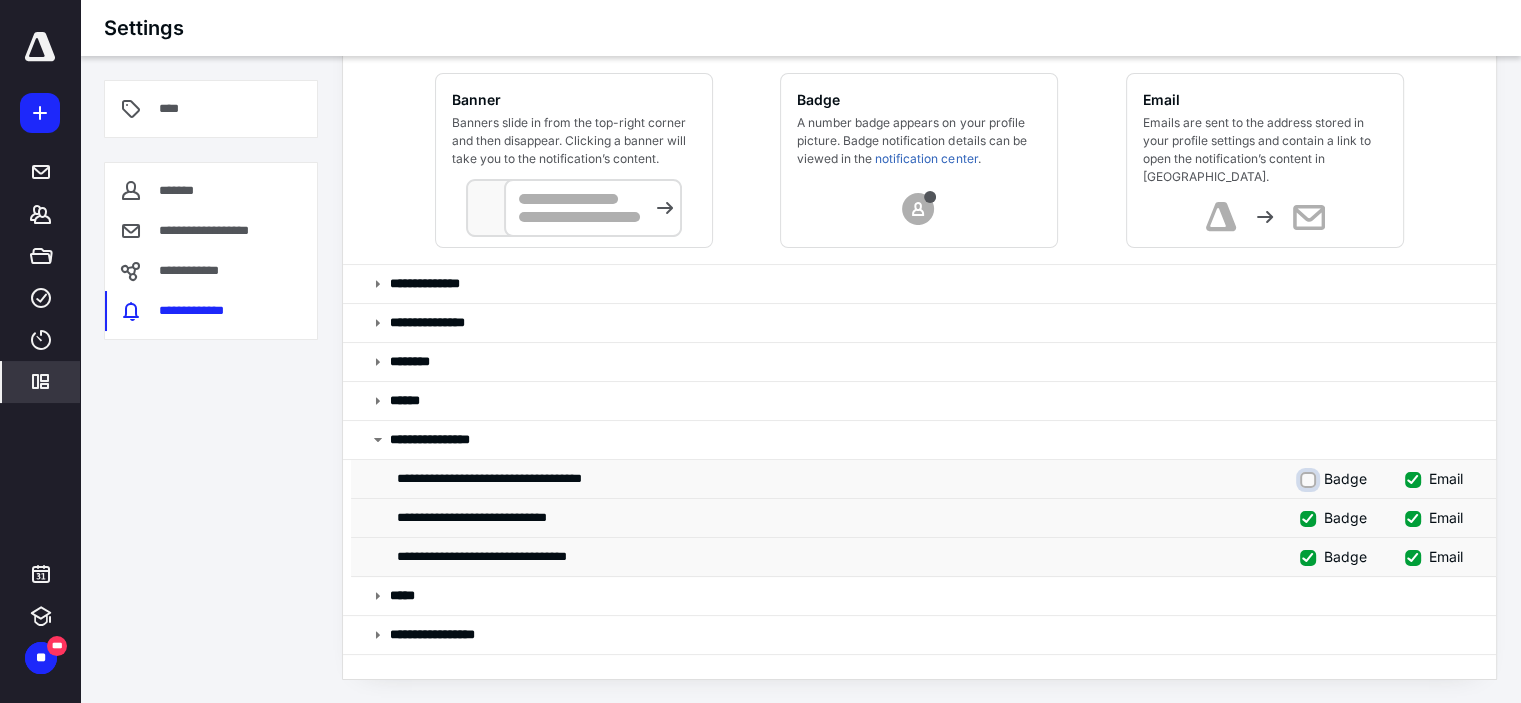 checkbox on "true" 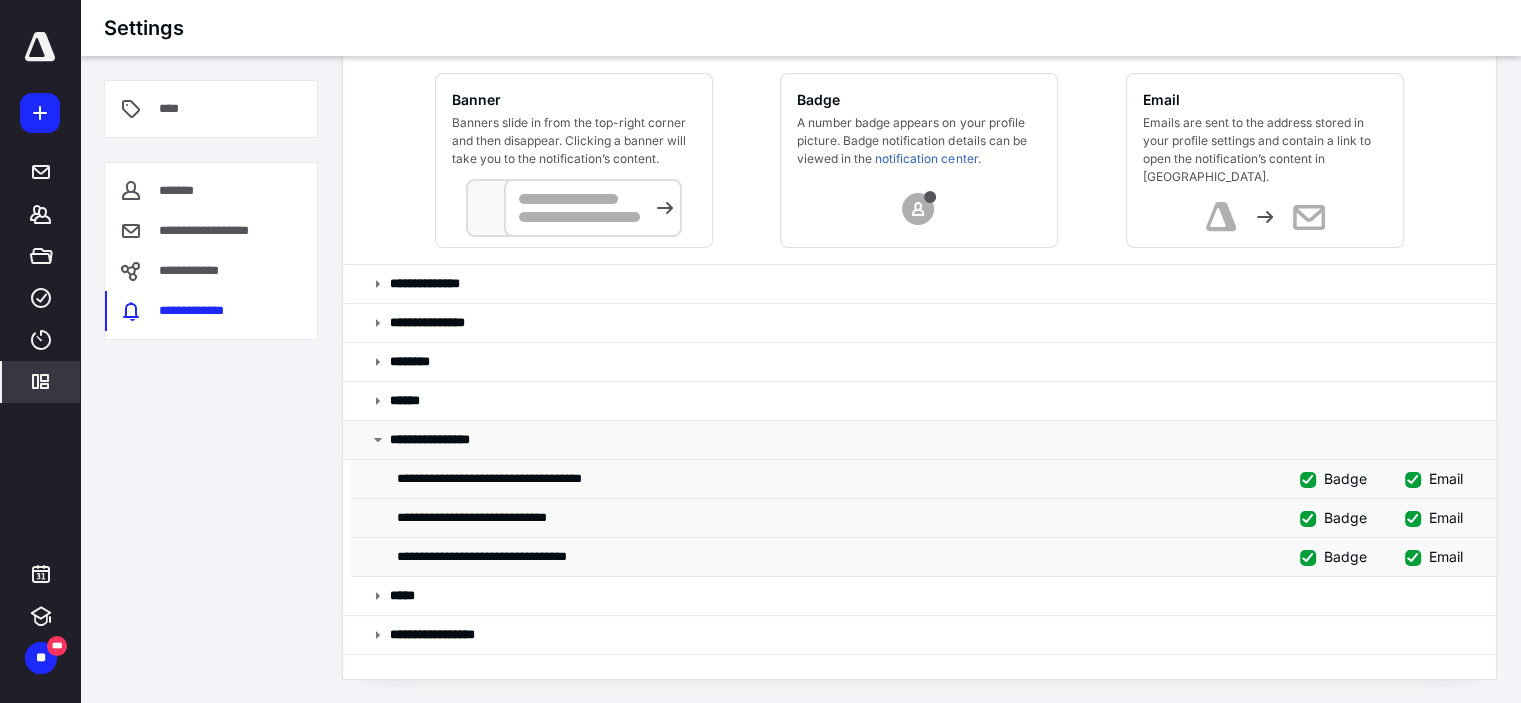 click at bounding box center (378, 440) 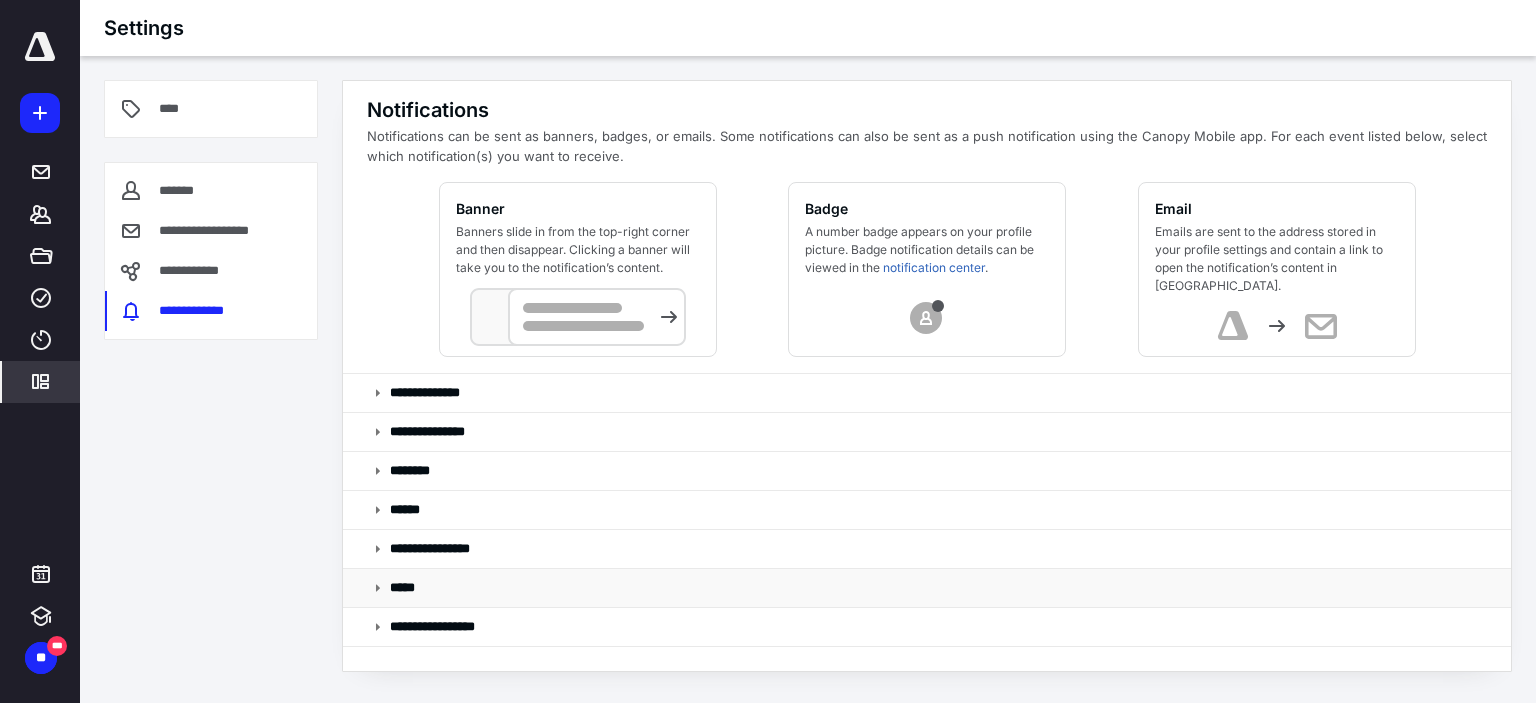 click at bounding box center (378, 588) 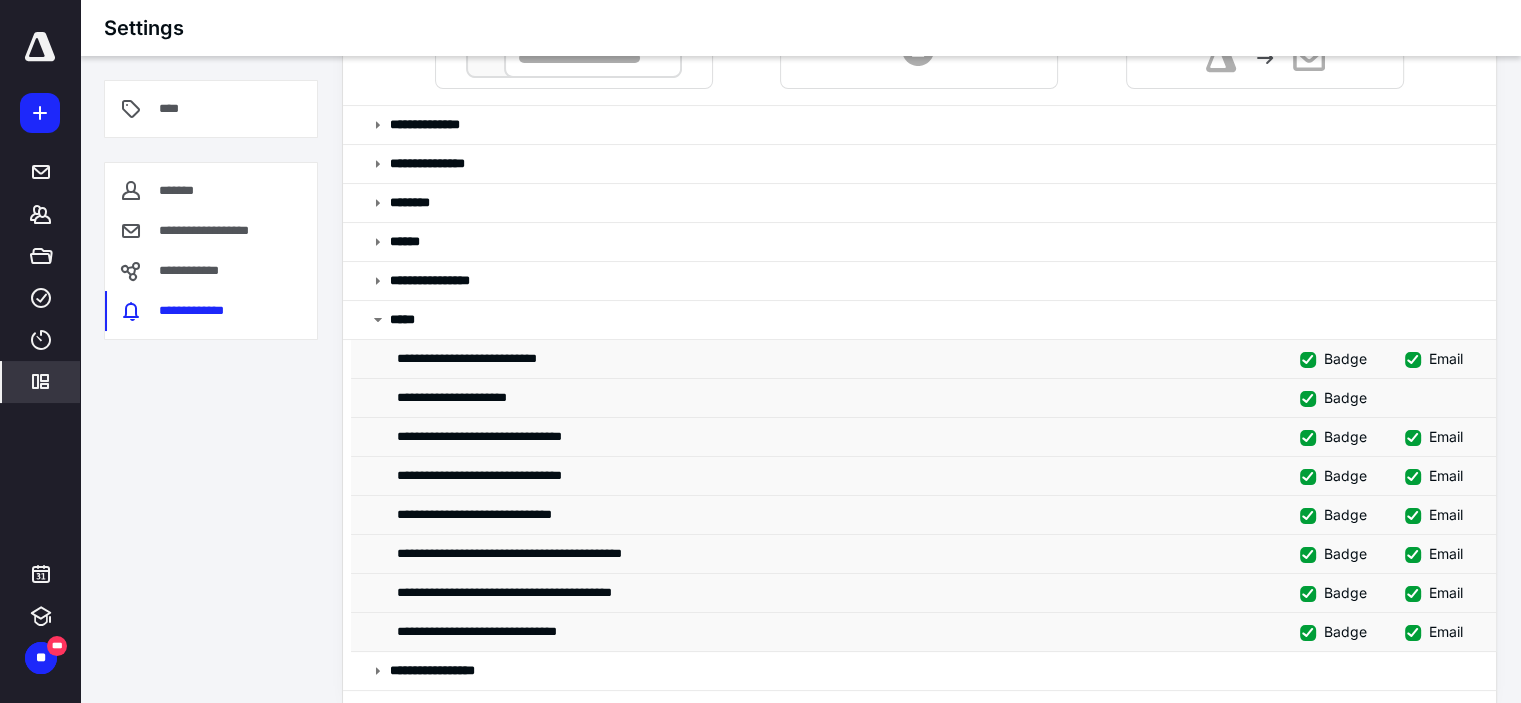 scroll, scrollTop: 300, scrollLeft: 0, axis: vertical 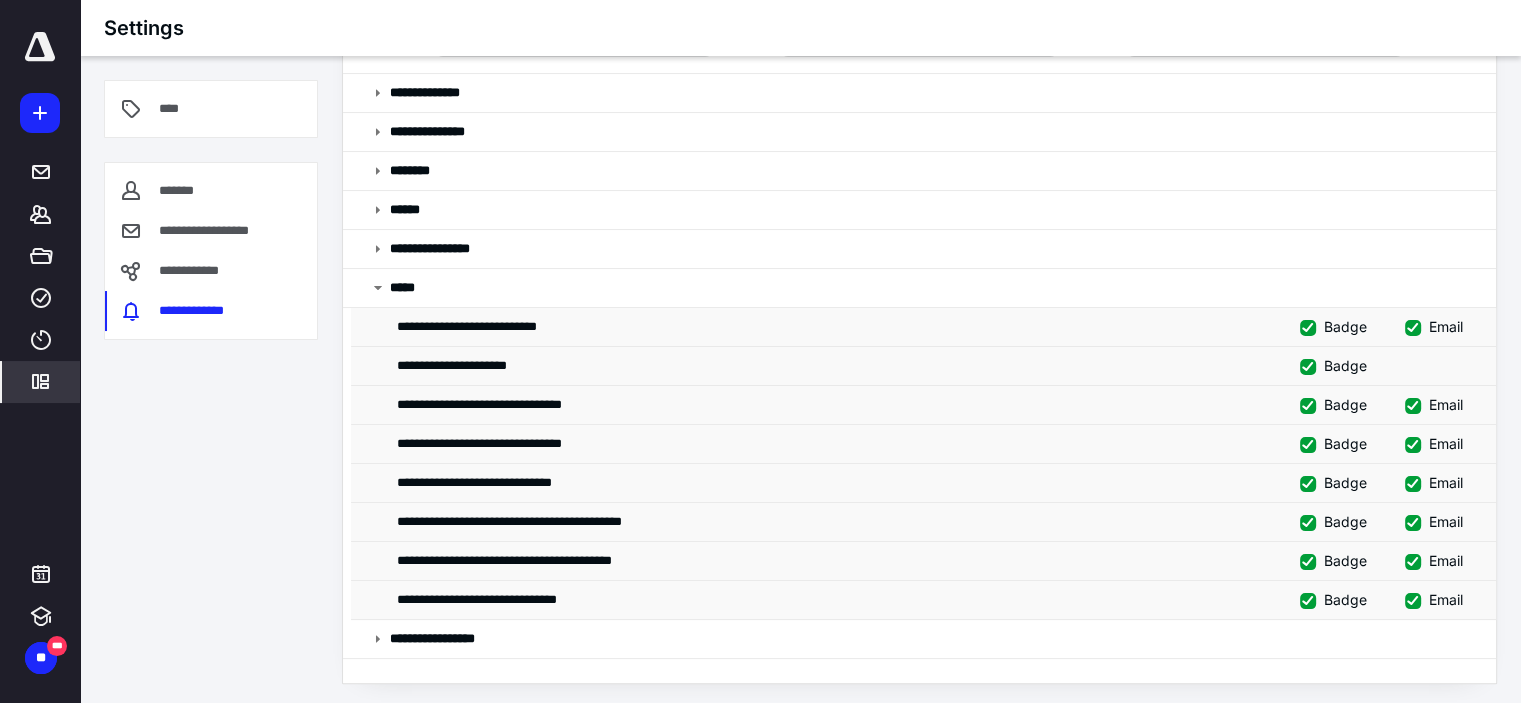 click on "Badge" at bounding box center [1333, 326] 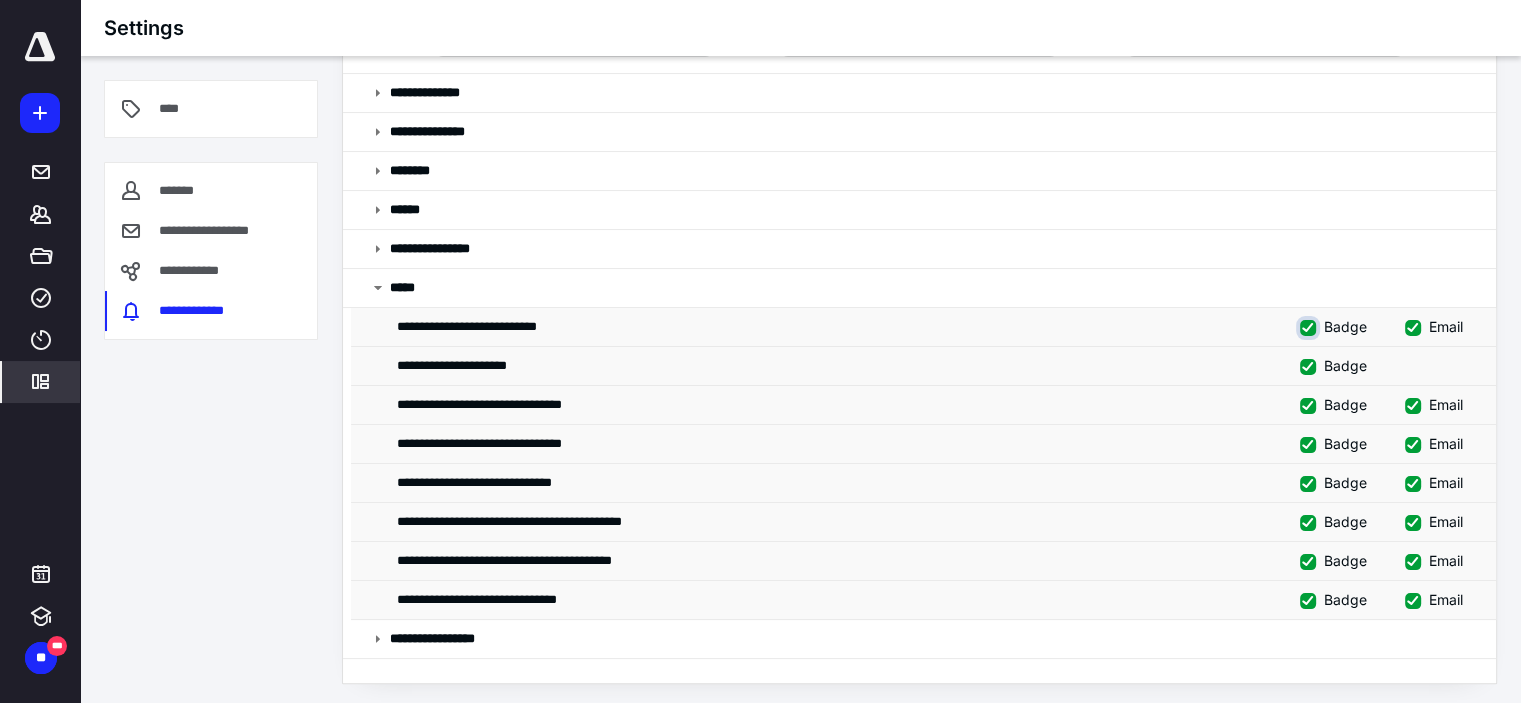 click on "Badge" at bounding box center [1310, 325] 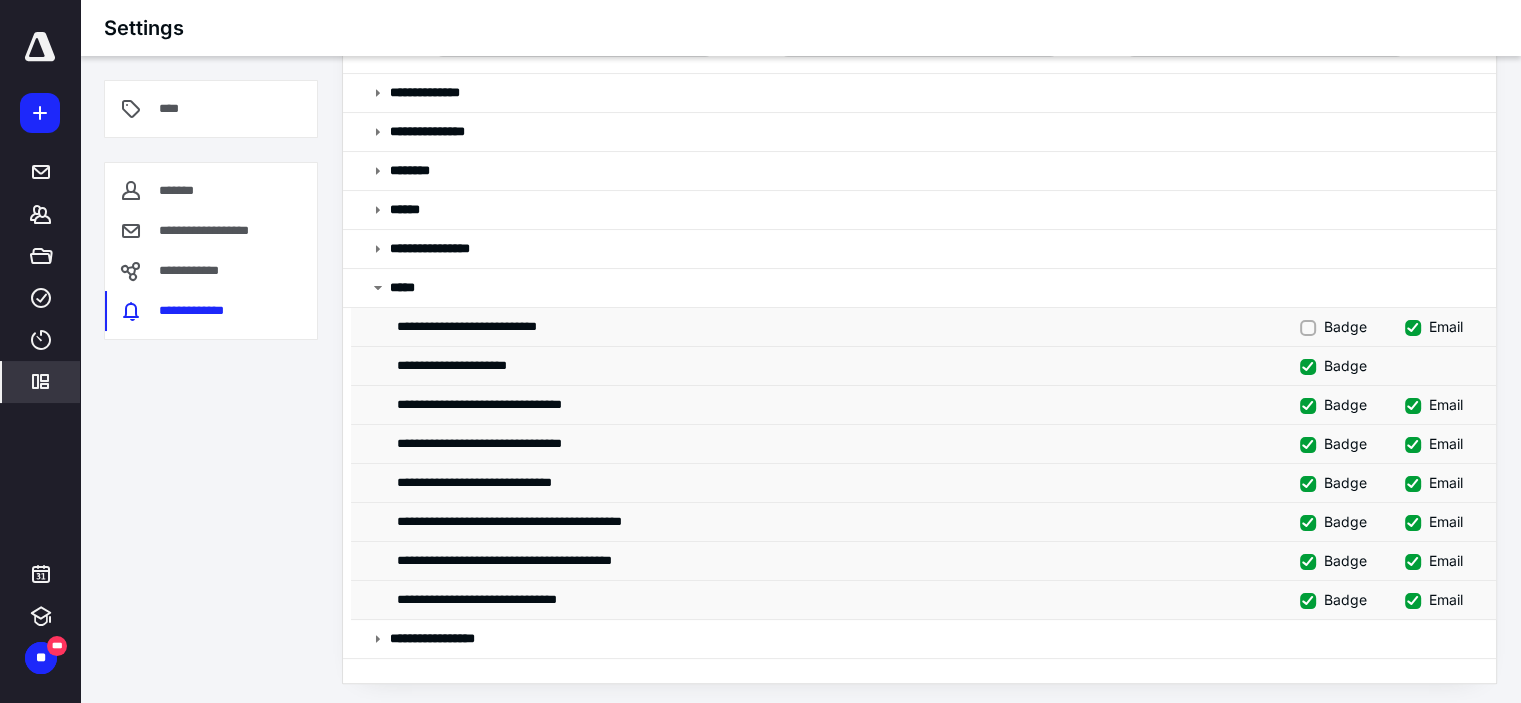 click on "Email" at bounding box center [1434, 326] 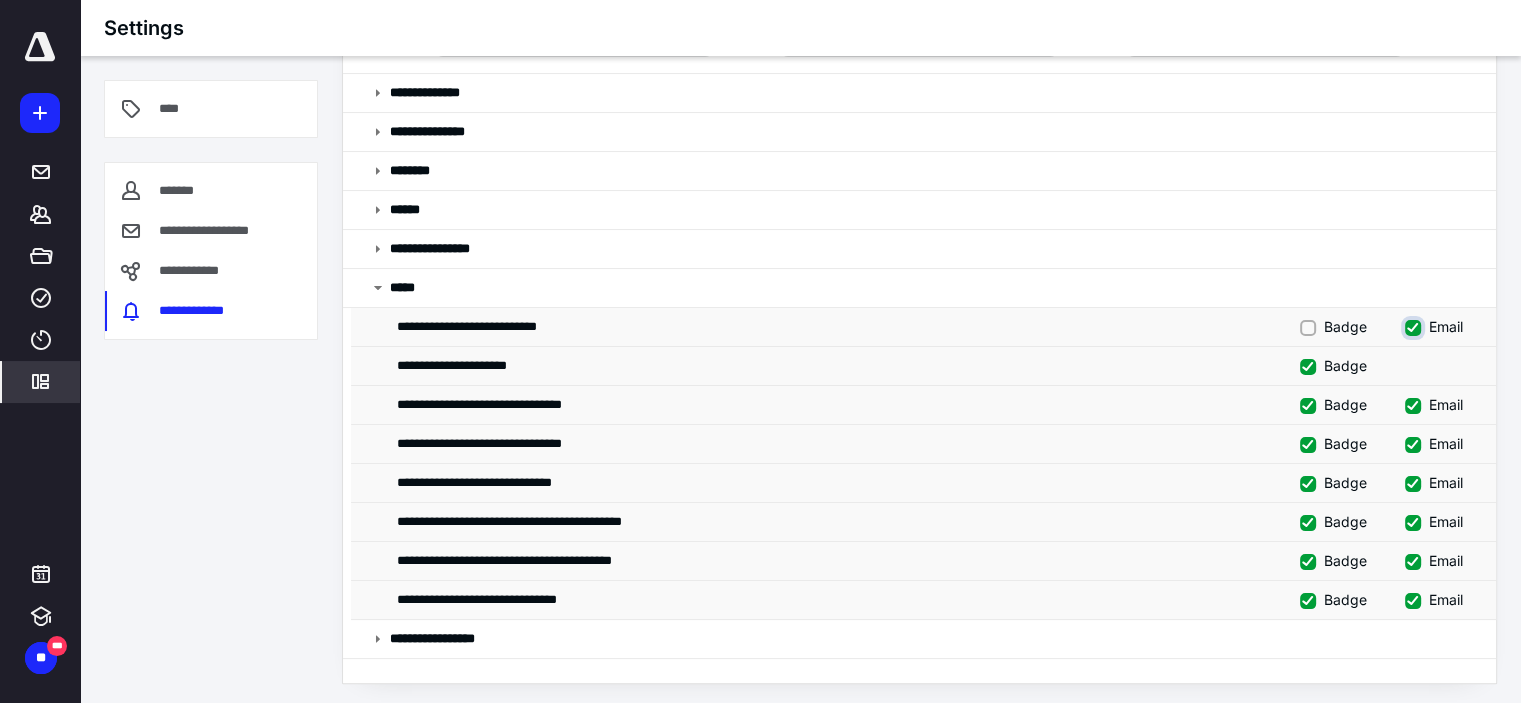 click on "Email" at bounding box center (1415, 325) 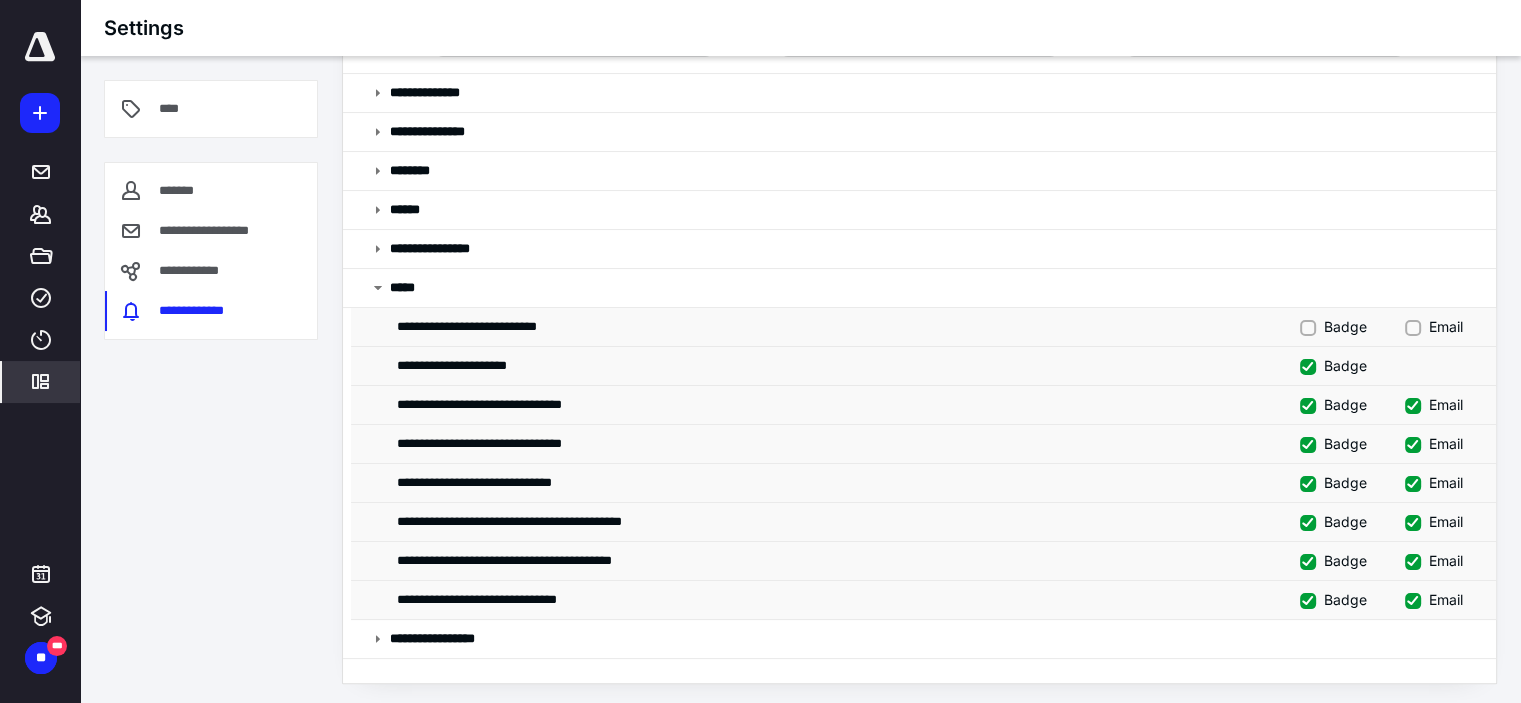 click on "Badge" at bounding box center (1333, 365) 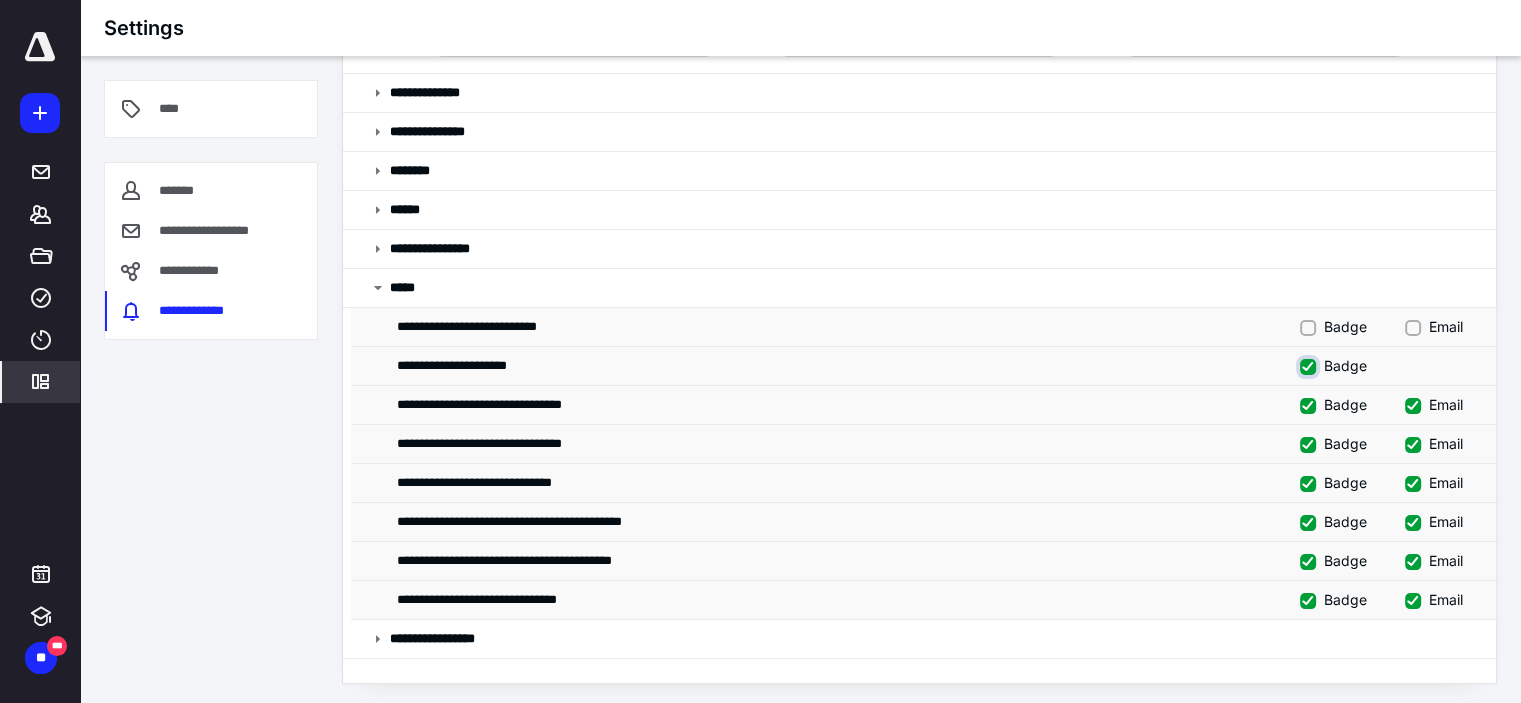 click on "Badge" at bounding box center (1310, 364) 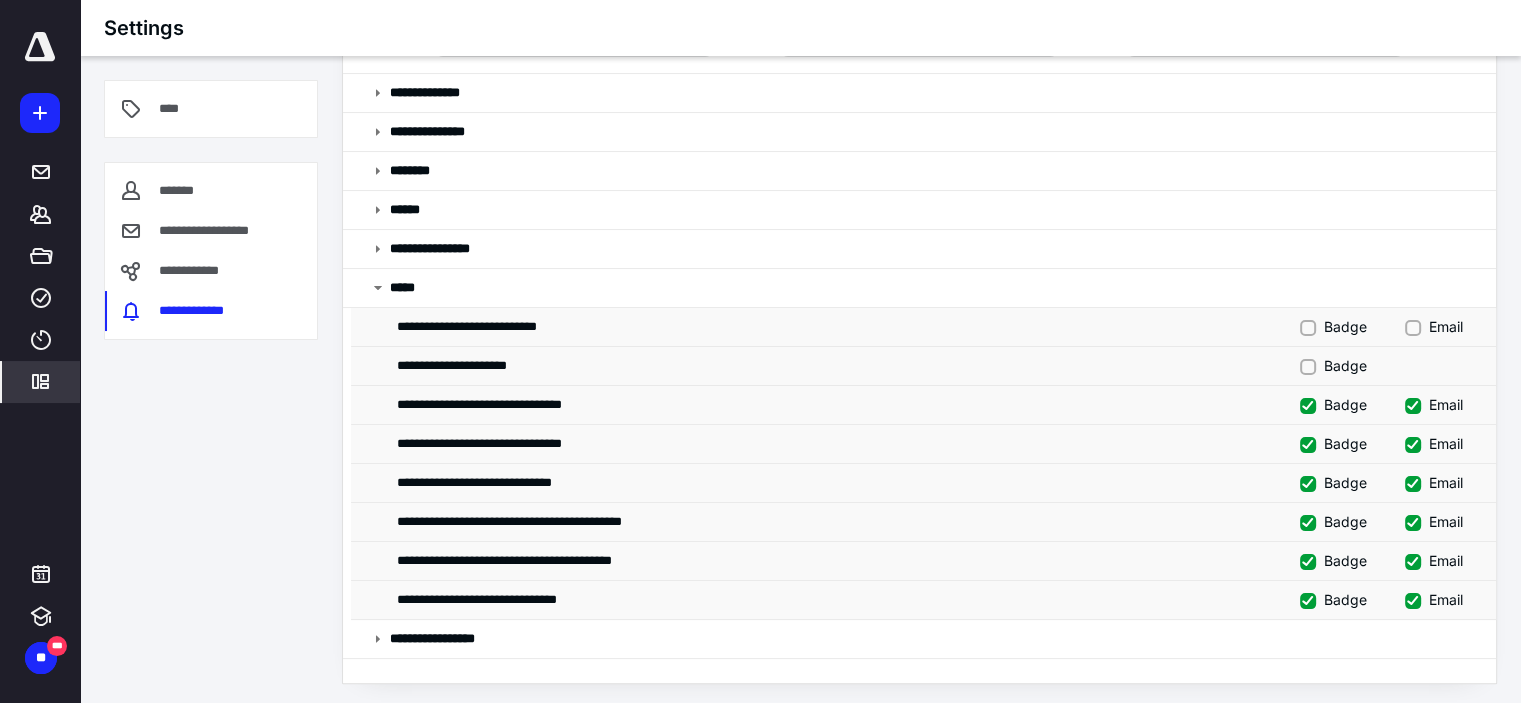 click on "Badge" at bounding box center [1333, 404] 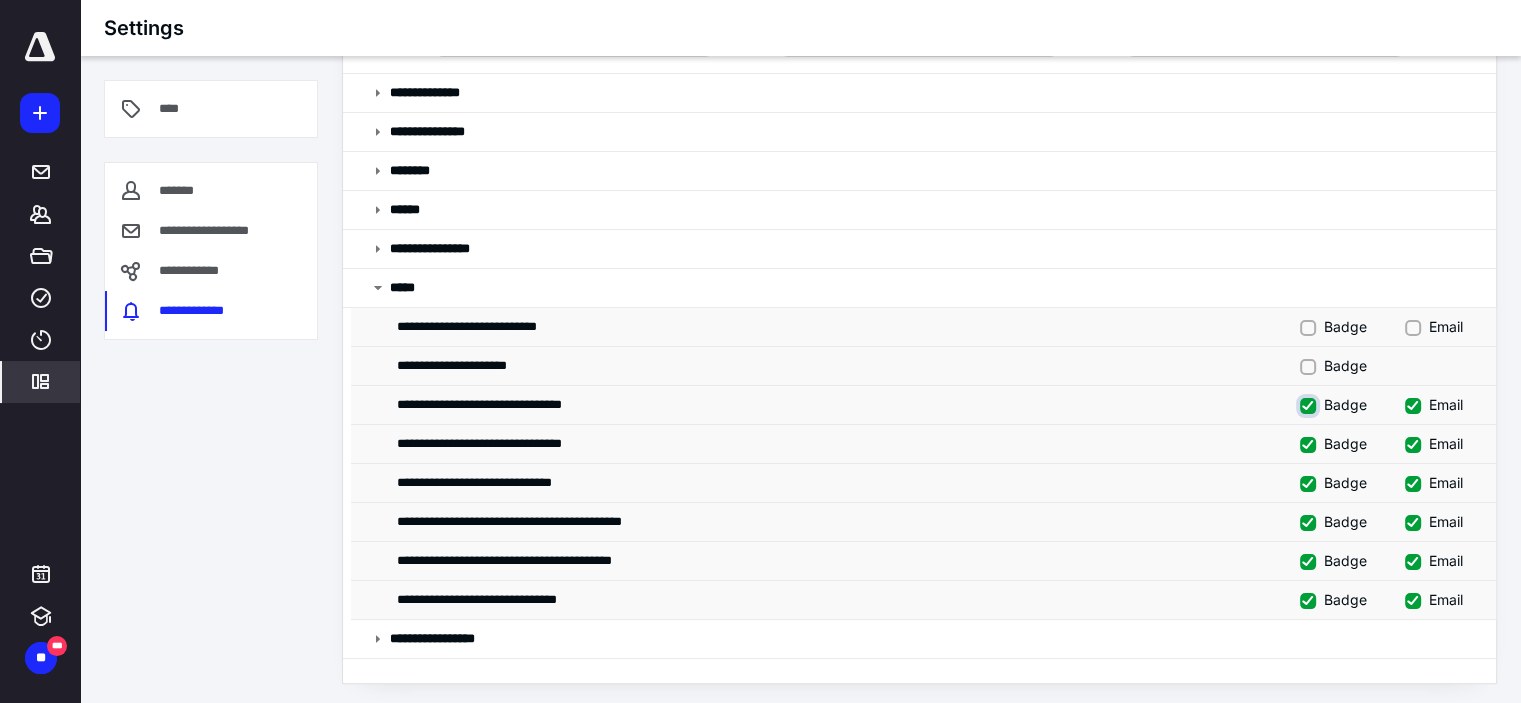 checkbox on "false" 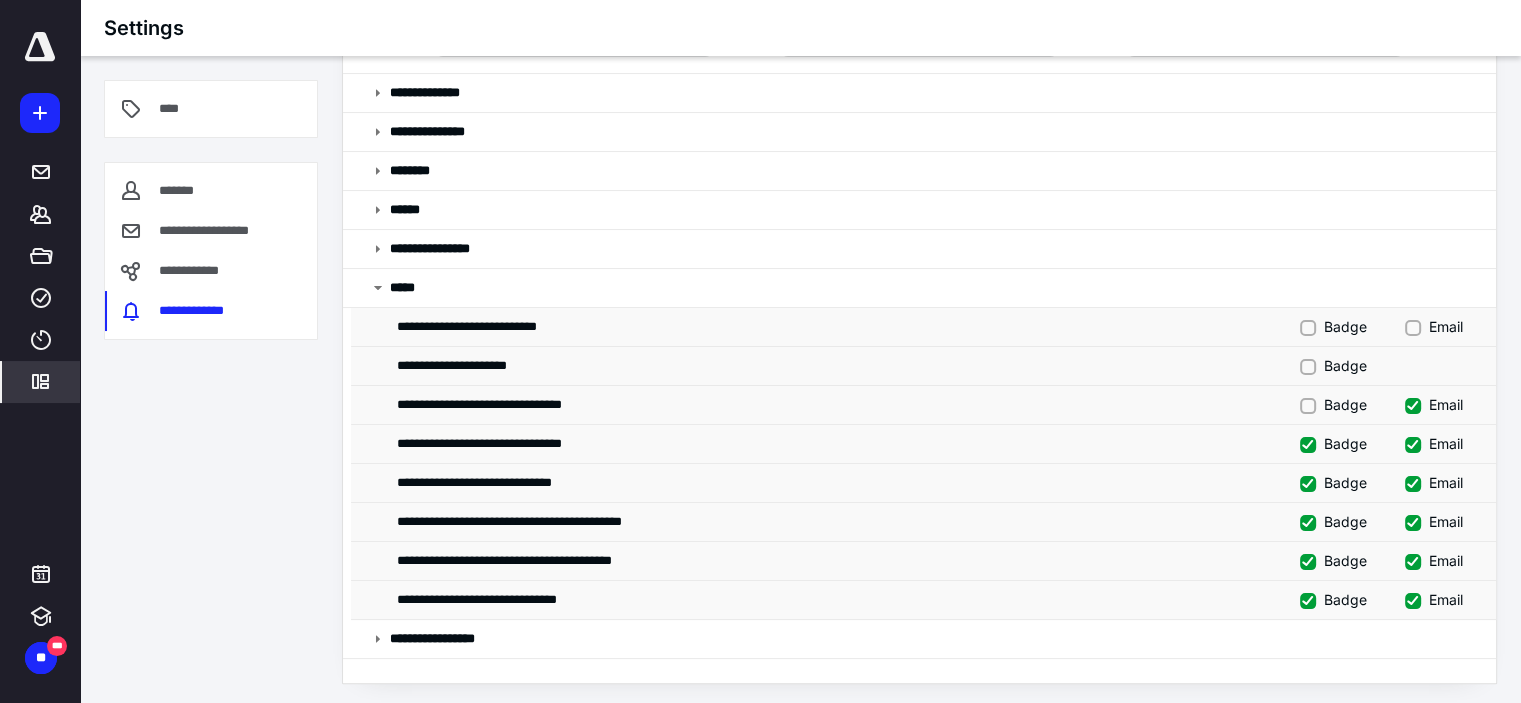 click on "Email" at bounding box center [1434, 404] 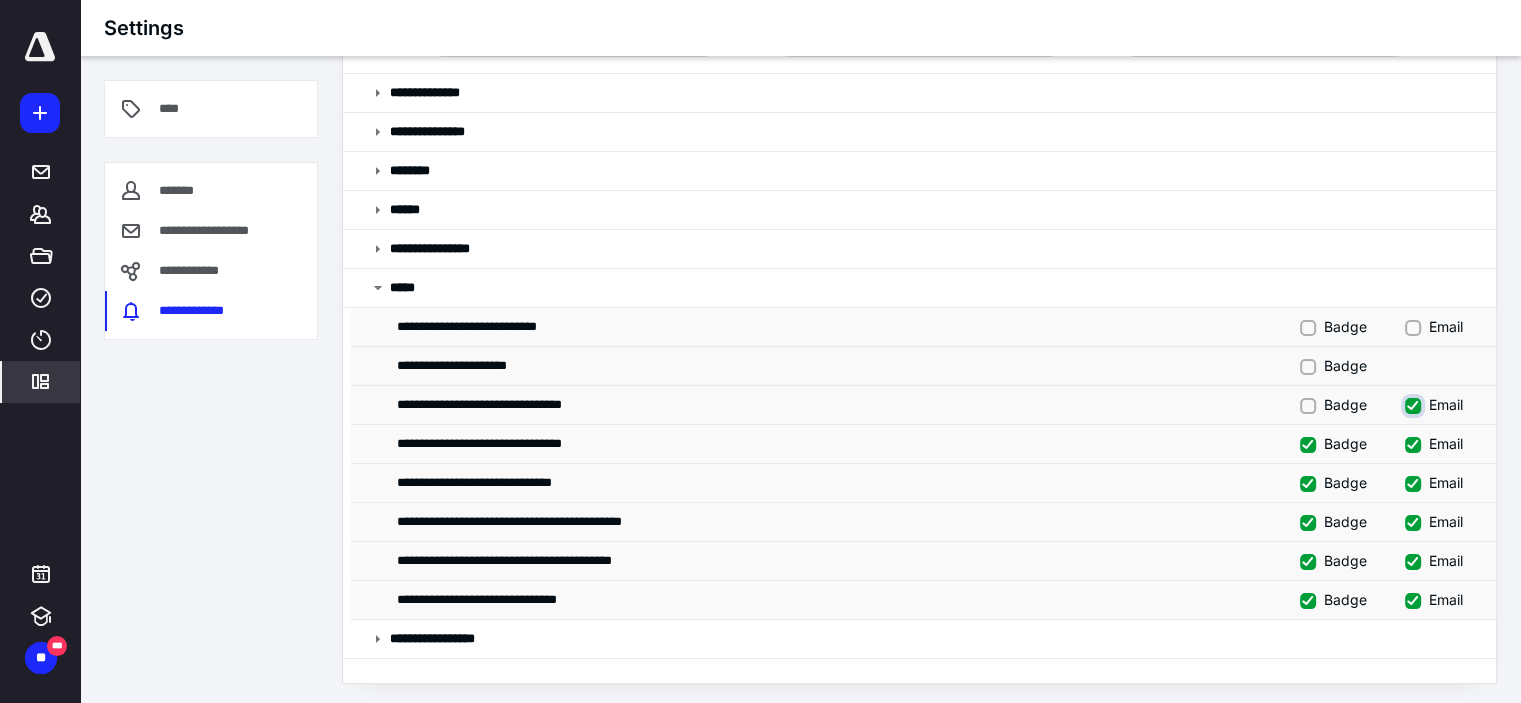 click on "Email" at bounding box center (1415, 403) 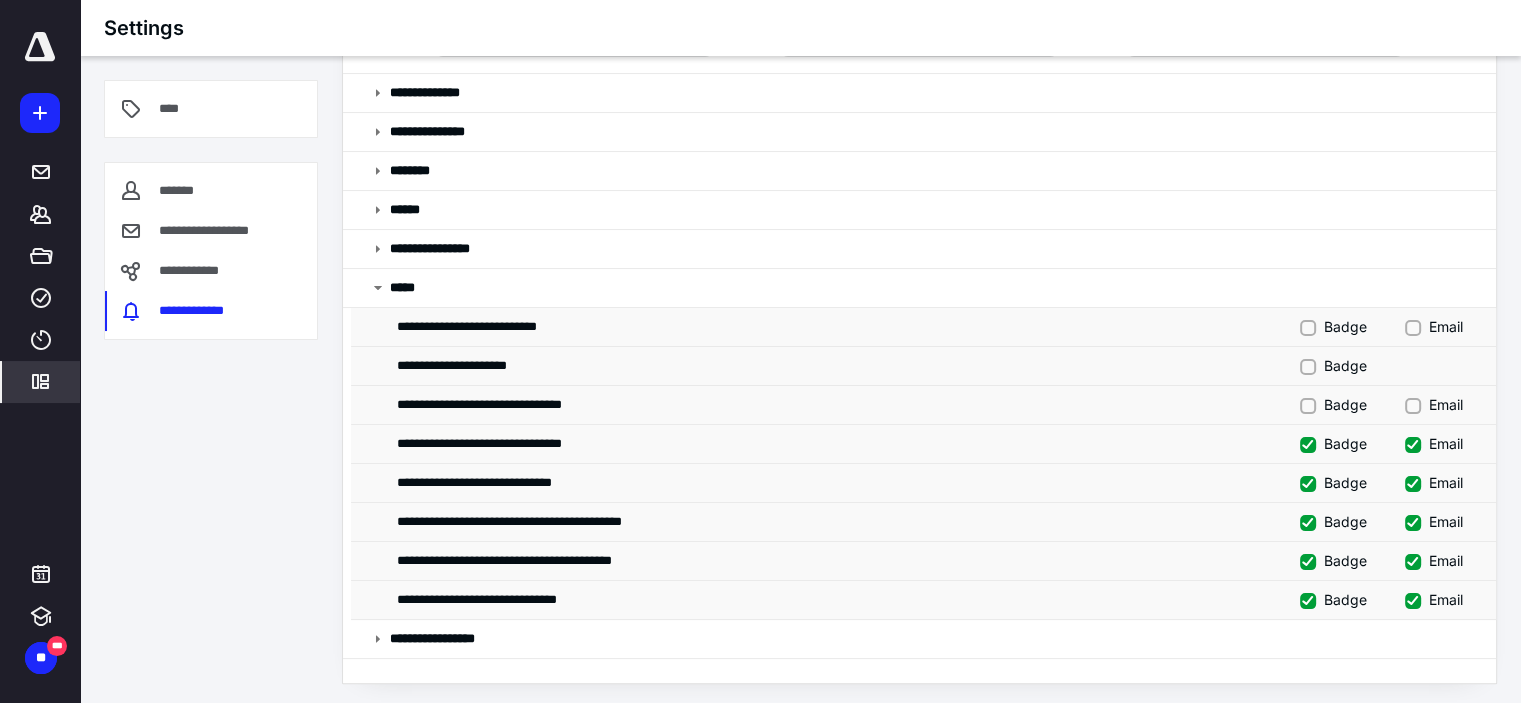 click on "Badge" at bounding box center [1333, 443] 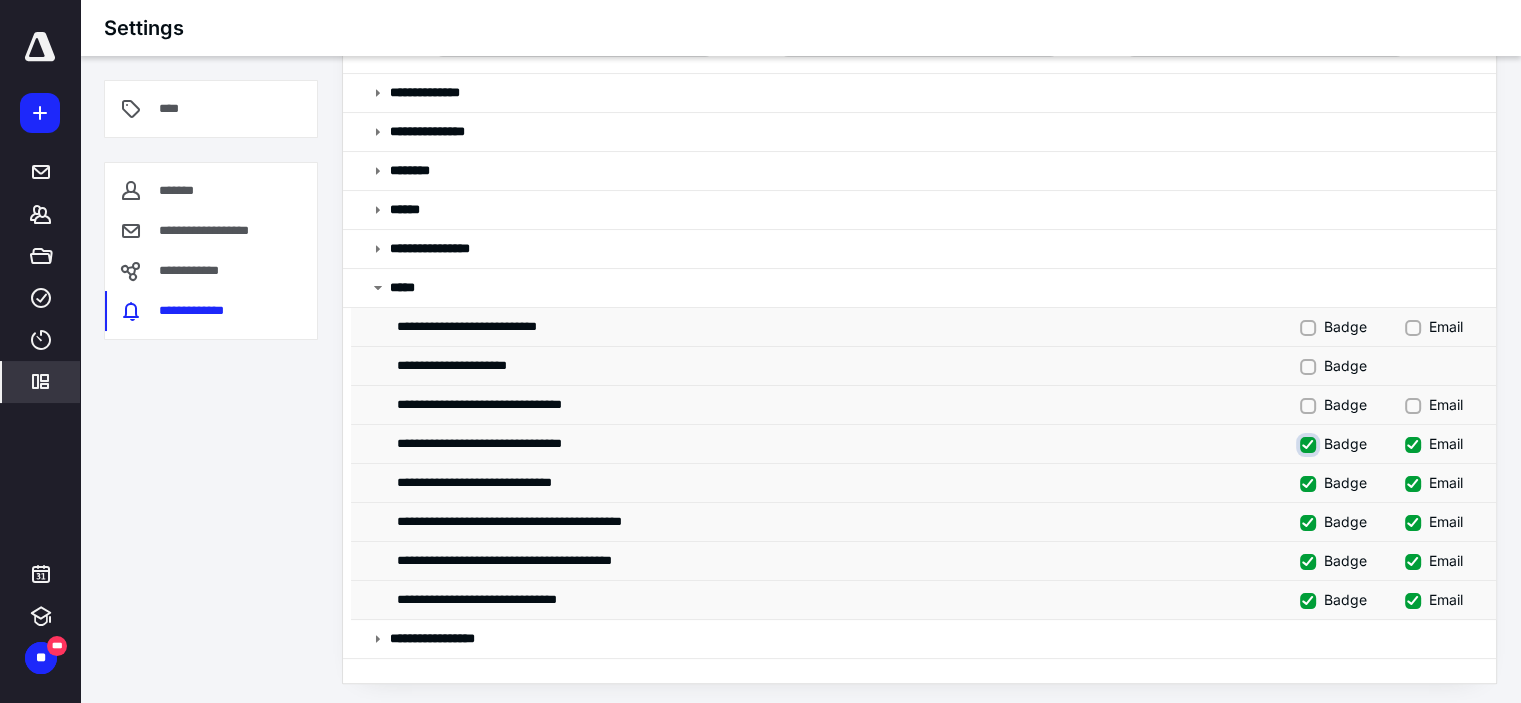 click on "Badge" at bounding box center [1310, 442] 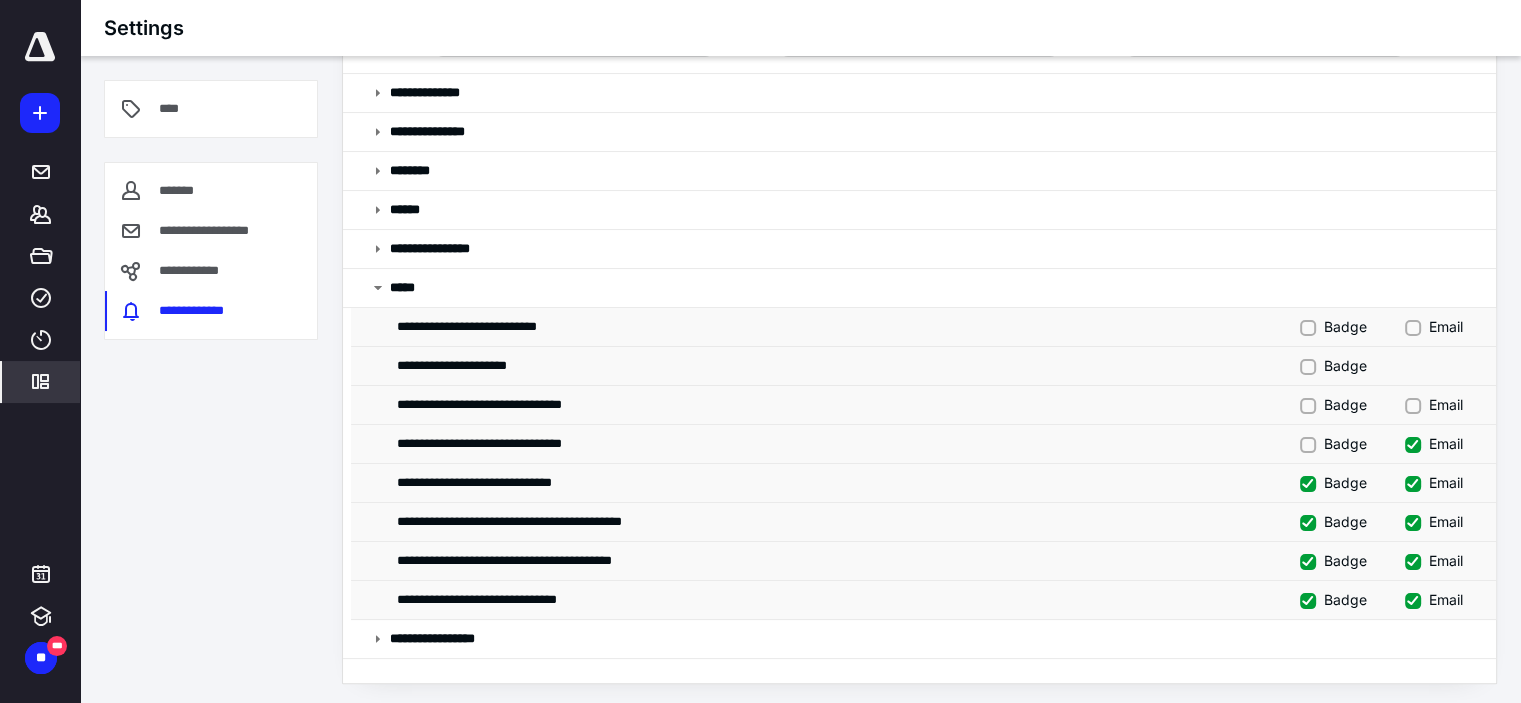 click on "Email" at bounding box center (1434, 443) 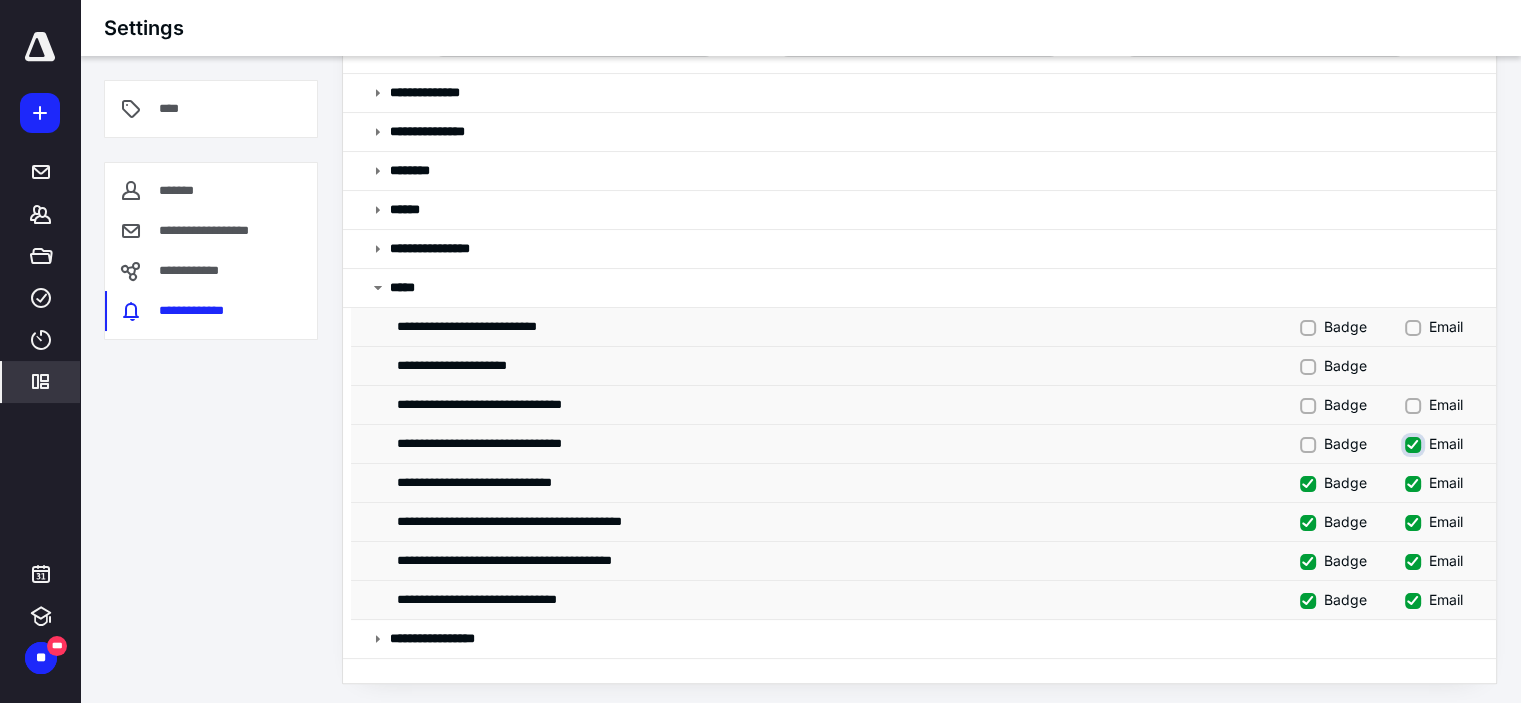 click on "Email" at bounding box center (1415, 442) 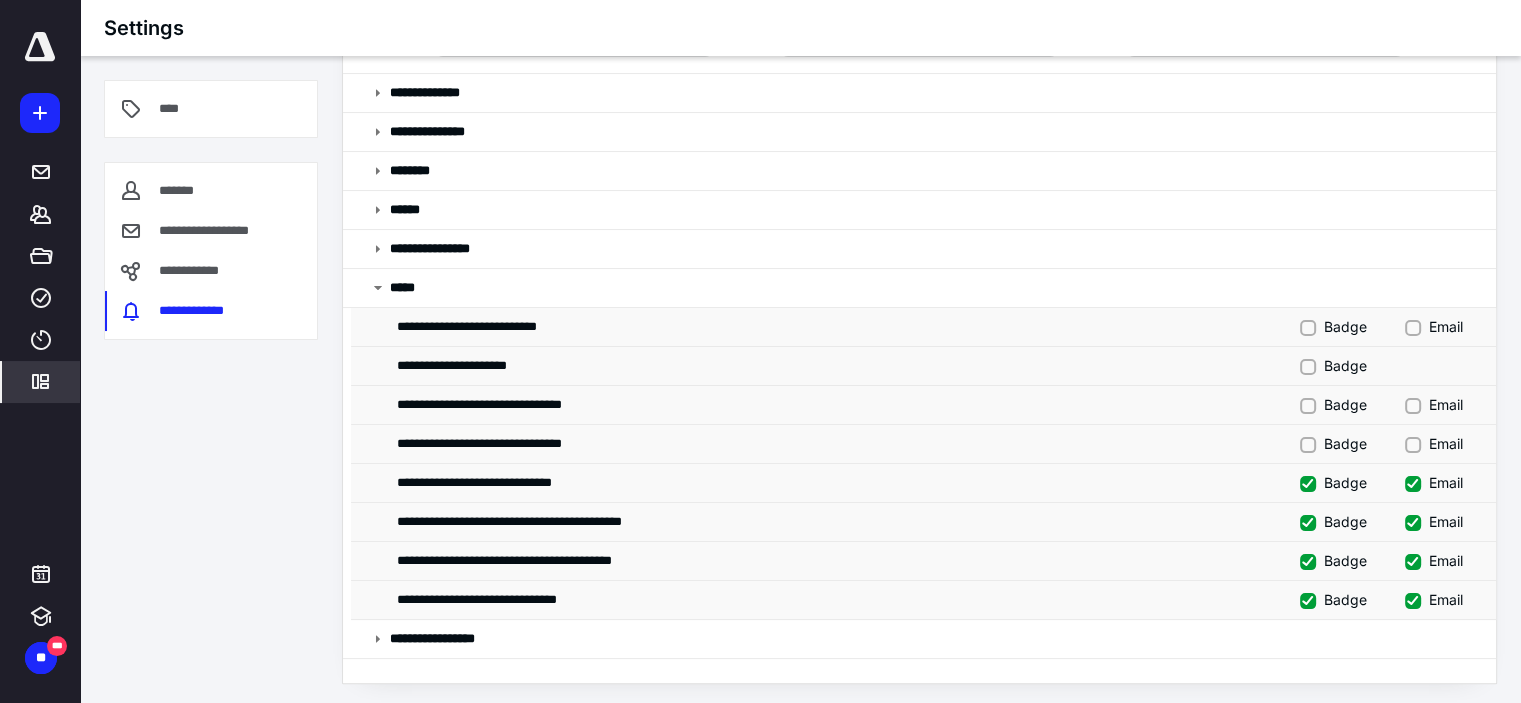 click on "Badge" at bounding box center (1333, 482) 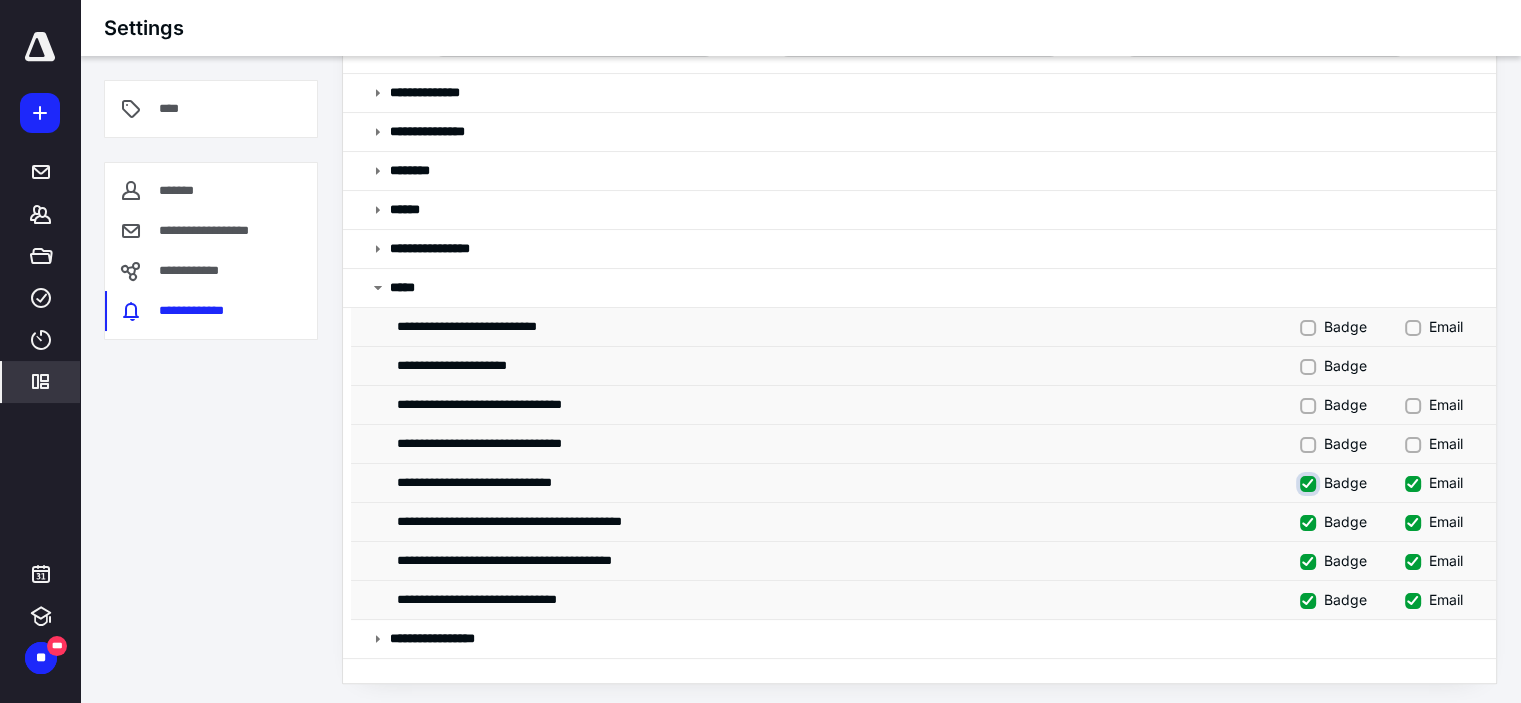 checkbox on "false" 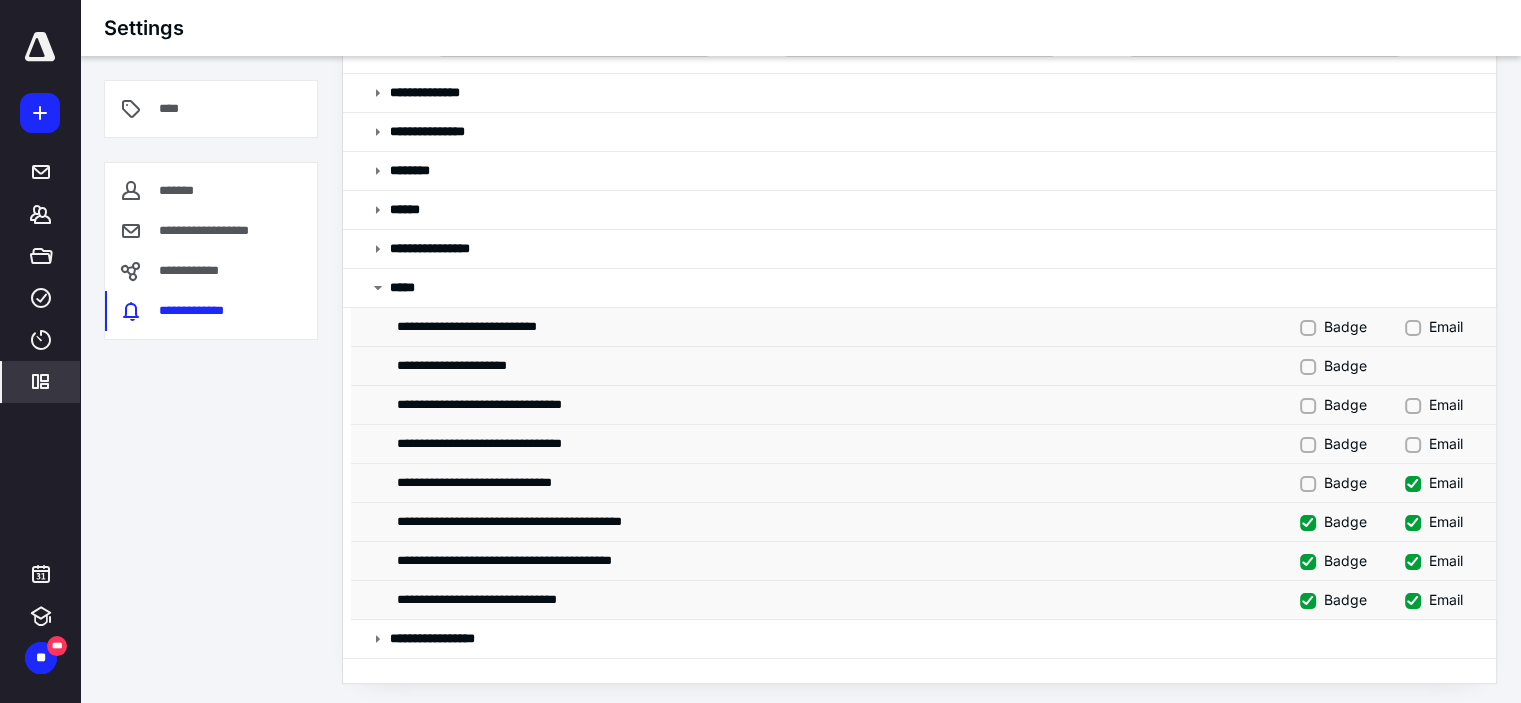 click on "Email" at bounding box center [1434, 482] 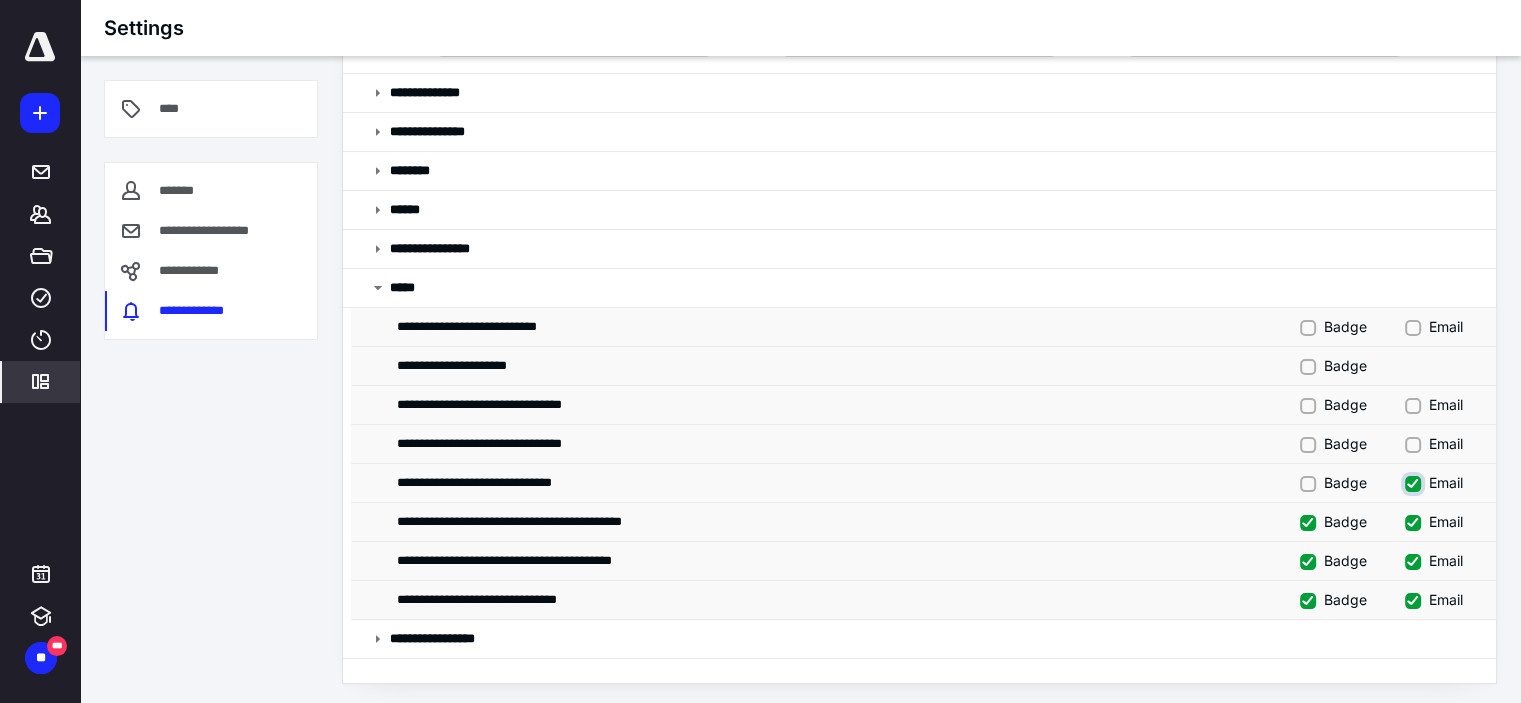 checkbox on "false" 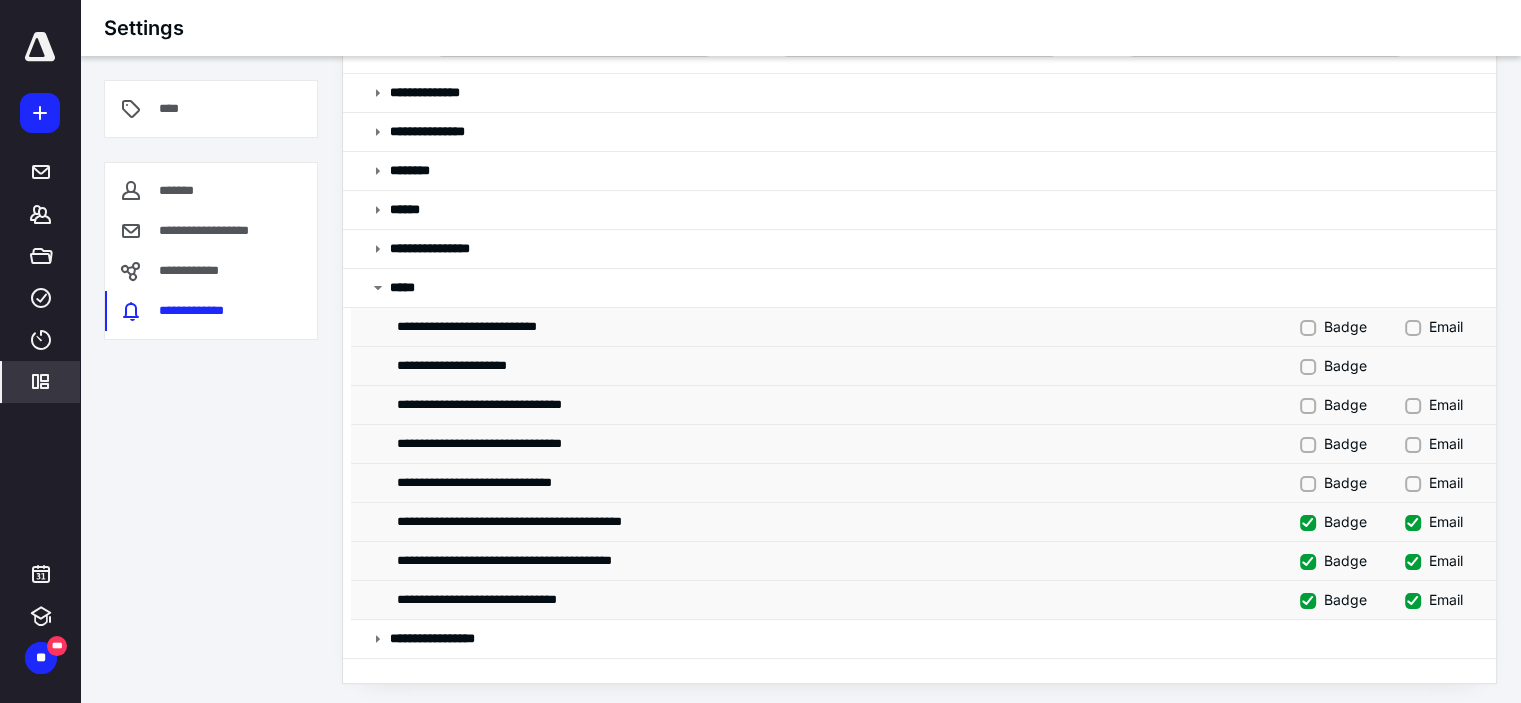click on "Badge" at bounding box center (1333, 521) 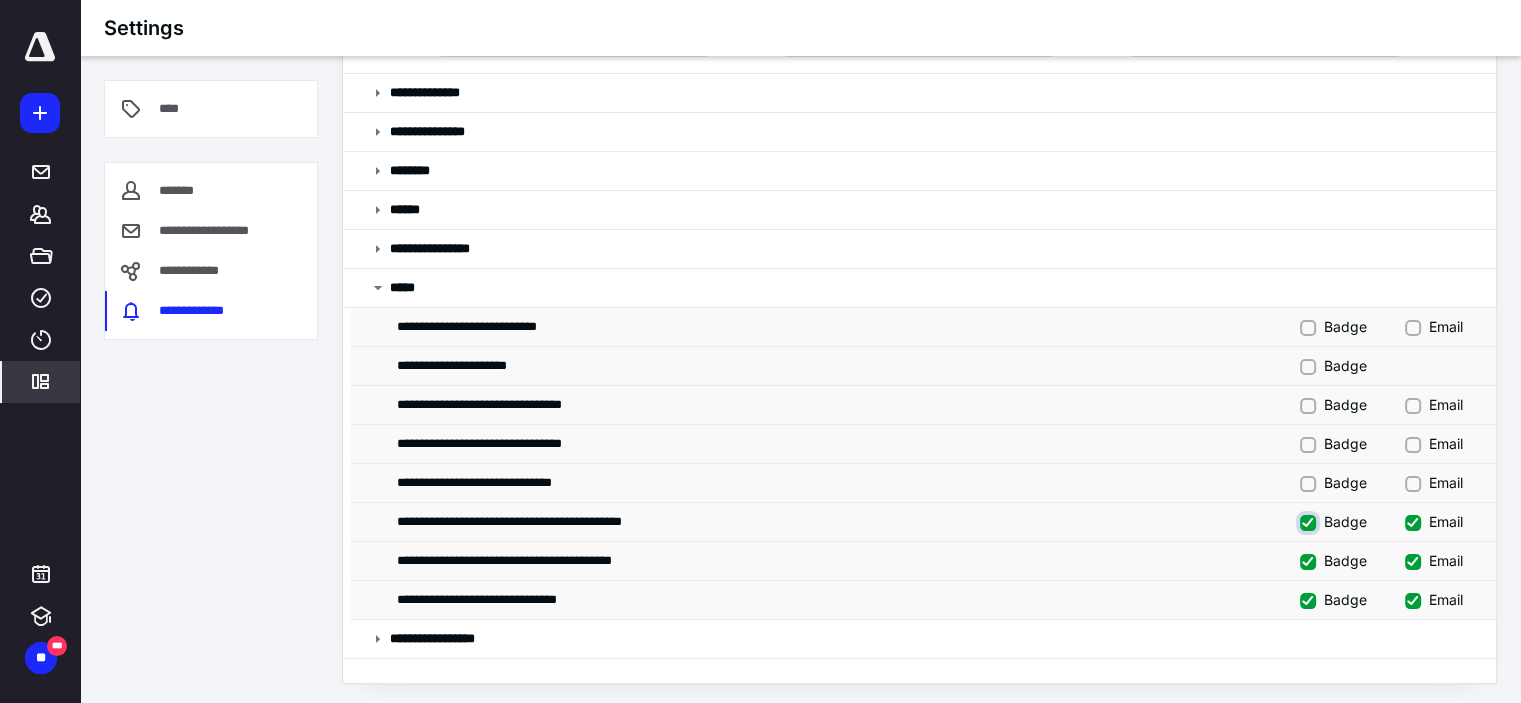 checkbox on "false" 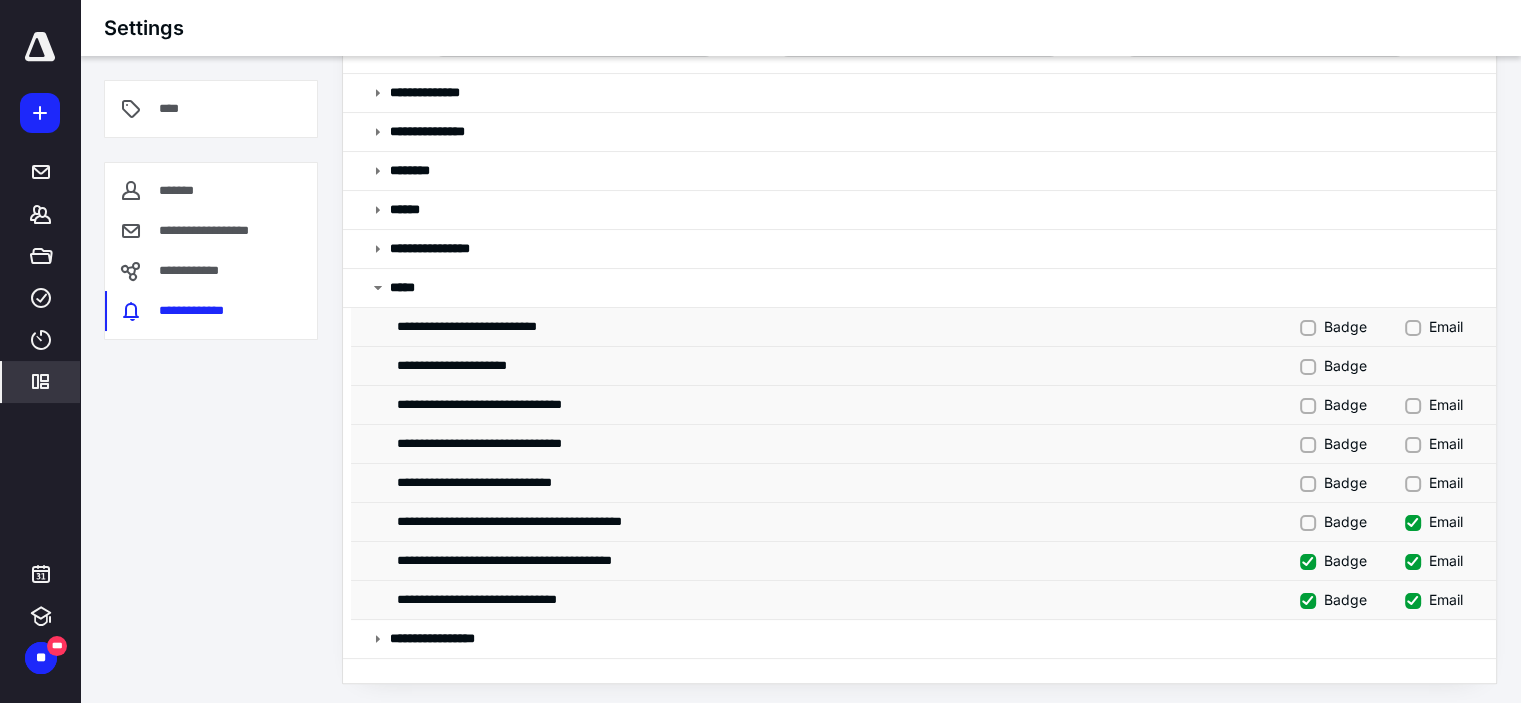 click on "Email" at bounding box center (1434, 521) 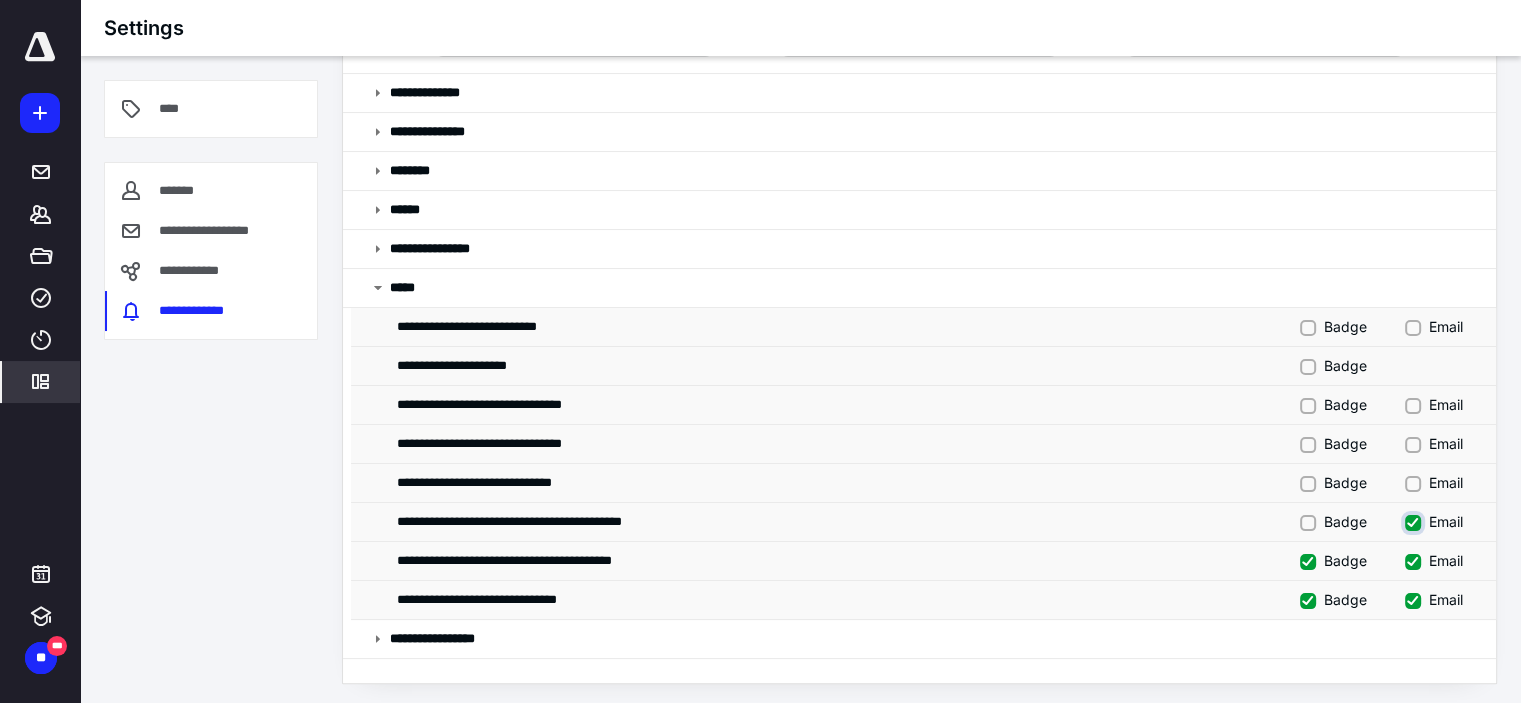 click on "Email" at bounding box center (1415, 520) 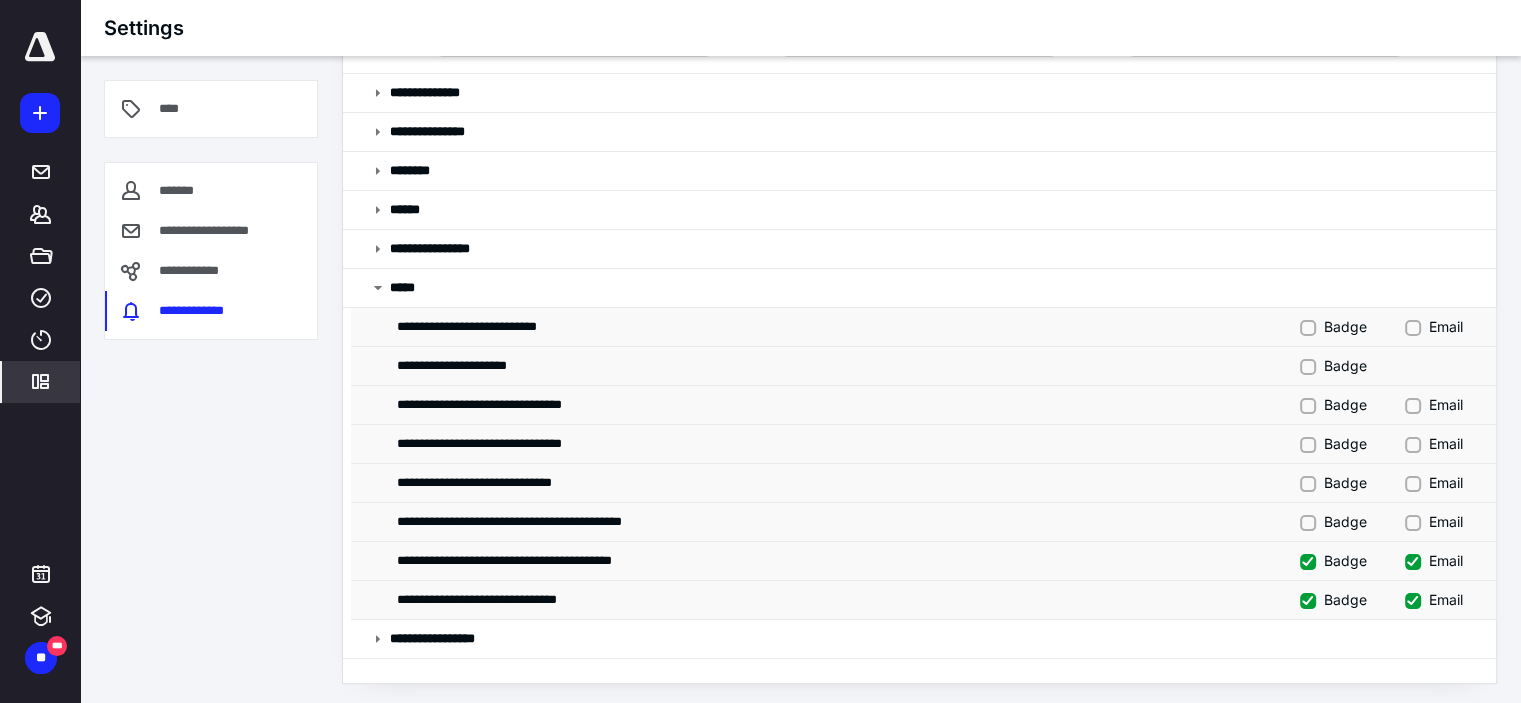 click on "Badge" at bounding box center [1333, 560] 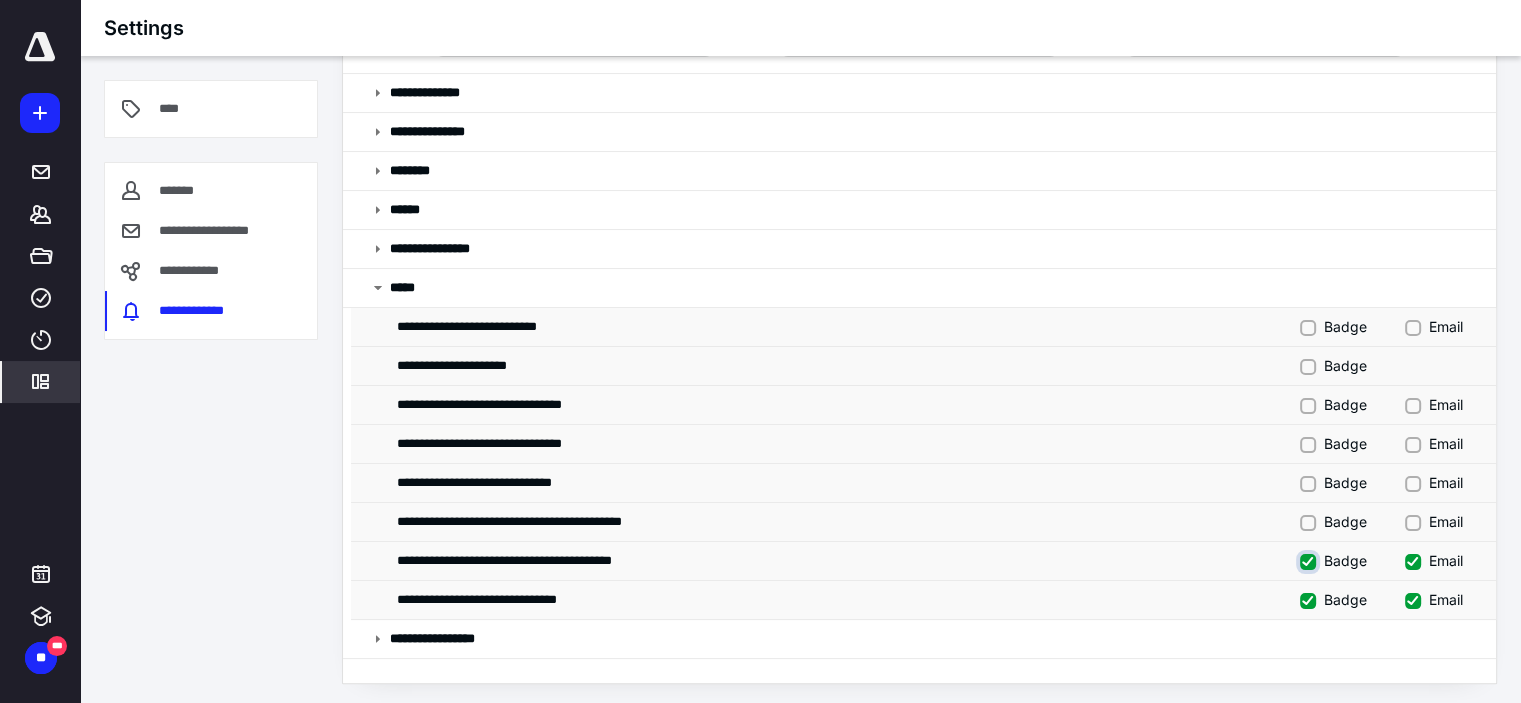 click on "Badge" at bounding box center (1310, 559) 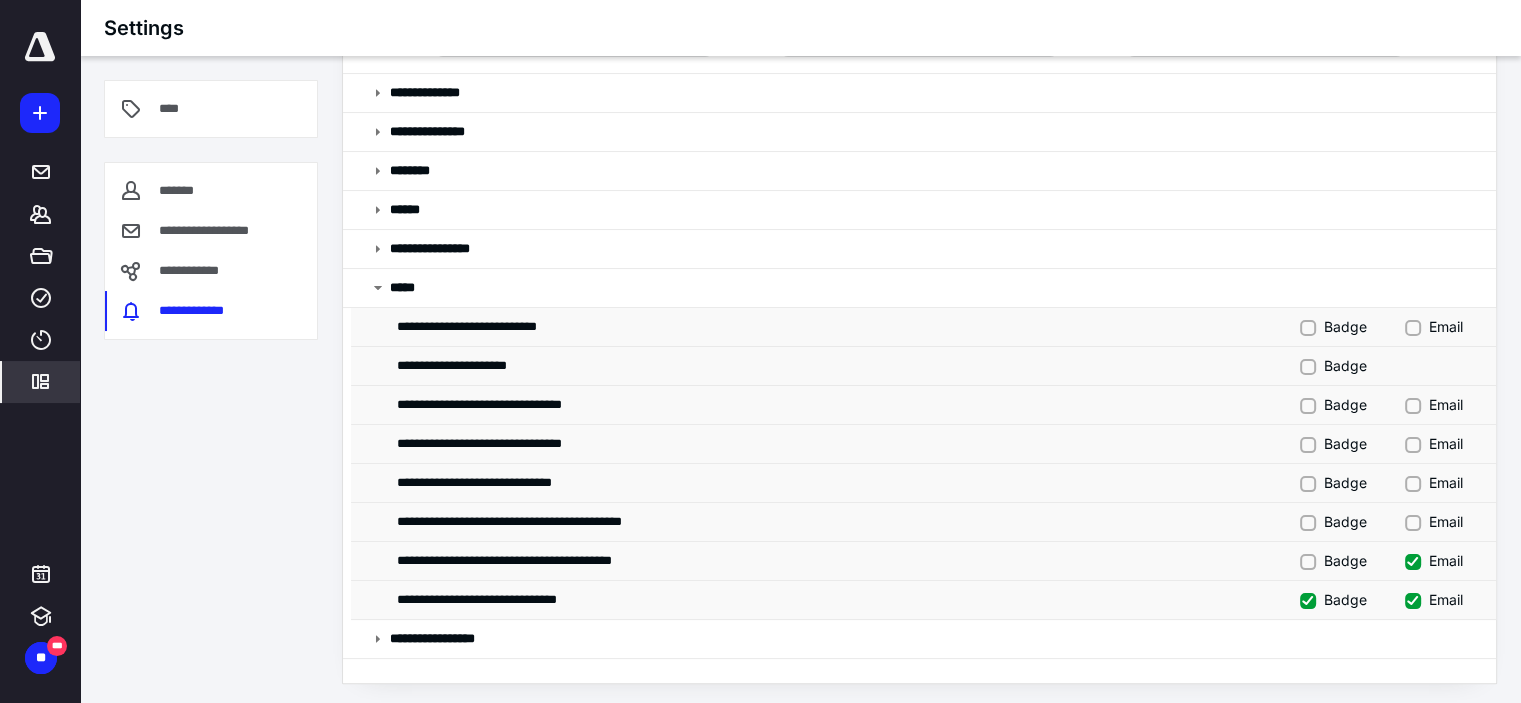 click on "Email" at bounding box center [1434, 560] 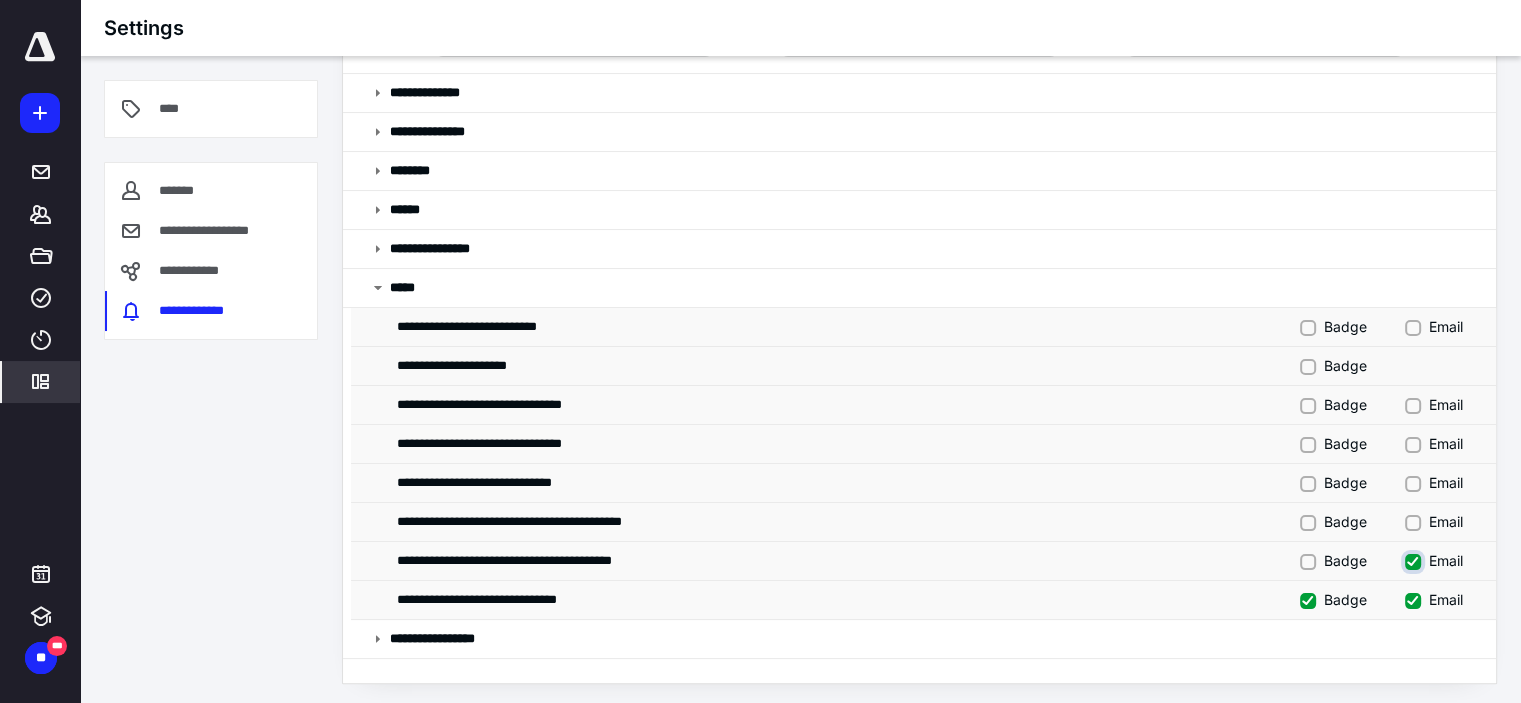 click on "Email" at bounding box center (1415, 559) 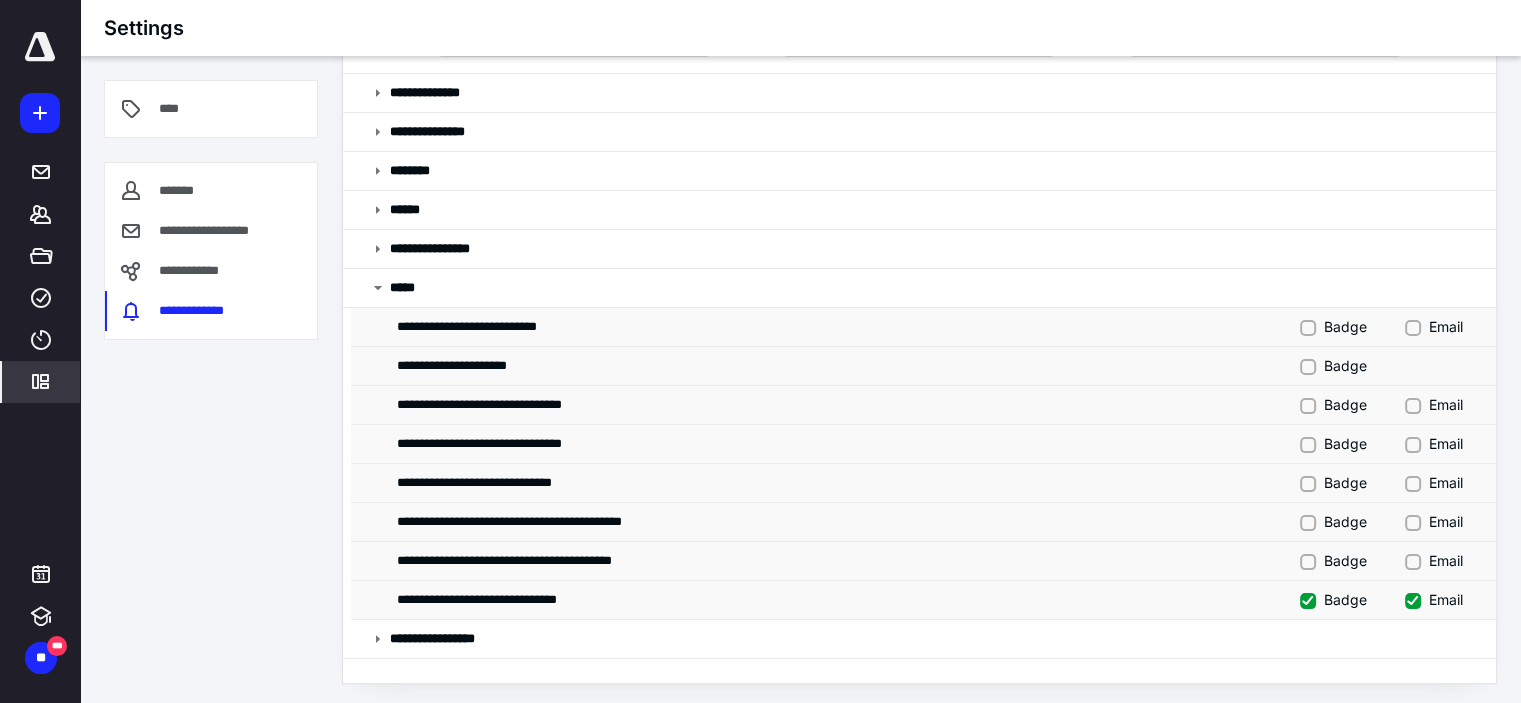 click on "Badge" at bounding box center (1333, 599) 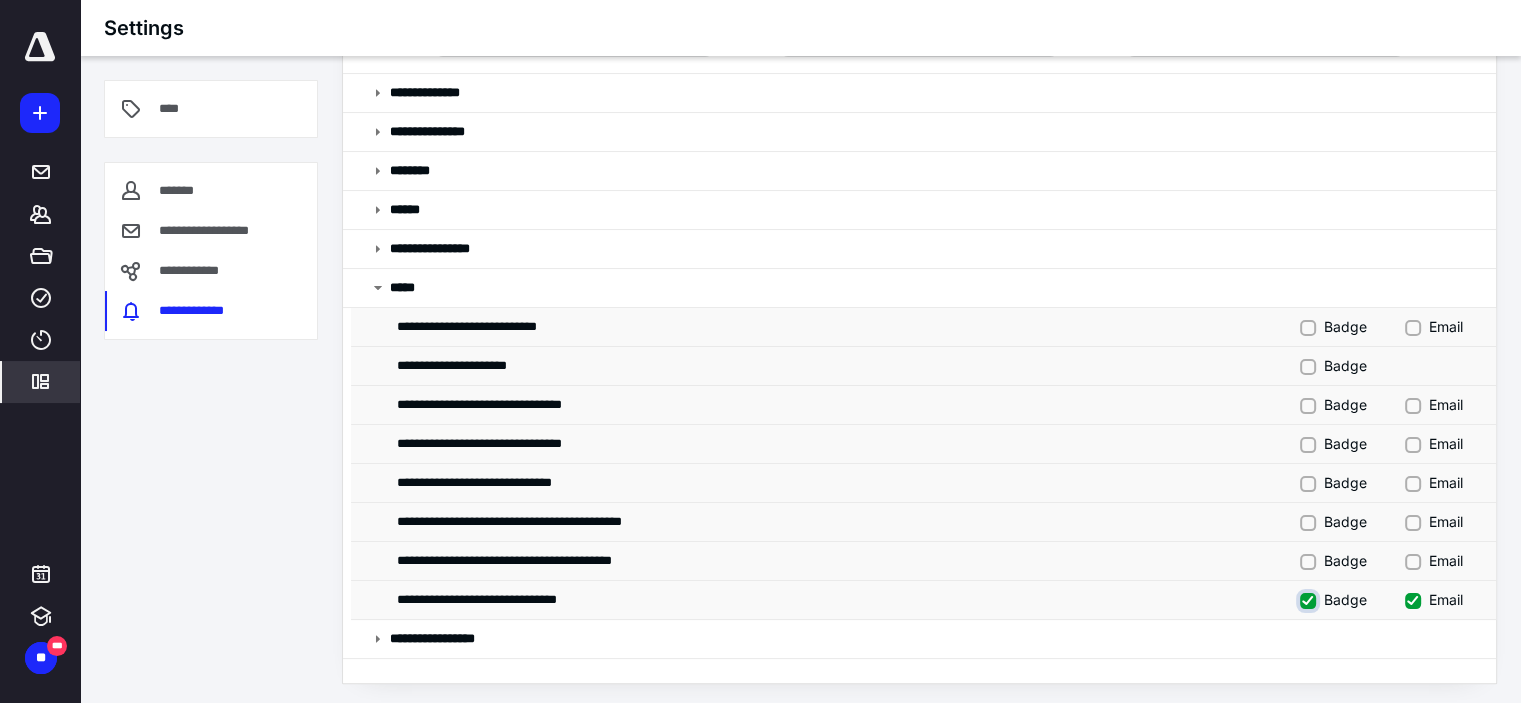checkbox on "false" 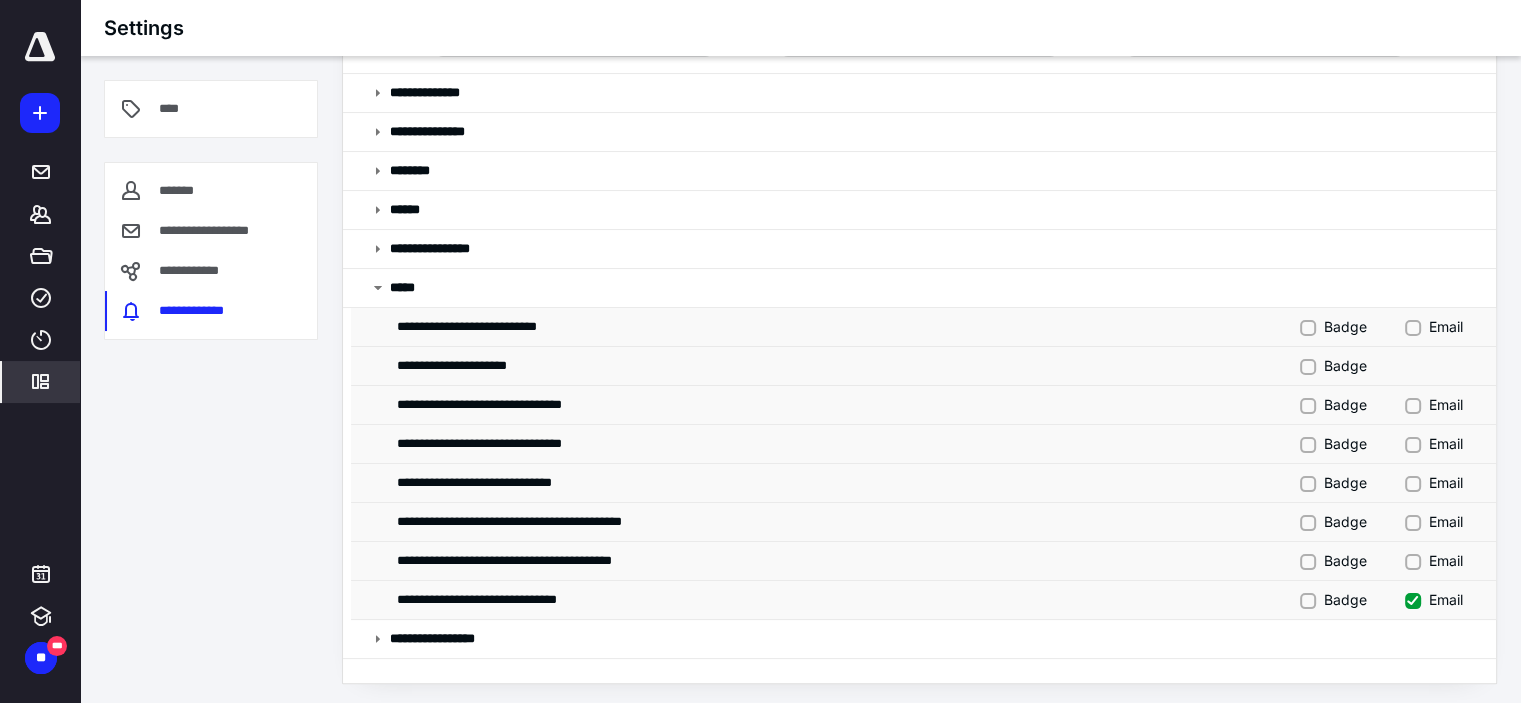 click on "Email" at bounding box center [1434, 599] 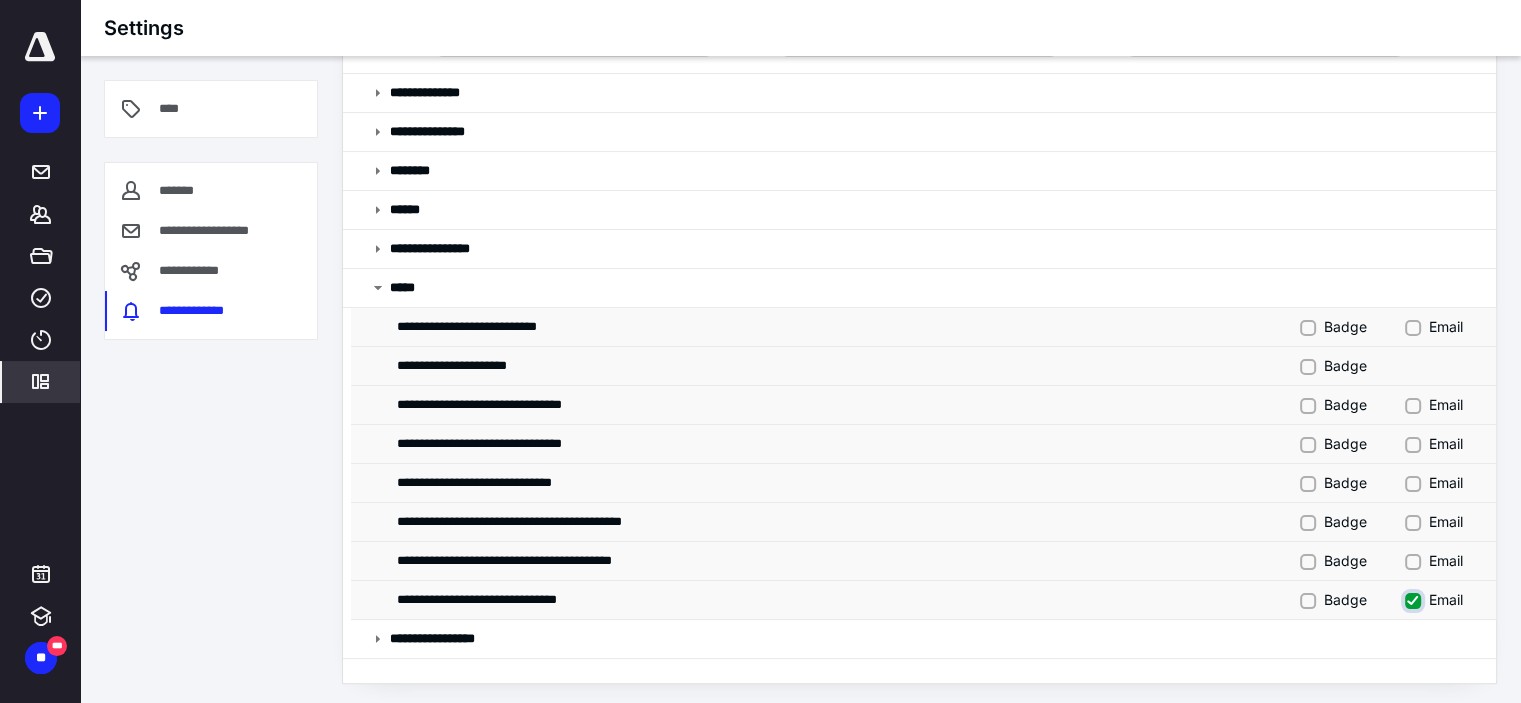 click on "Email" at bounding box center (1415, 598) 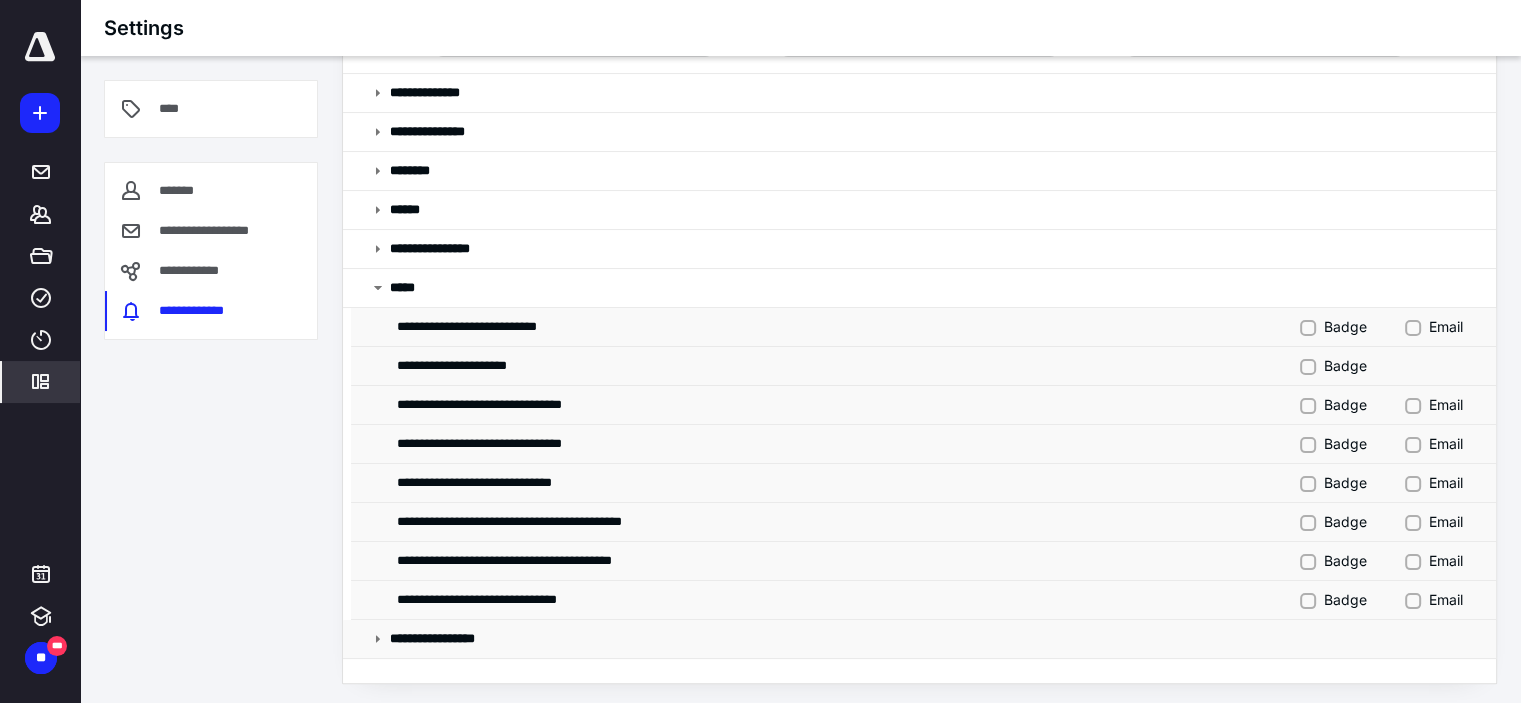 click at bounding box center (378, 639) 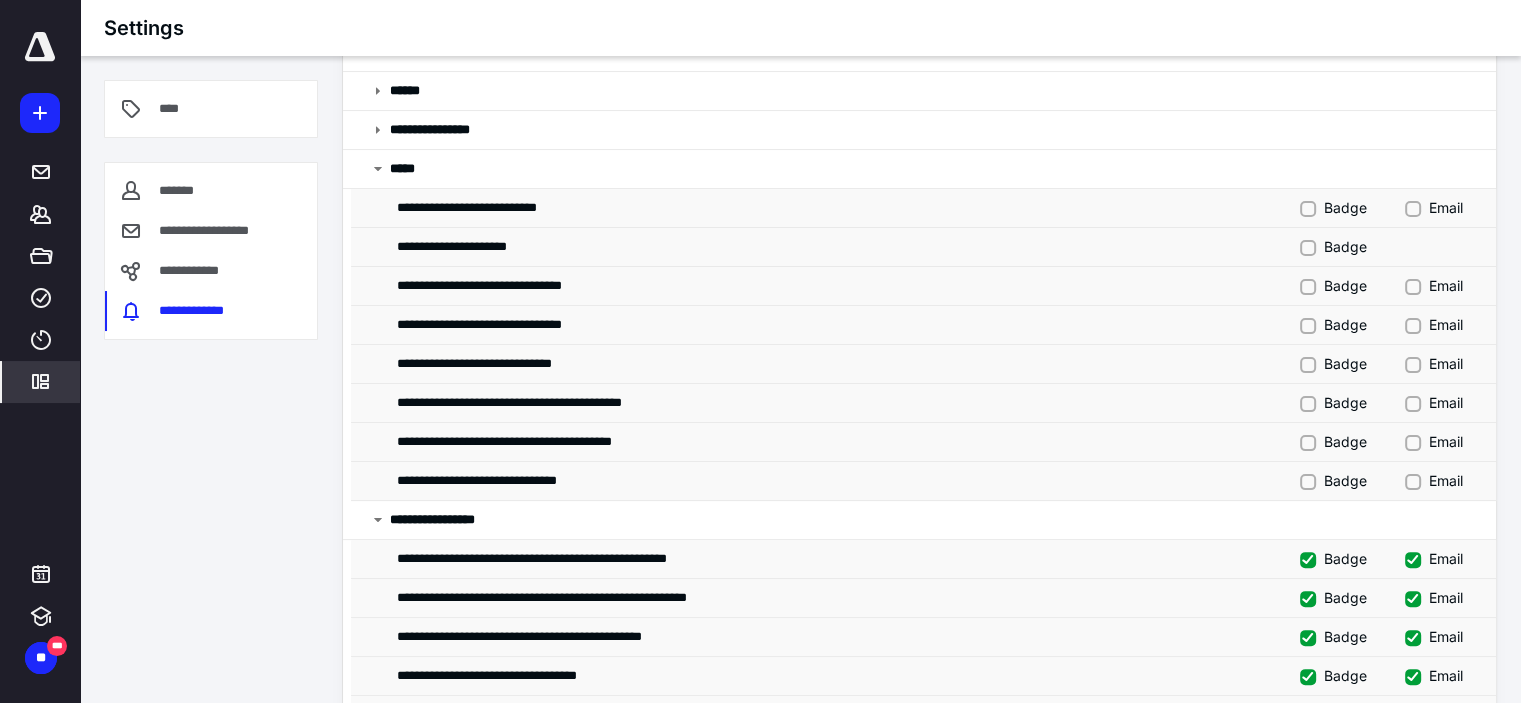 scroll, scrollTop: 538, scrollLeft: 0, axis: vertical 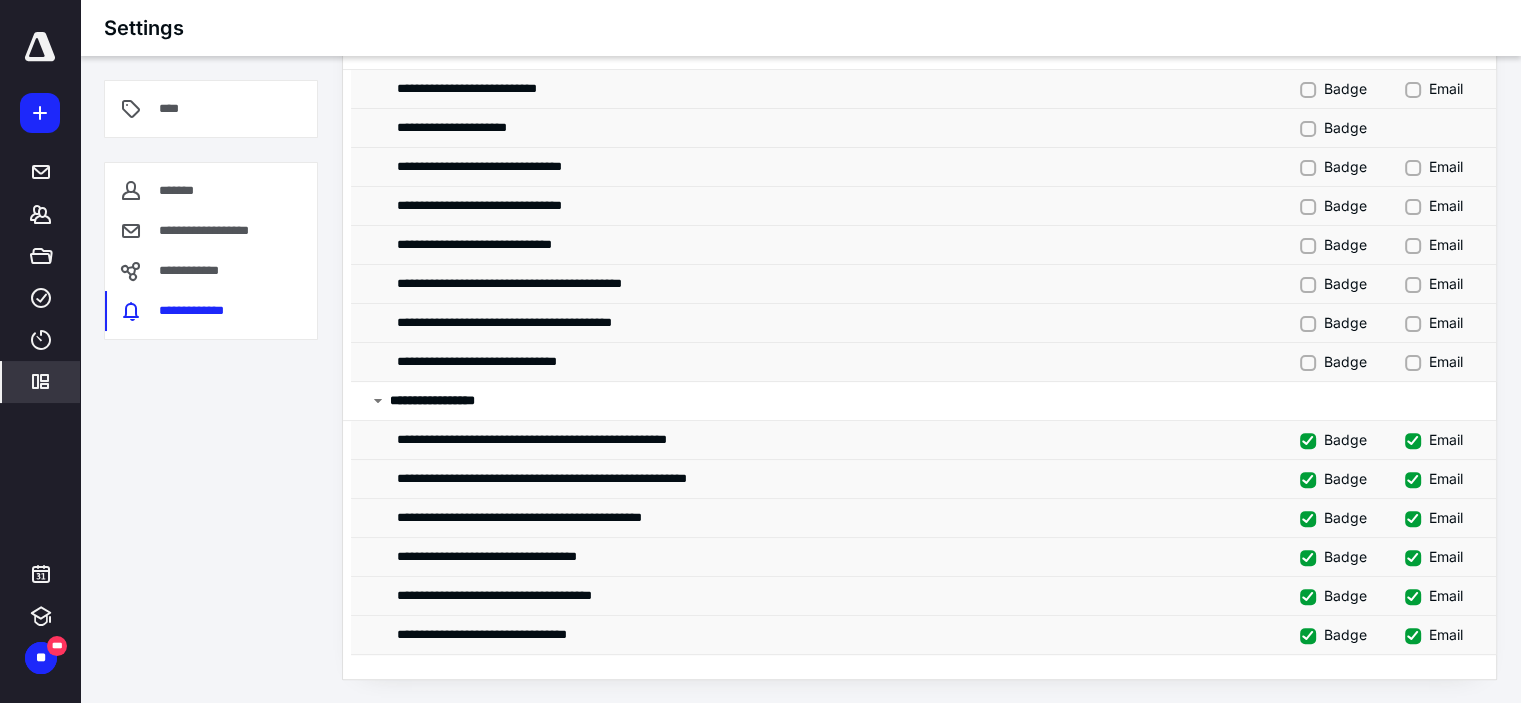 click on "Badge" at bounding box center (1333, 439) 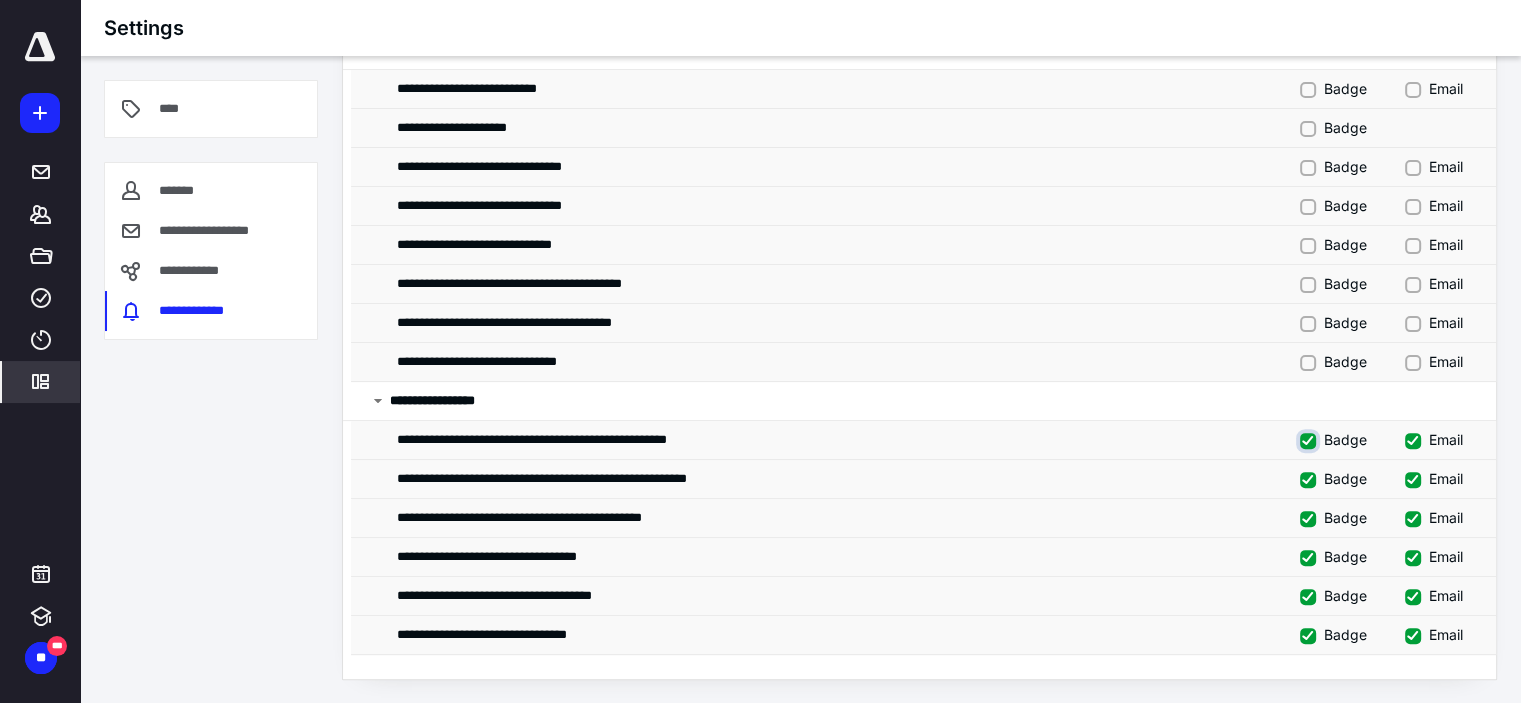 click on "Badge" at bounding box center [1310, 438] 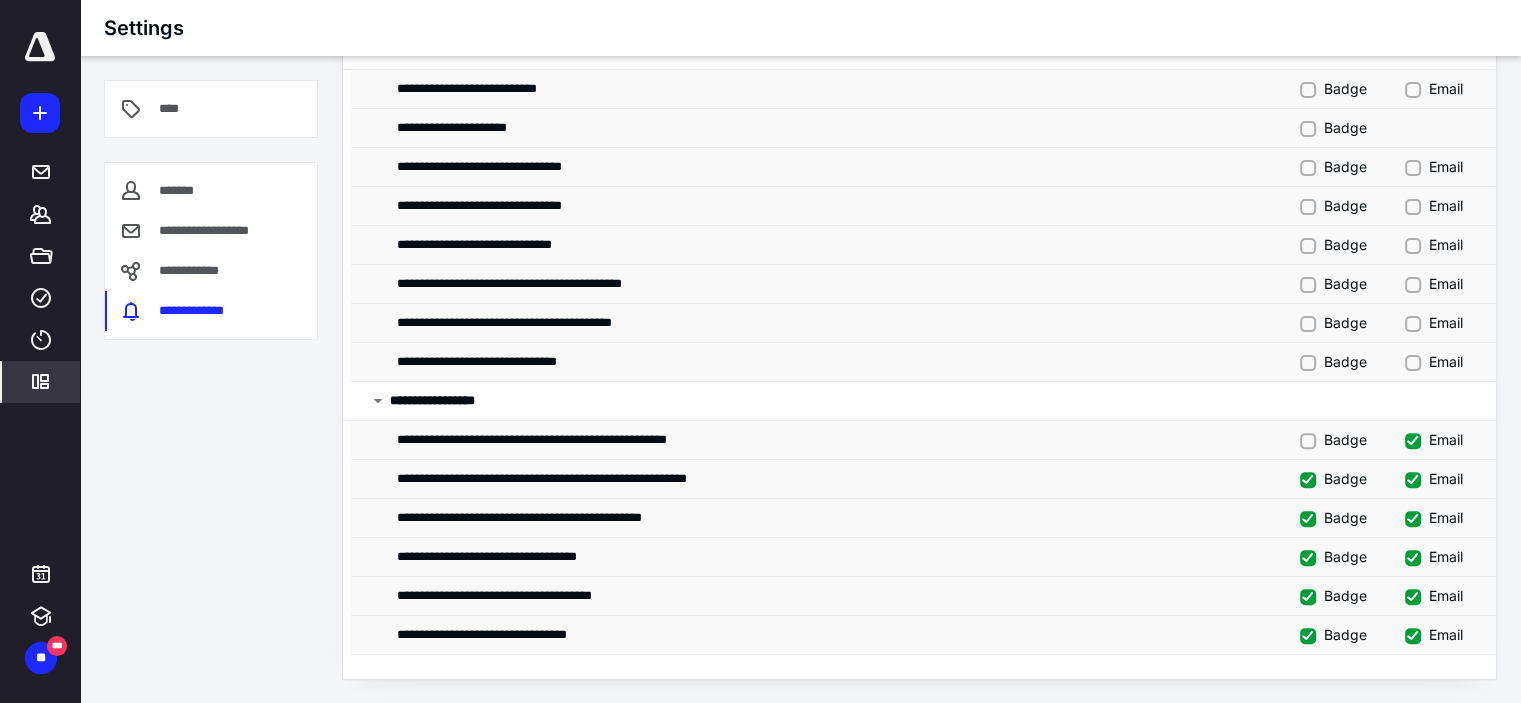 click on "Badge" at bounding box center (1333, 478) 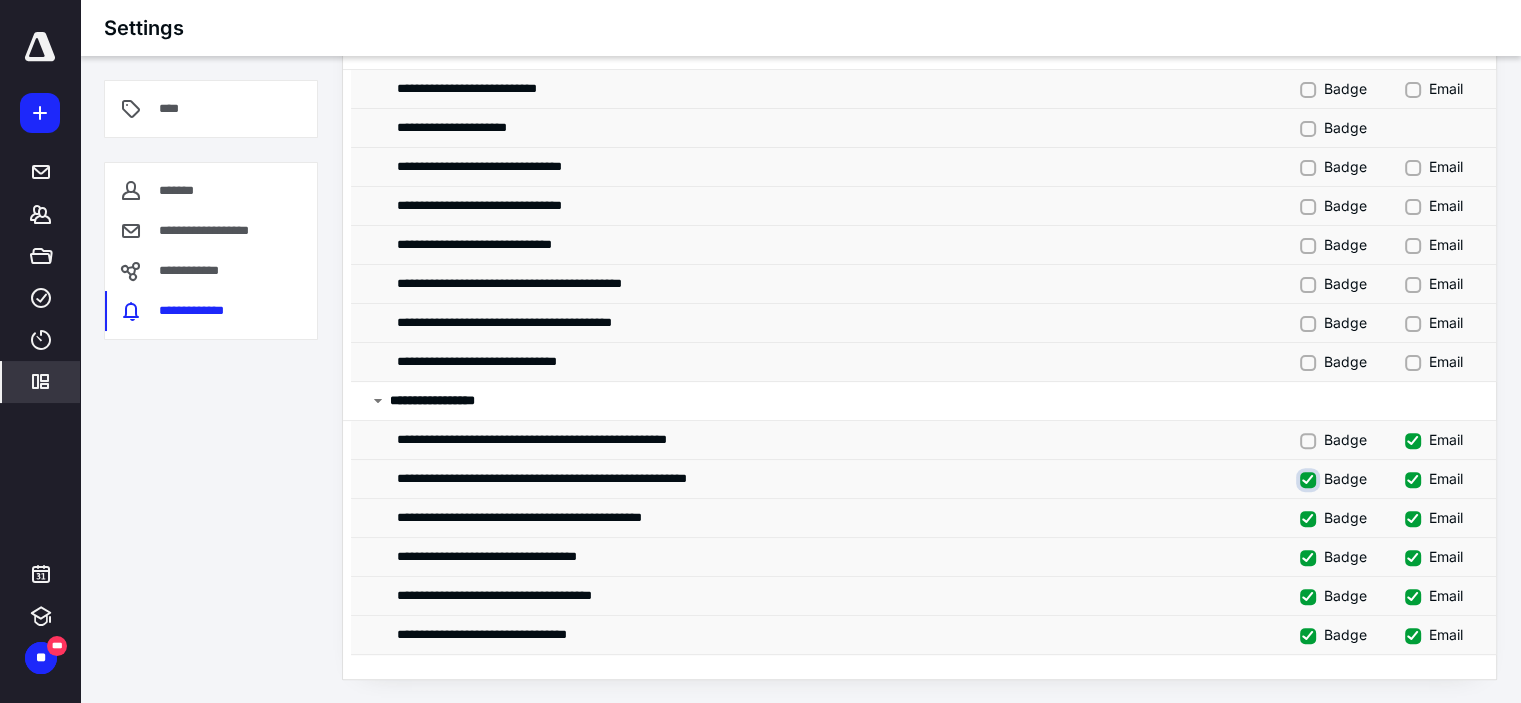 click on "Badge" at bounding box center [1310, 477] 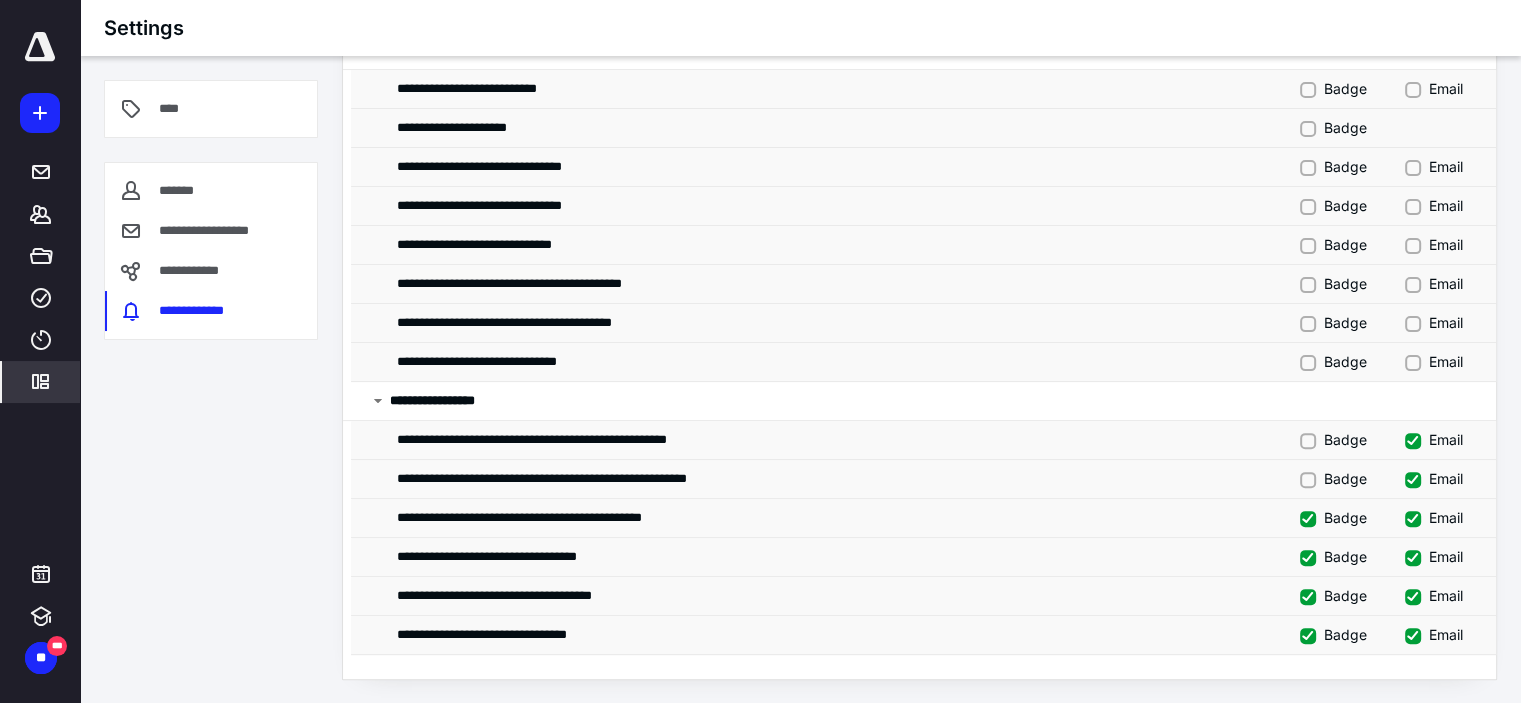 click on "Badge" at bounding box center (1333, 517) 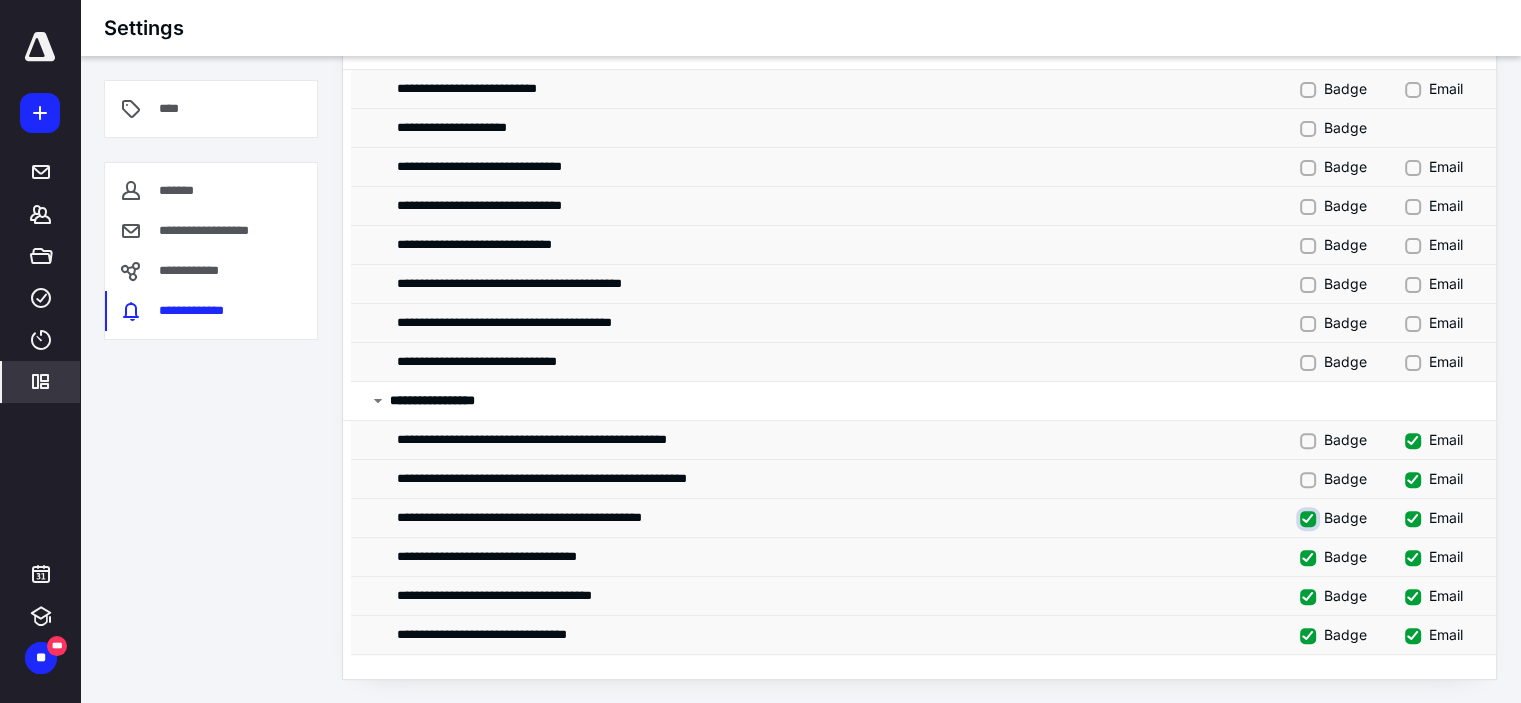 click on "Badge" at bounding box center (1310, 516) 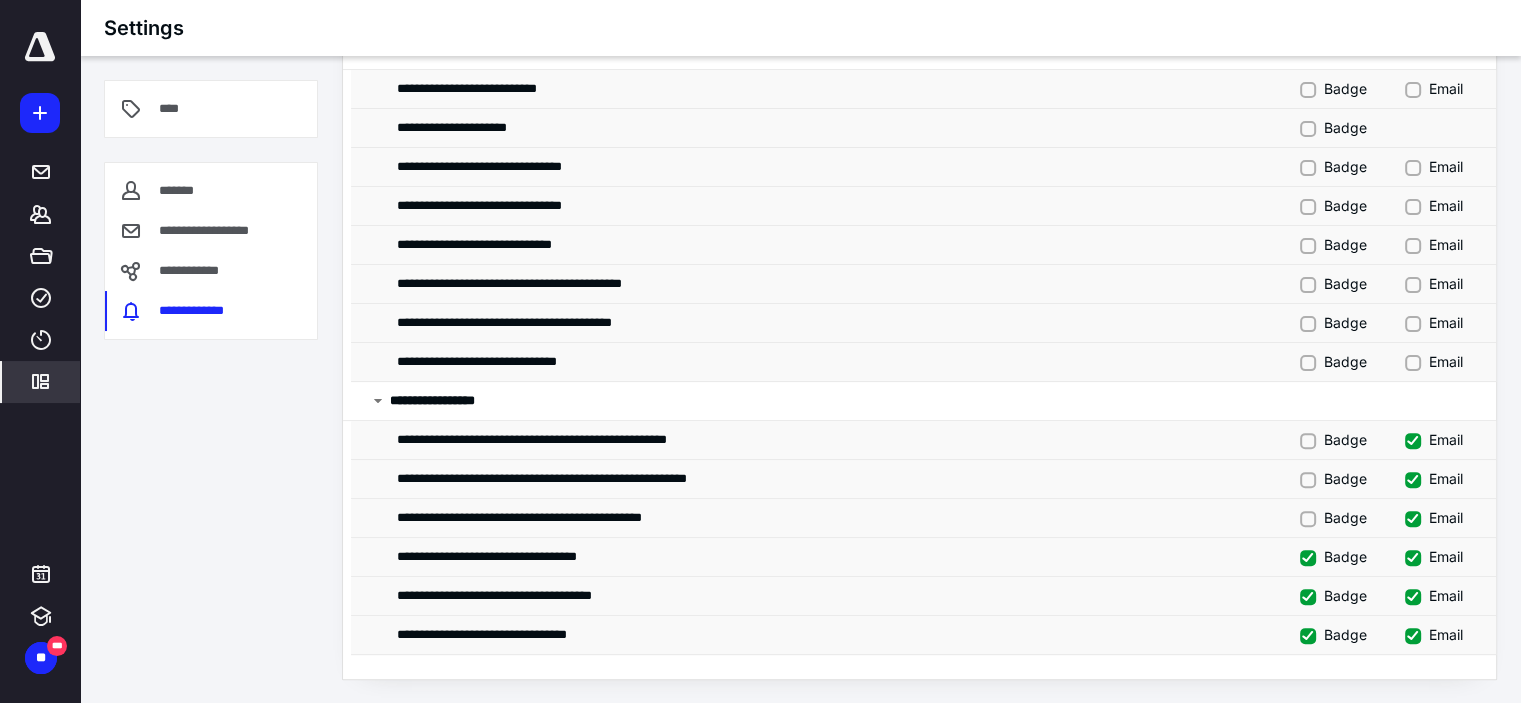 click on "Email" at bounding box center (1434, 517) 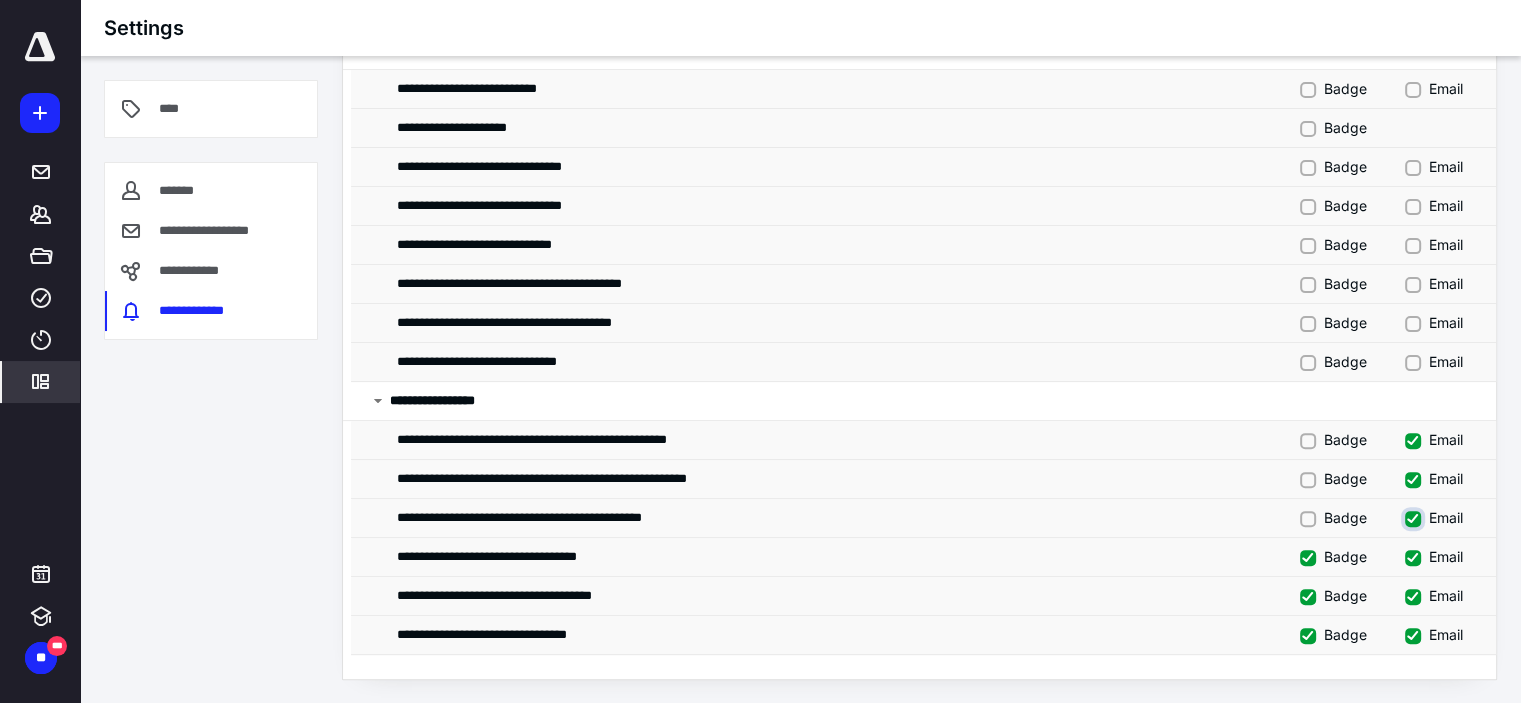 click on "Email" at bounding box center (1415, 516) 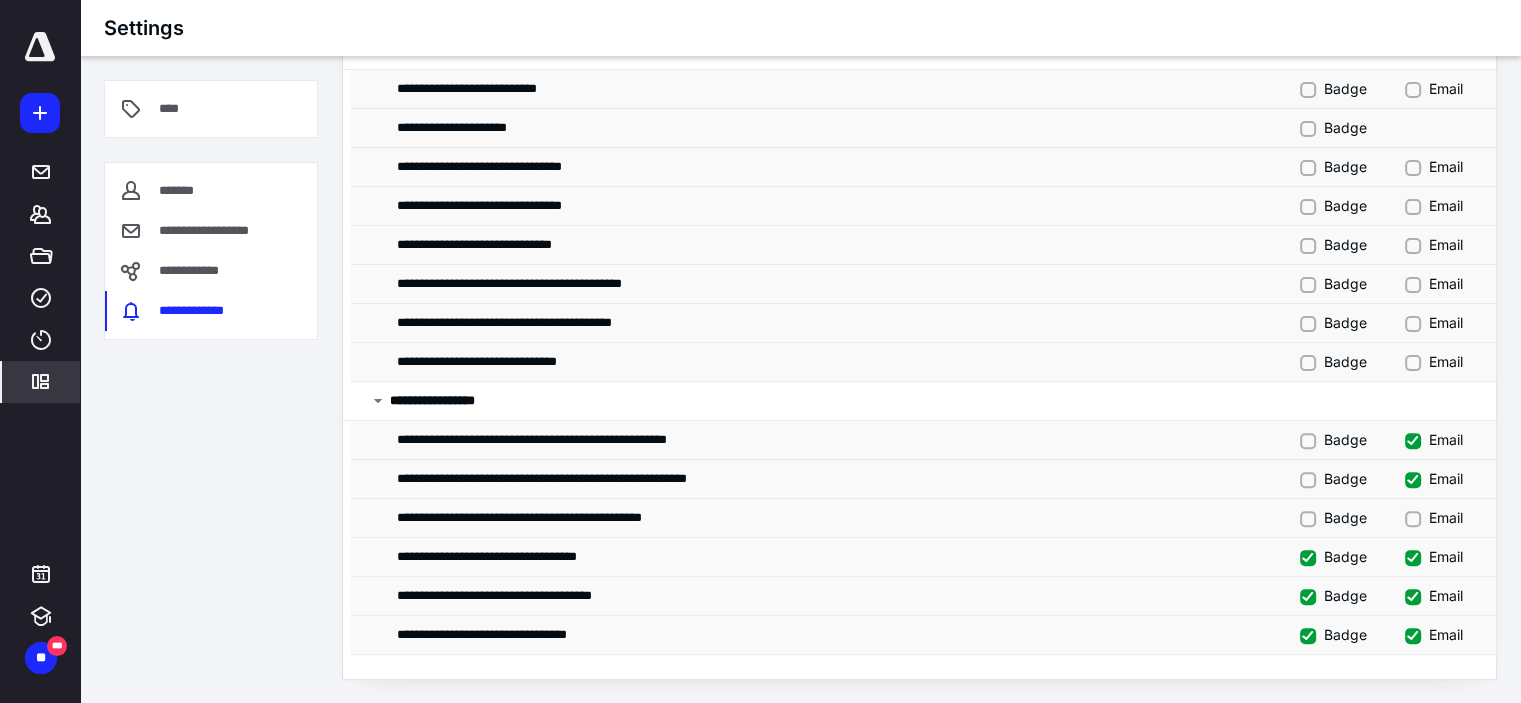 click on "Badge" at bounding box center [1333, 556] 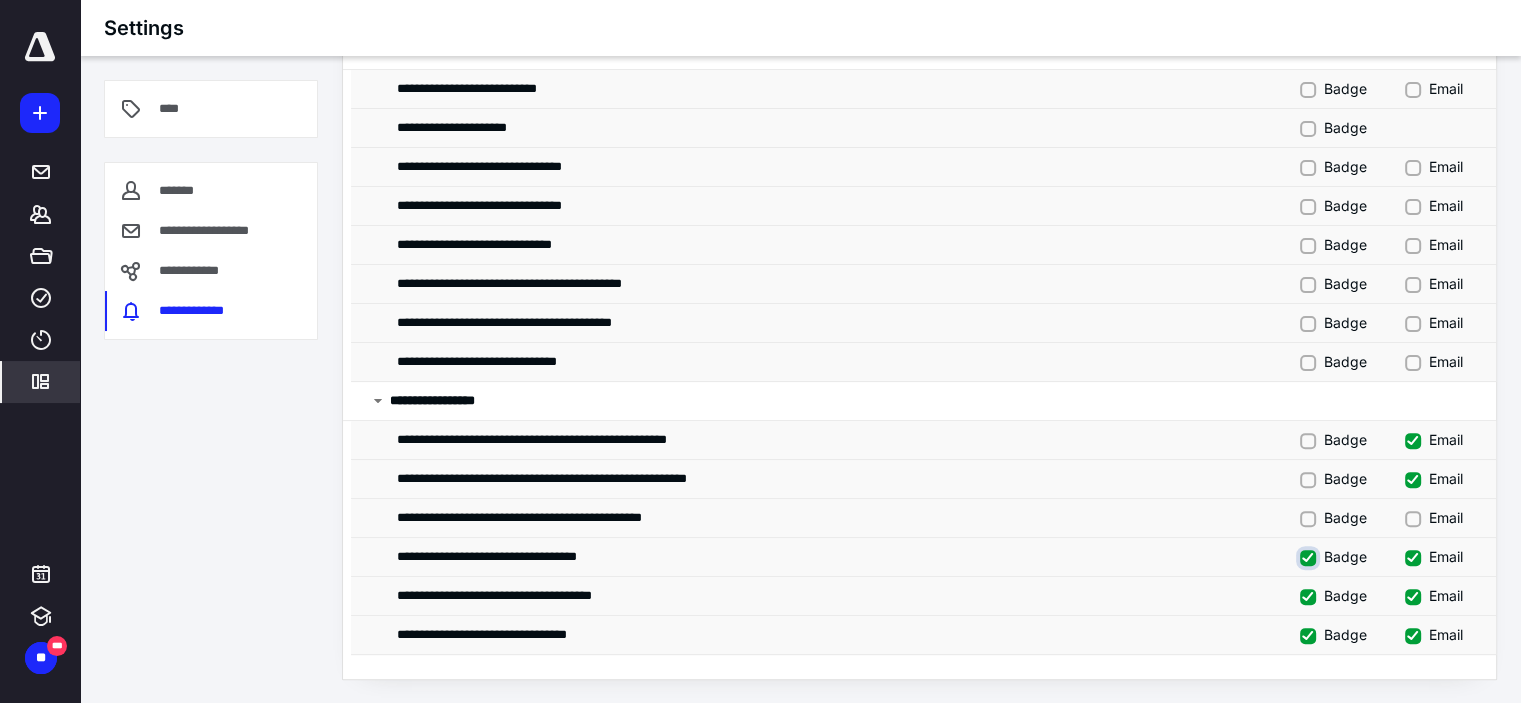 checkbox on "false" 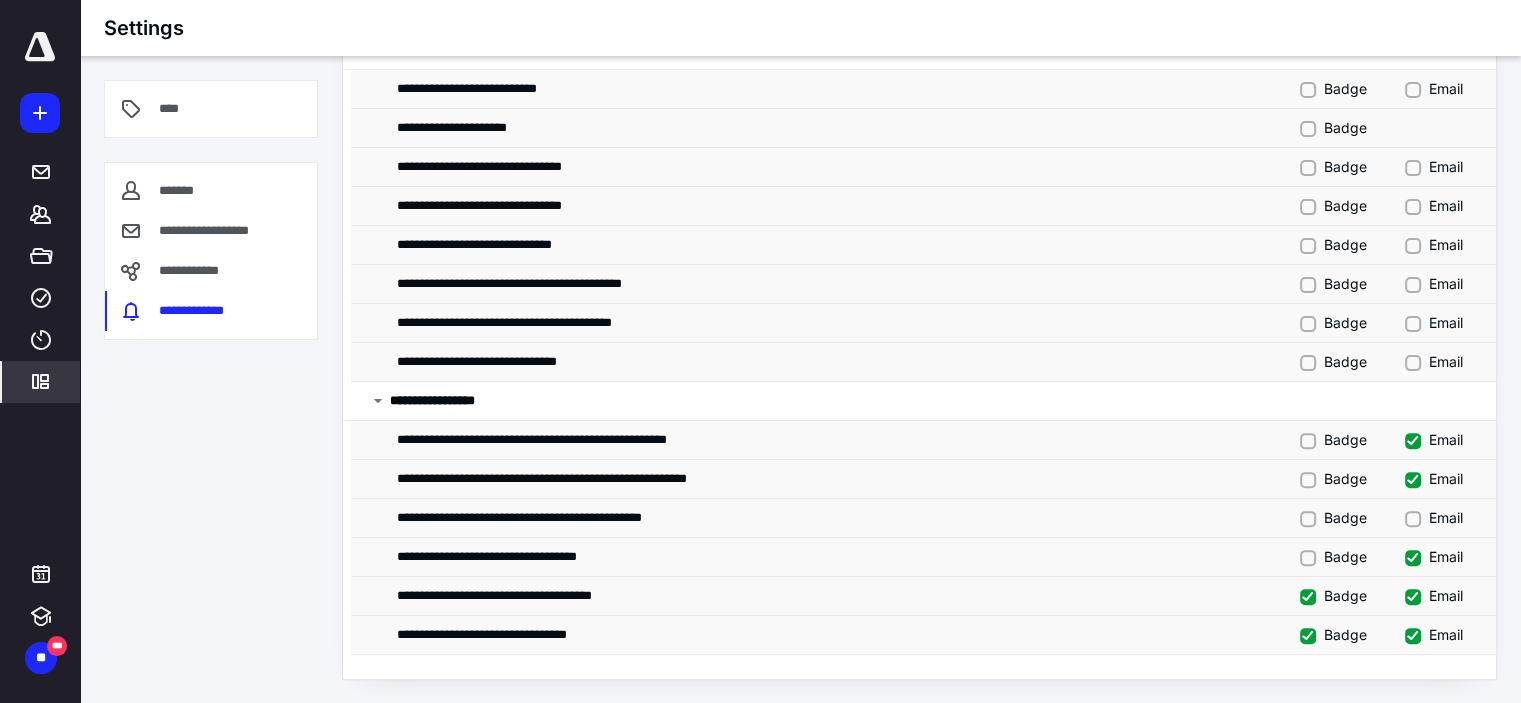 click on "Badge" at bounding box center (1333, 595) 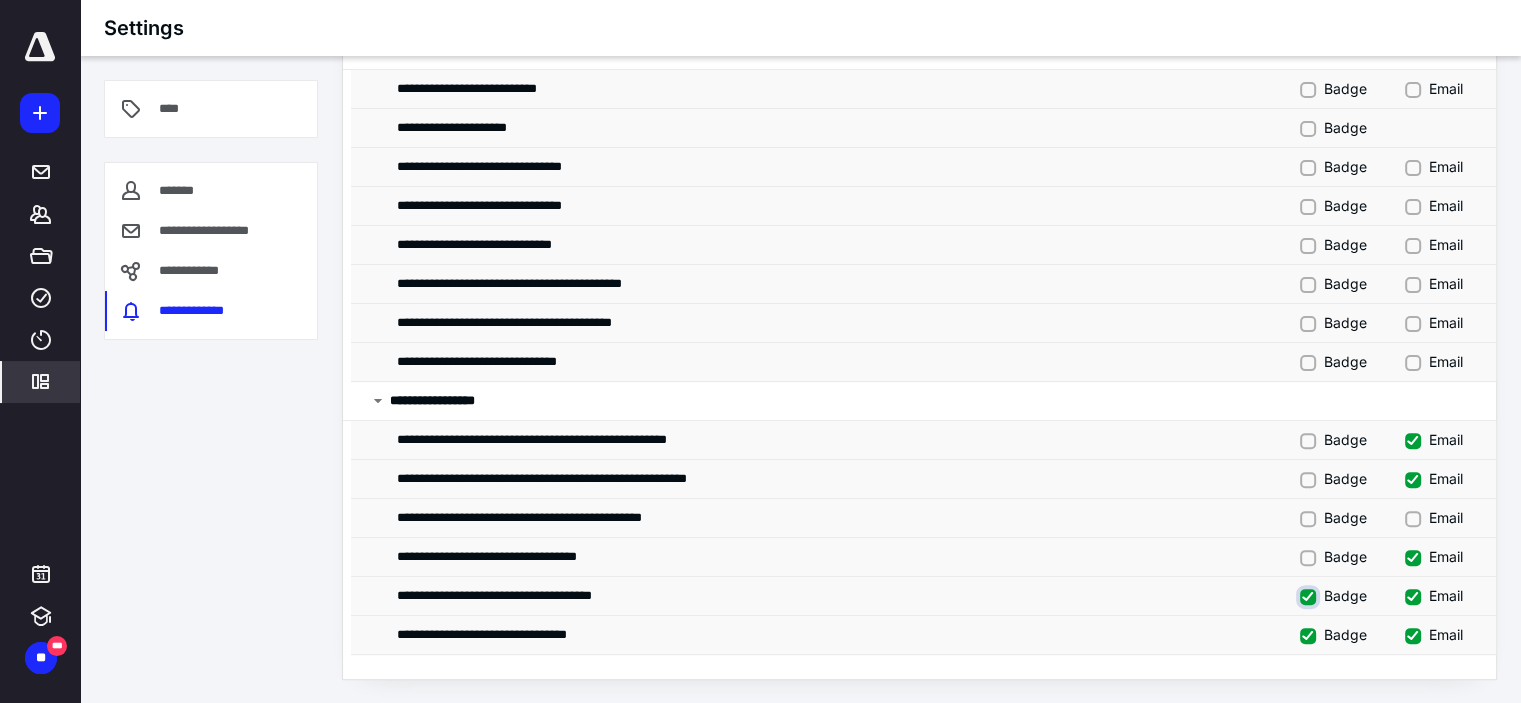 click on "Badge" at bounding box center (1310, 594) 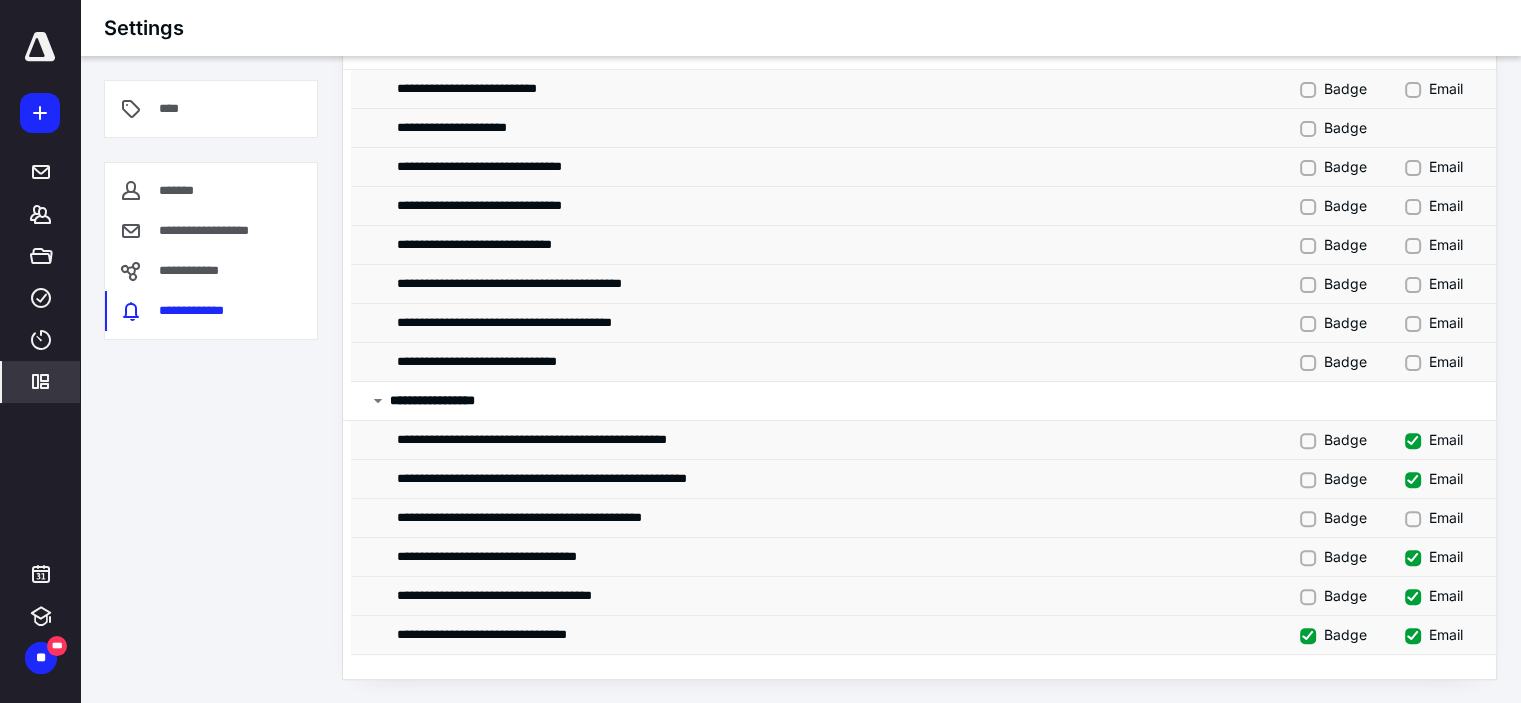 click on "Badge" at bounding box center (1333, 634) 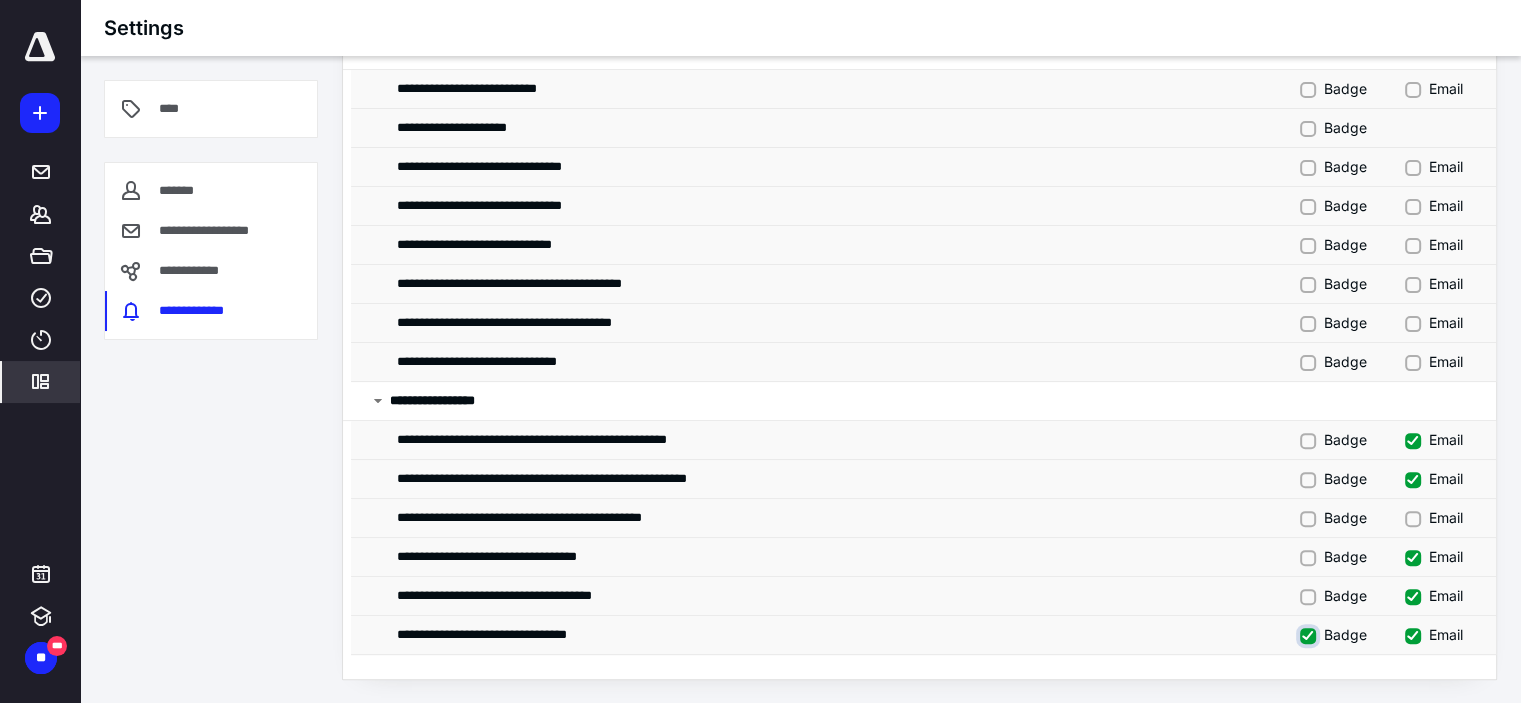 checkbox on "false" 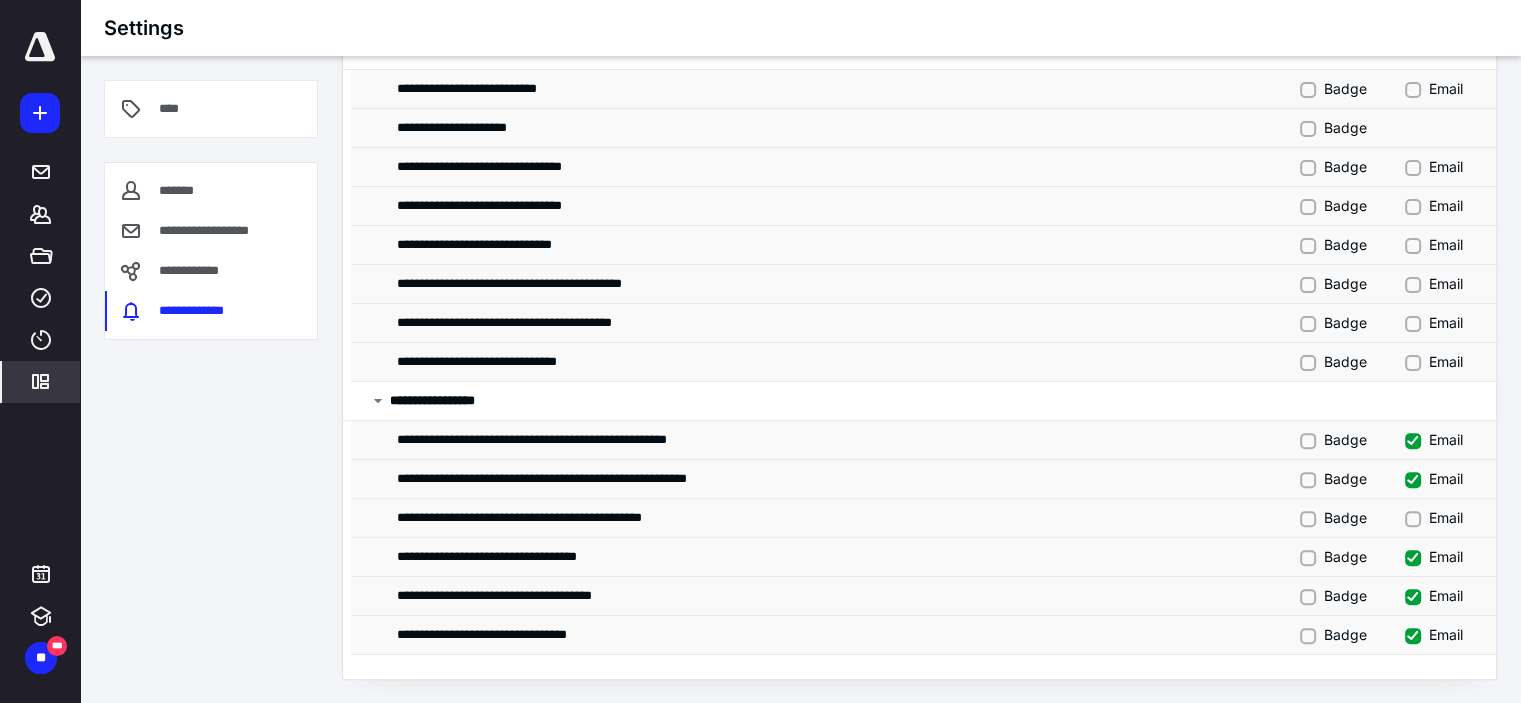 click on "Email" at bounding box center (1434, 634) 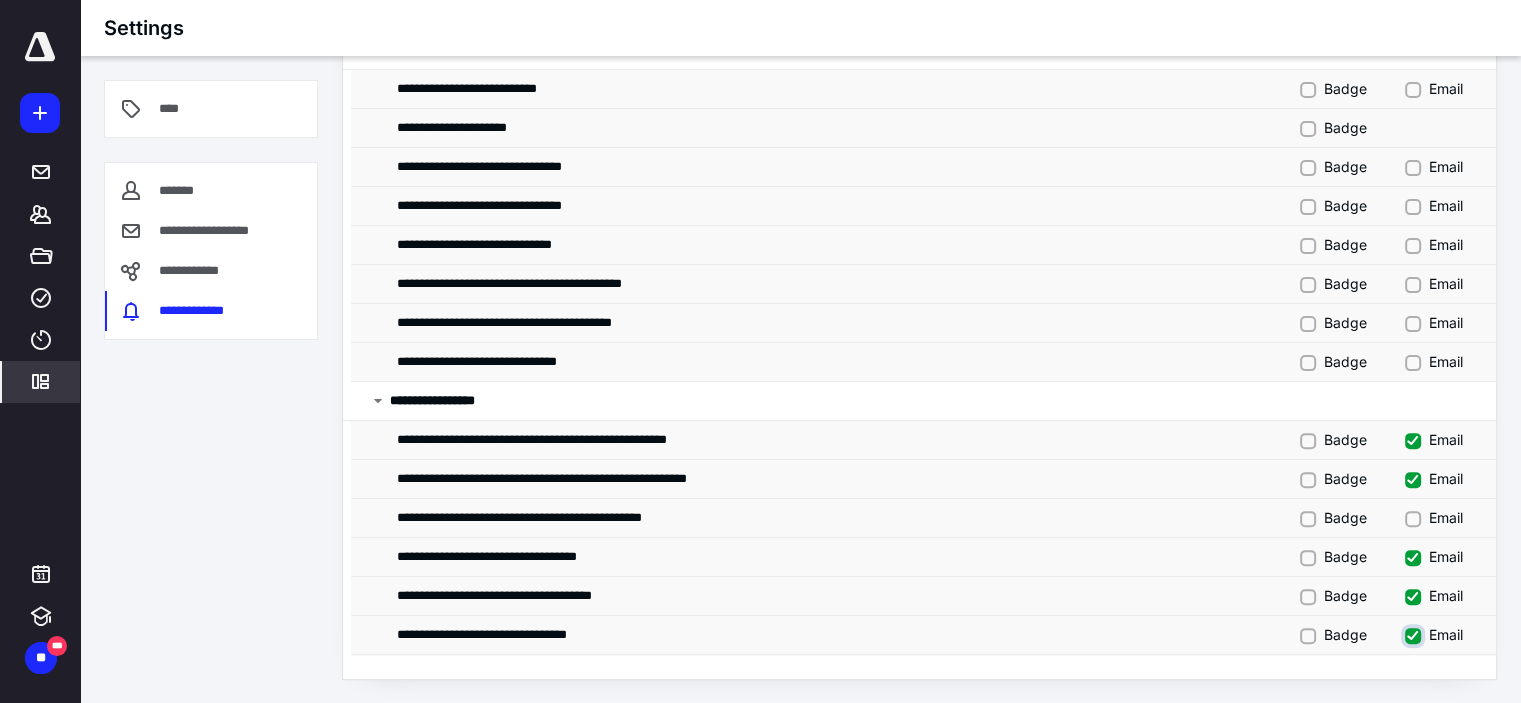 click on "Email" at bounding box center [1415, 633] 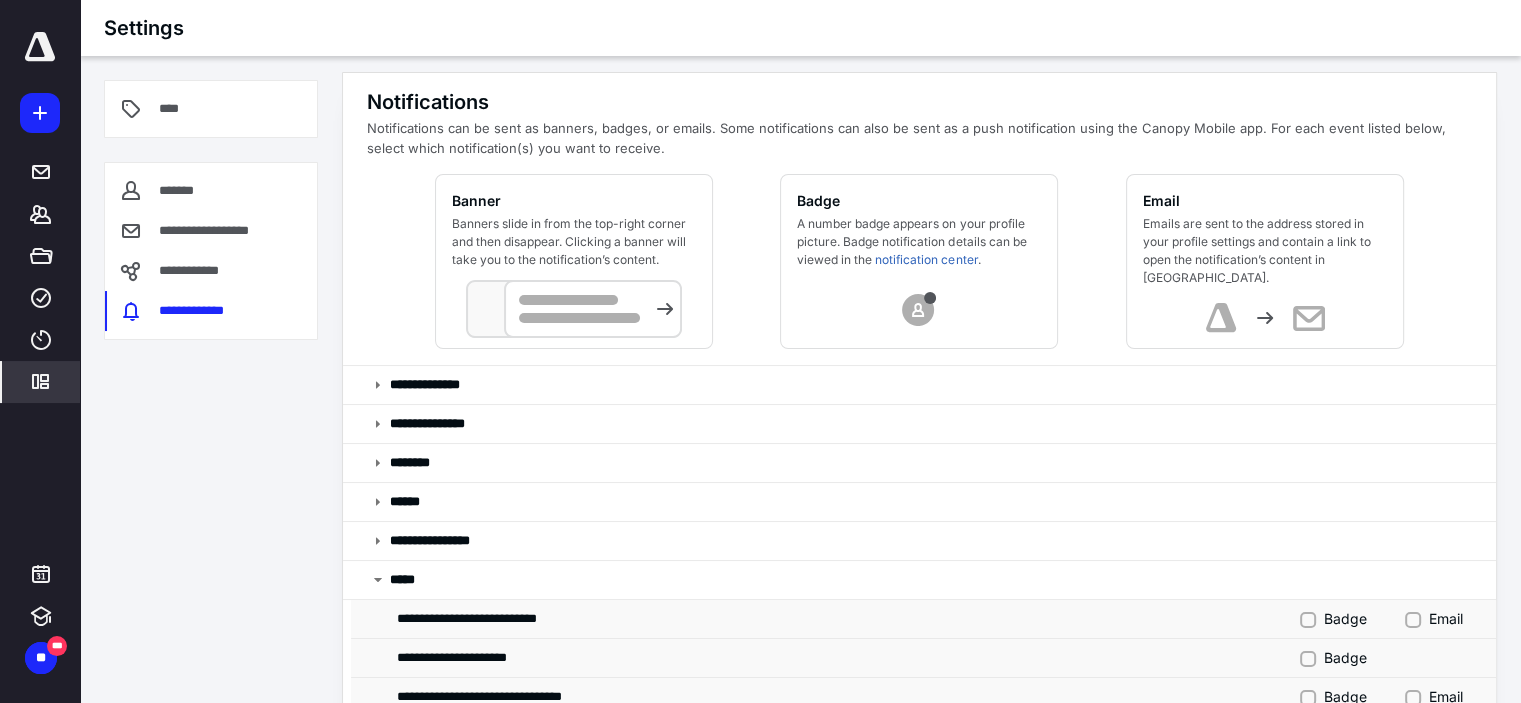 scroll, scrollTop: 0, scrollLeft: 0, axis: both 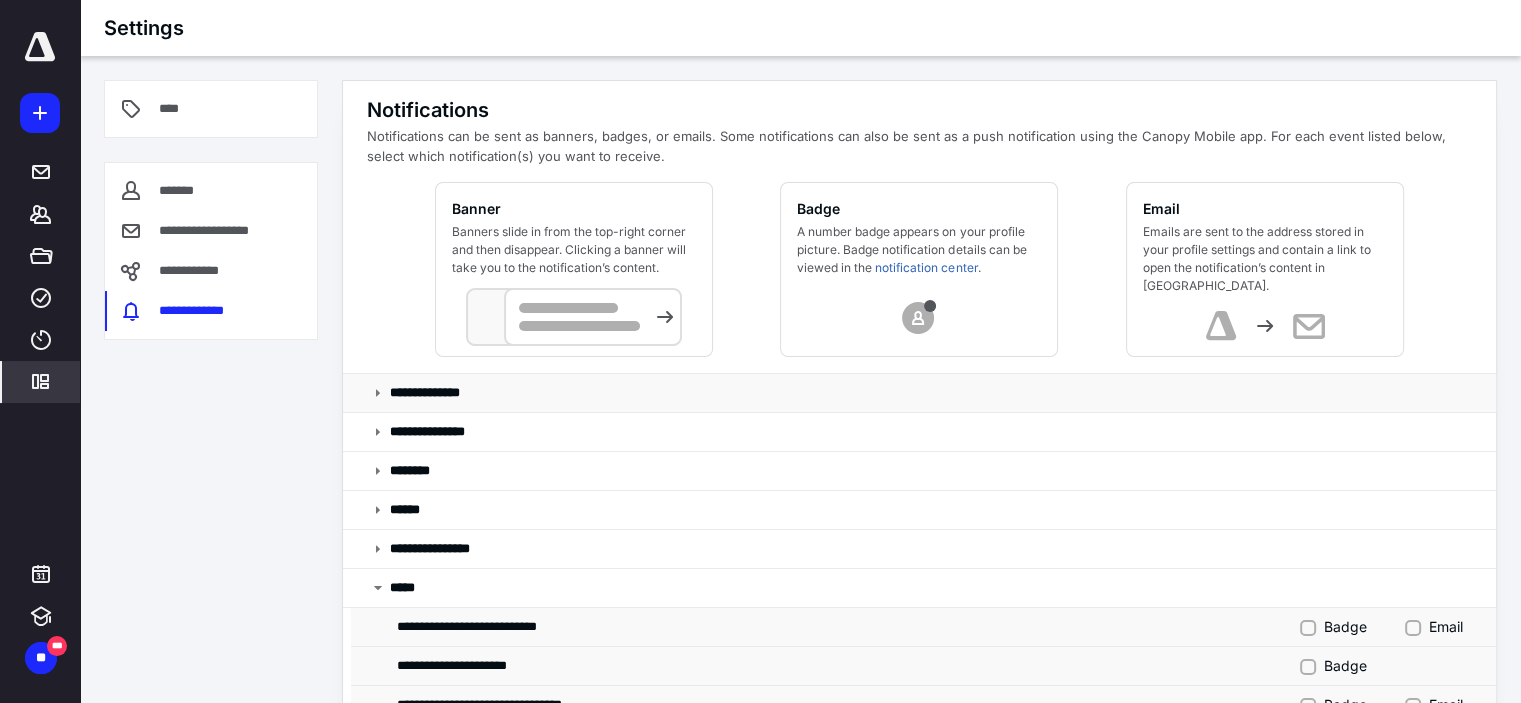 click at bounding box center [378, 393] 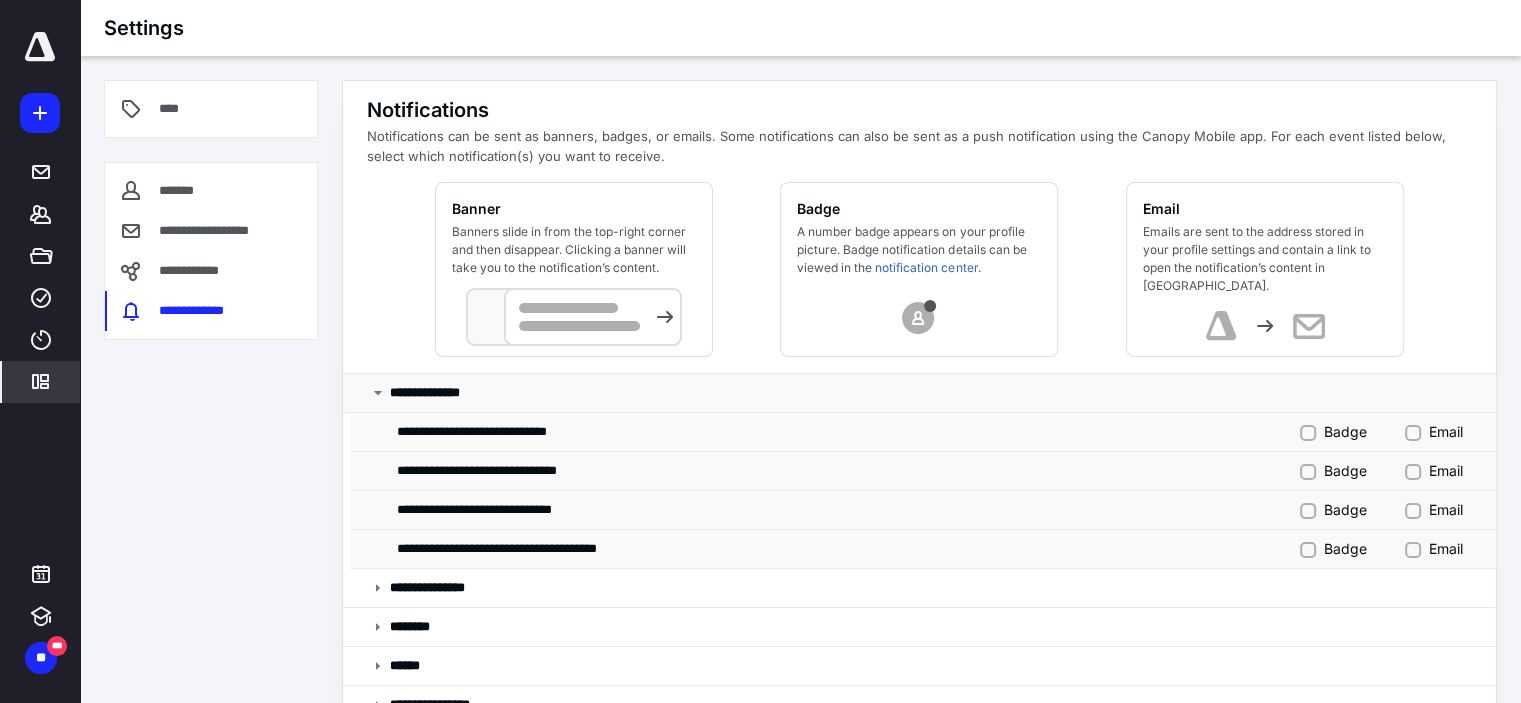 click at bounding box center (378, 393) 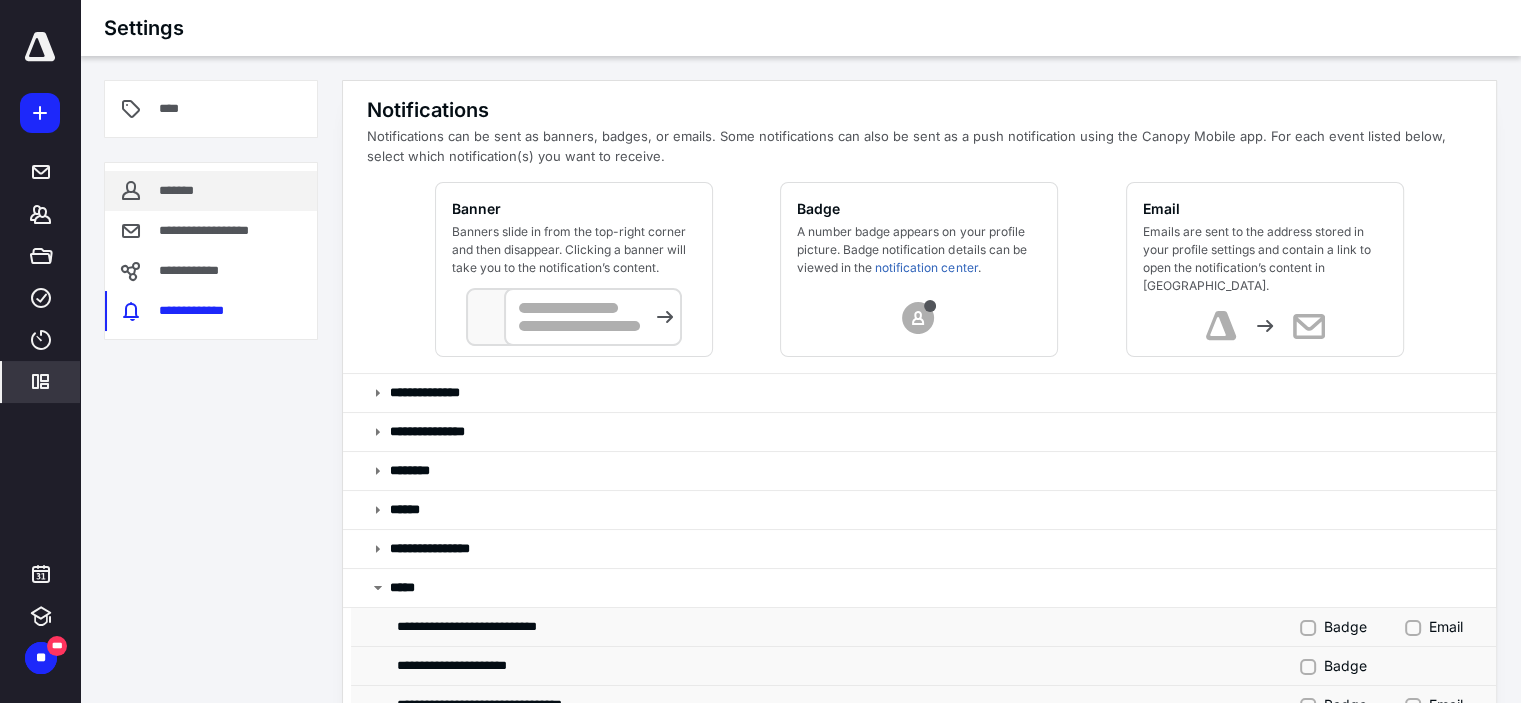 click on "*******" at bounding box center [178, 191] 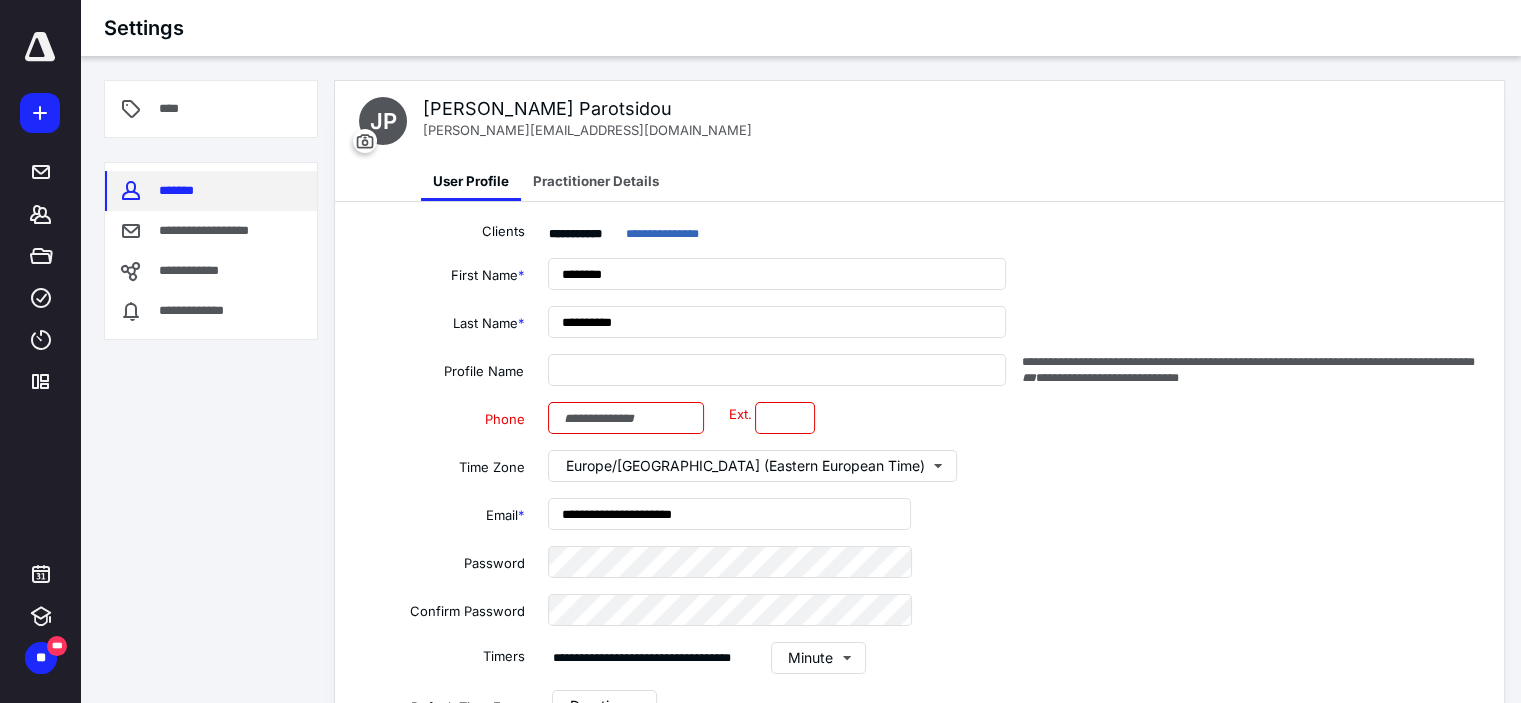 type on "**********" 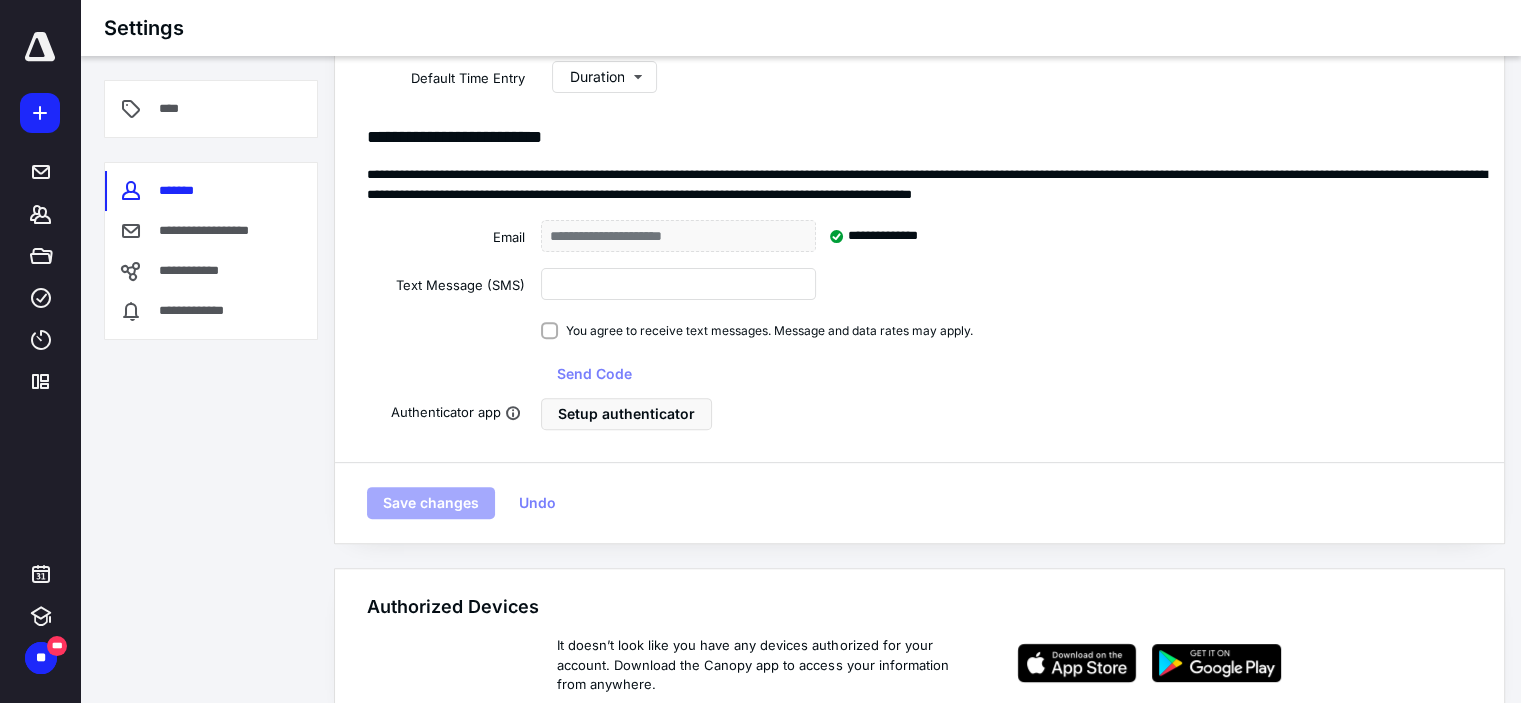 scroll, scrollTop: 644, scrollLeft: 0, axis: vertical 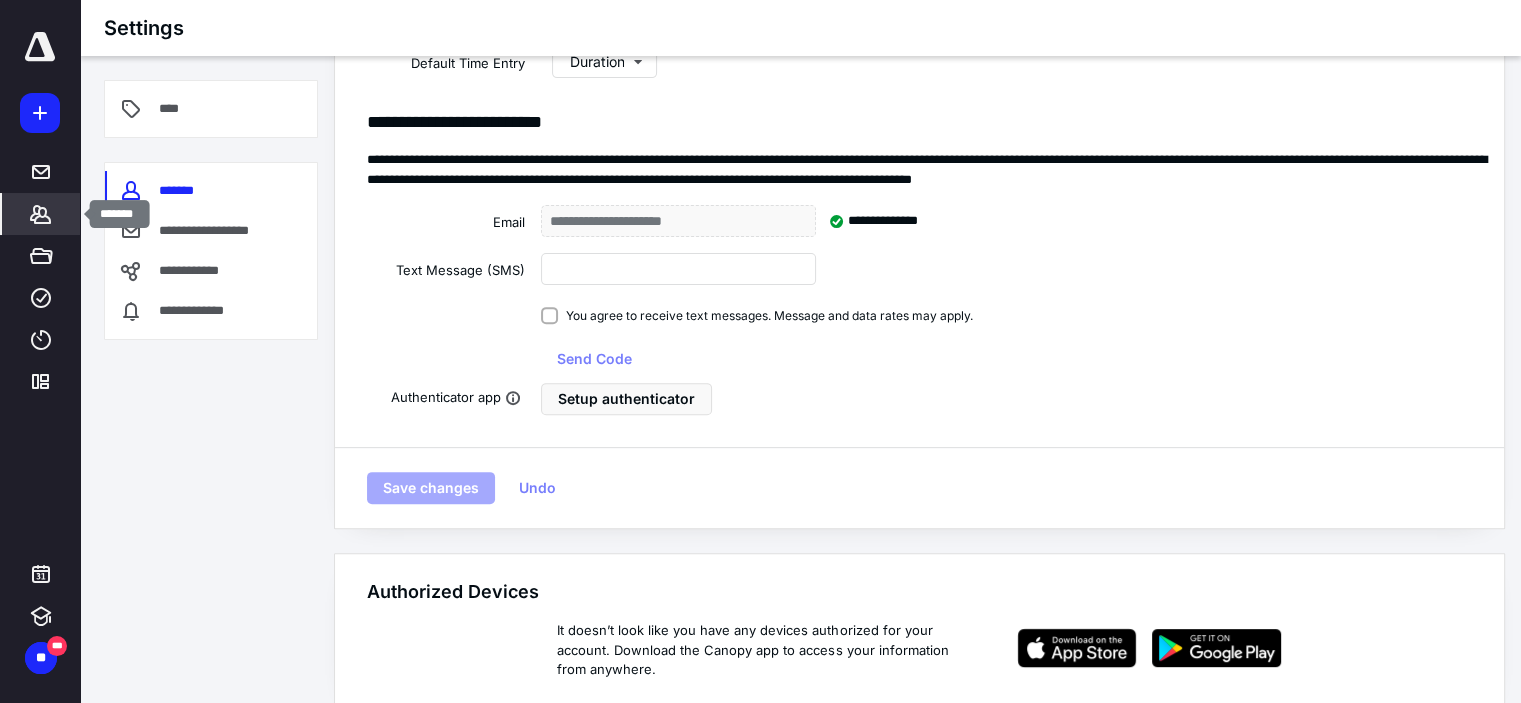 click 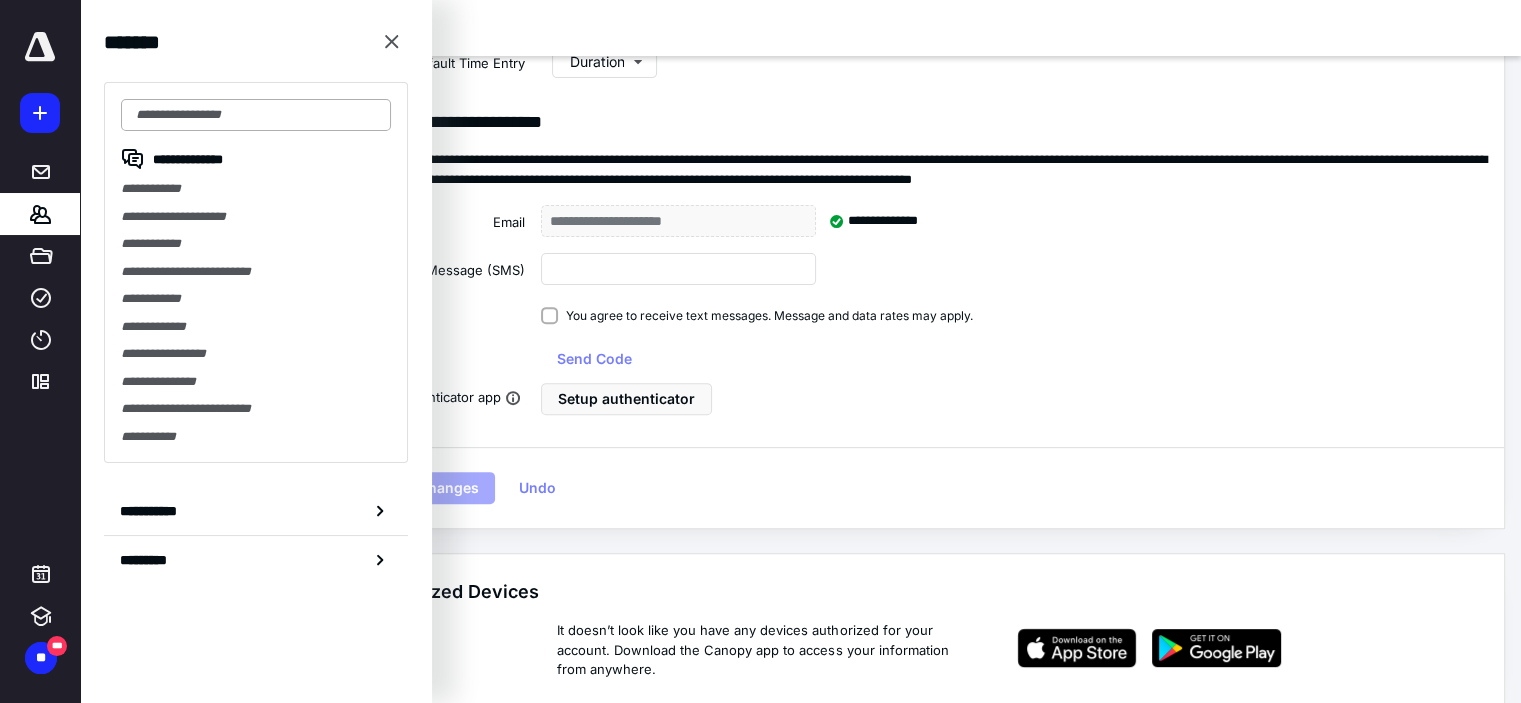 click at bounding box center [256, 115] 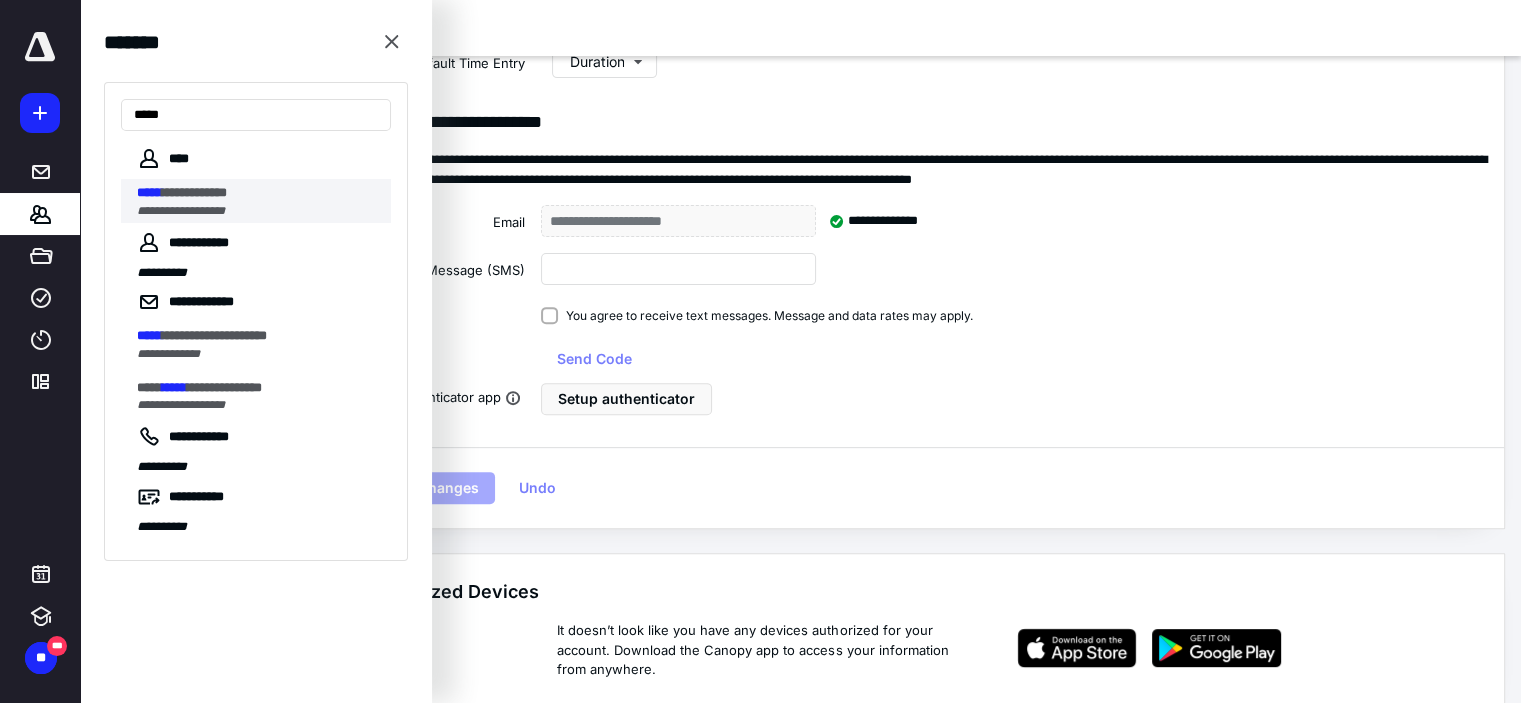 type on "*****" 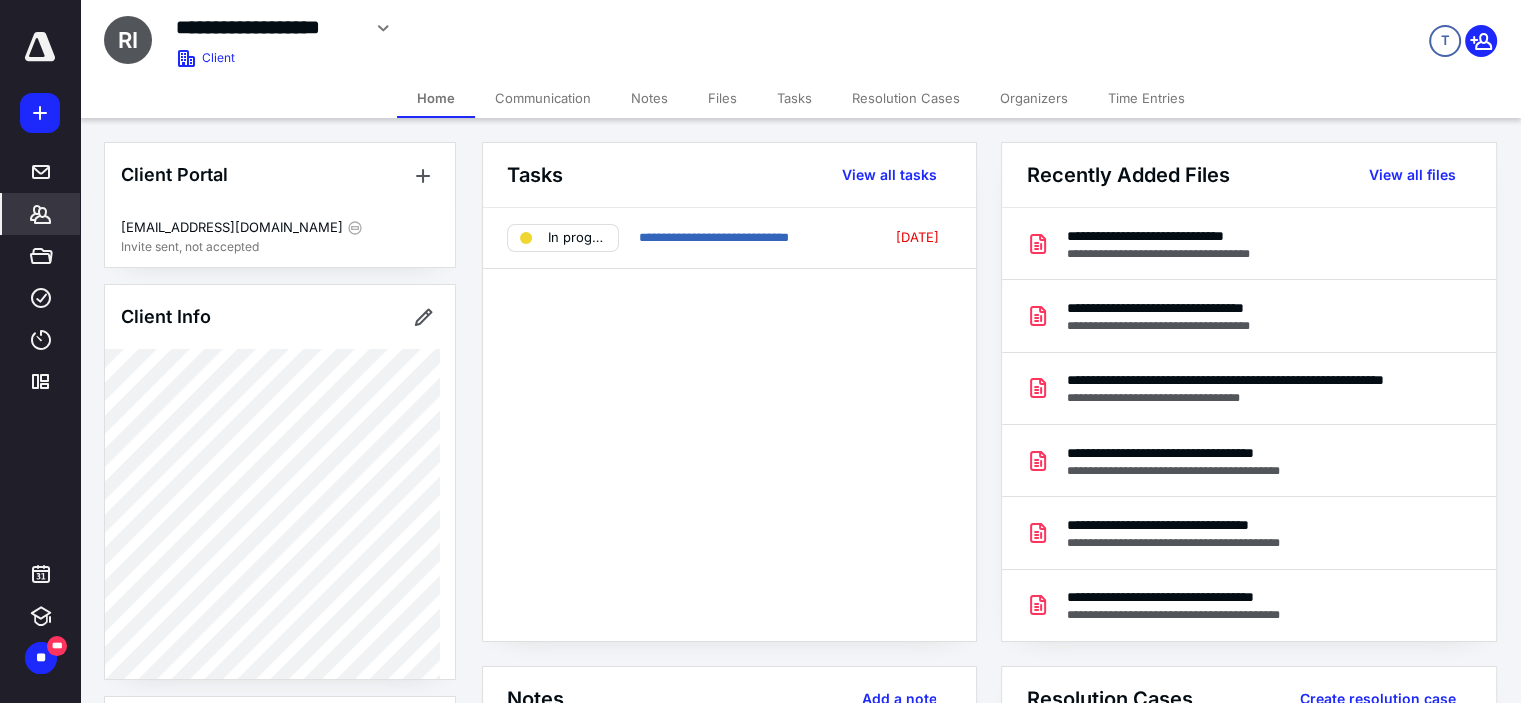 click on "Tasks" at bounding box center (794, 98) 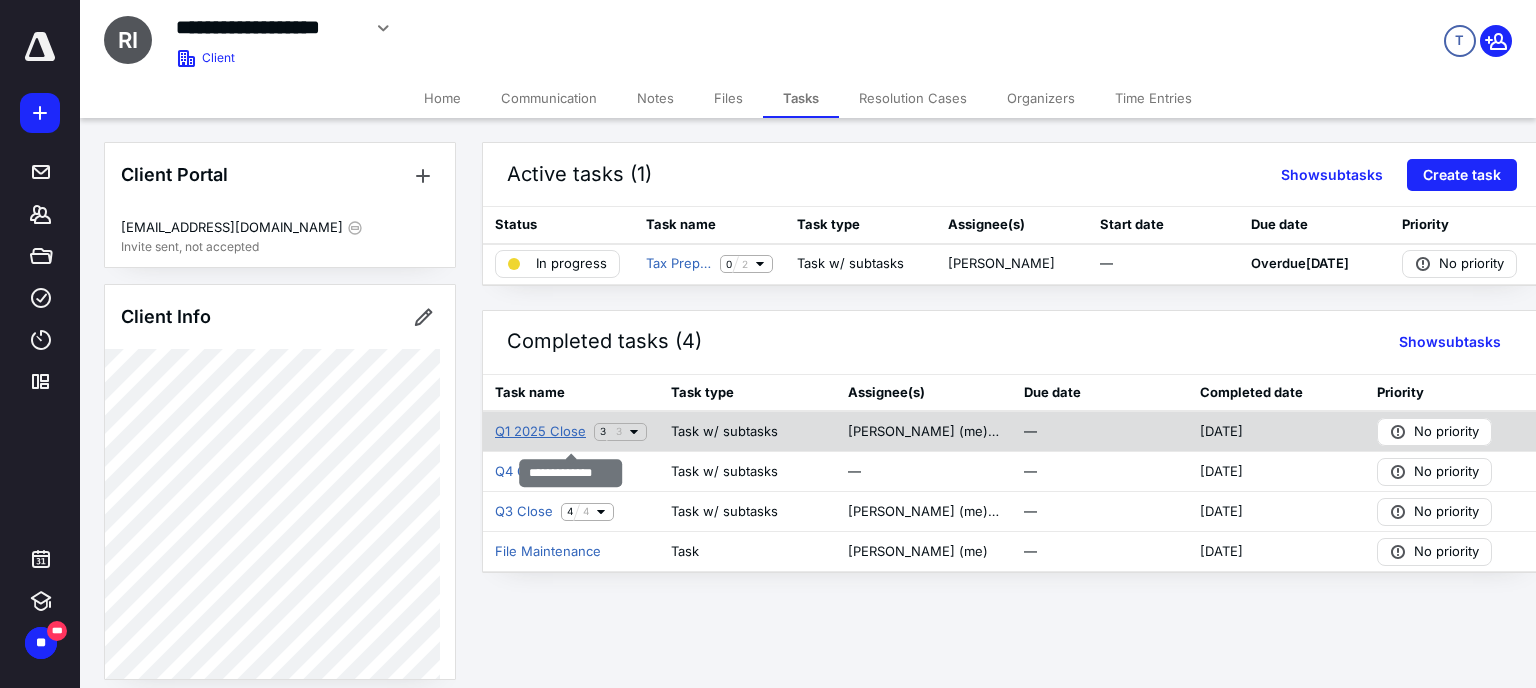 click on "Q1 2025 Close" at bounding box center [540, 432] 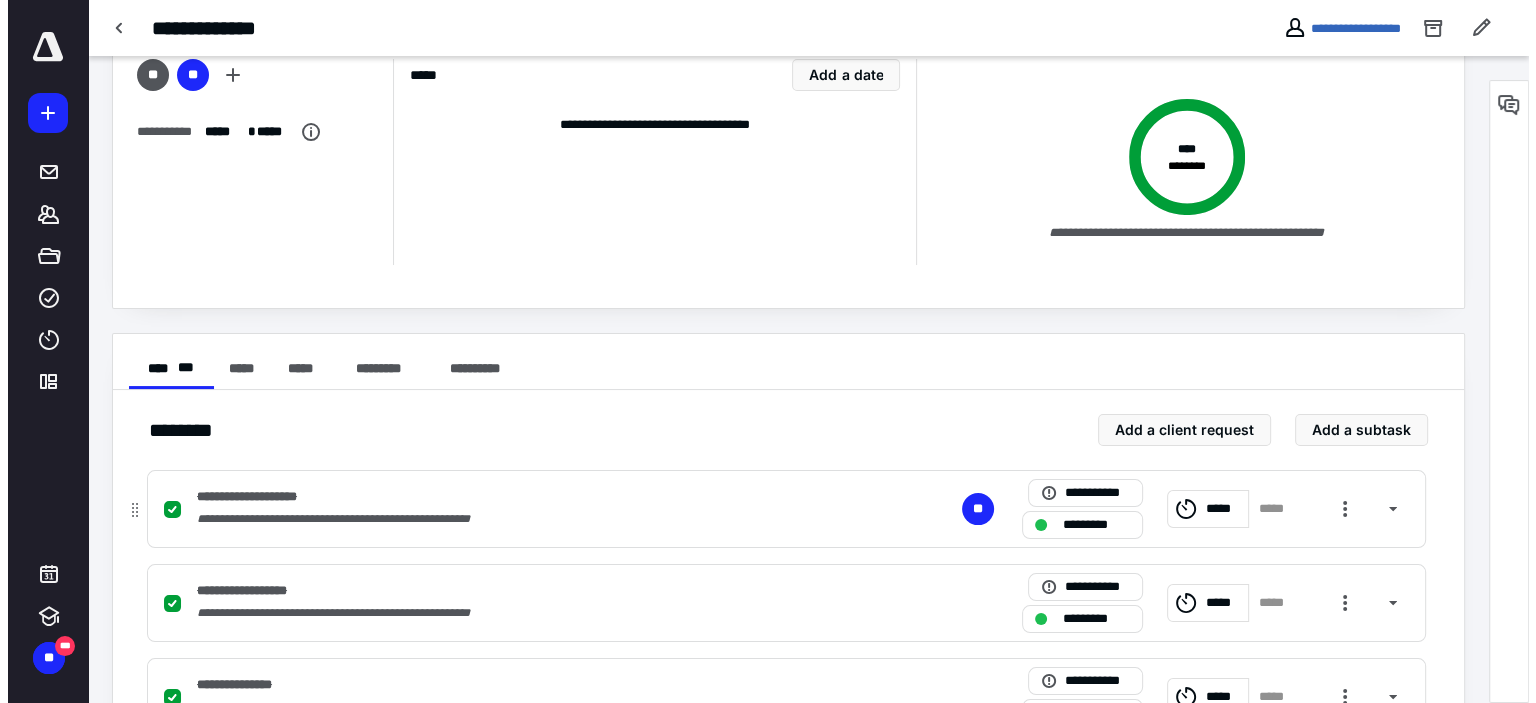 scroll, scrollTop: 0, scrollLeft: 0, axis: both 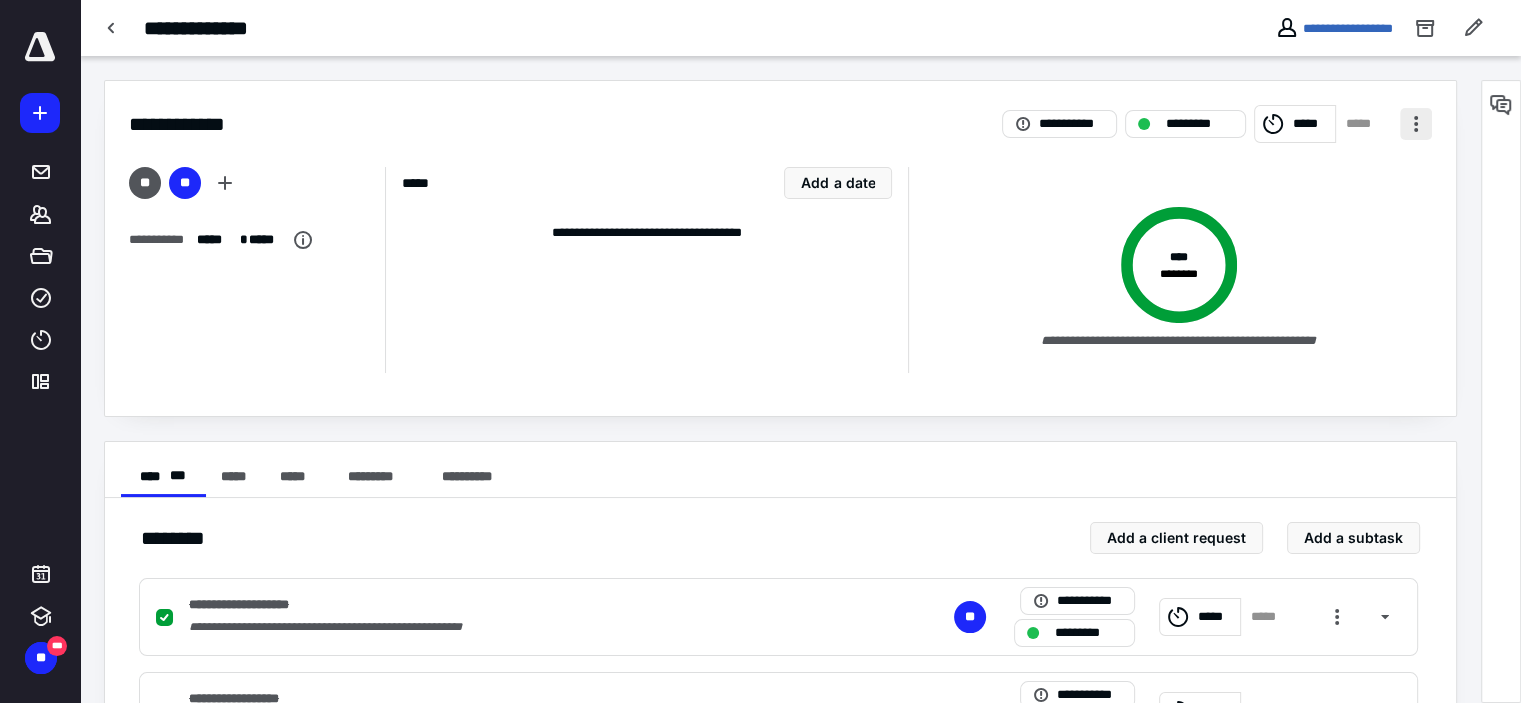 click at bounding box center (1416, 124) 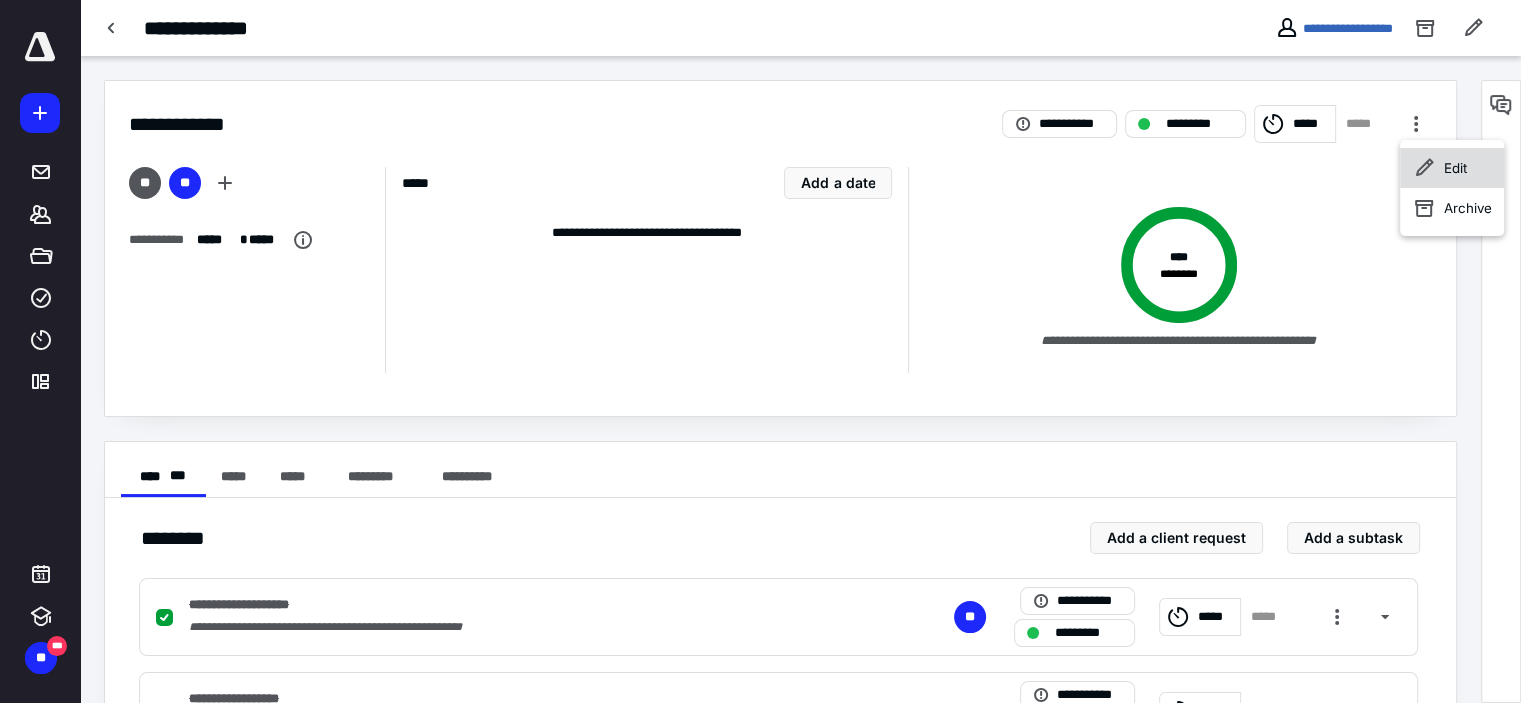 click on "Edit" at bounding box center (1455, 168) 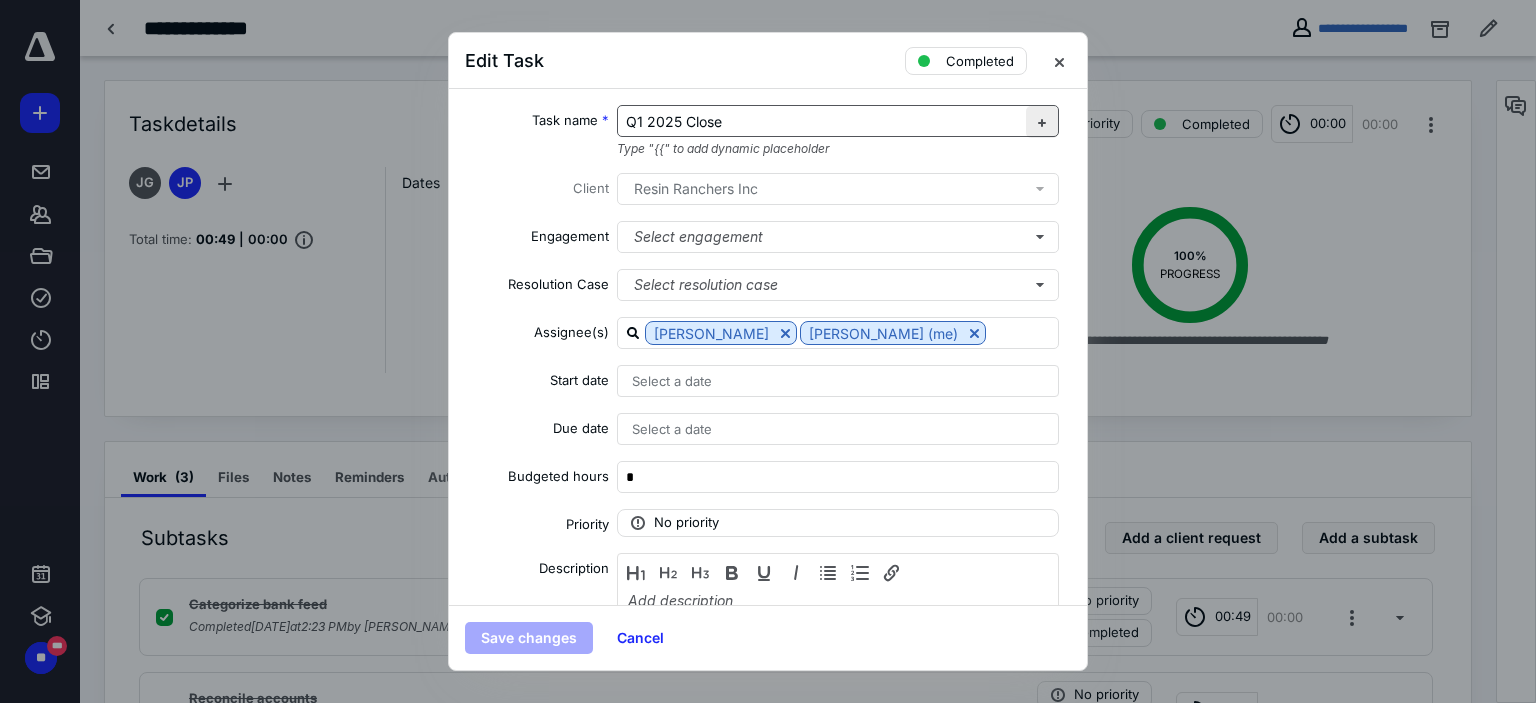 click at bounding box center [1042, 122] 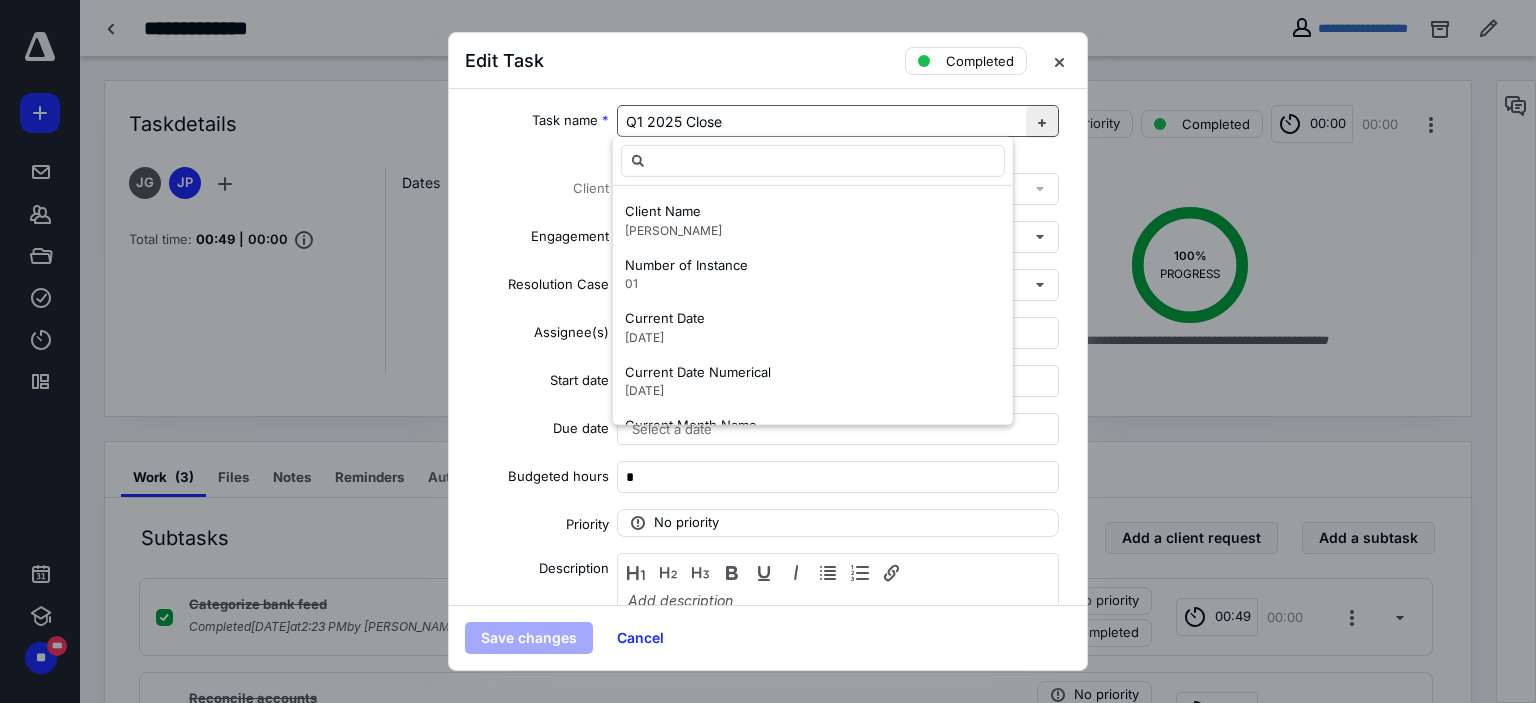 click at bounding box center (1042, 122) 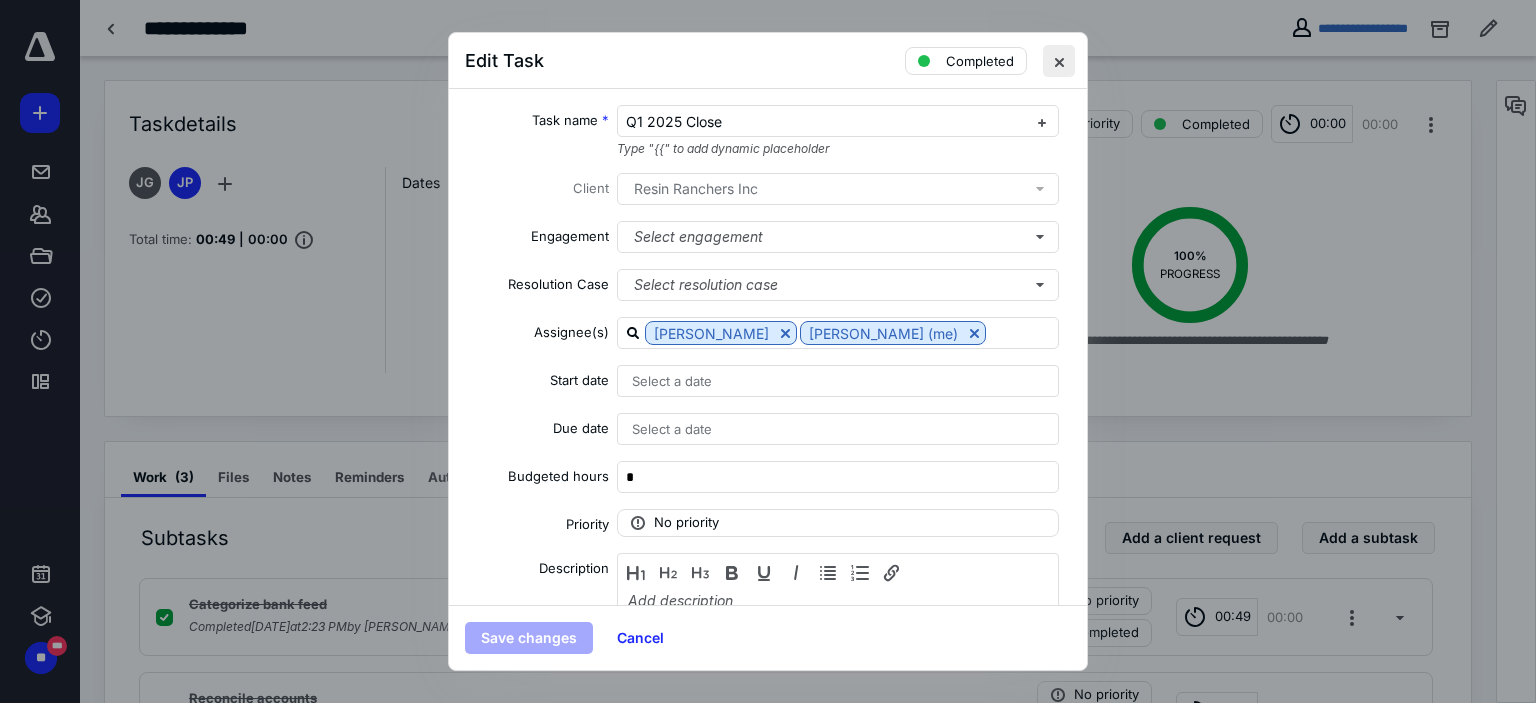 click at bounding box center (1059, 61) 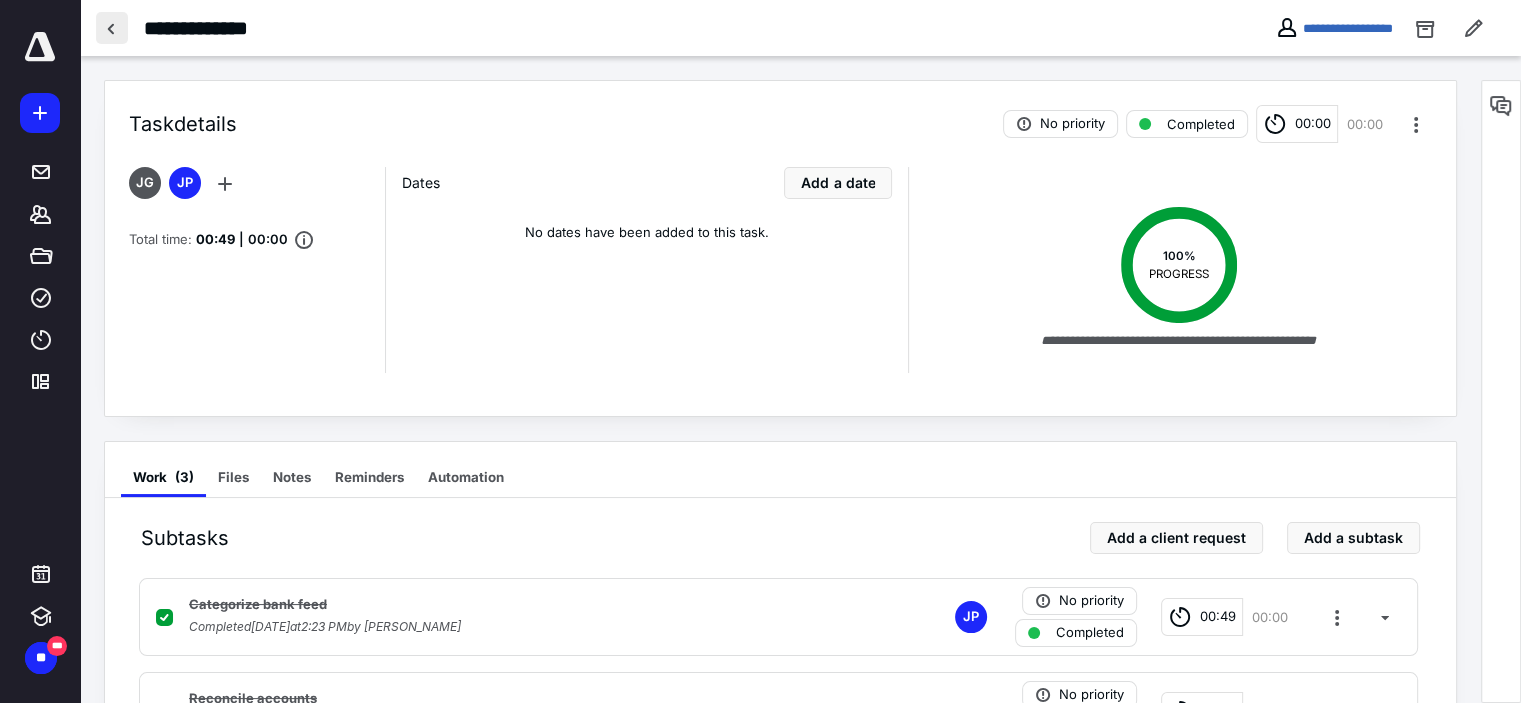 click at bounding box center [112, 28] 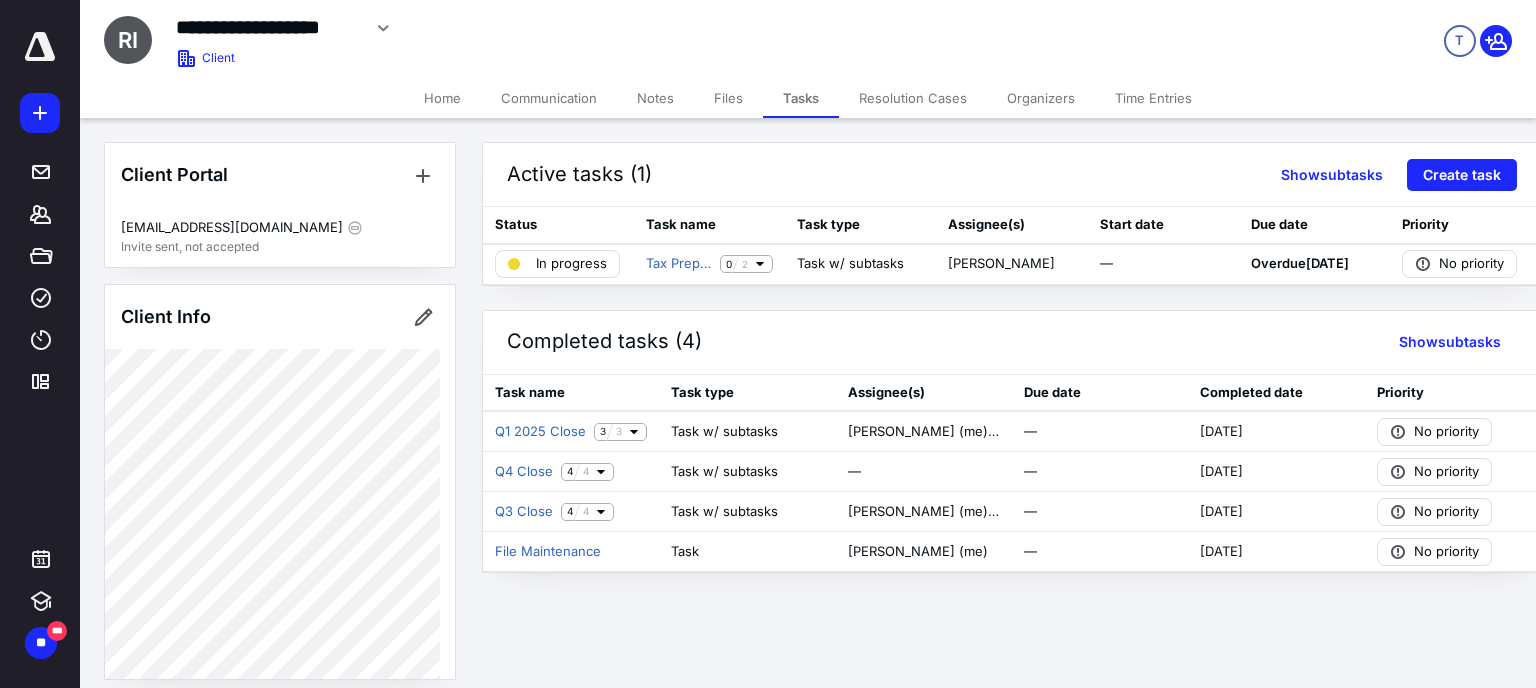 drag, startPoint x: 1104, startPoint y: 430, endPoint x: 981, endPoint y: 162, distance: 294.87793 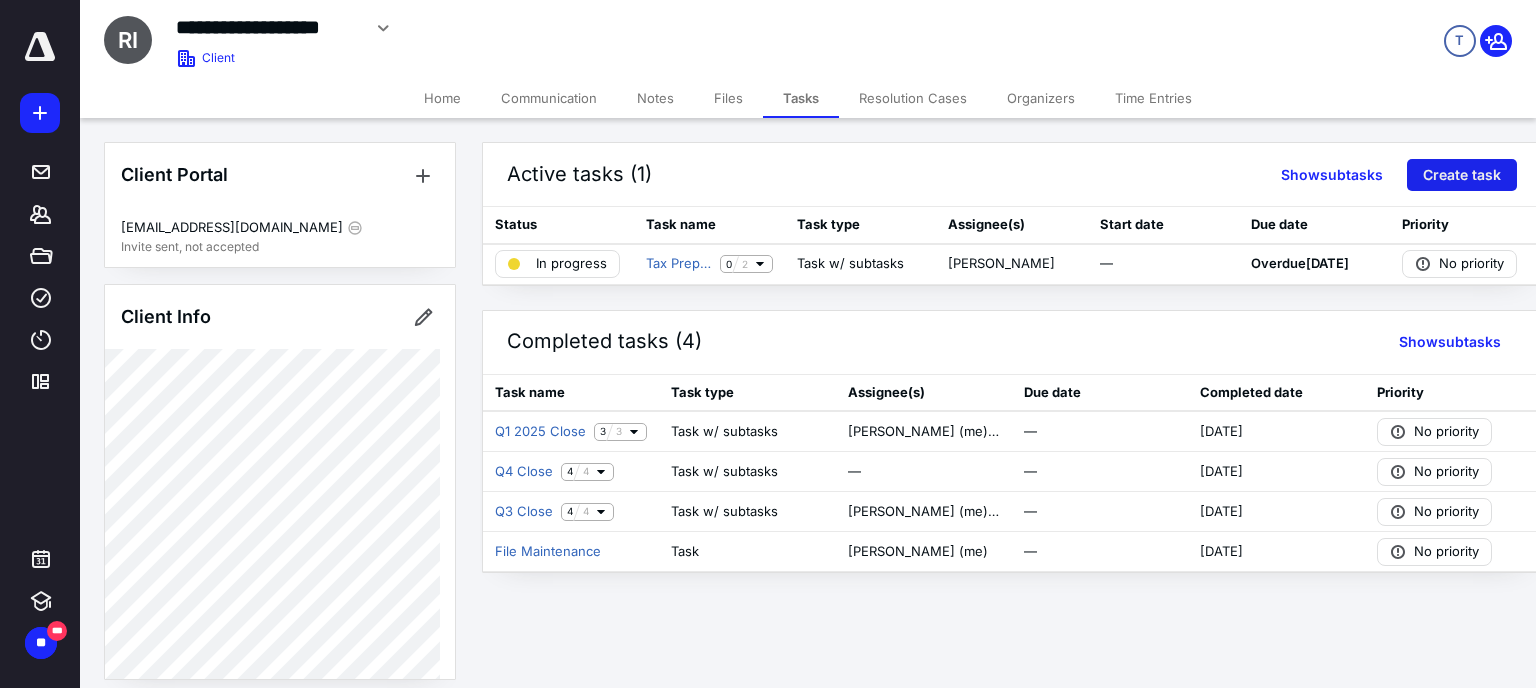click on "Create task" at bounding box center [1462, 175] 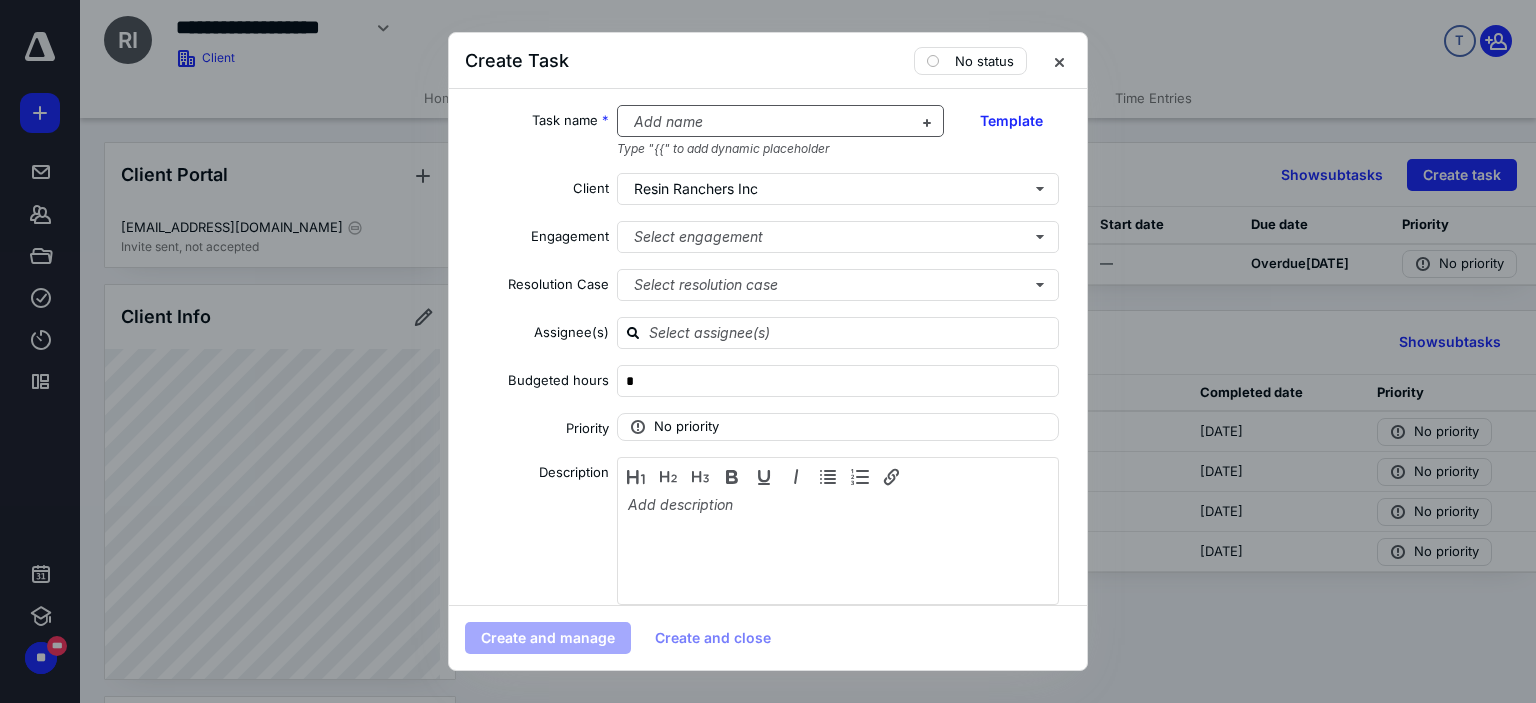 click at bounding box center [769, 122] 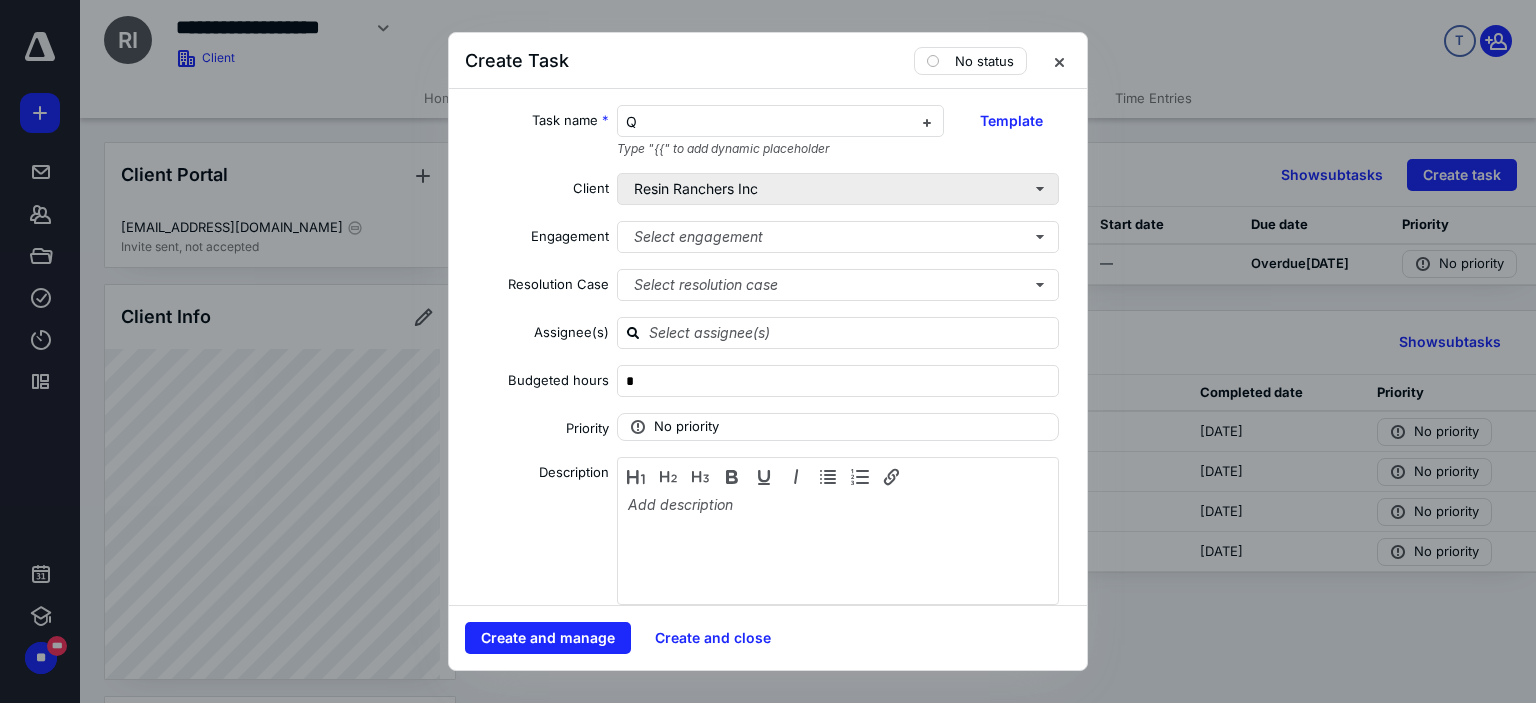 type 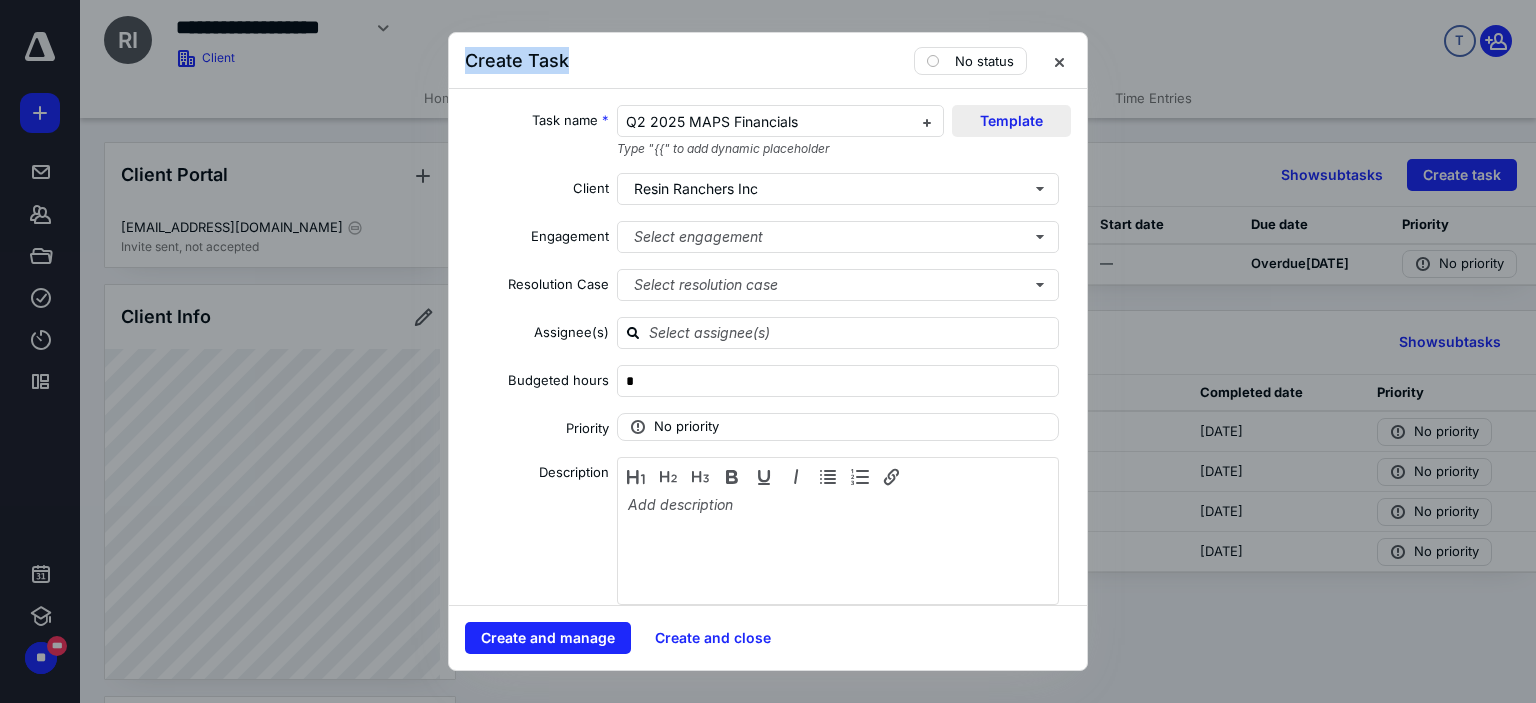 drag, startPoint x: 799, startPoint y: 51, endPoint x: 980, endPoint y: 131, distance: 197.89139 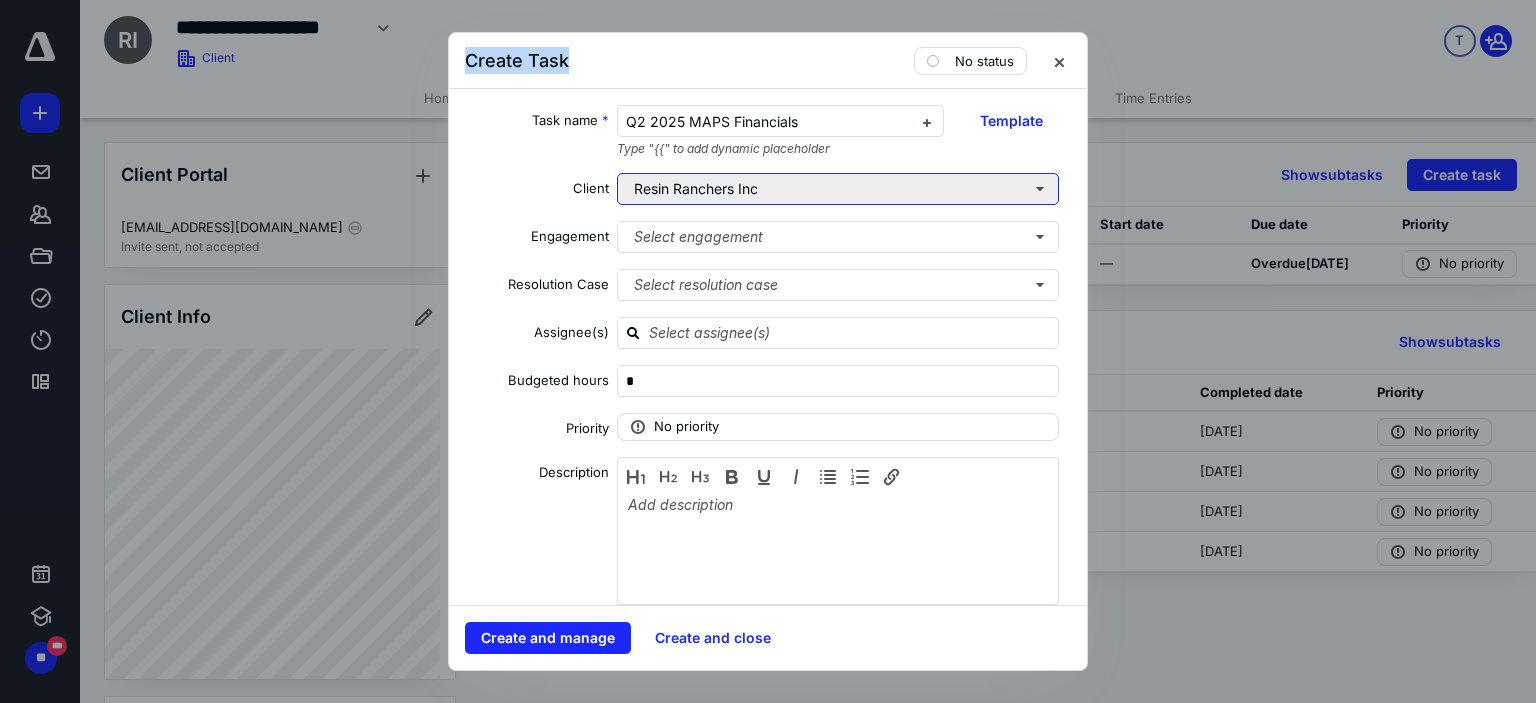click on "Resin Ranchers Inc" at bounding box center [838, 189] 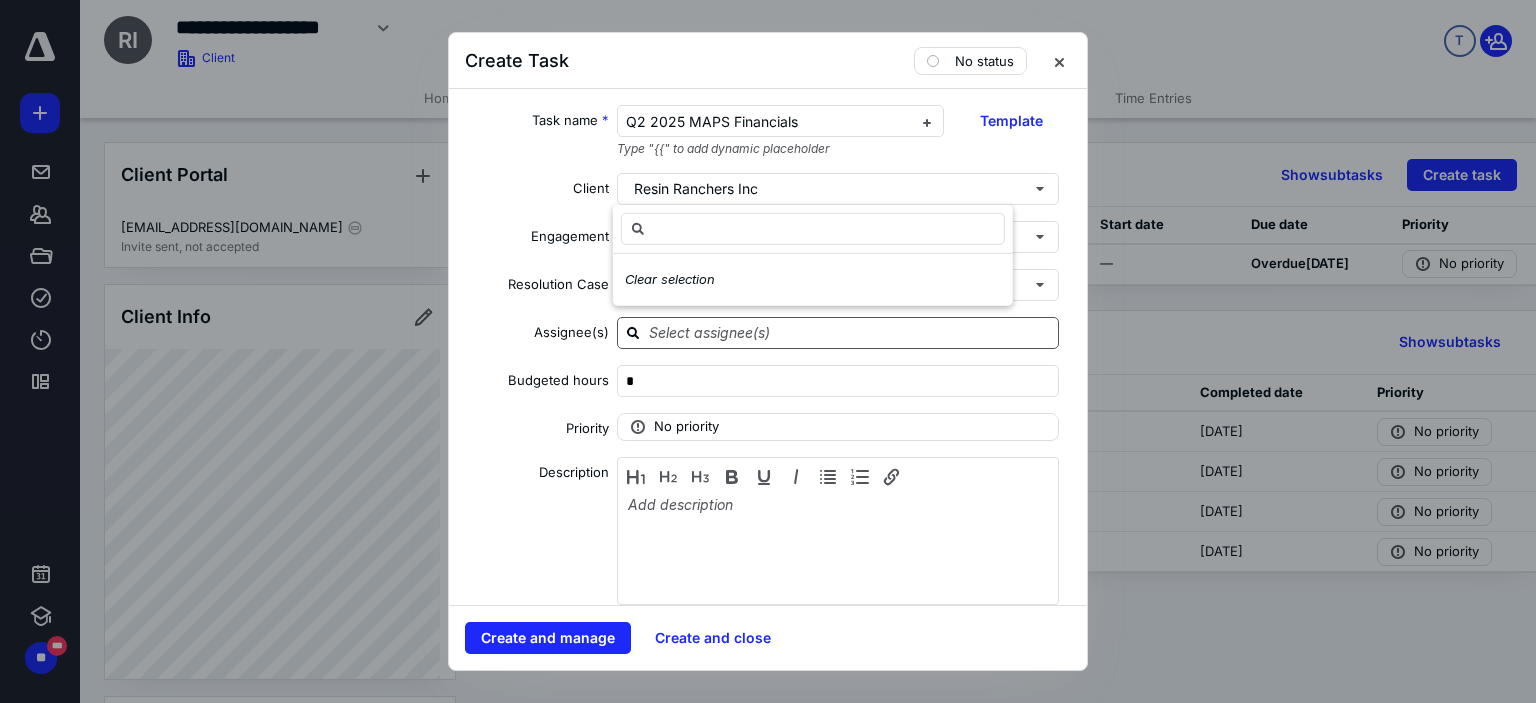 click at bounding box center (850, 332) 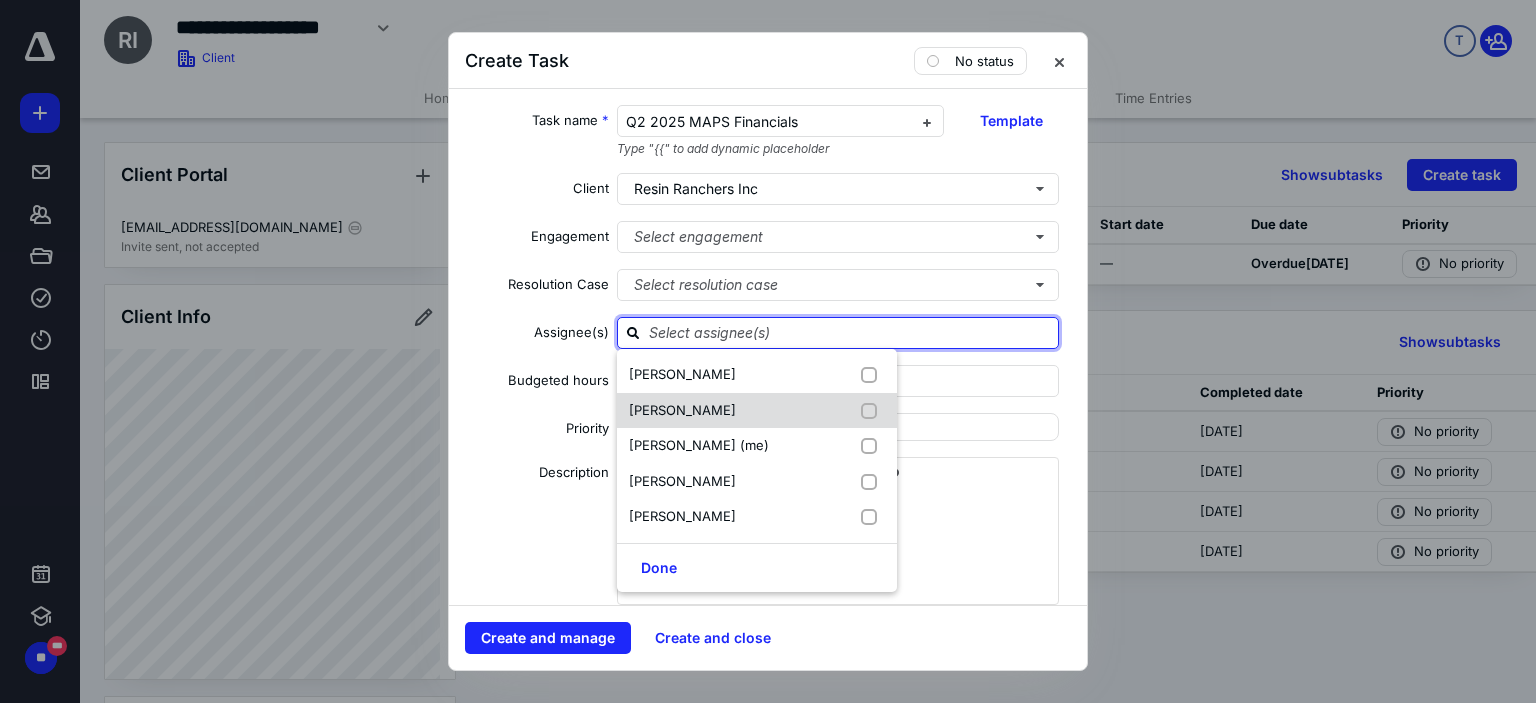 click at bounding box center (873, 411) 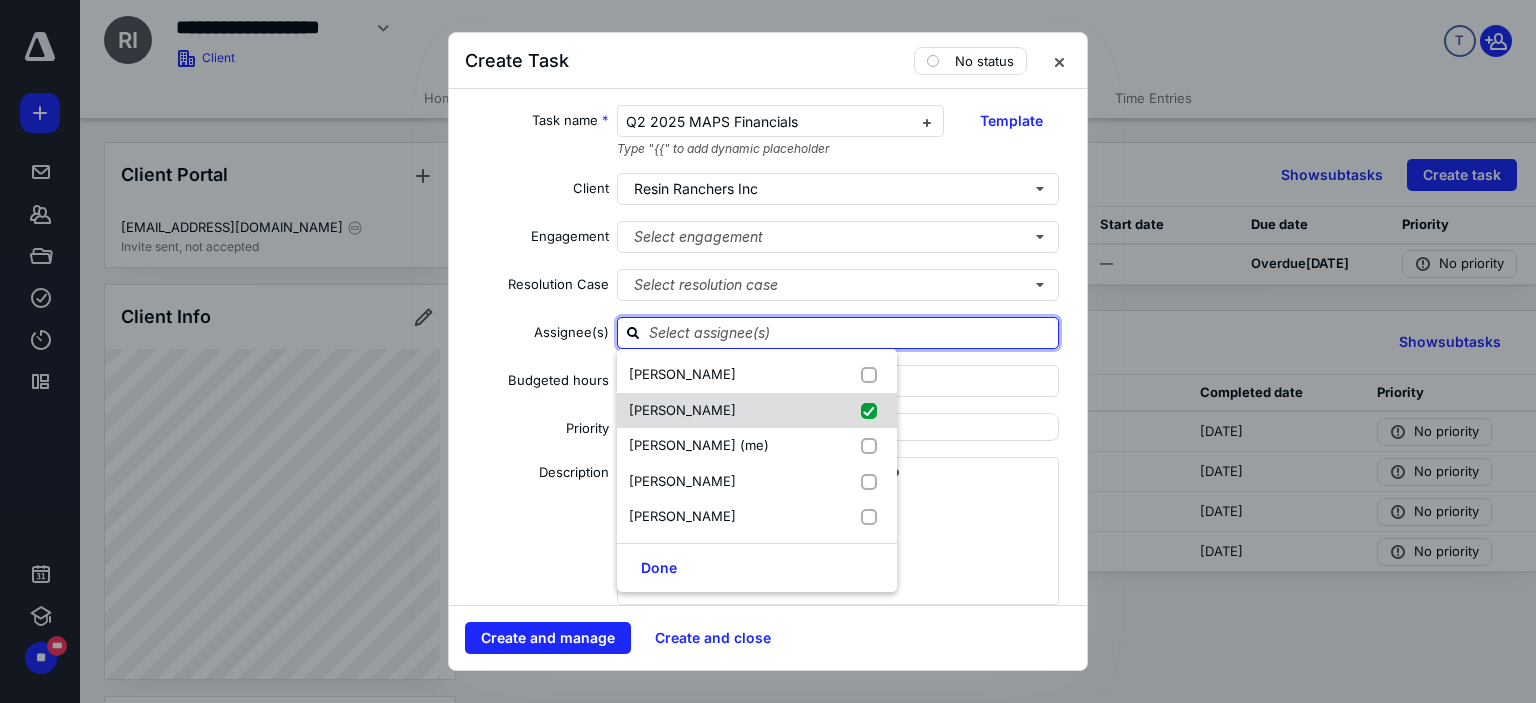 checkbox on "true" 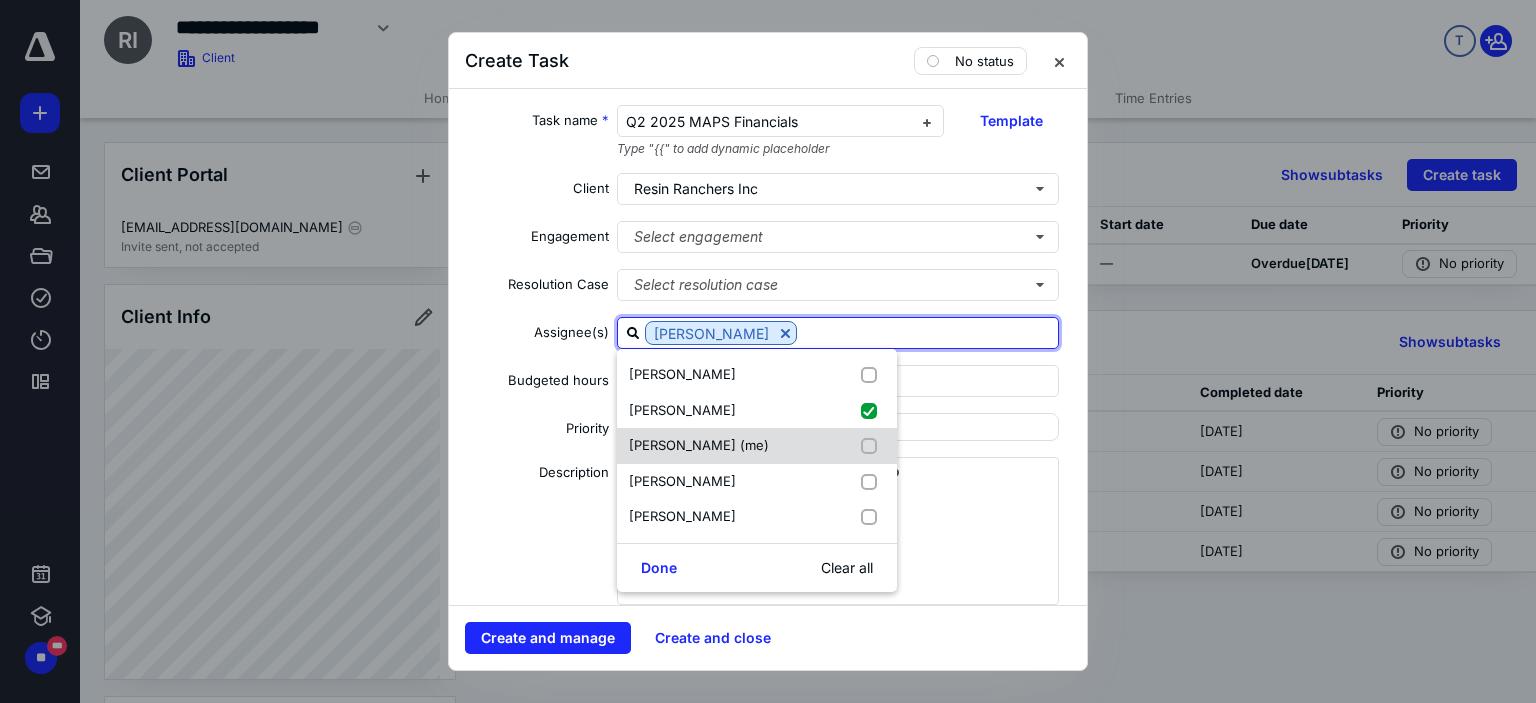 click at bounding box center [873, 446] 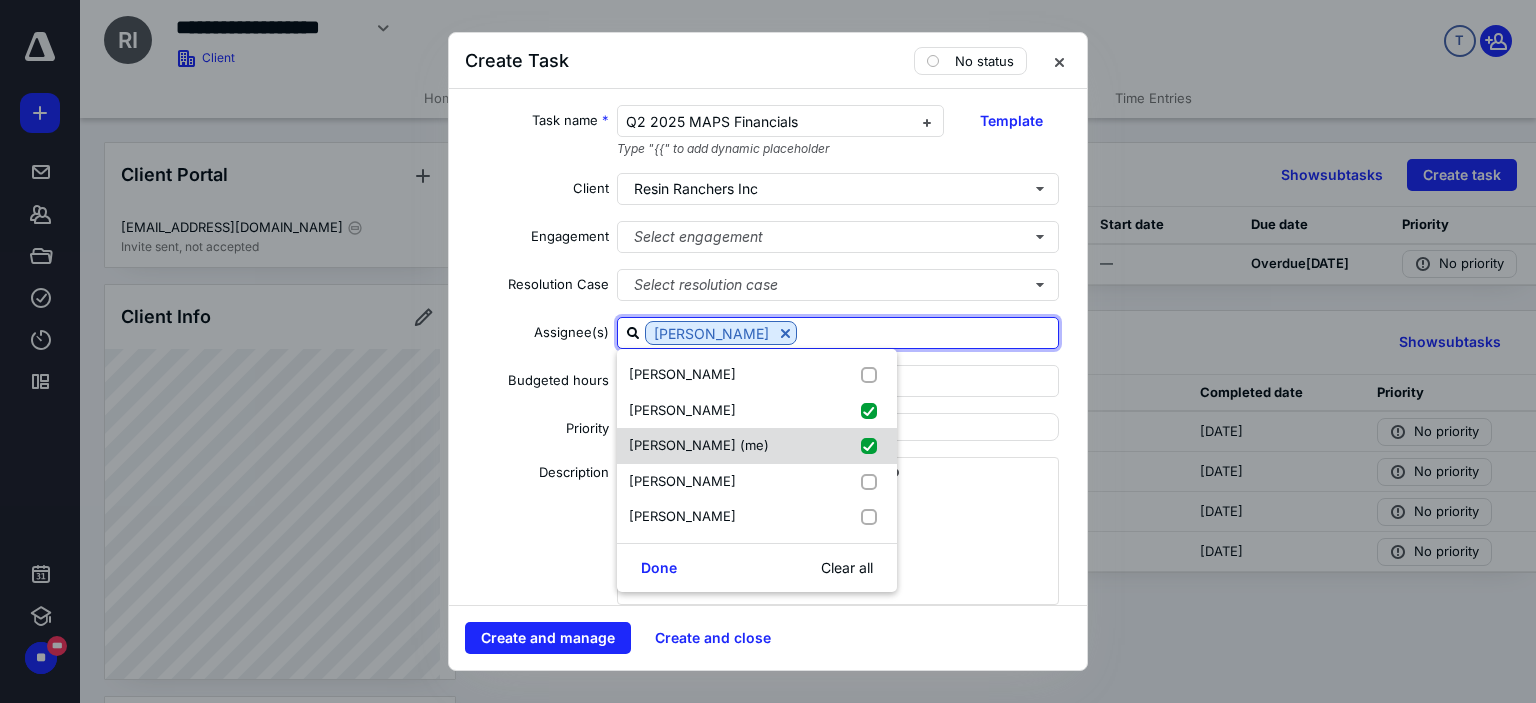 checkbox on "true" 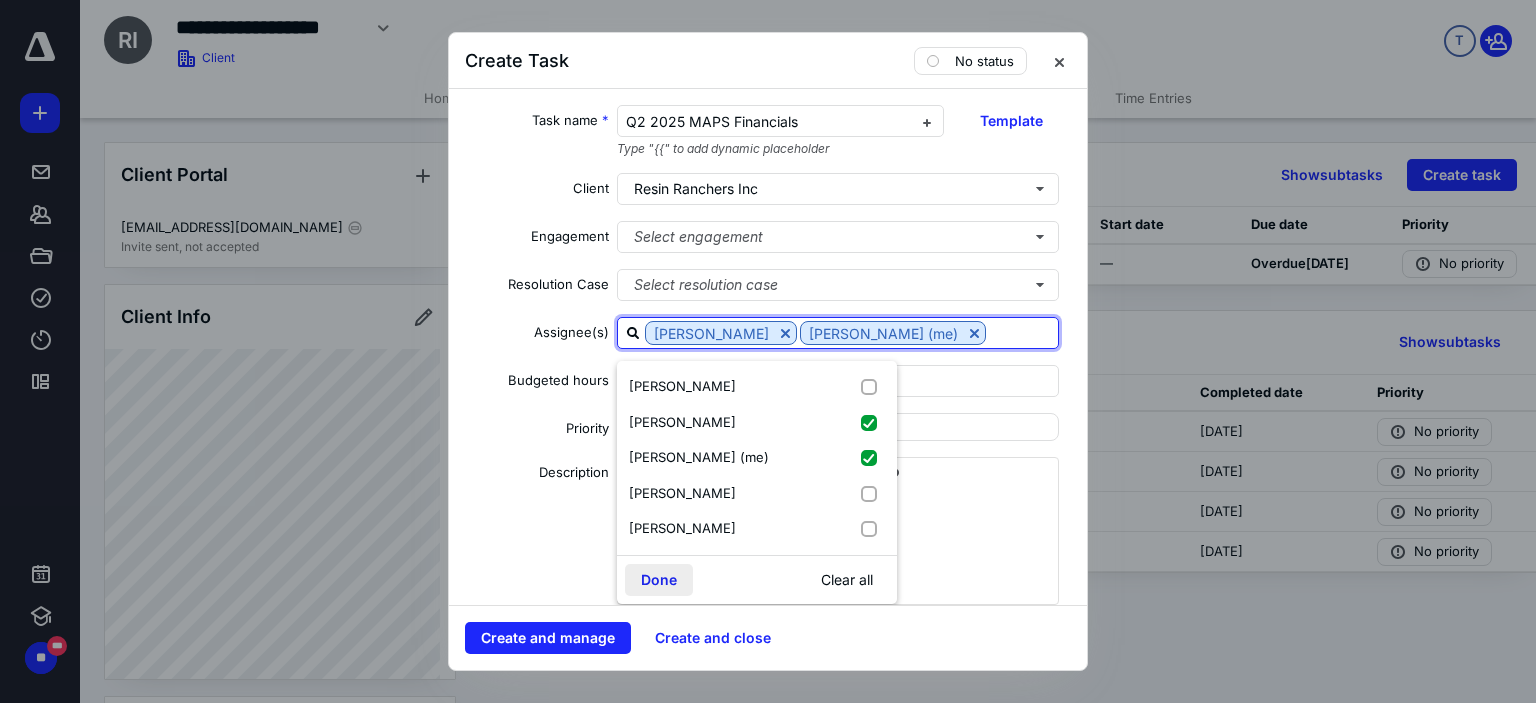 click on "Done" at bounding box center (659, 580) 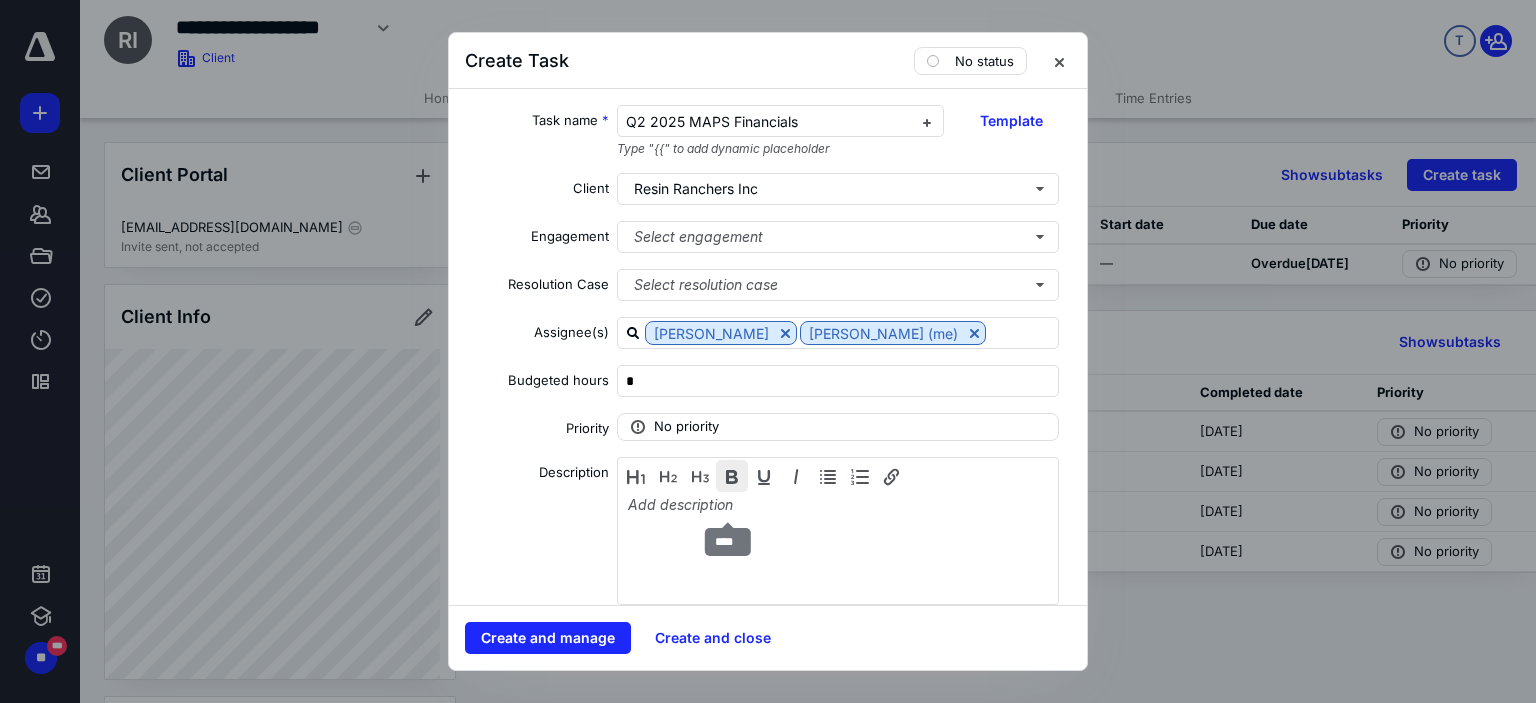 scroll, scrollTop: 500, scrollLeft: 0, axis: vertical 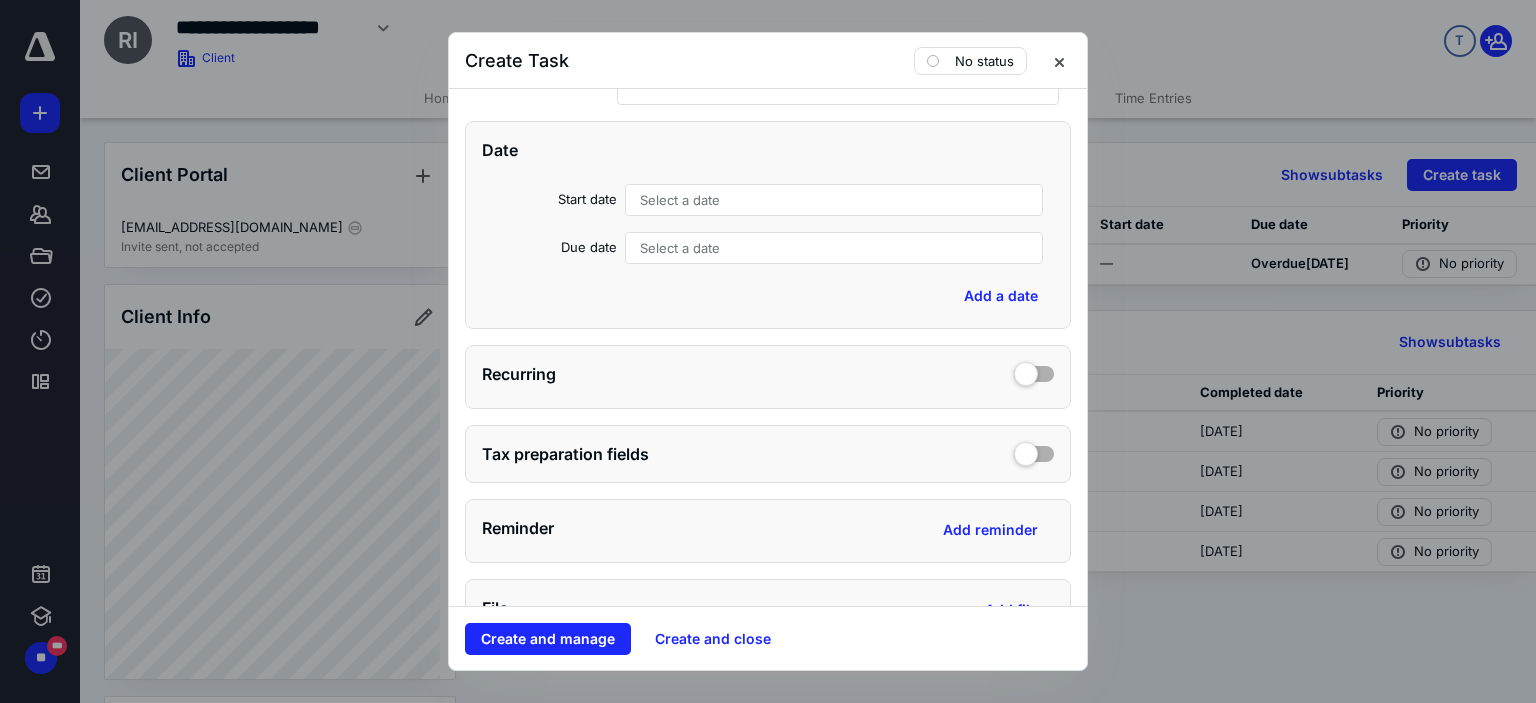 click on "Select a date" at bounding box center [680, 248] 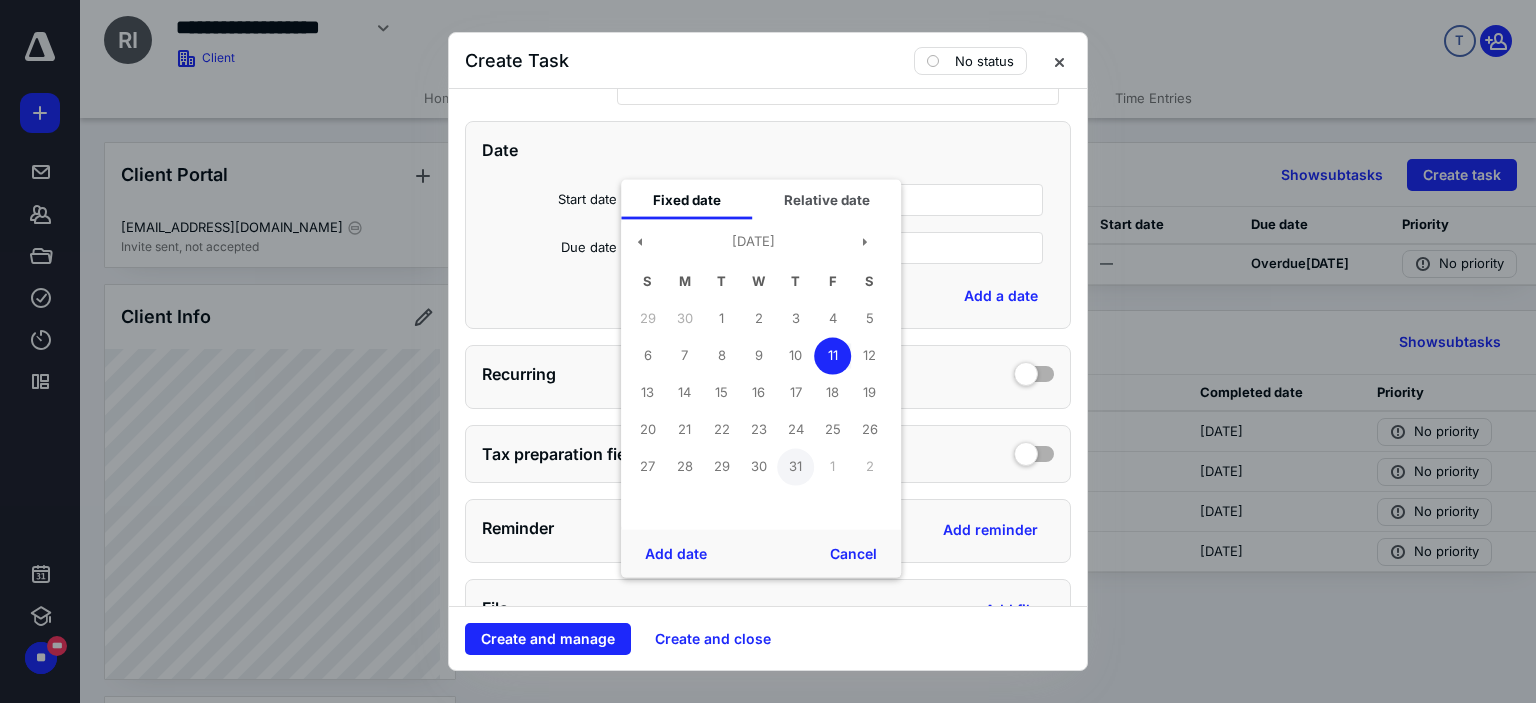 click on "31" at bounding box center (795, 466) 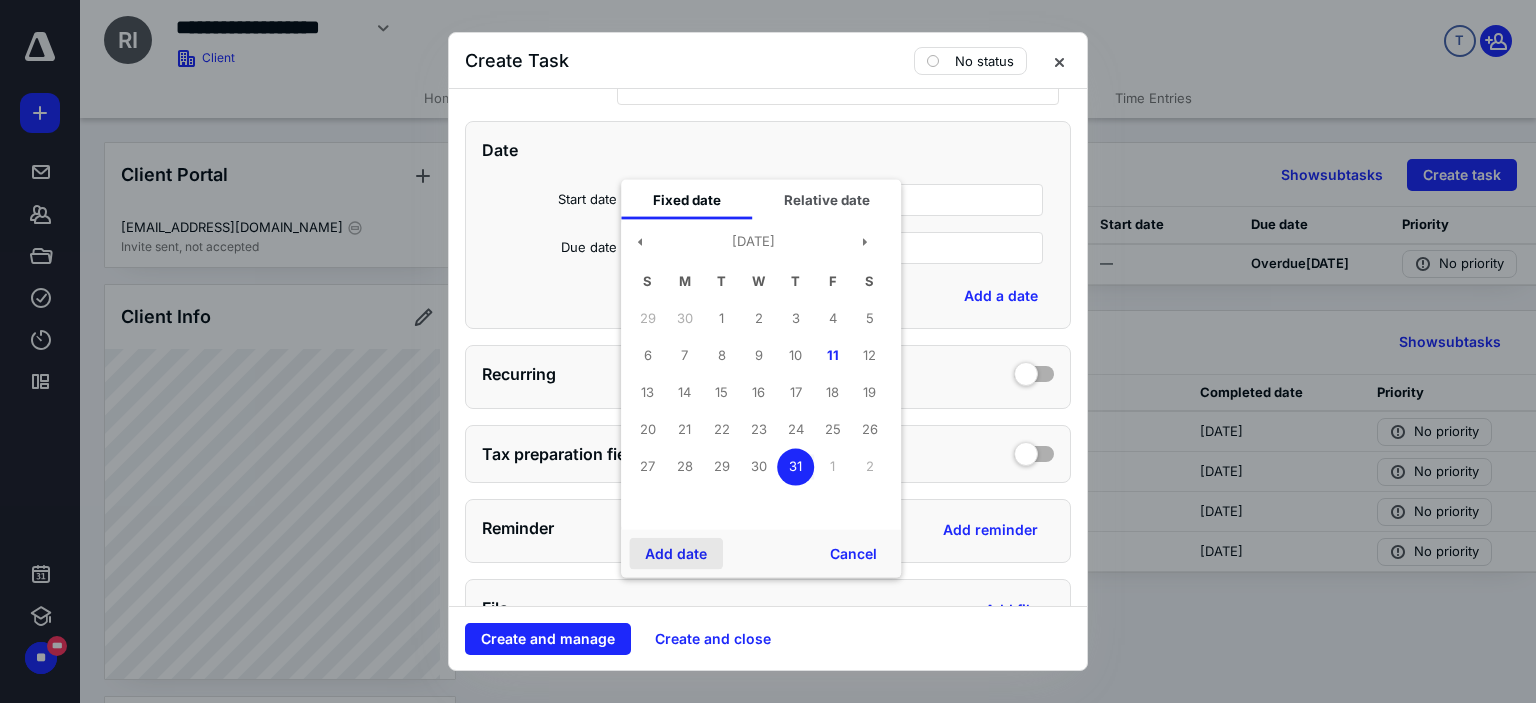 click on "Add date" at bounding box center (676, 554) 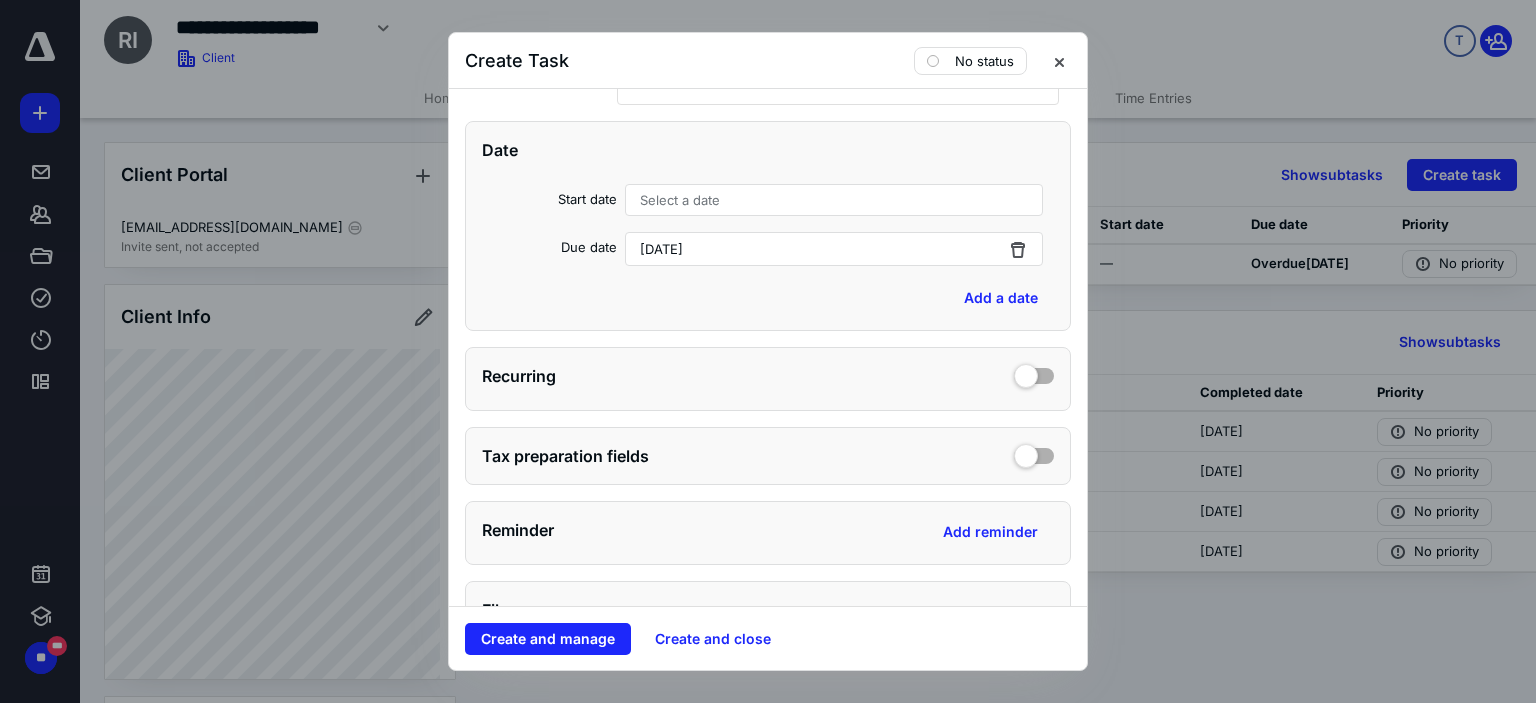 click on "Select a date" at bounding box center (680, 200) 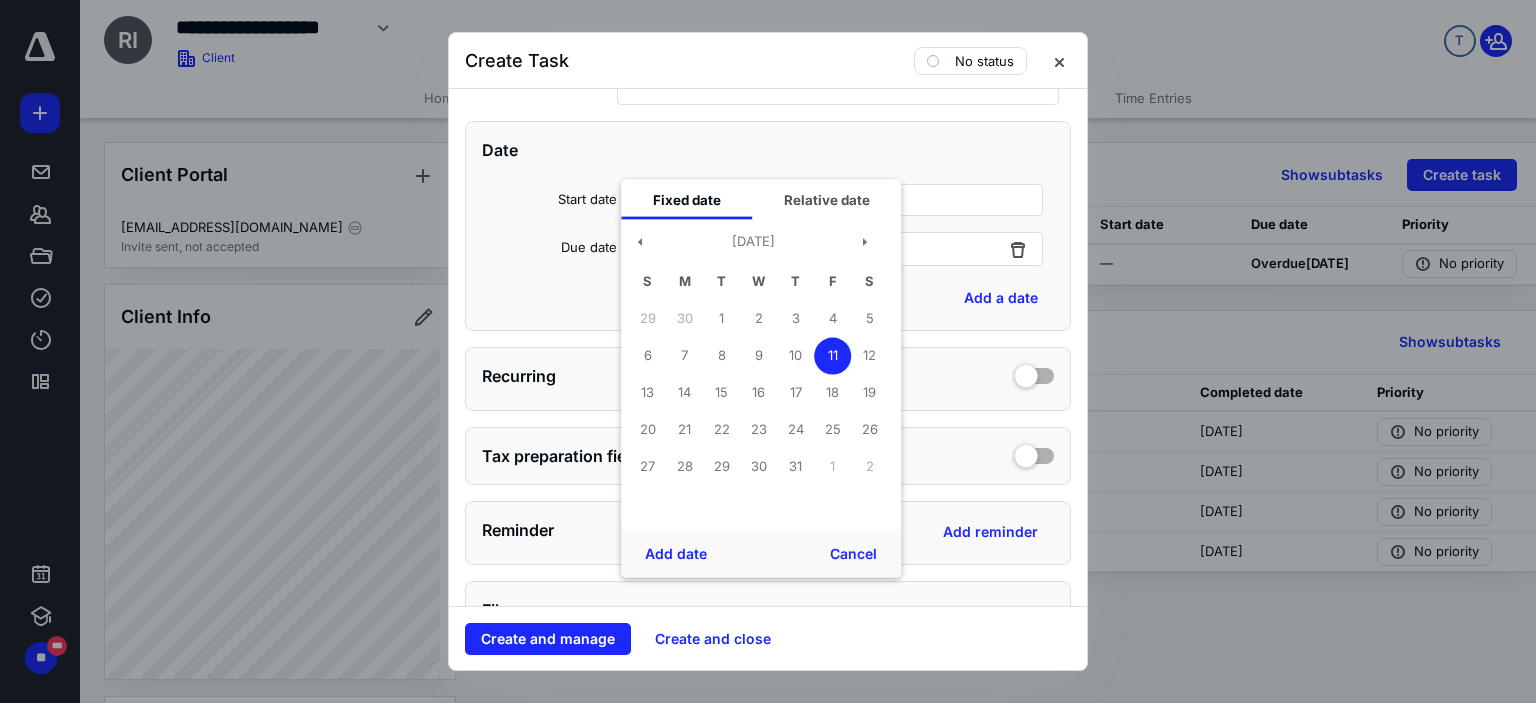 click on "11" at bounding box center [832, 355] 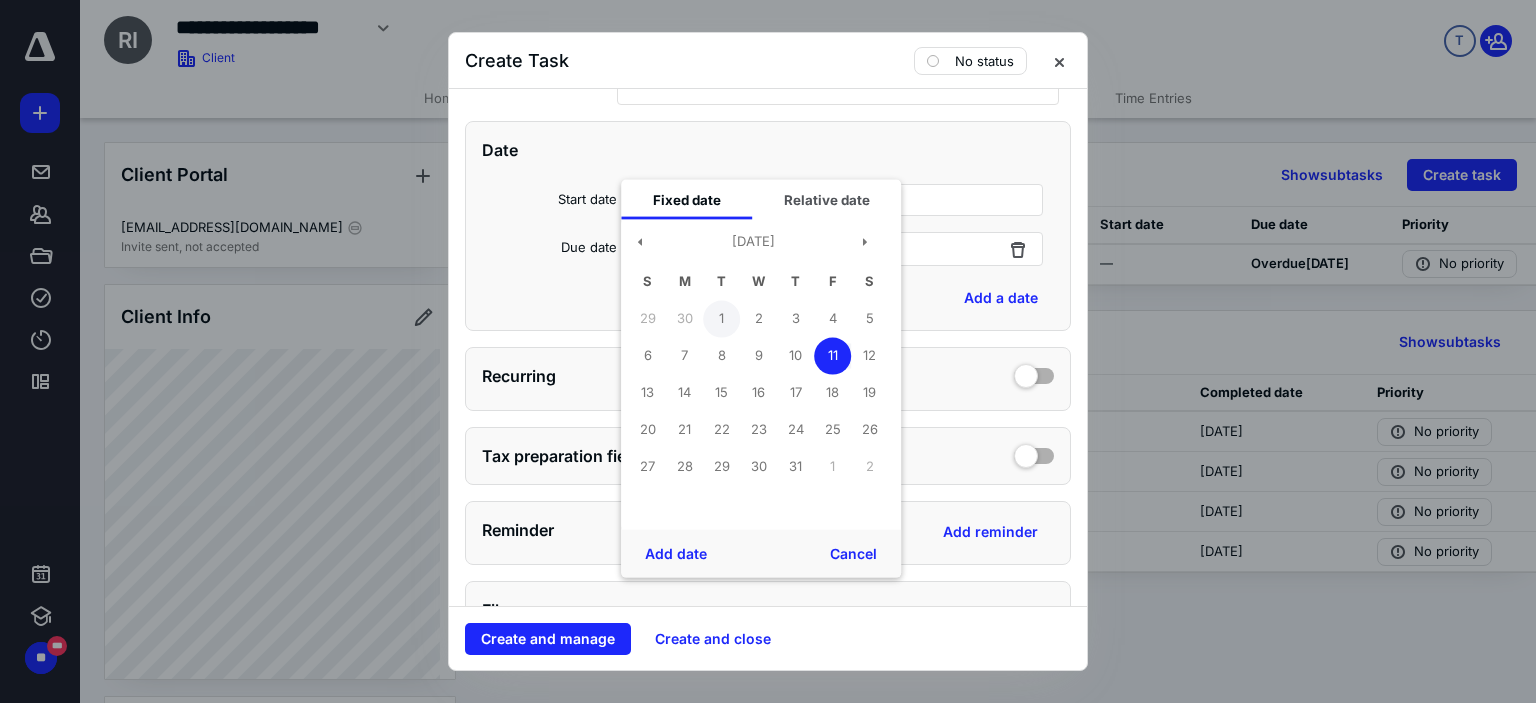 click on "1" at bounding box center [721, 318] 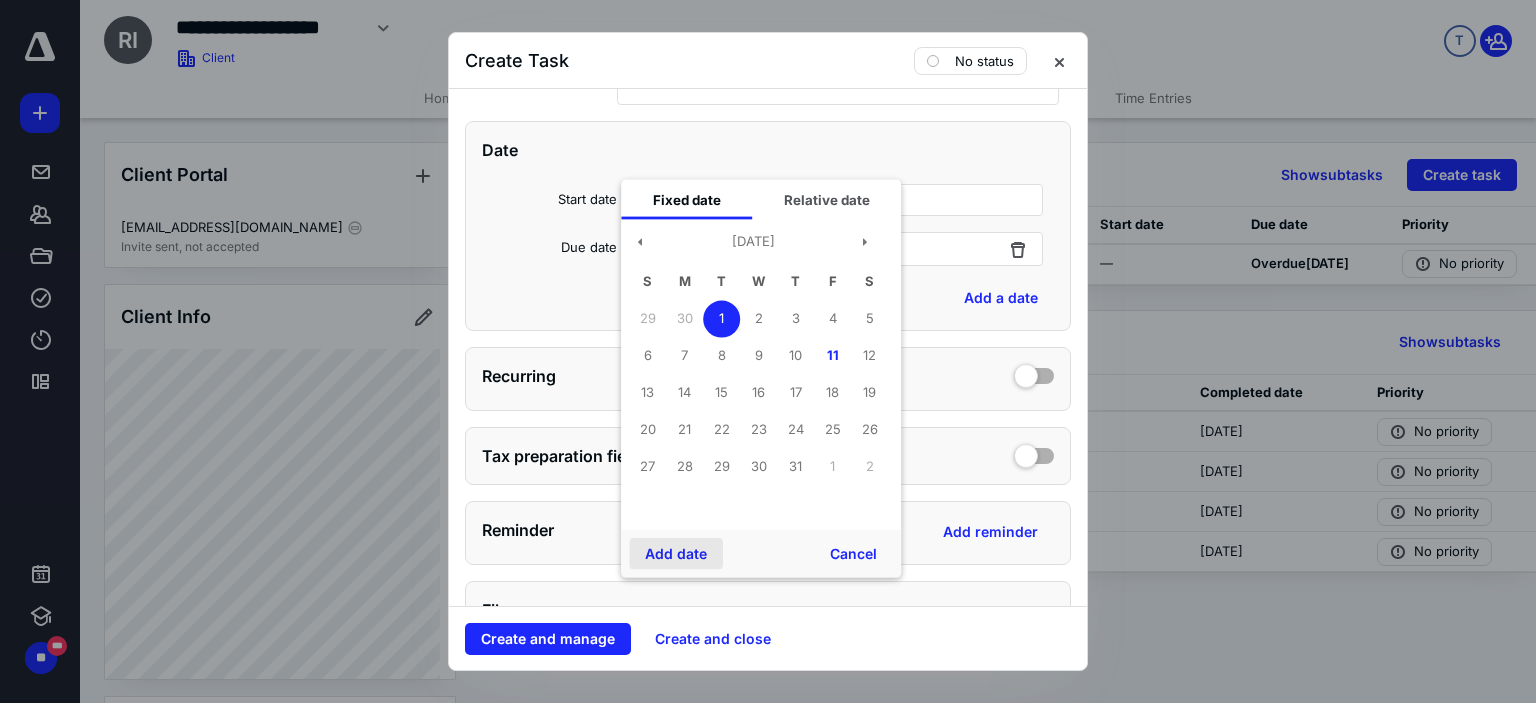 click on "Add date" at bounding box center [676, 554] 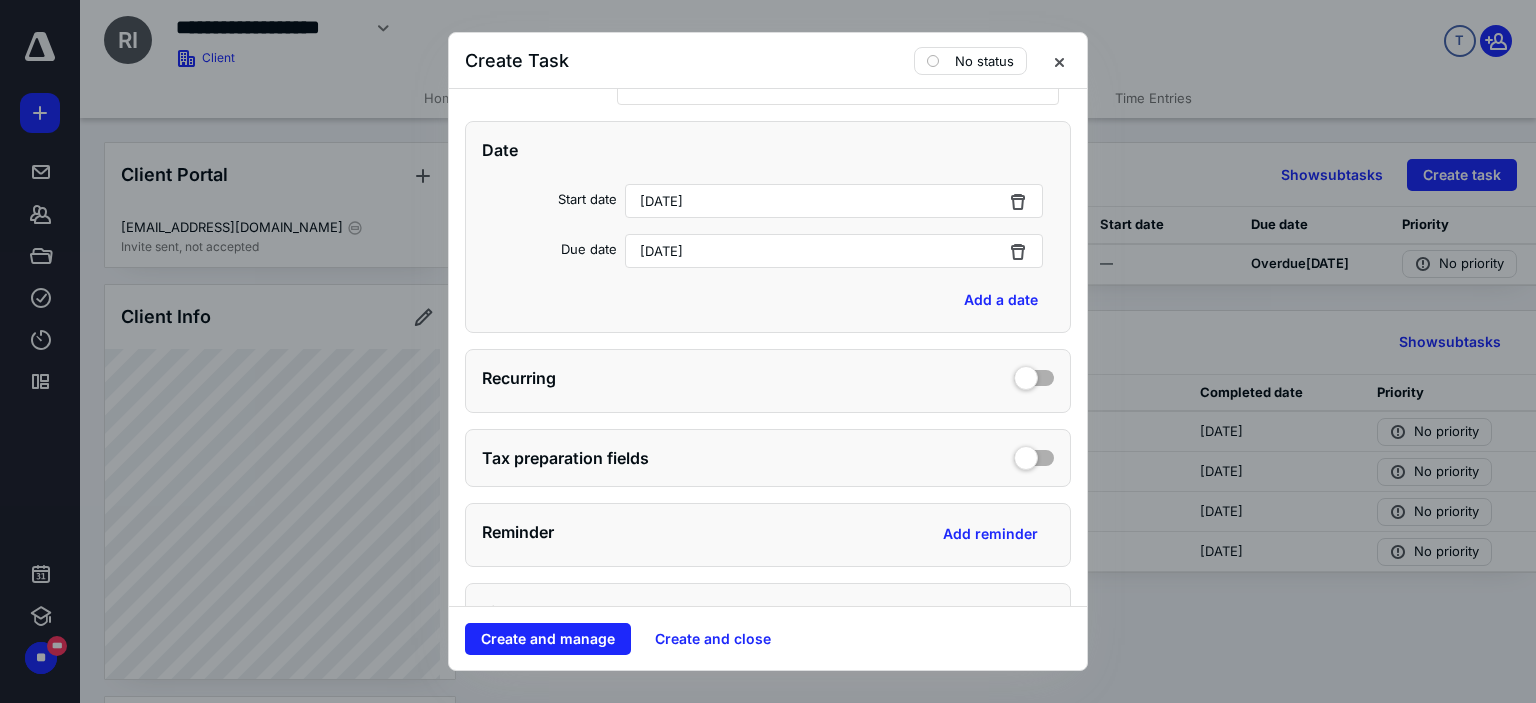 click on "Recurring" at bounding box center [768, 378] 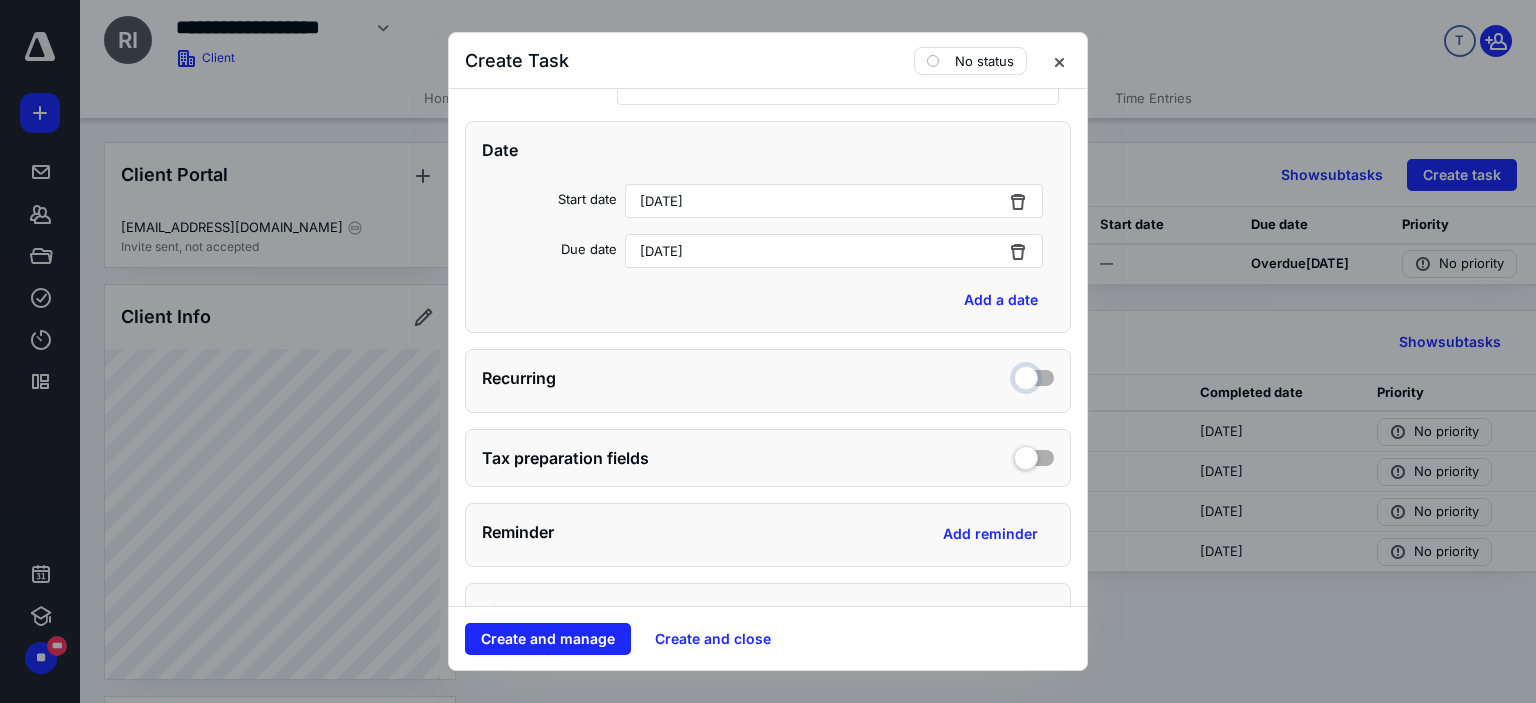 click at bounding box center (1034, 375) 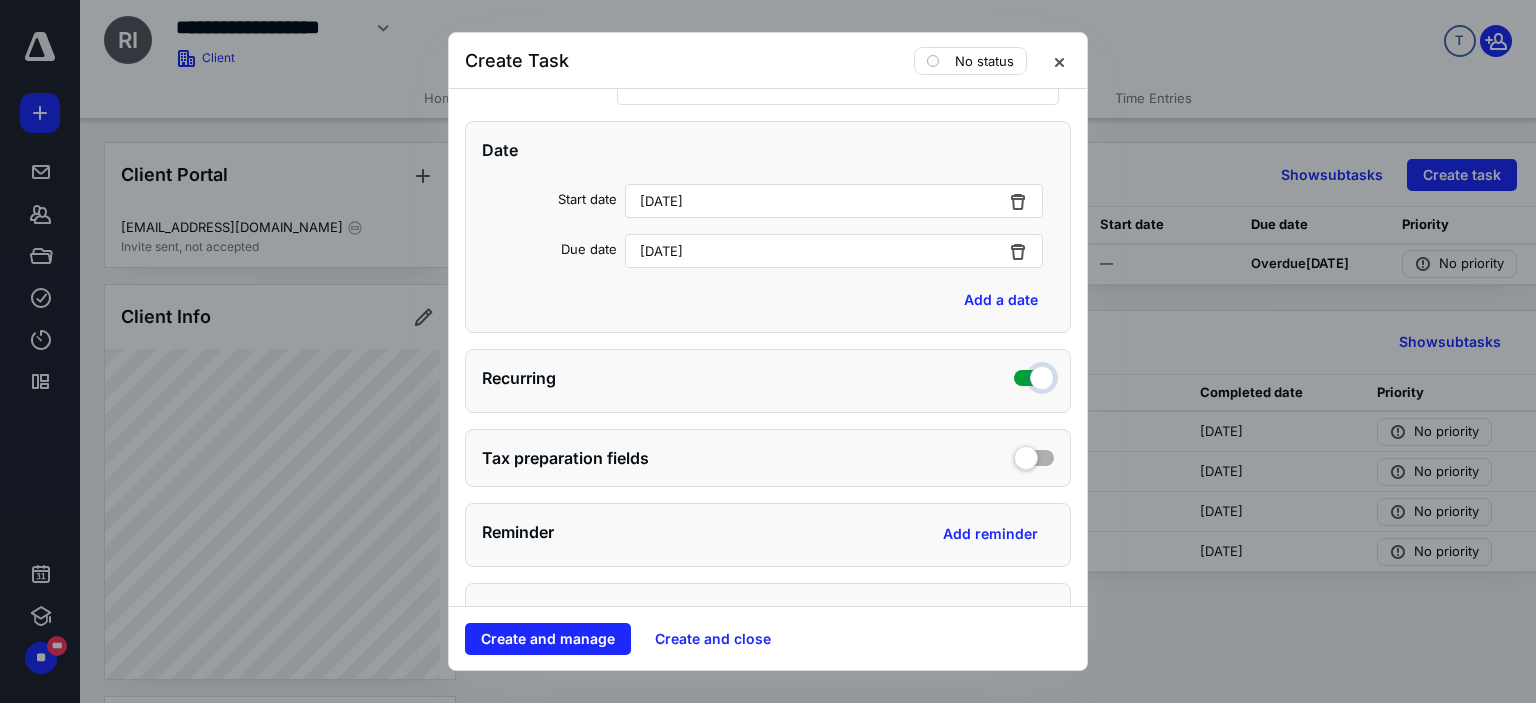 checkbox on "true" 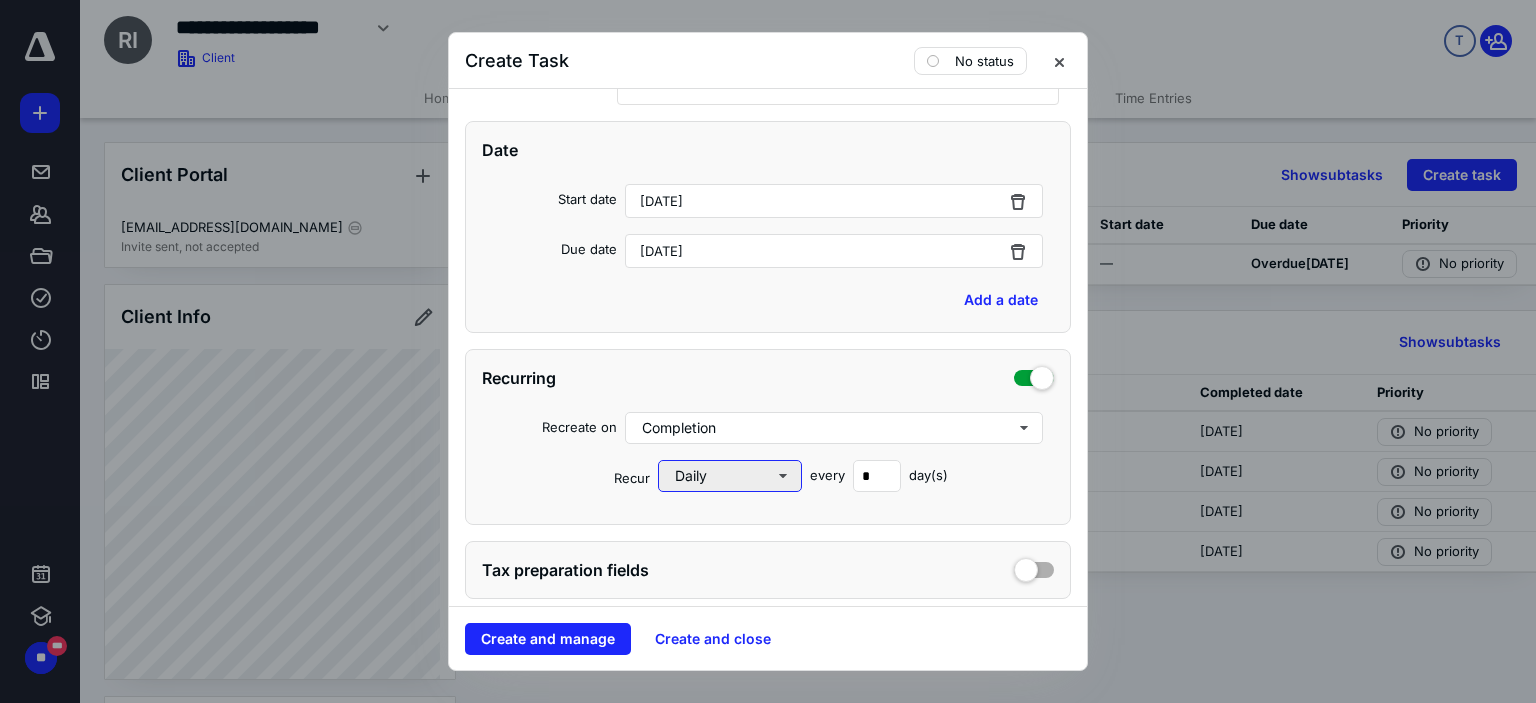click on "Daily" at bounding box center [730, 476] 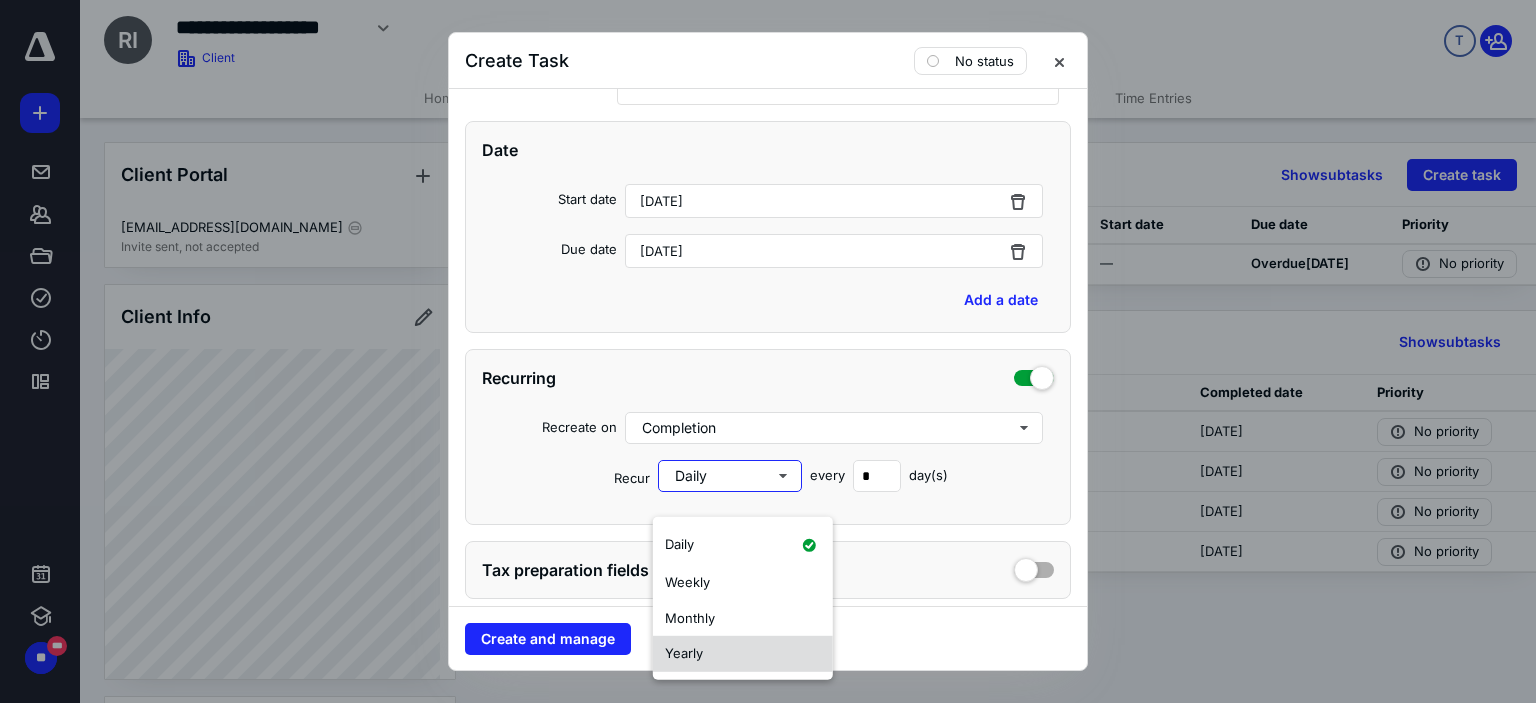click on "Yearly" at bounding box center (743, 654) 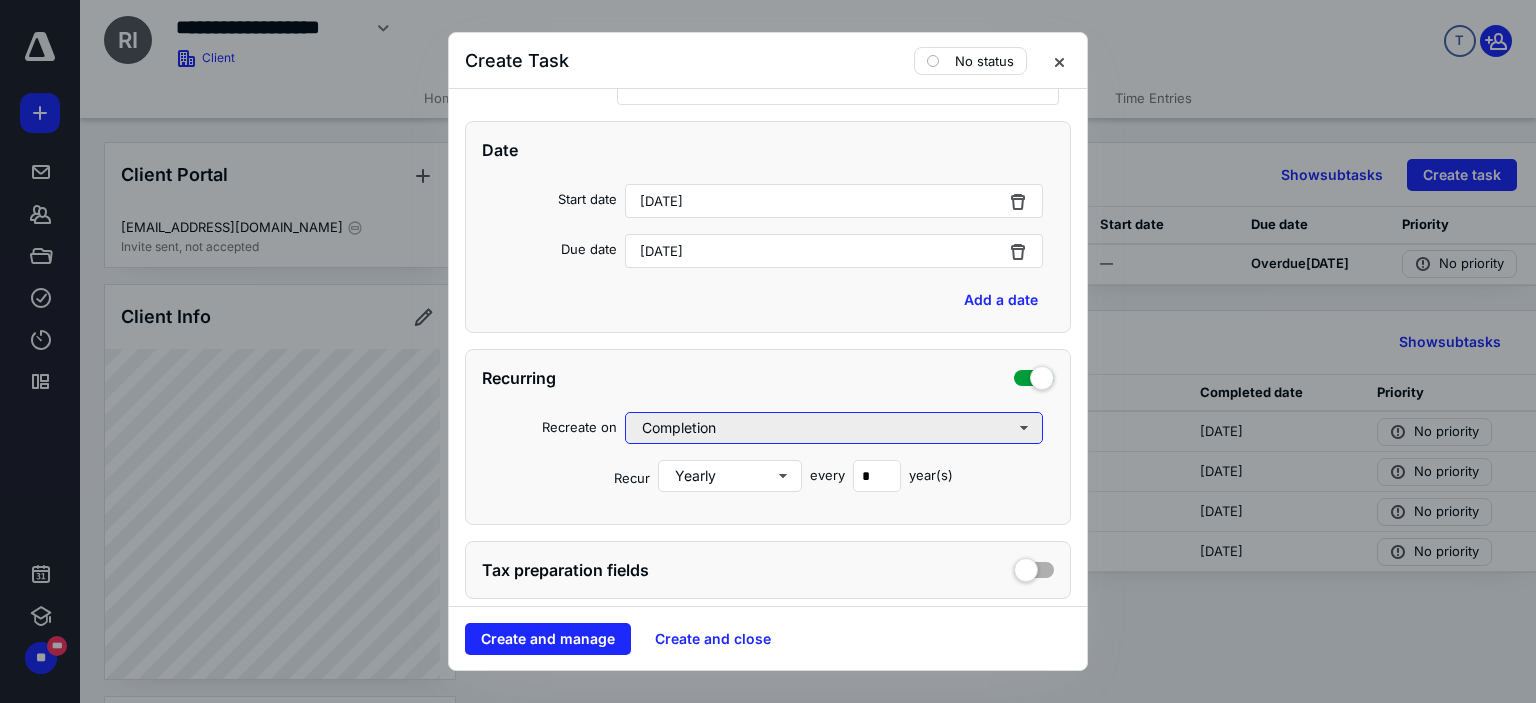 click on "Completion" at bounding box center [834, 428] 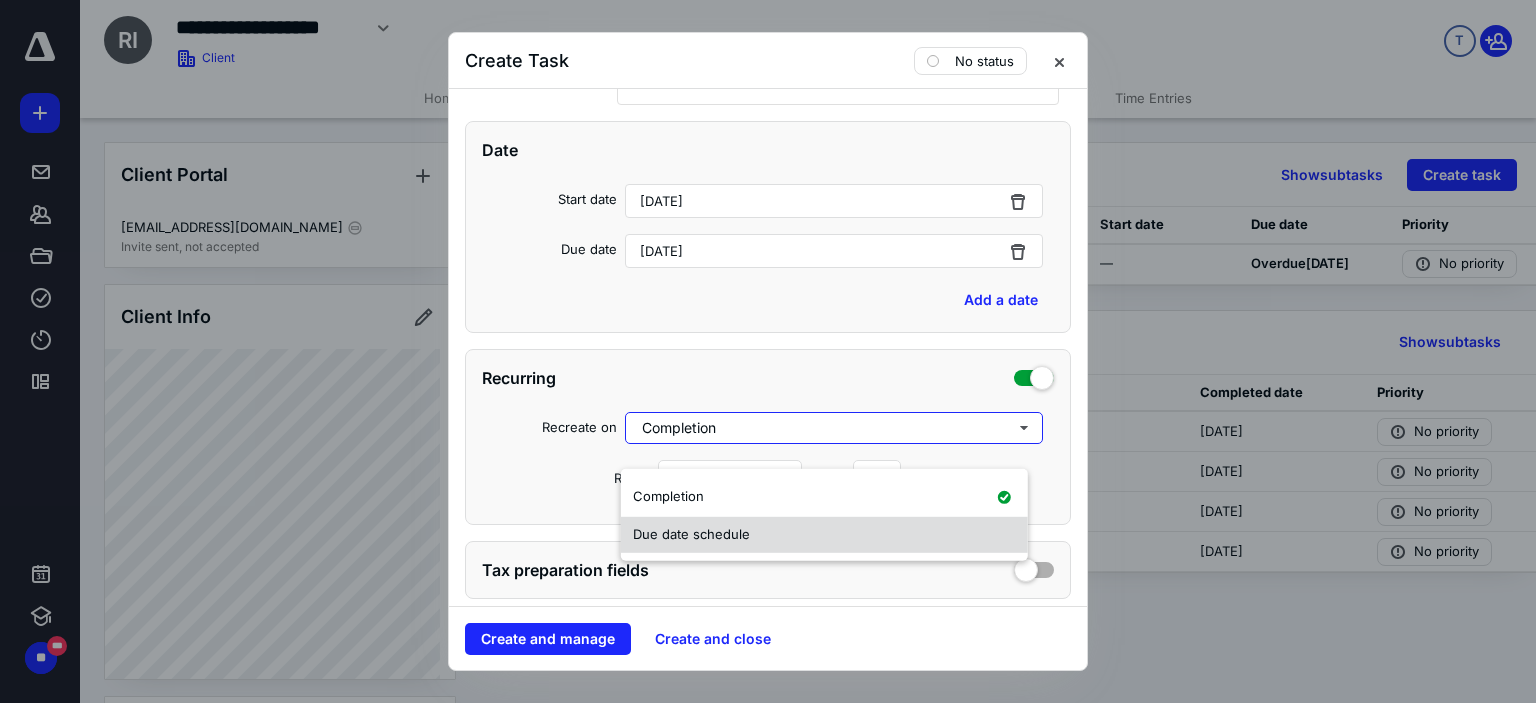 click on "Due date schedule" at bounding box center [691, 534] 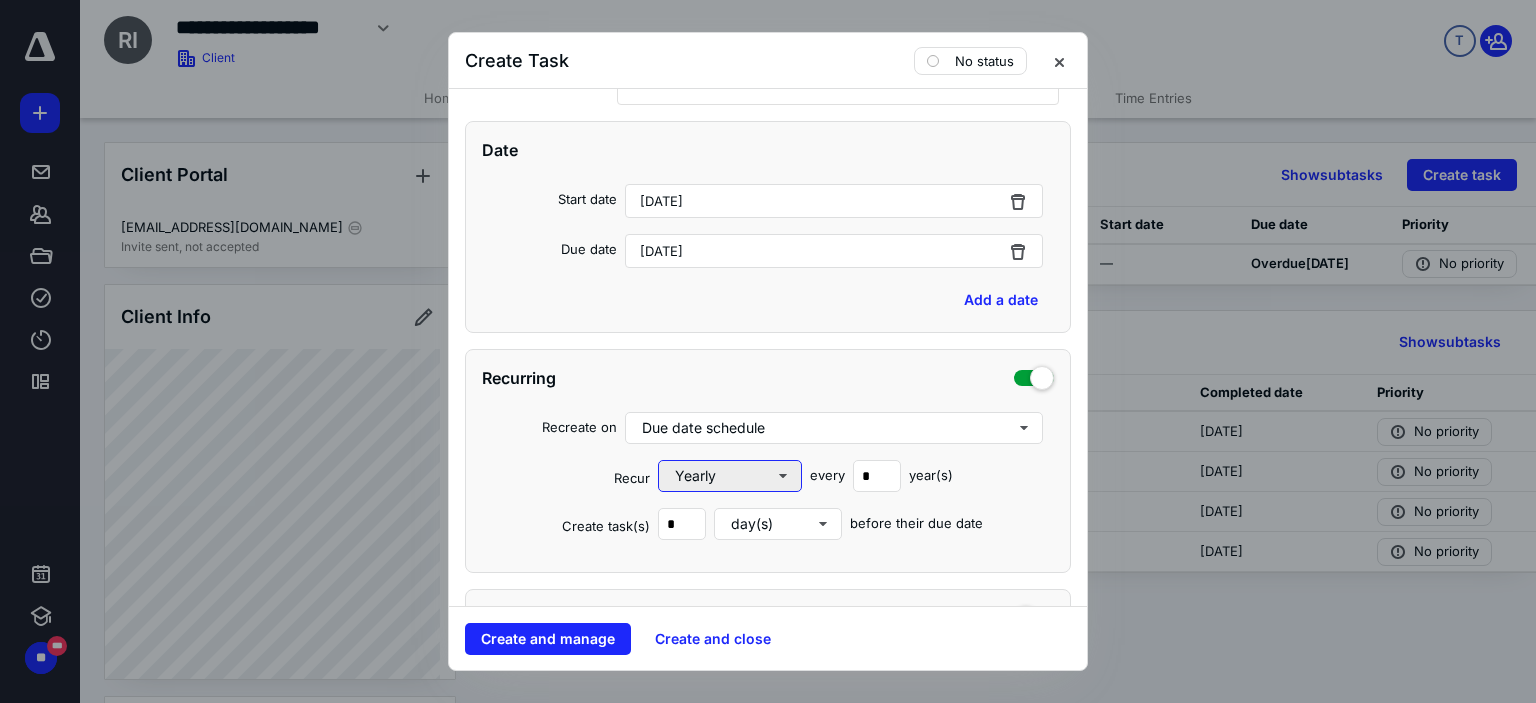 click on "Yearly" at bounding box center [730, 476] 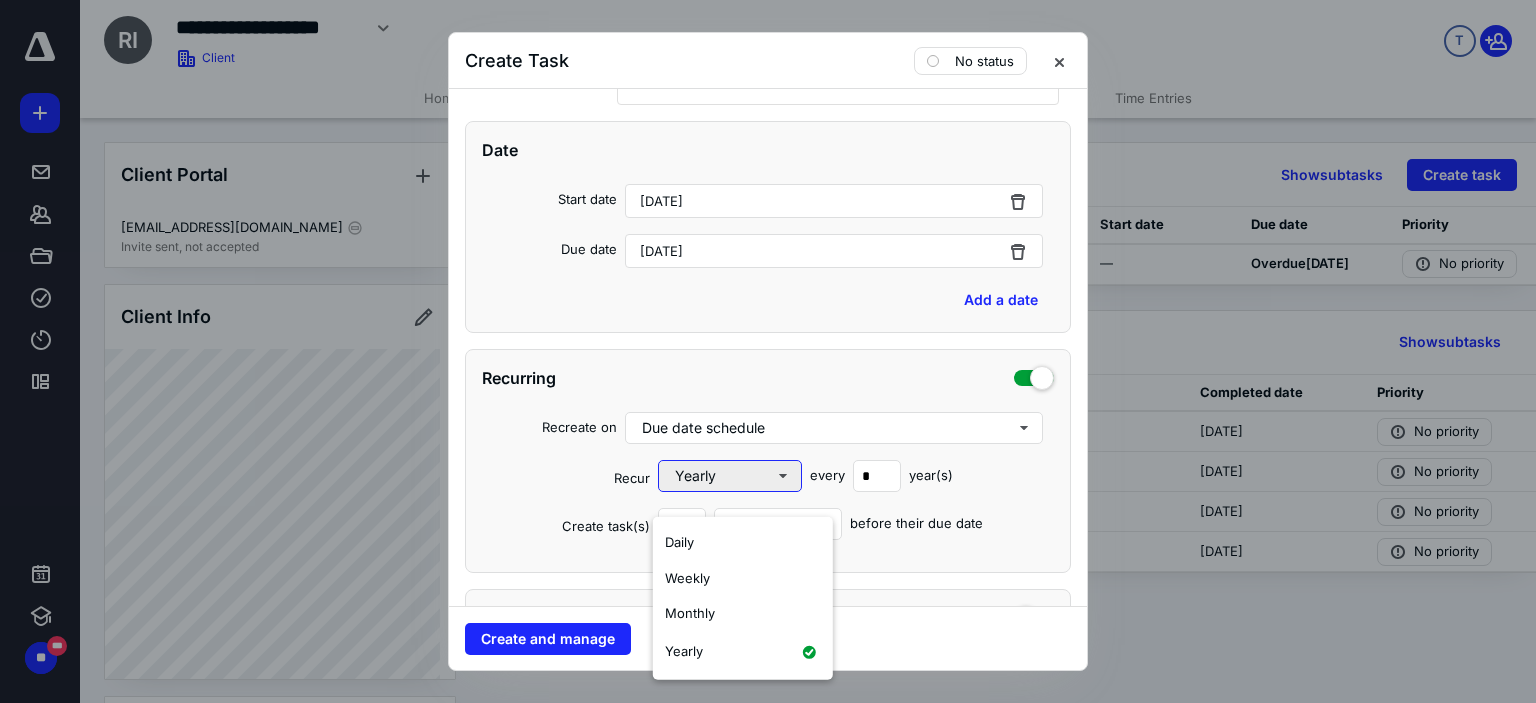 click on "Yearly" at bounding box center [730, 476] 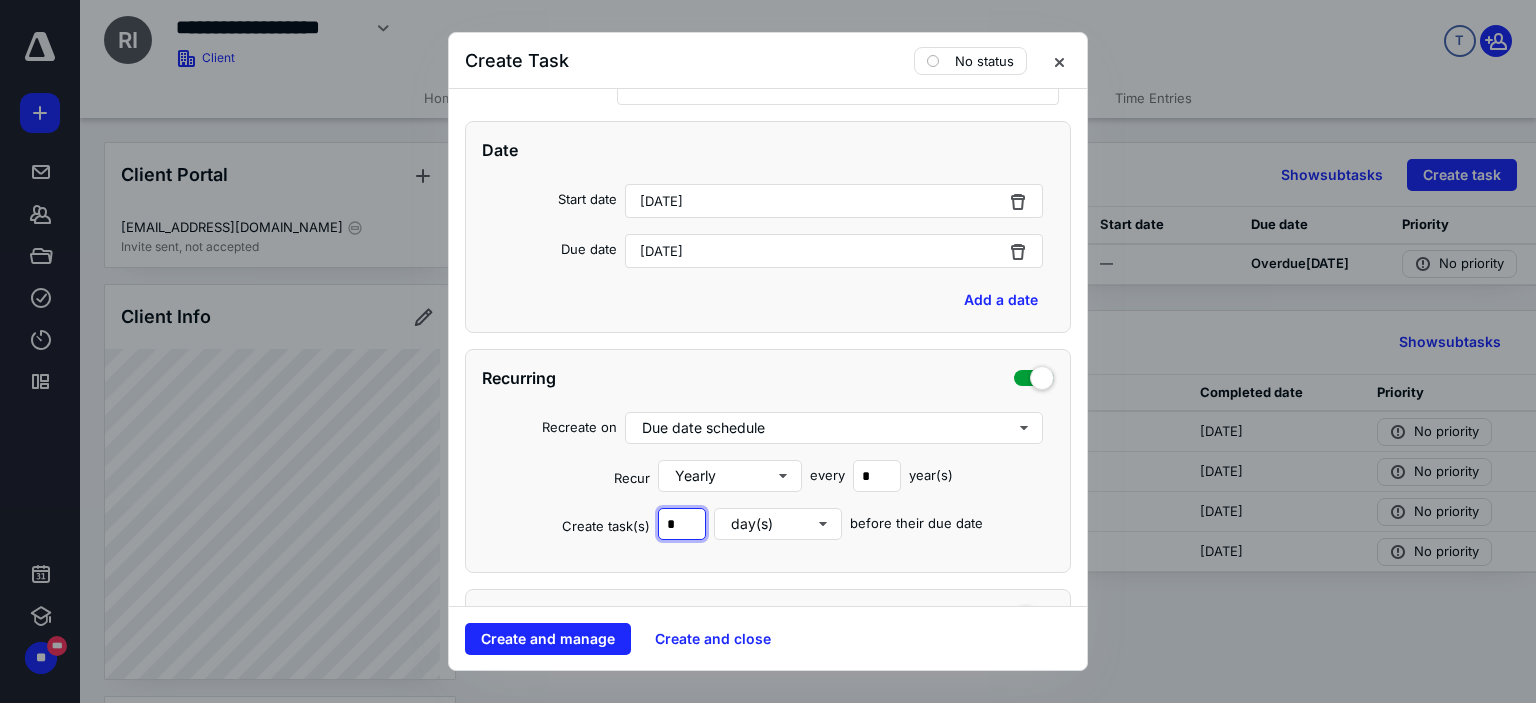 click on "*" at bounding box center (682, 524) 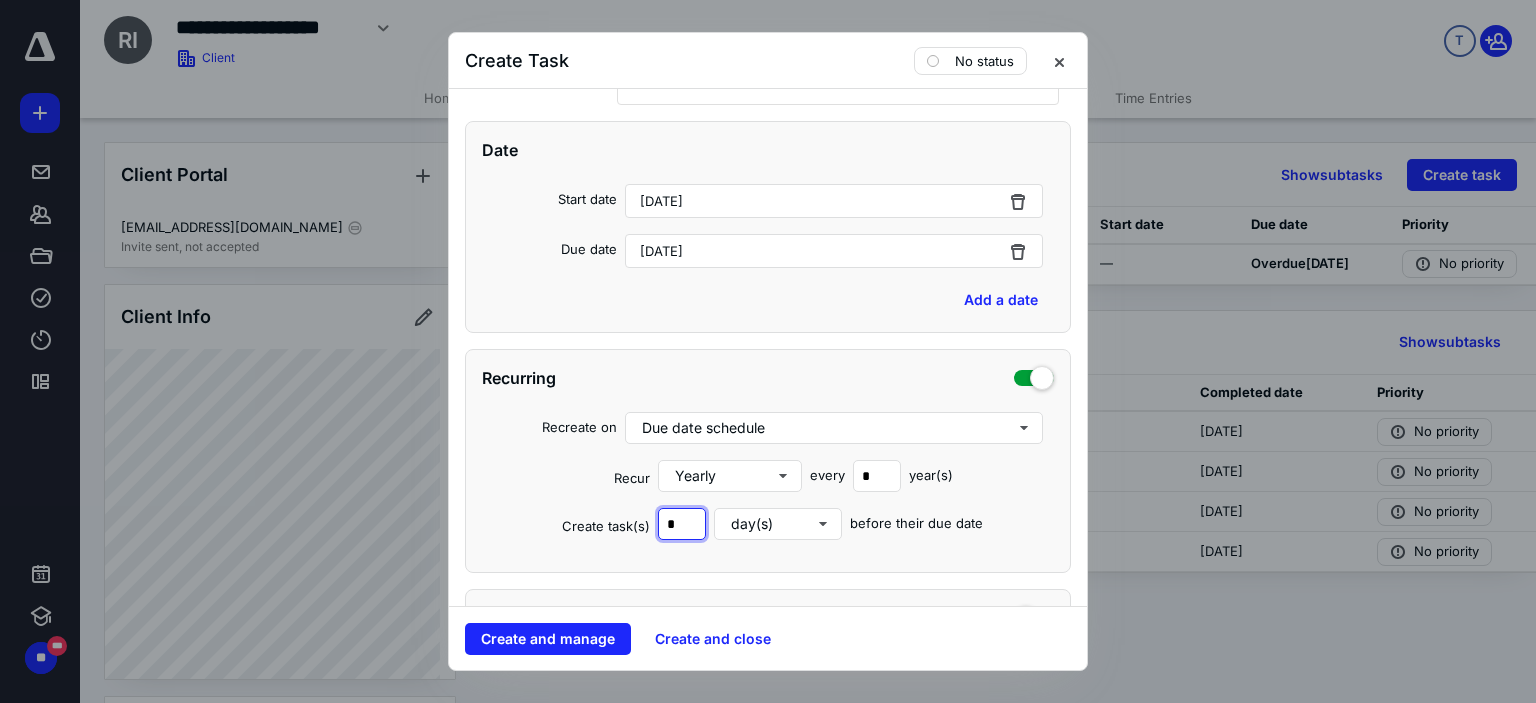 drag, startPoint x: 674, startPoint y: 546, endPoint x: 652, endPoint y: 547, distance: 22.022715 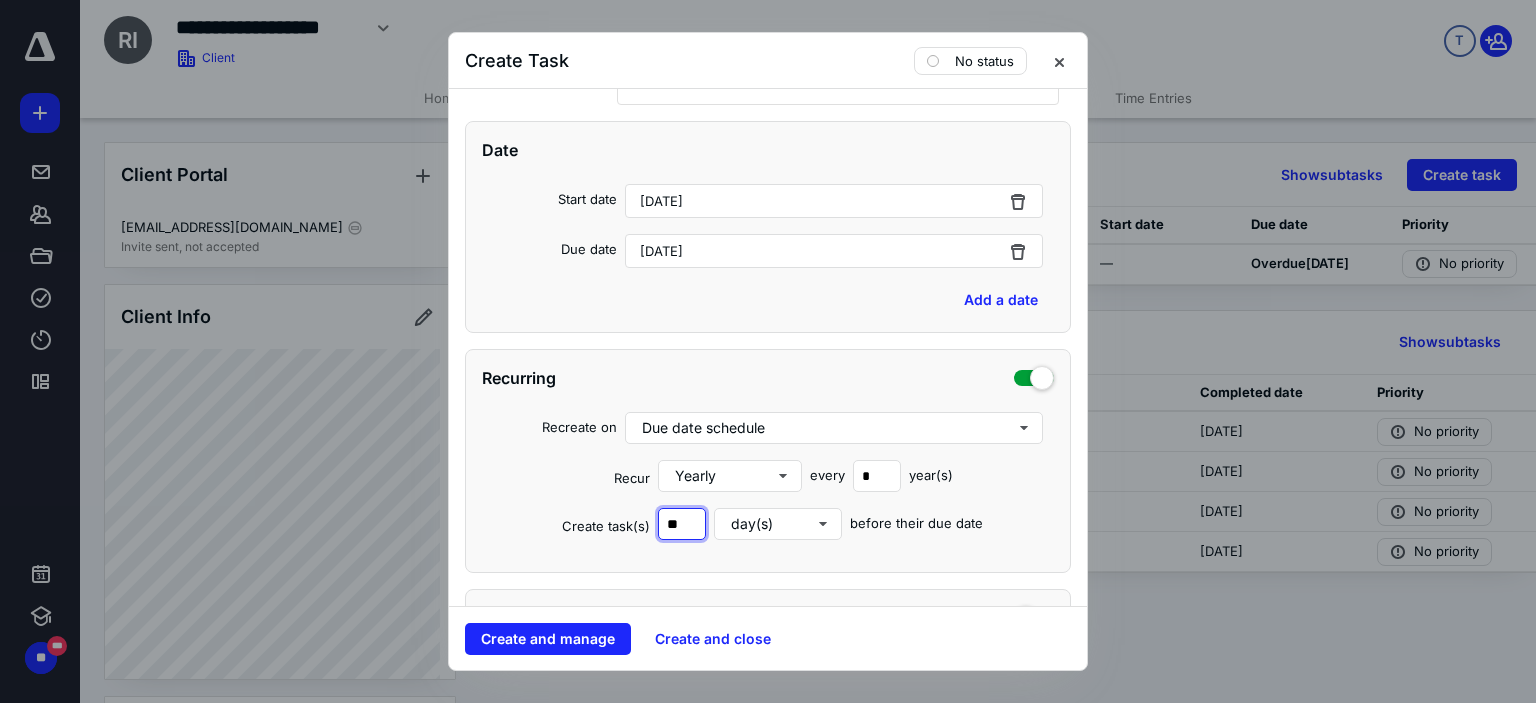 type on "**" 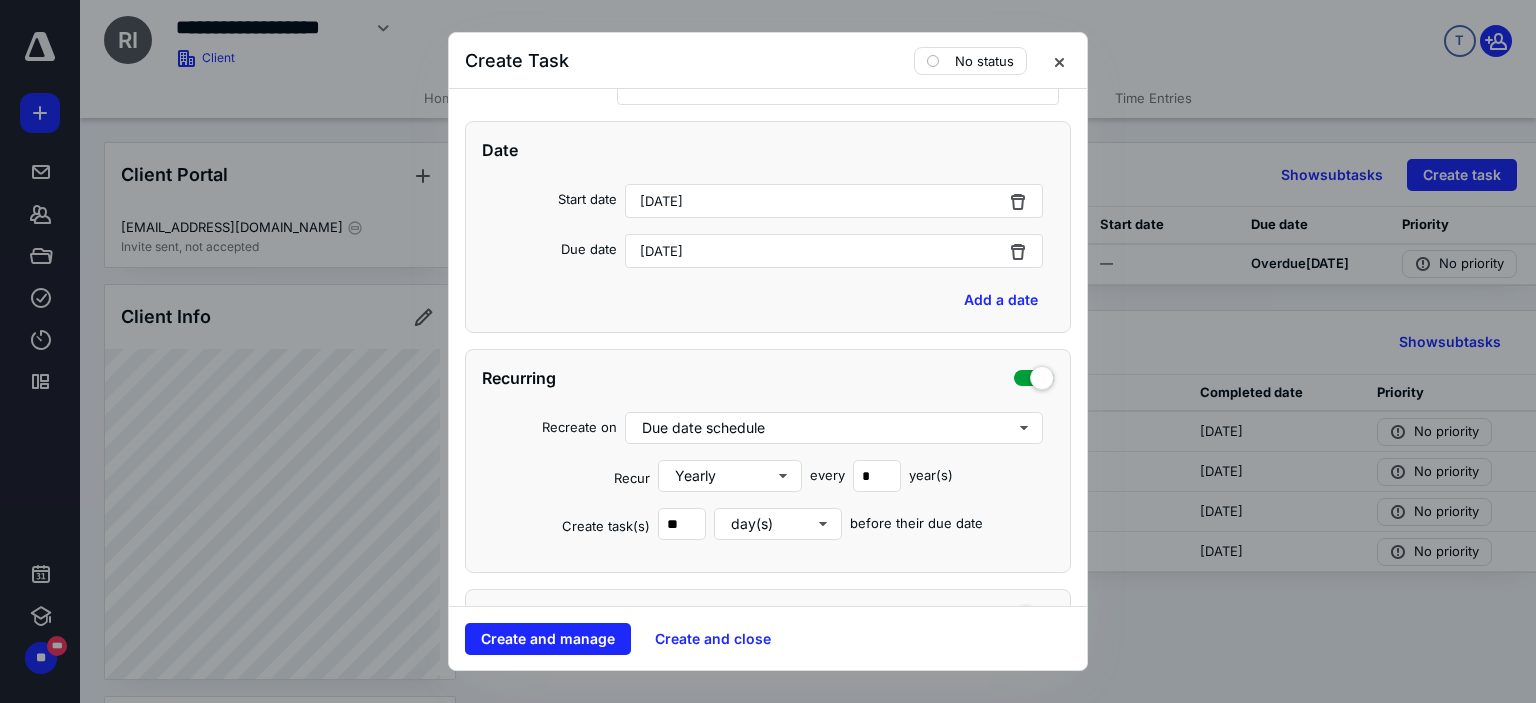 click on "Date Start date [DATE] Due date [DATE] Add a date Recurring Recreate on Due date schedule Recur Yearly every * year(s) Create task(s) ** day(s) before their due date Tax preparation fields Reminder Add reminder File Add file Automation" at bounding box center (768, 504) 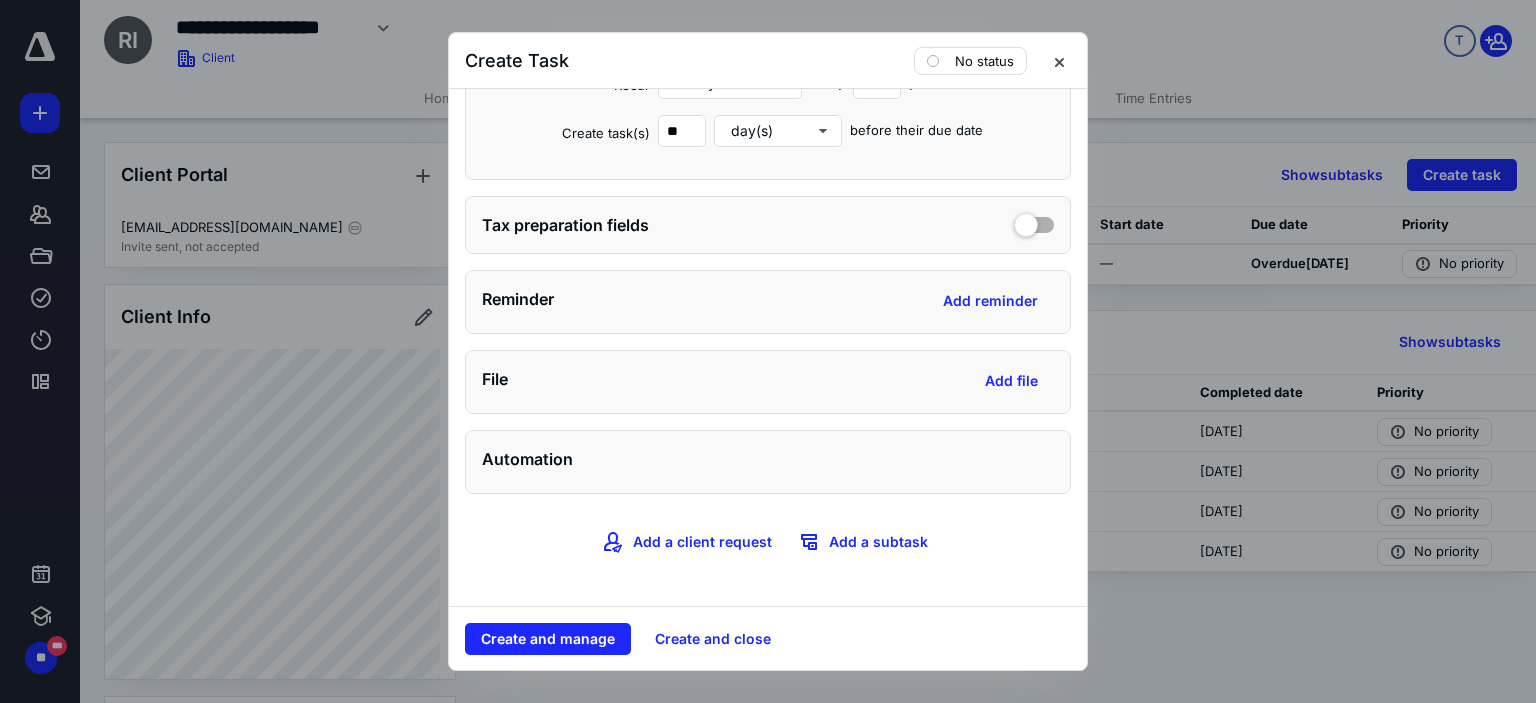 scroll, scrollTop: 917, scrollLeft: 0, axis: vertical 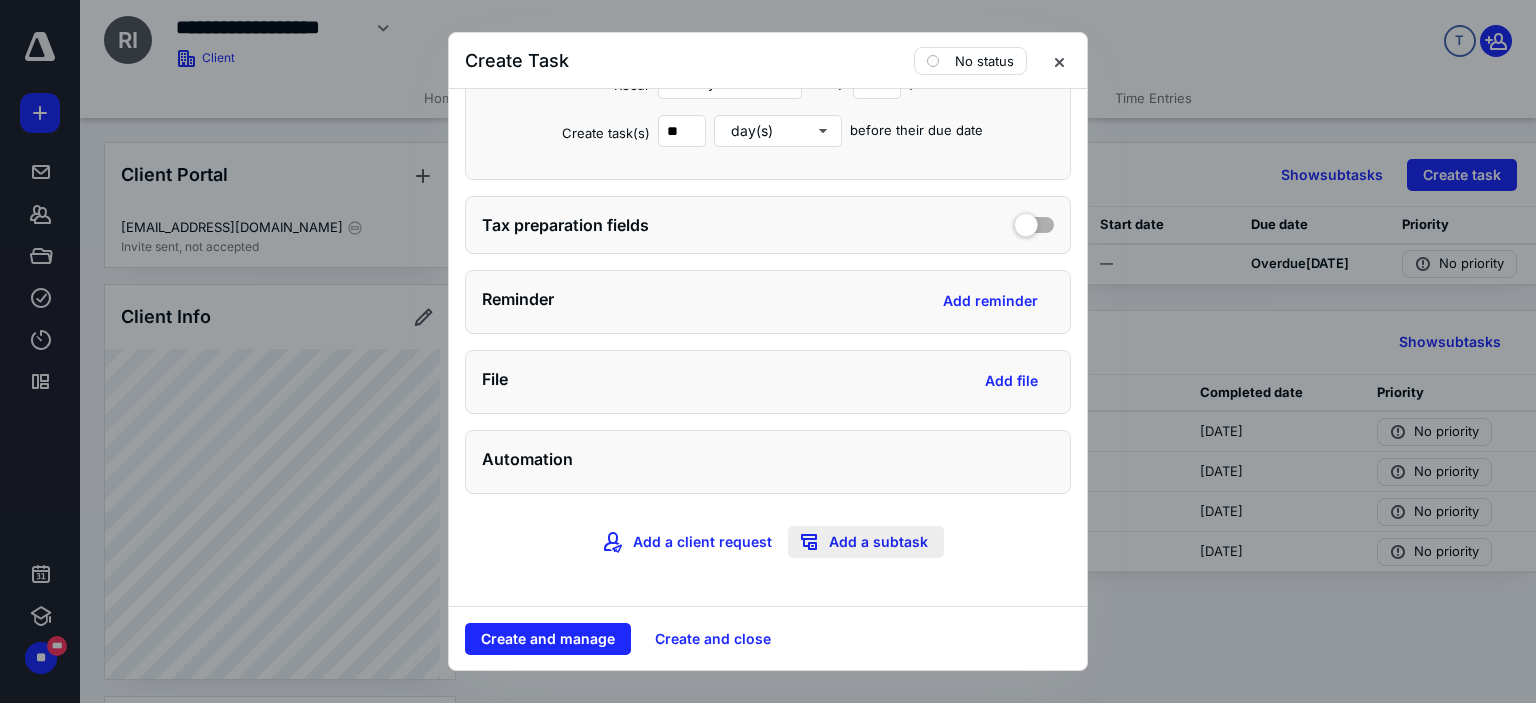 click on "Add a subtask" at bounding box center [866, 542] 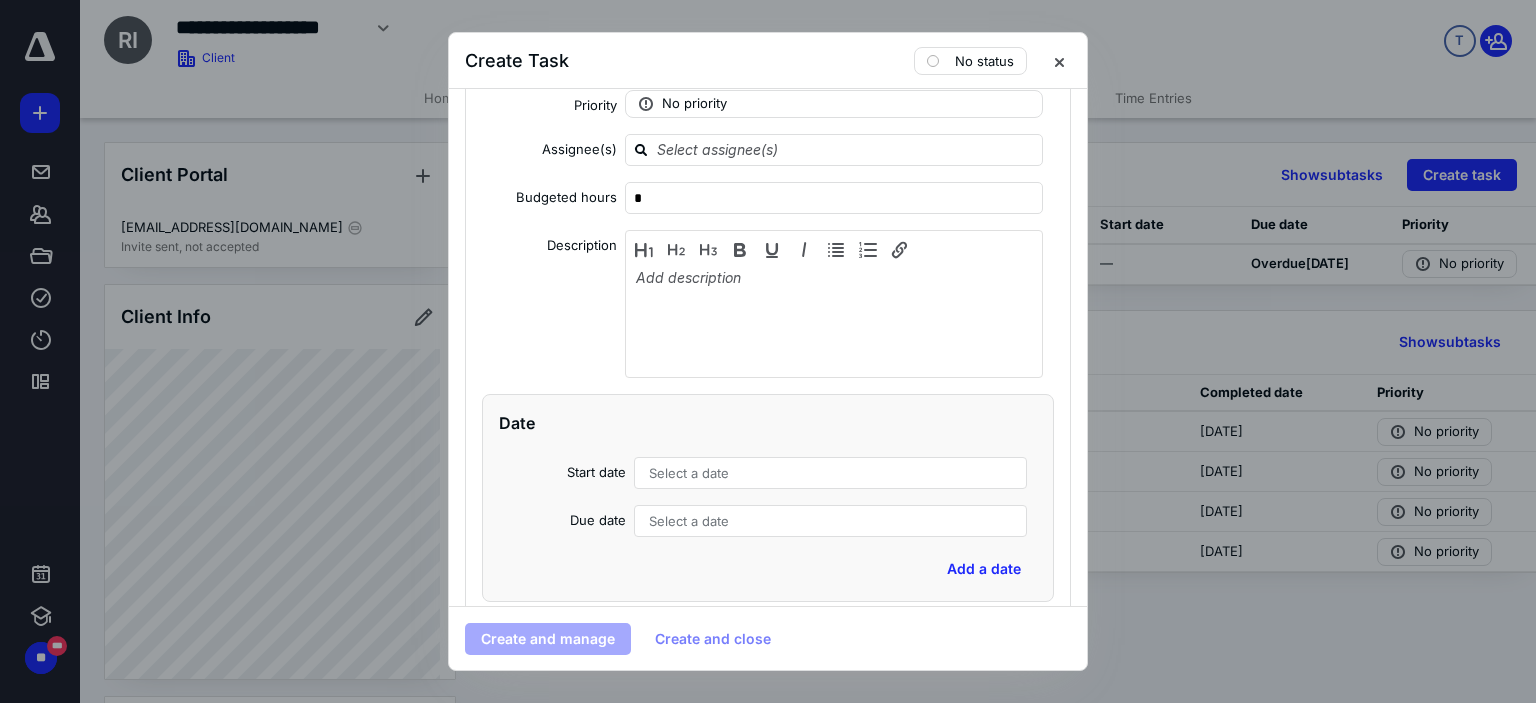 scroll, scrollTop: 1338, scrollLeft: 0, axis: vertical 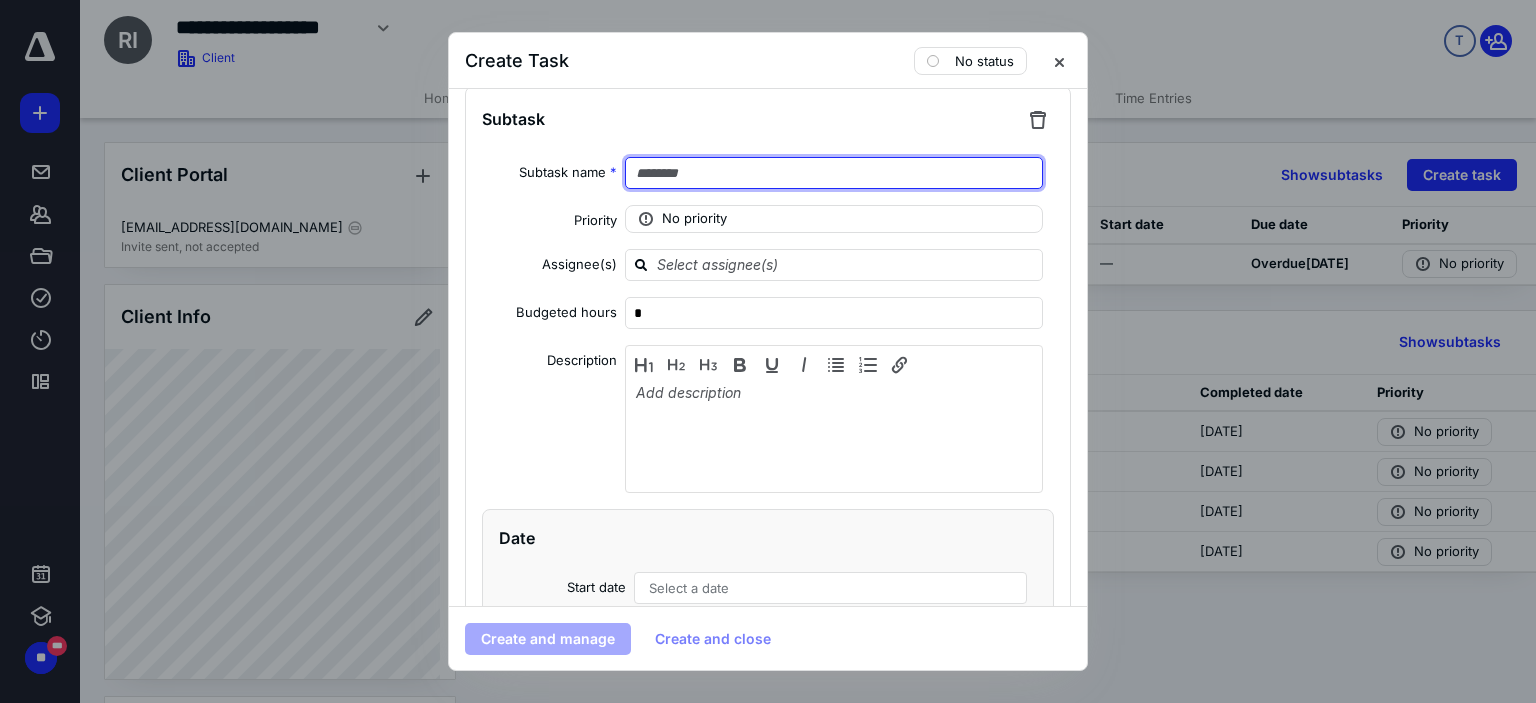 click at bounding box center [834, 173] 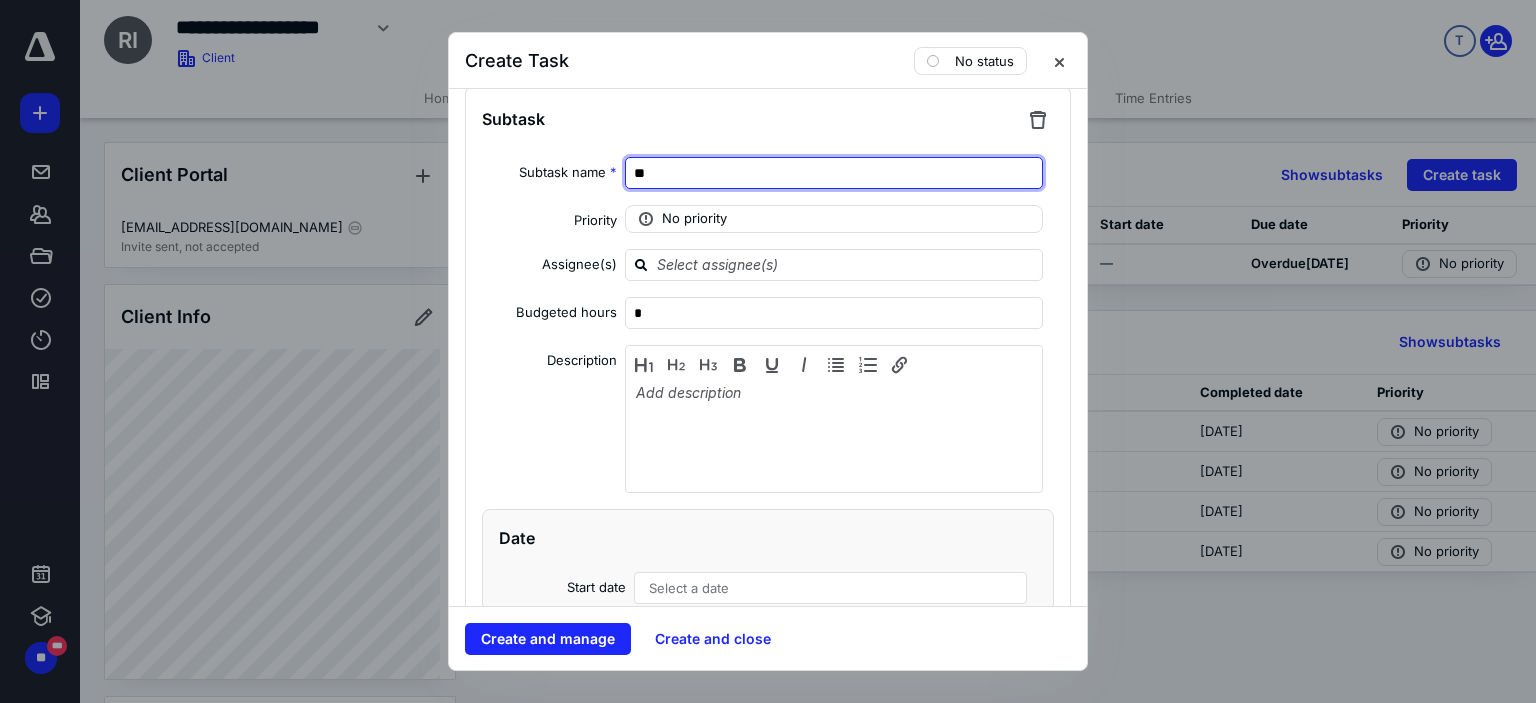 type on "*" 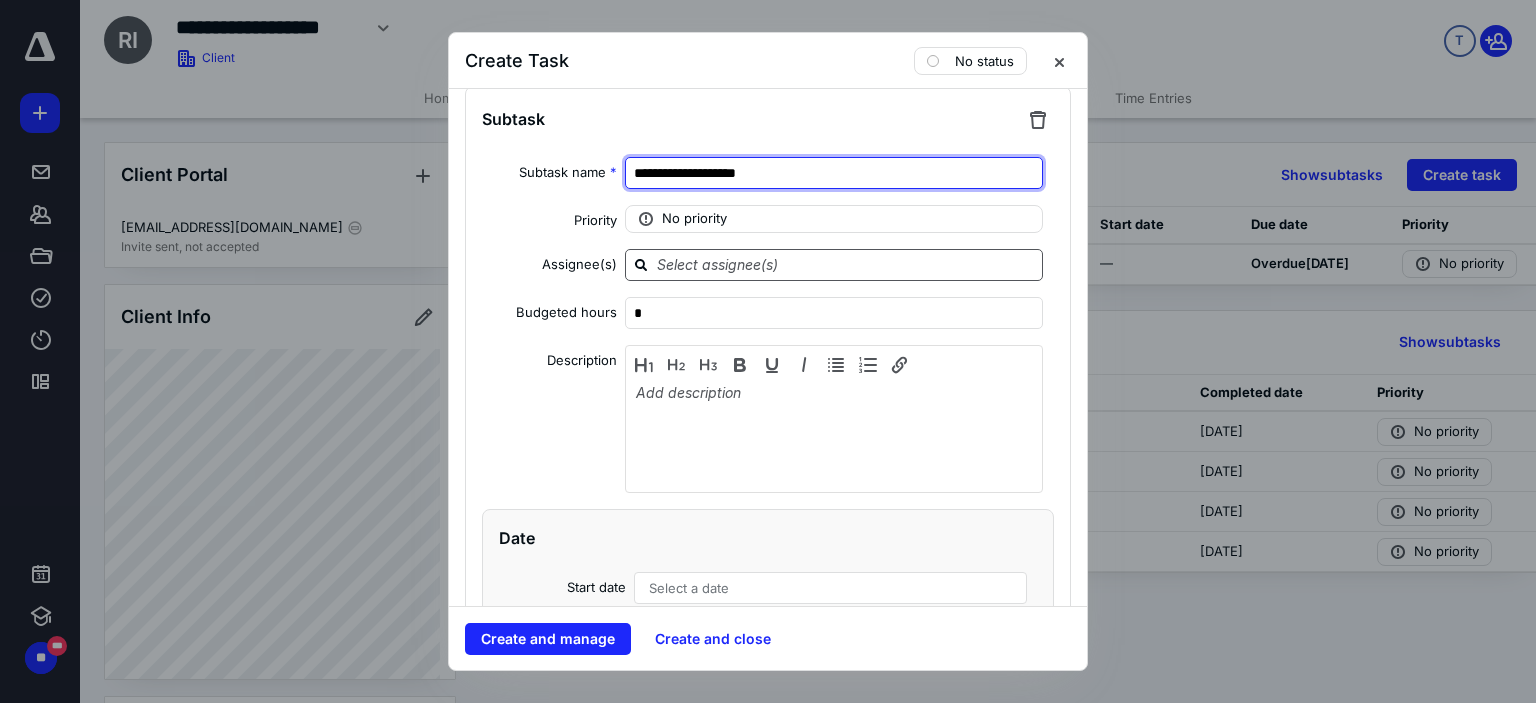 type on "**********" 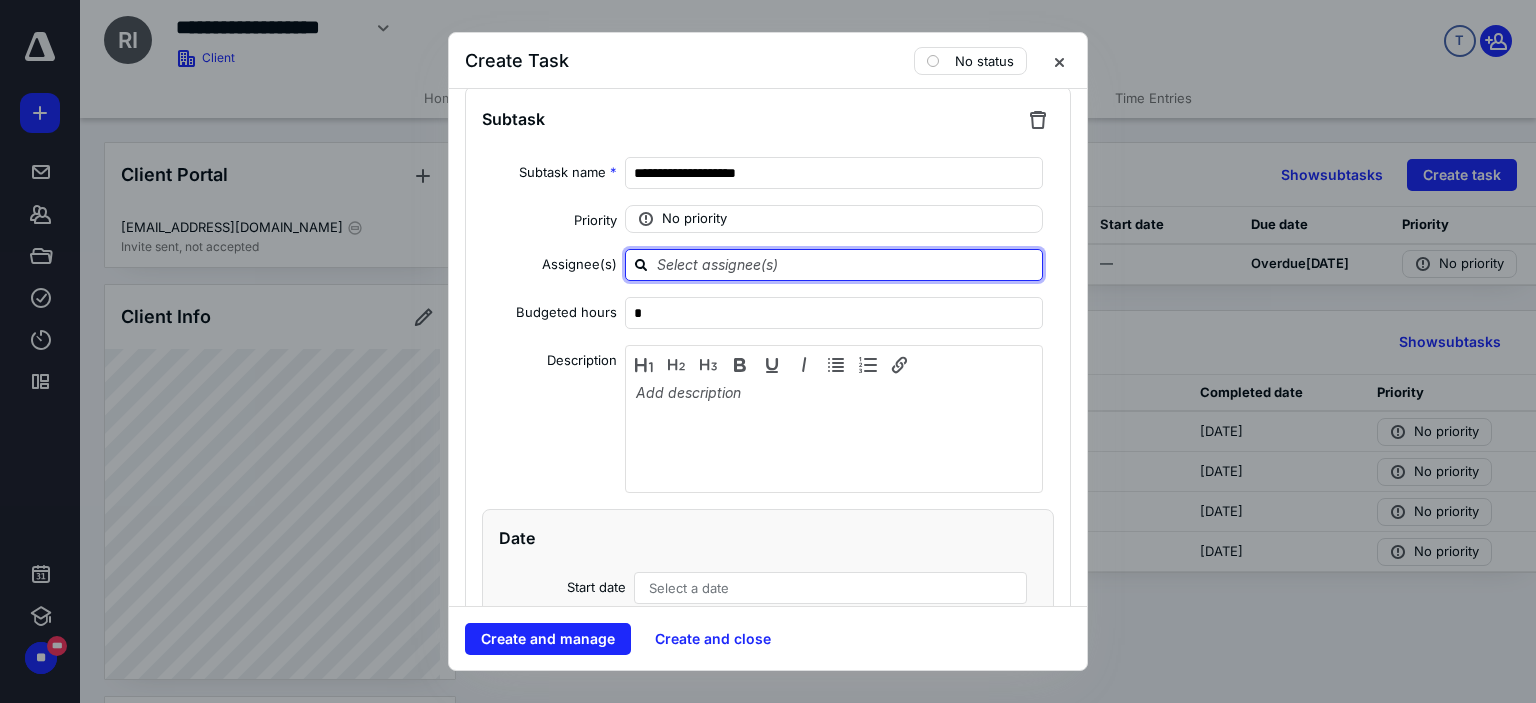 click at bounding box center [846, 264] 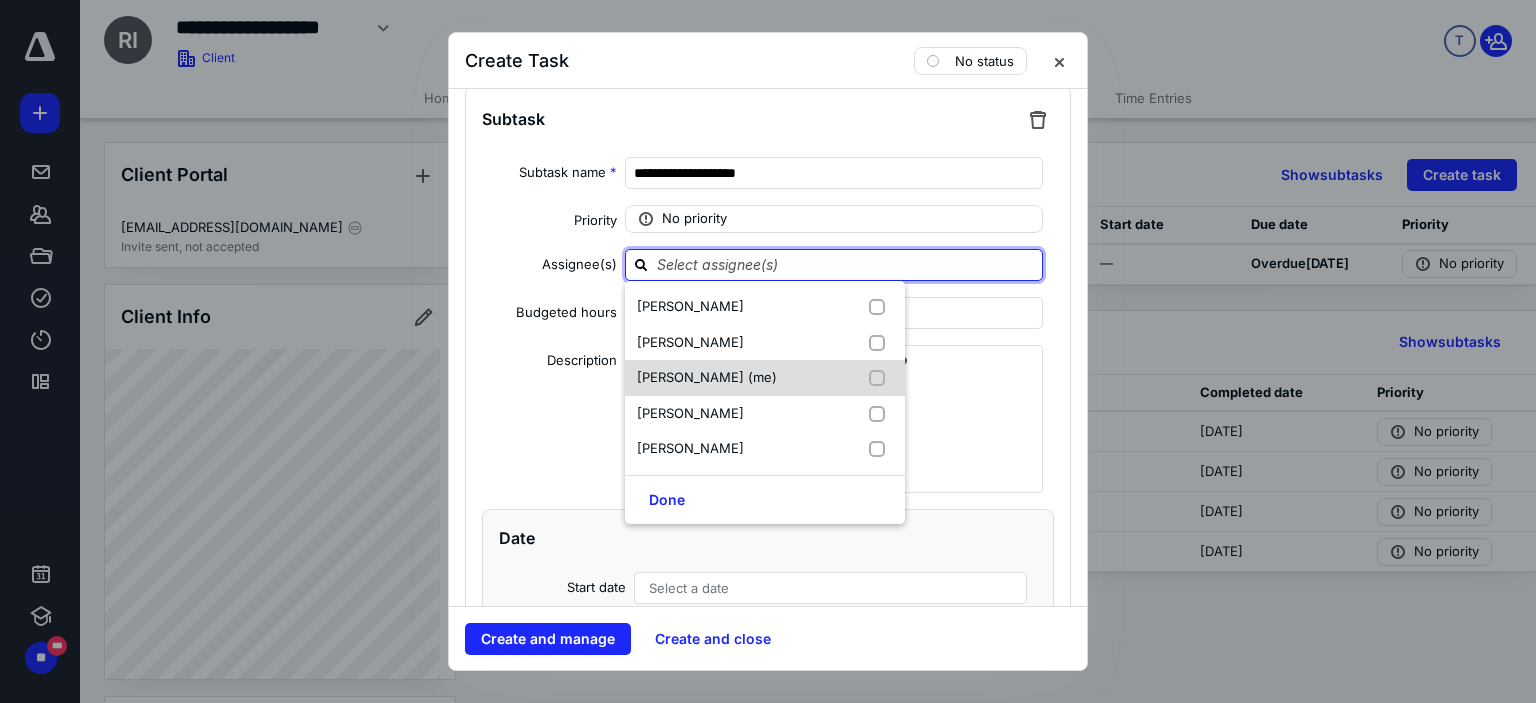 click at bounding box center (881, 378) 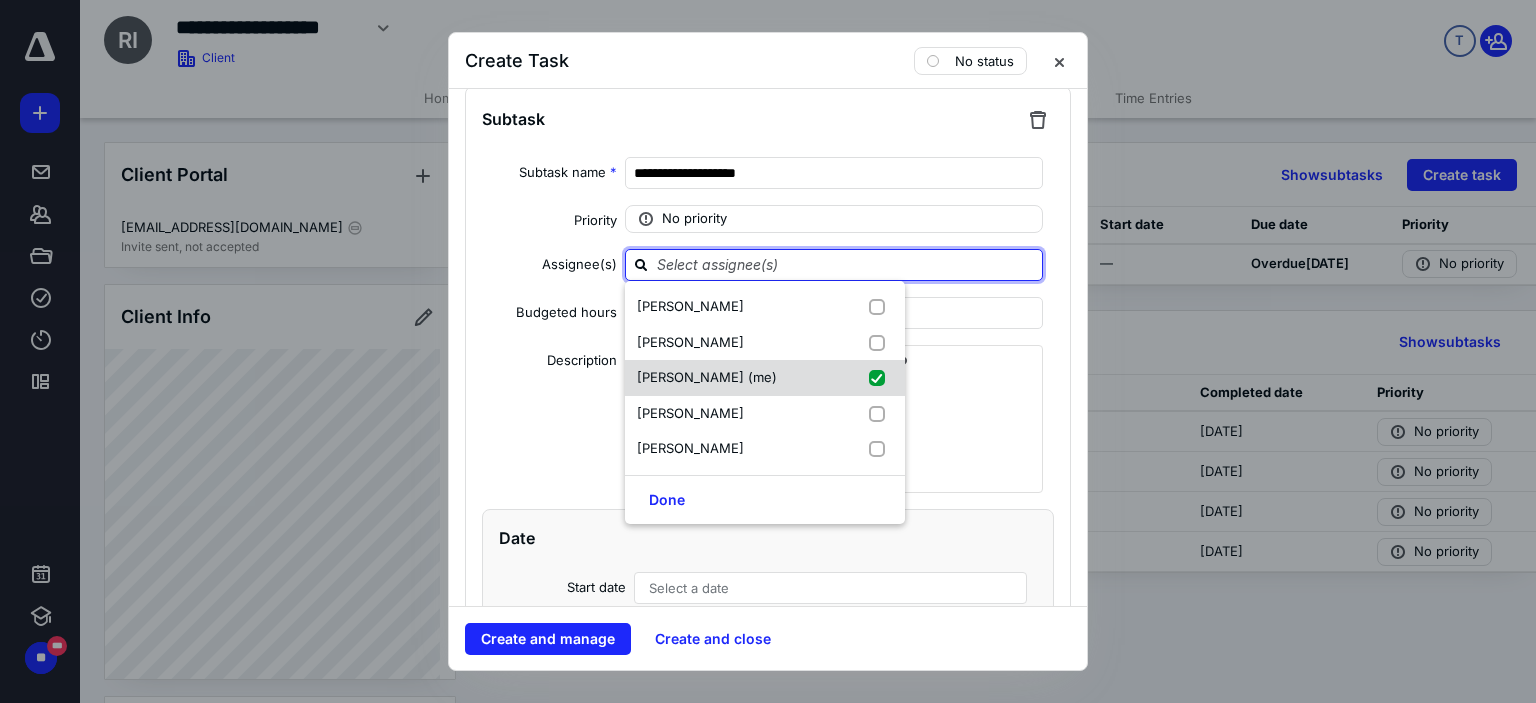 checkbox on "true" 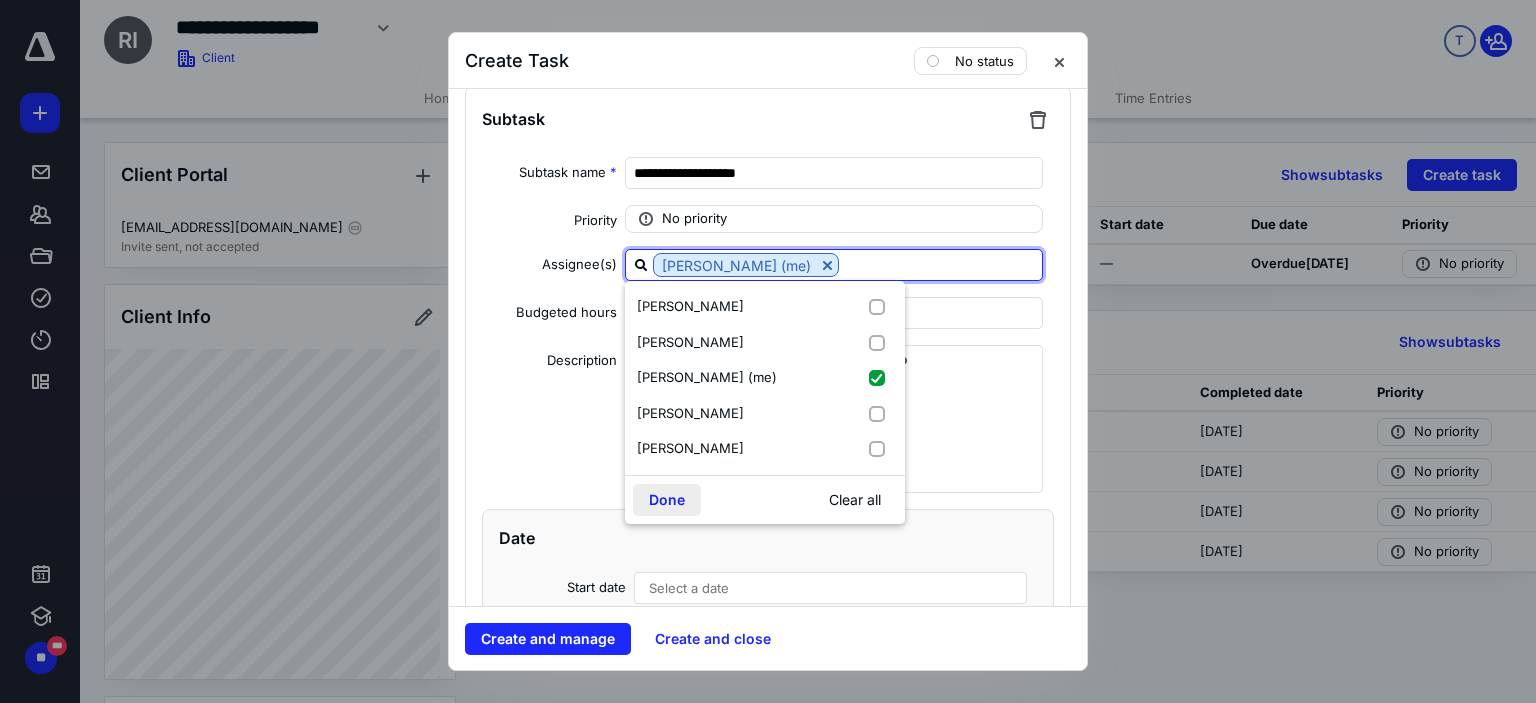 click on "Done" at bounding box center [667, 500] 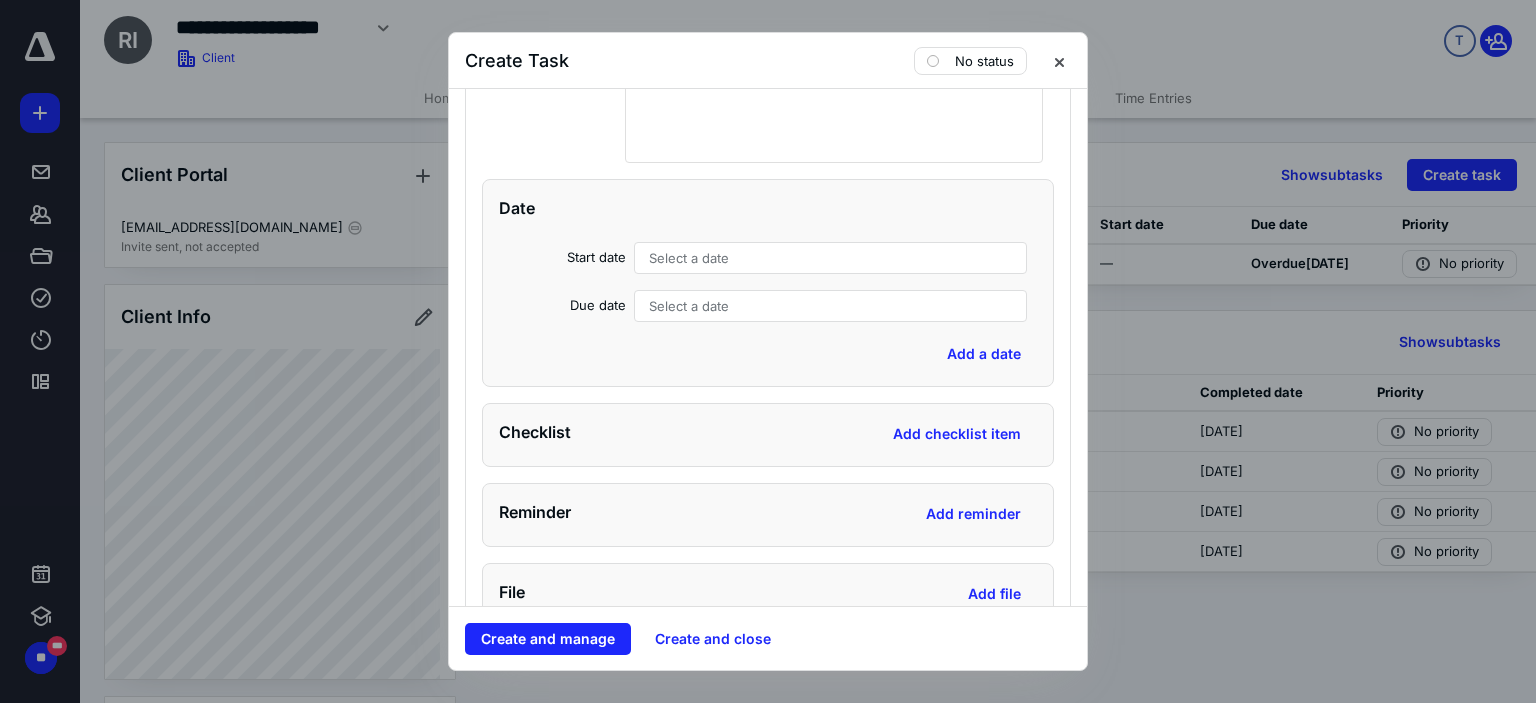 scroll, scrollTop: 1838, scrollLeft: 0, axis: vertical 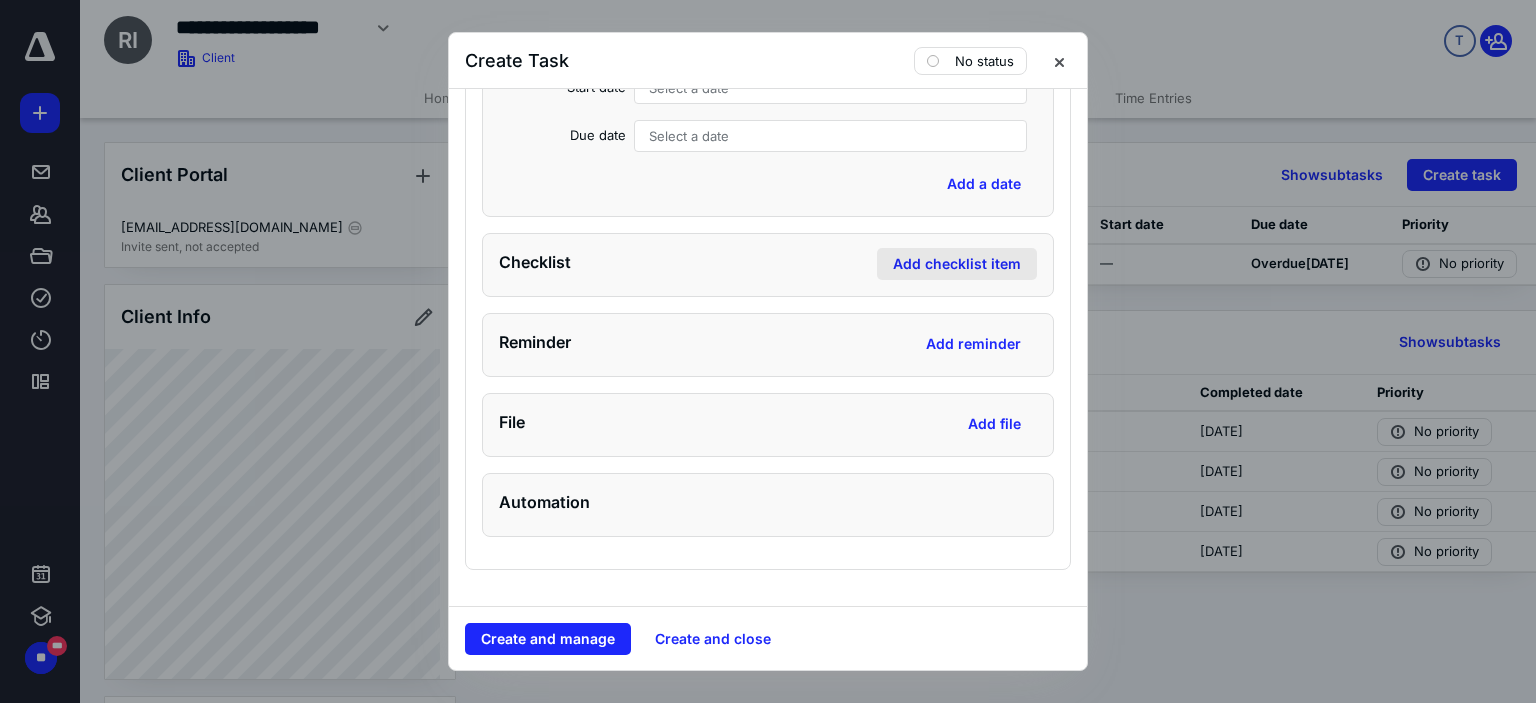 click on "Add checklist item" at bounding box center (957, 264) 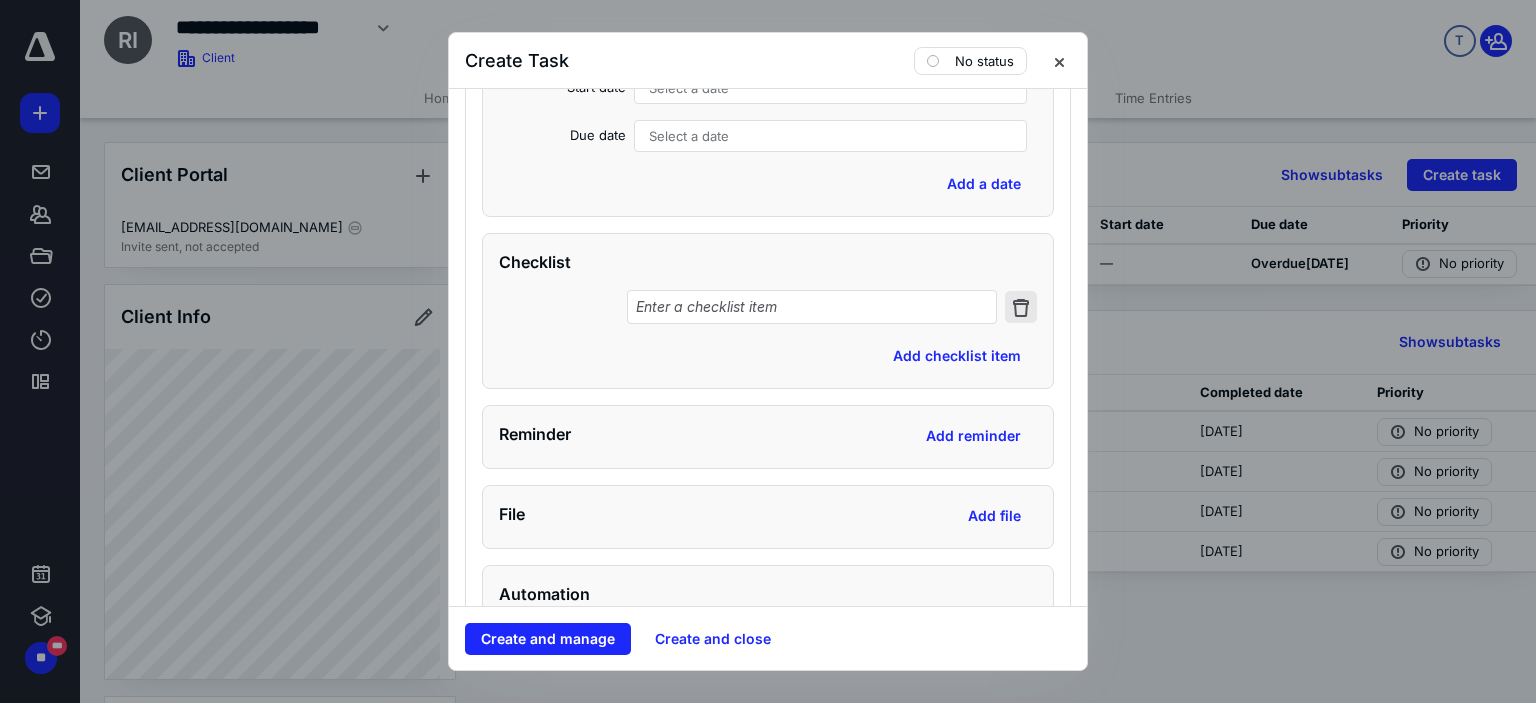 click at bounding box center [1021, 307] 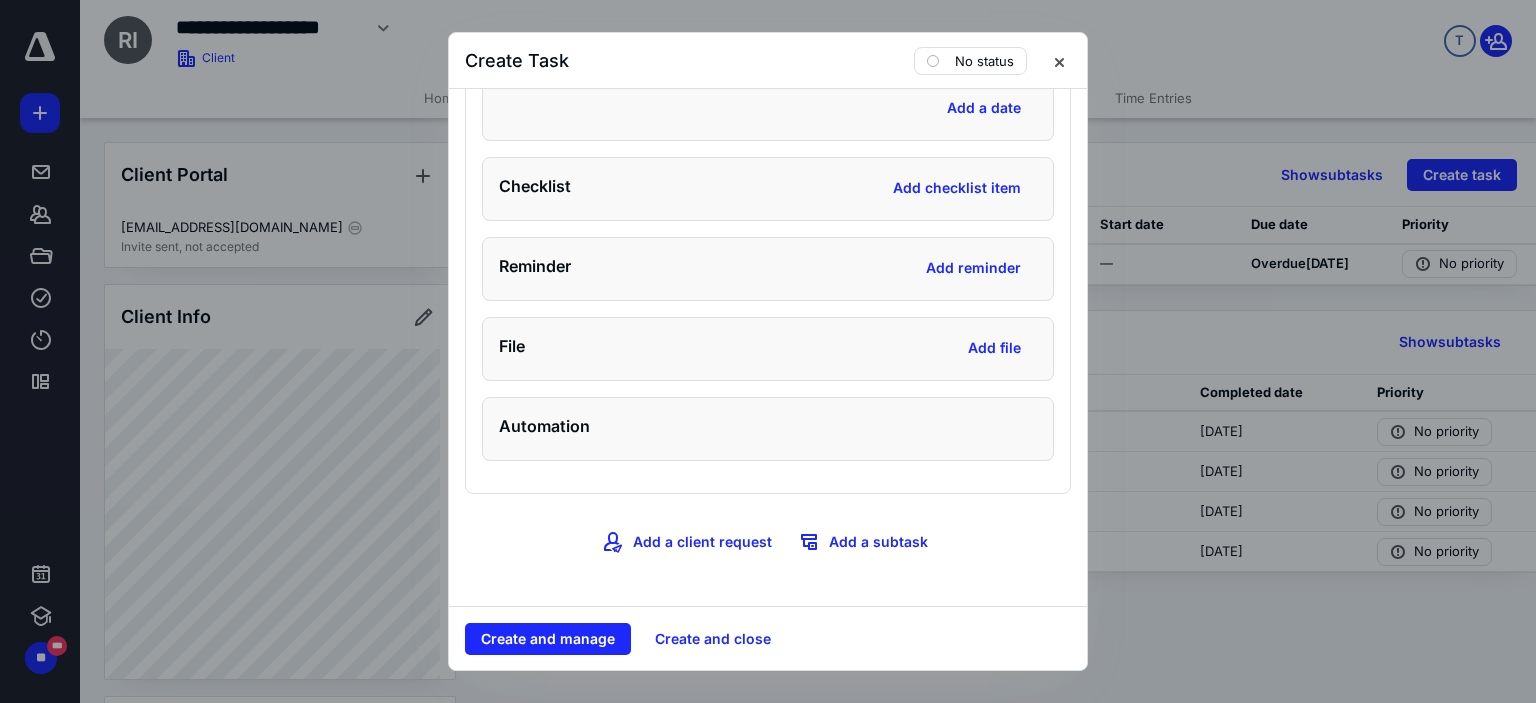 scroll, scrollTop: 1938, scrollLeft: 0, axis: vertical 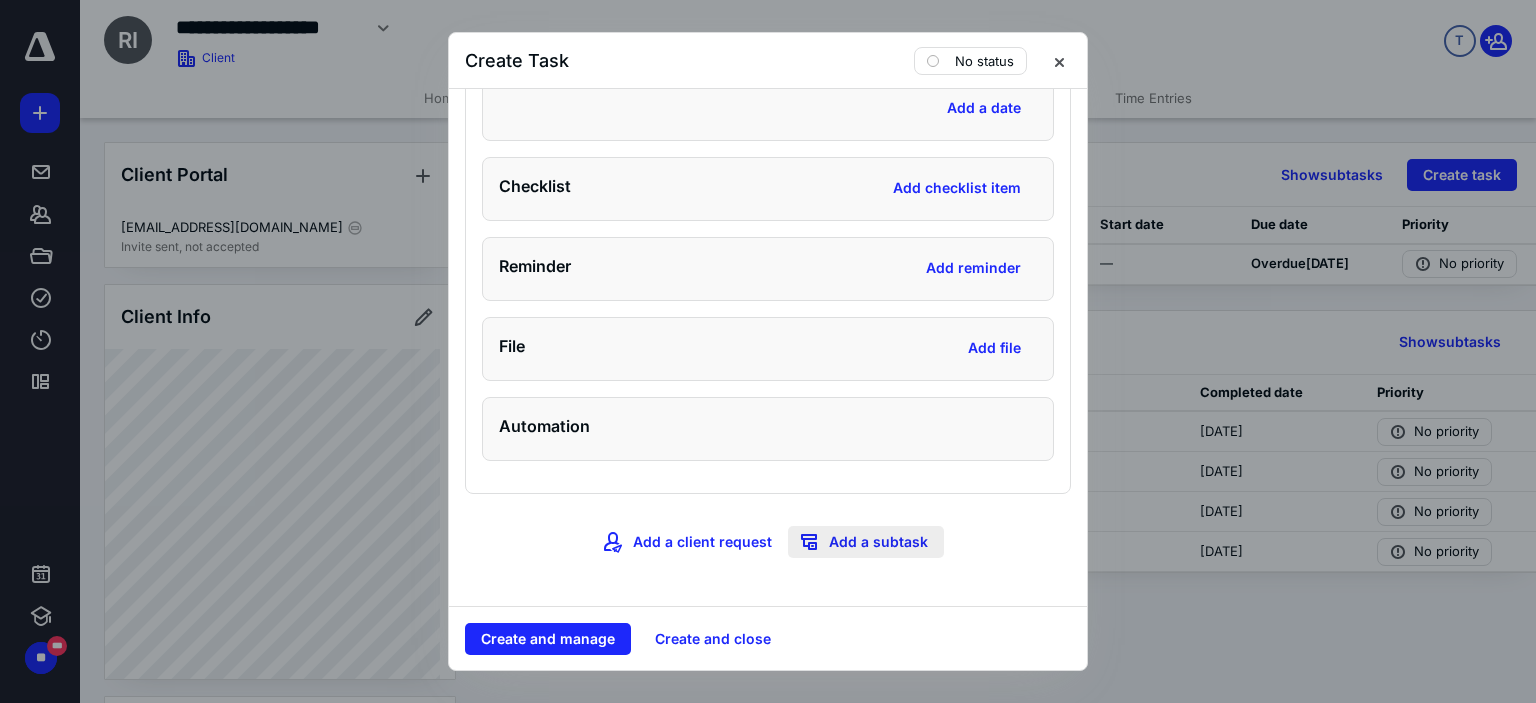 click on "Add a subtask" at bounding box center [866, 542] 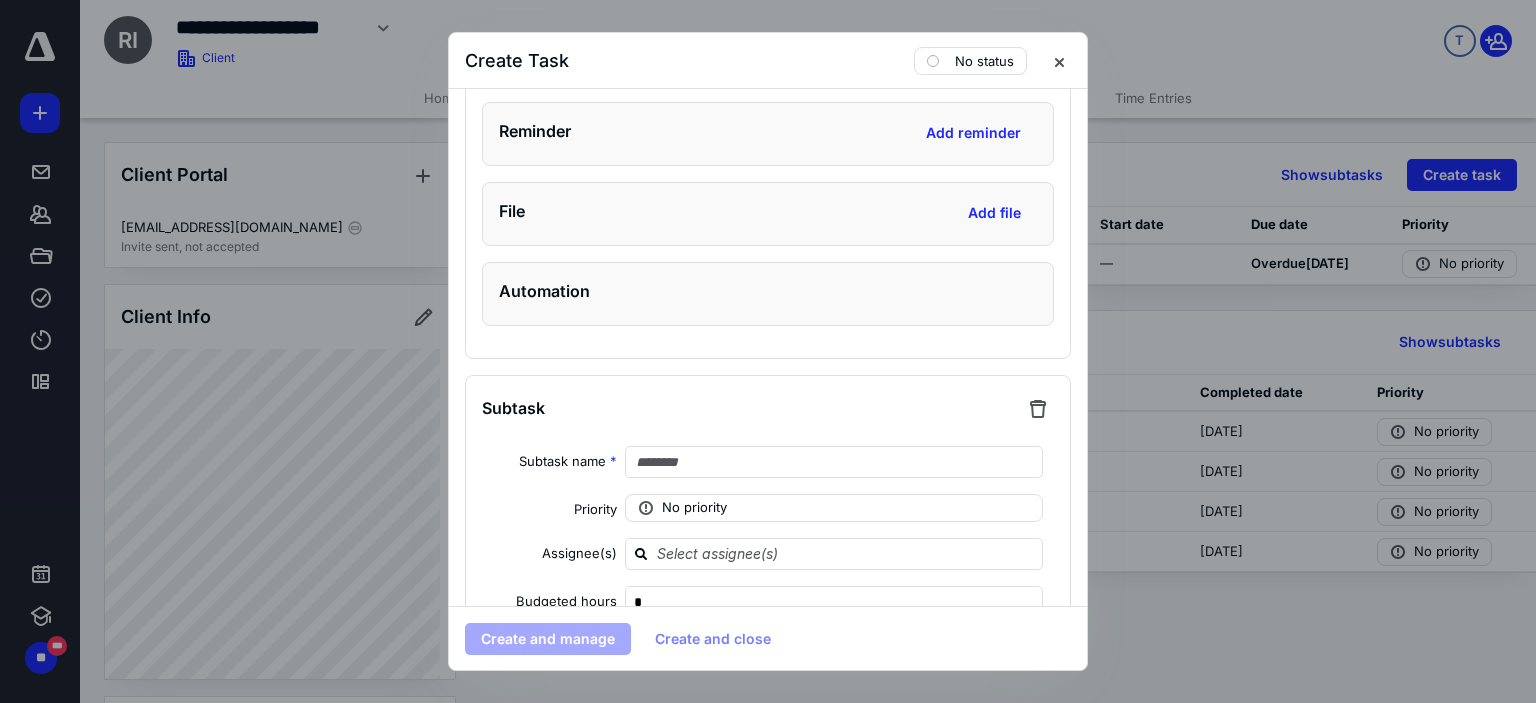 scroll, scrollTop: 2238, scrollLeft: 0, axis: vertical 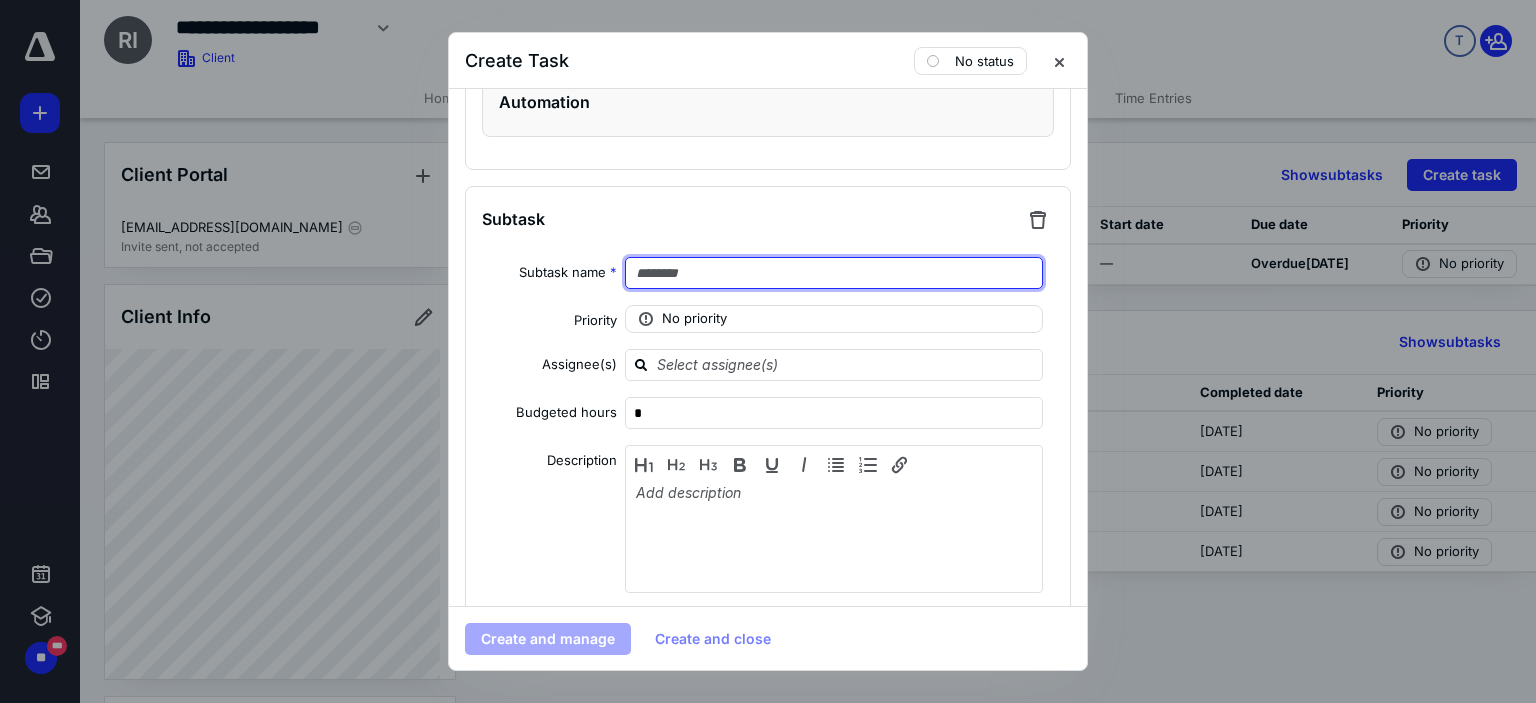 click at bounding box center (834, 273) 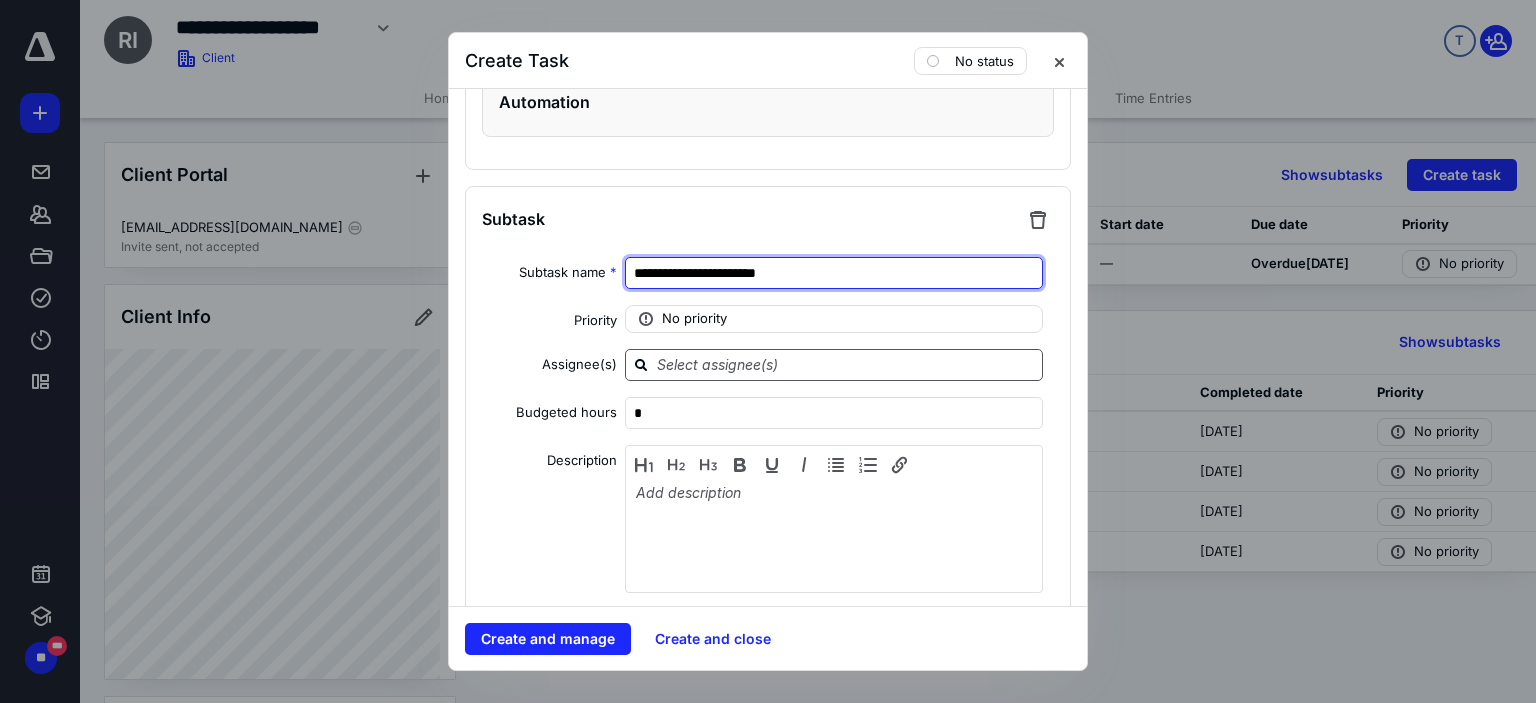 type on "**********" 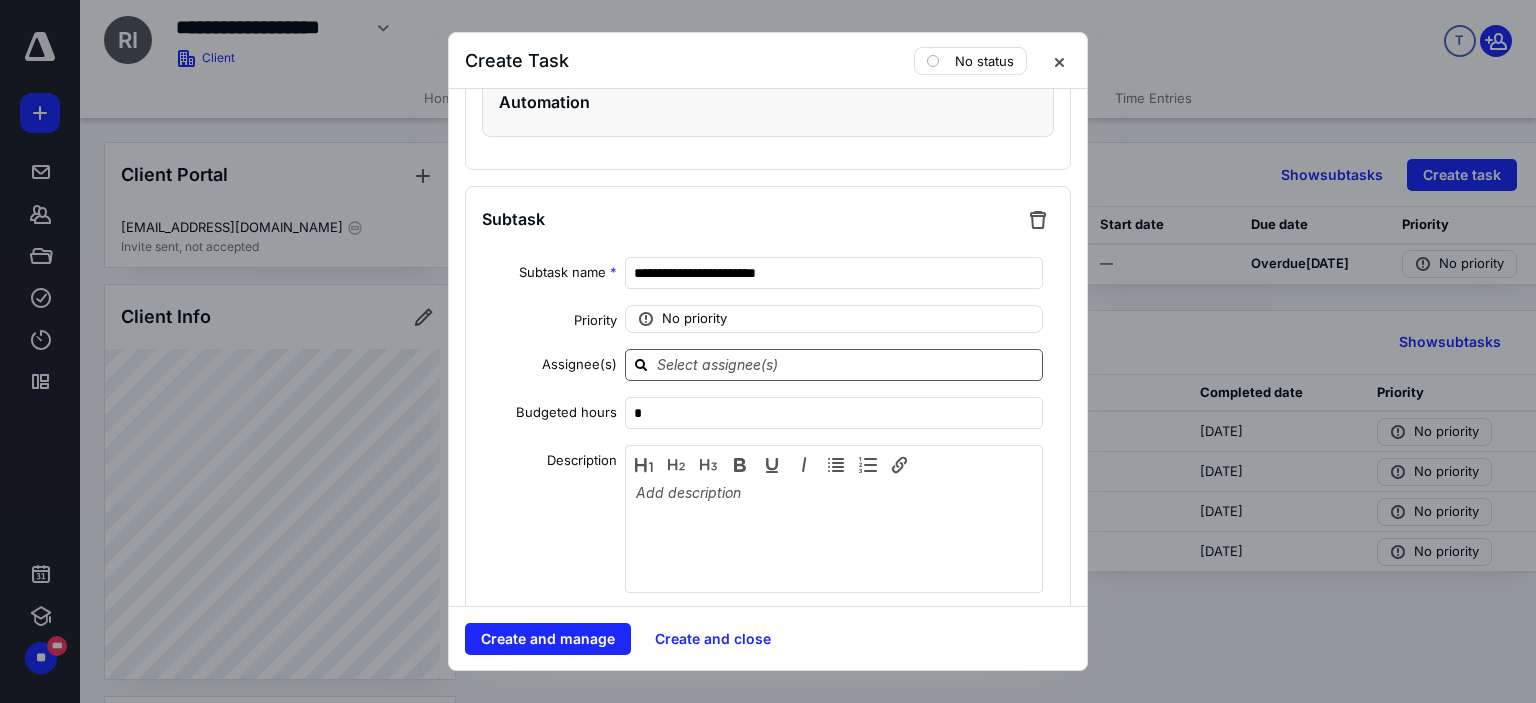 click at bounding box center (846, 364) 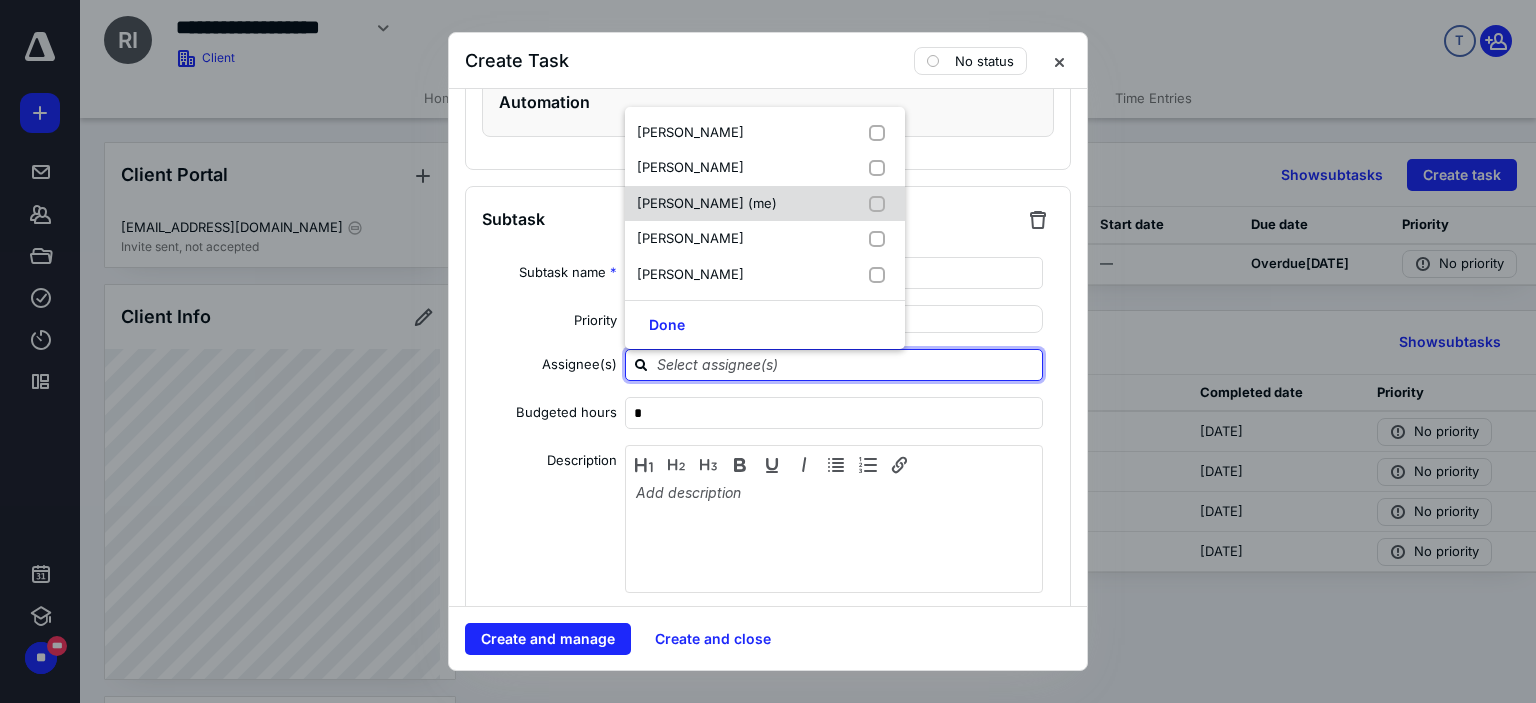 click at bounding box center [881, 204] 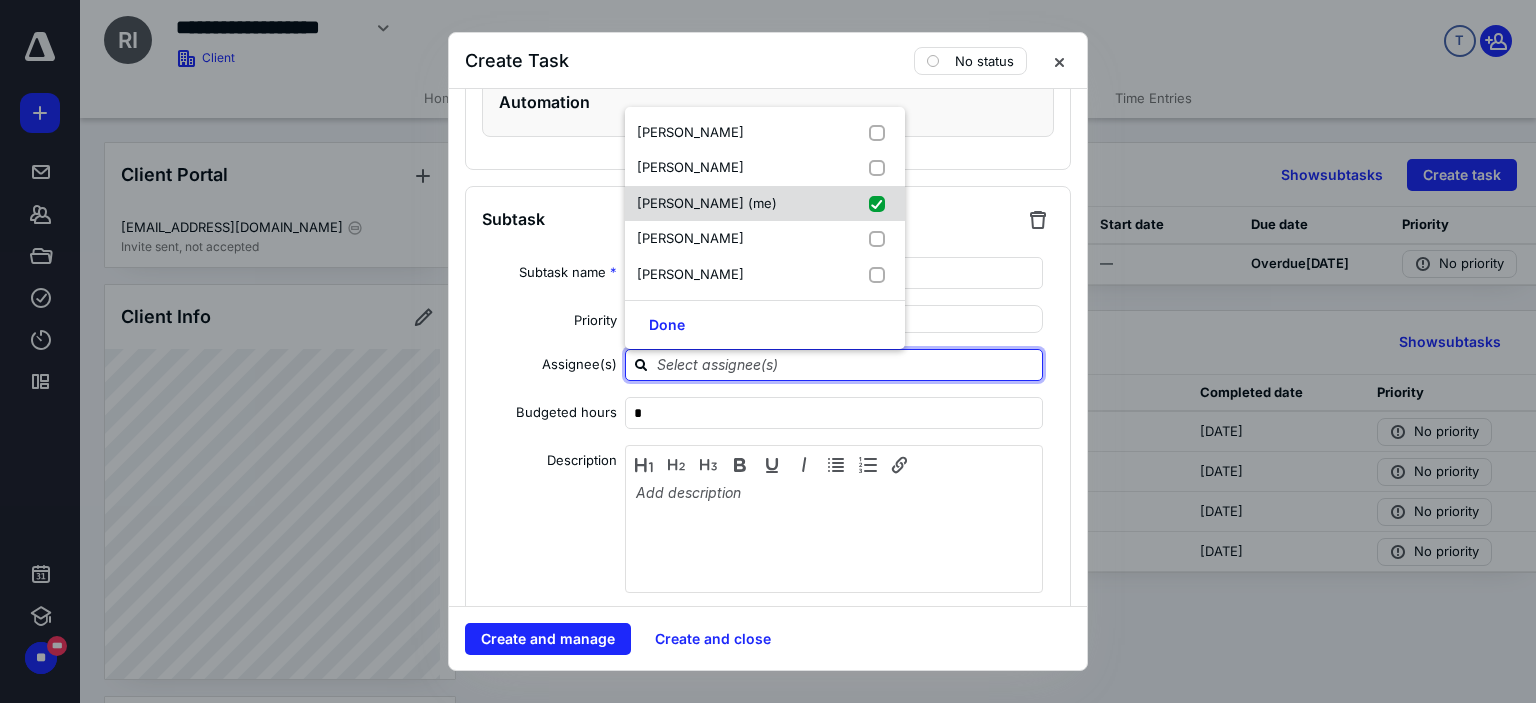 checkbox on "true" 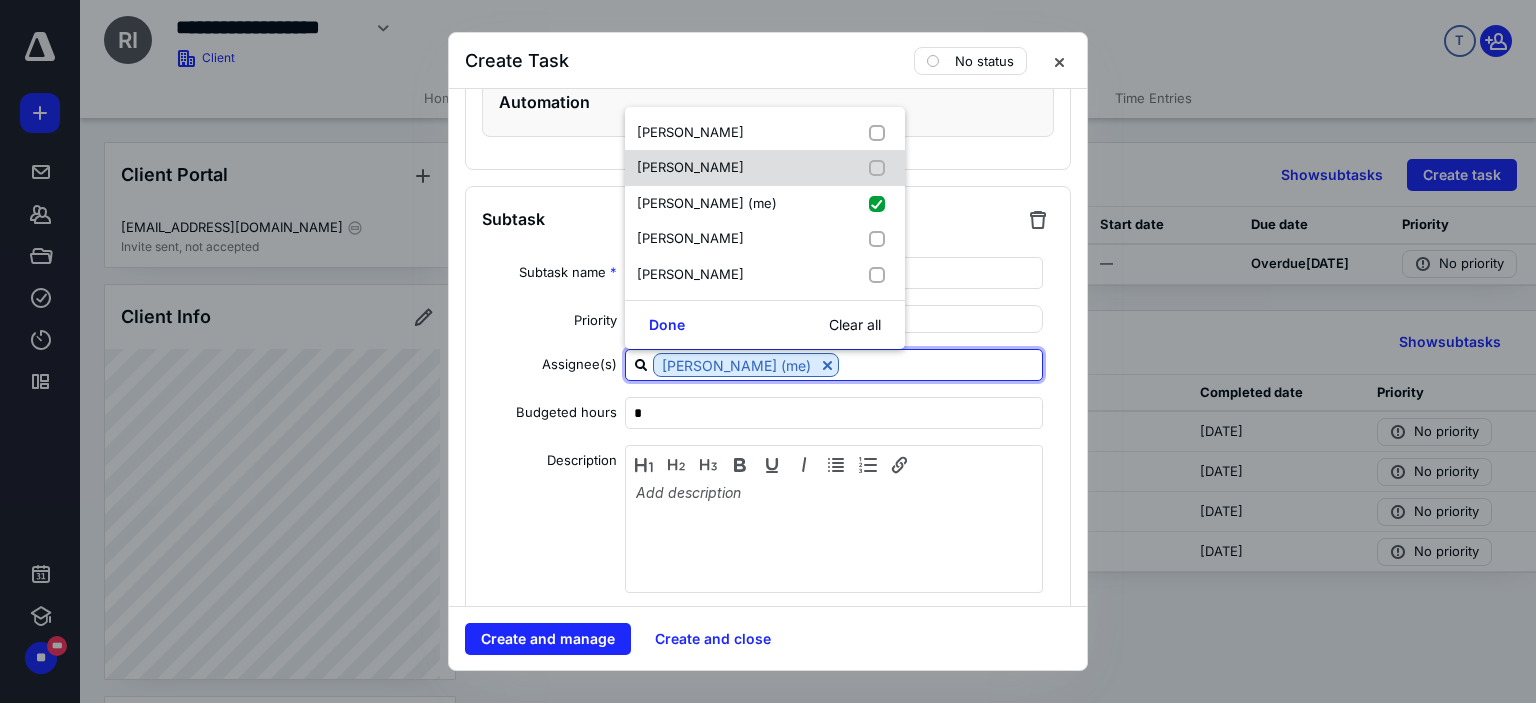 click at bounding box center (881, 168) 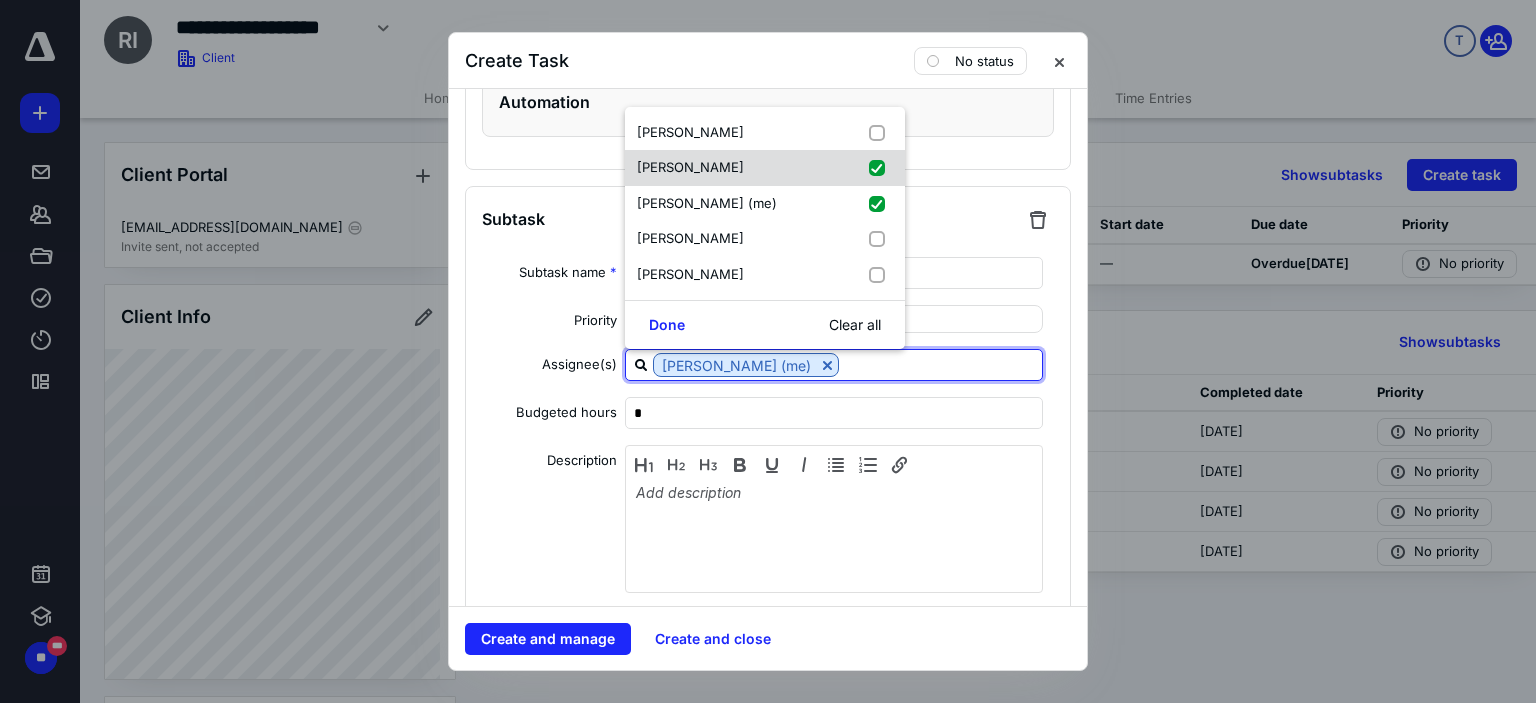 checkbox on "true" 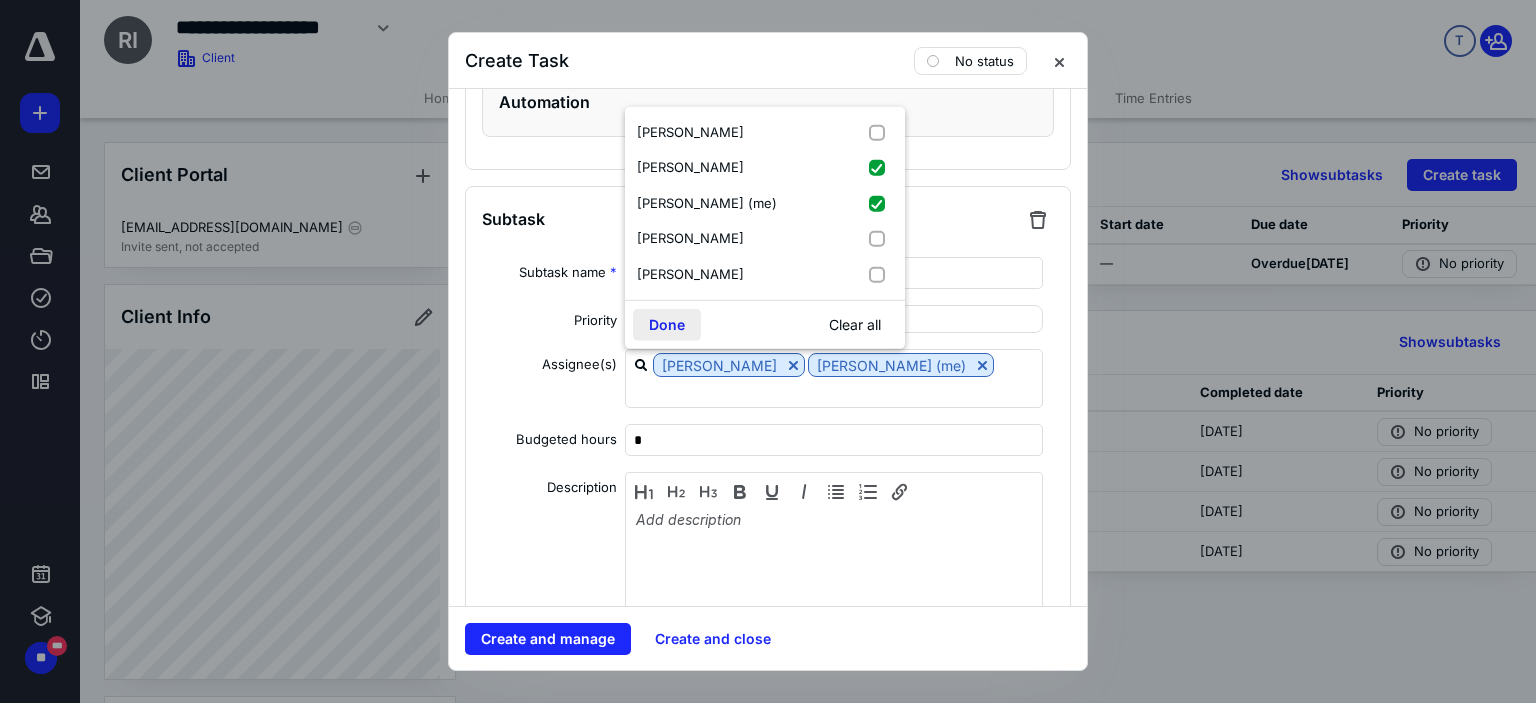 click on "Done" at bounding box center [667, 325] 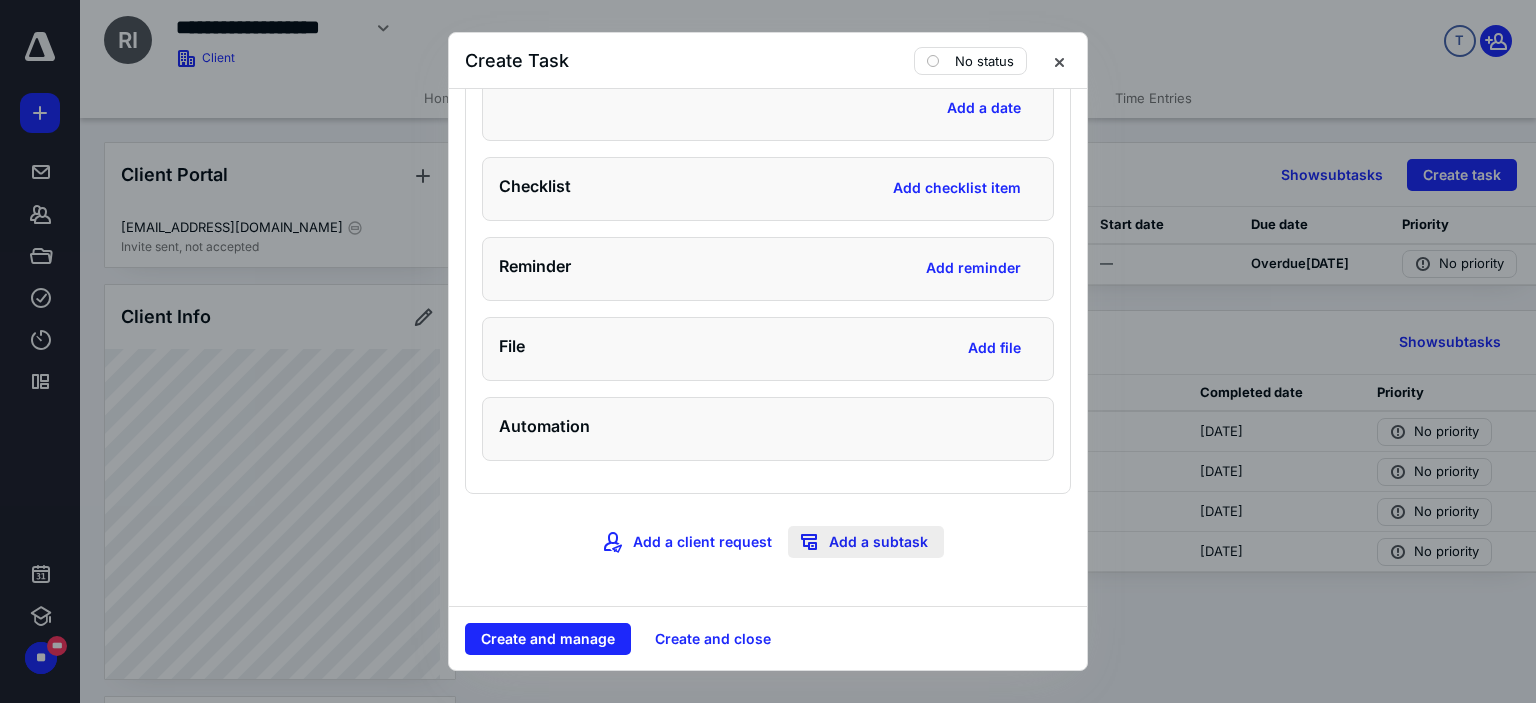 scroll, scrollTop: 2964, scrollLeft: 0, axis: vertical 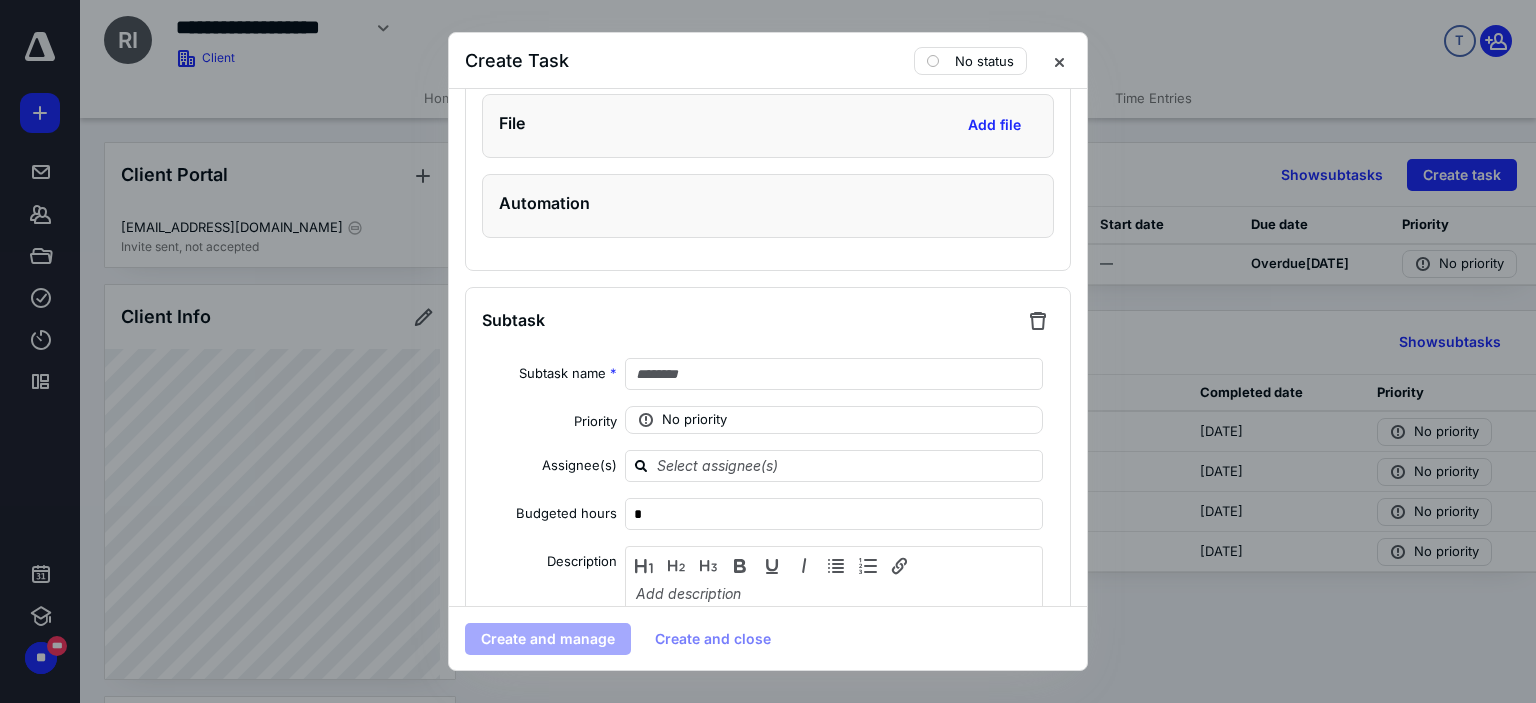 click on "Subtask Subtask name   * Priority No priority Assignee(s) Budgeted hours * Description Date Start date Select a date Due date Select a date Add a date Checklist Add checklist item Reminder Add reminder File Add file Automation" at bounding box center (768, 779) 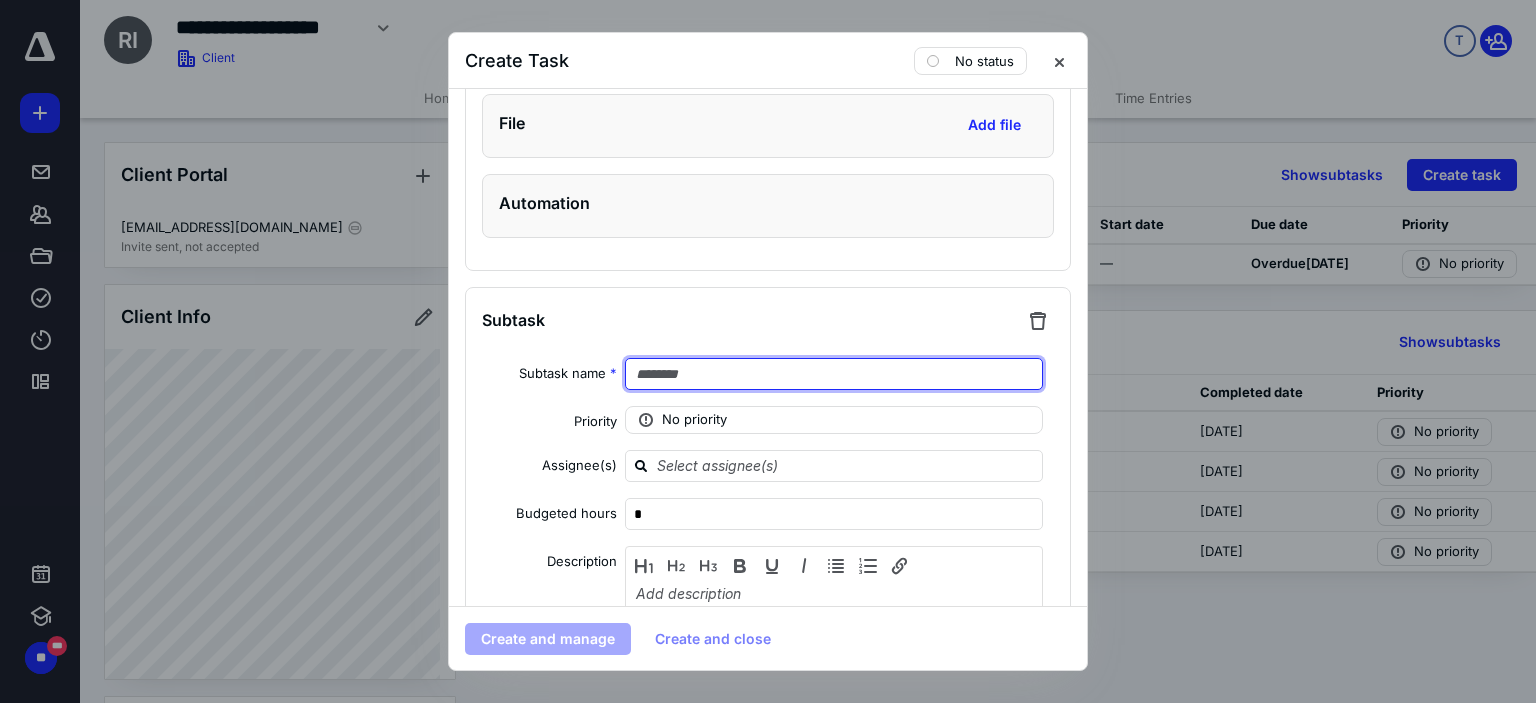 click at bounding box center [834, 374] 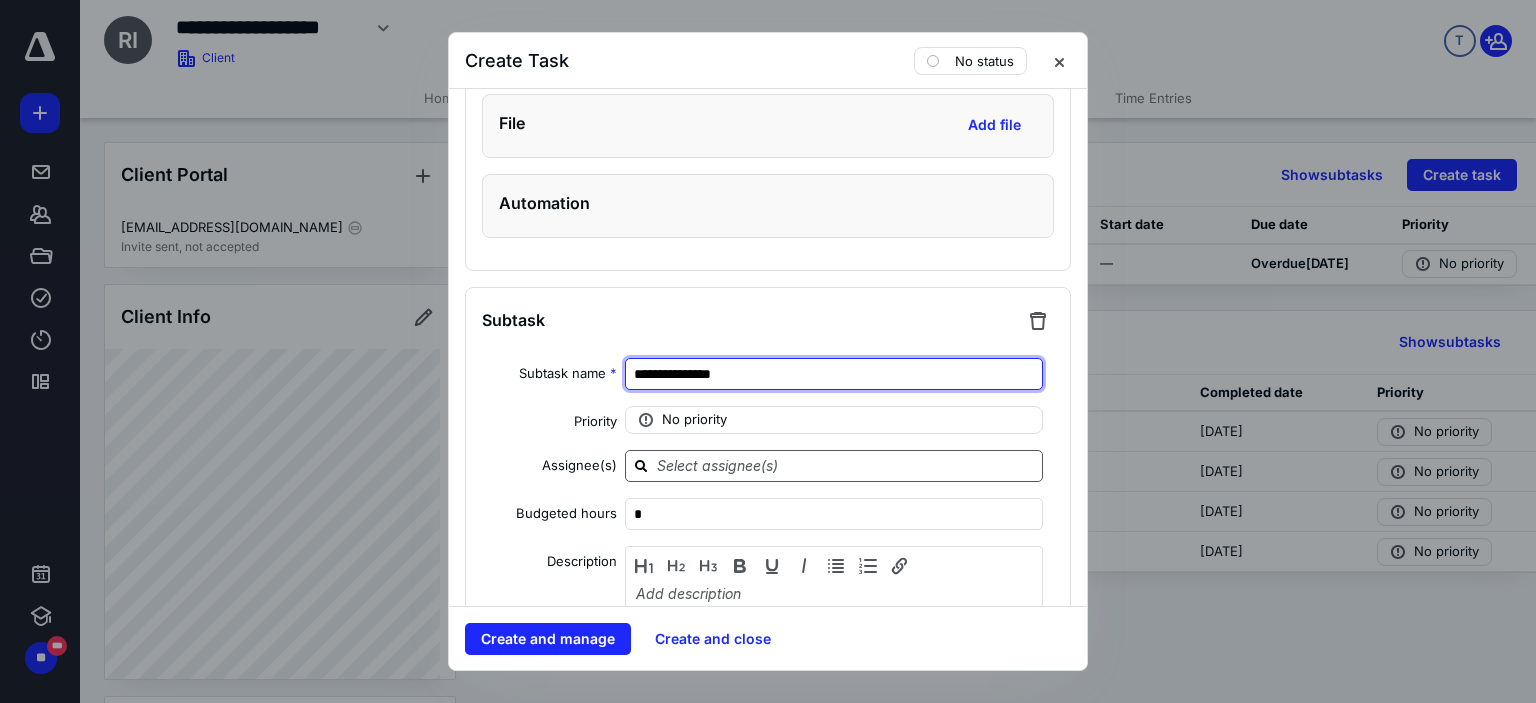 type on "**********" 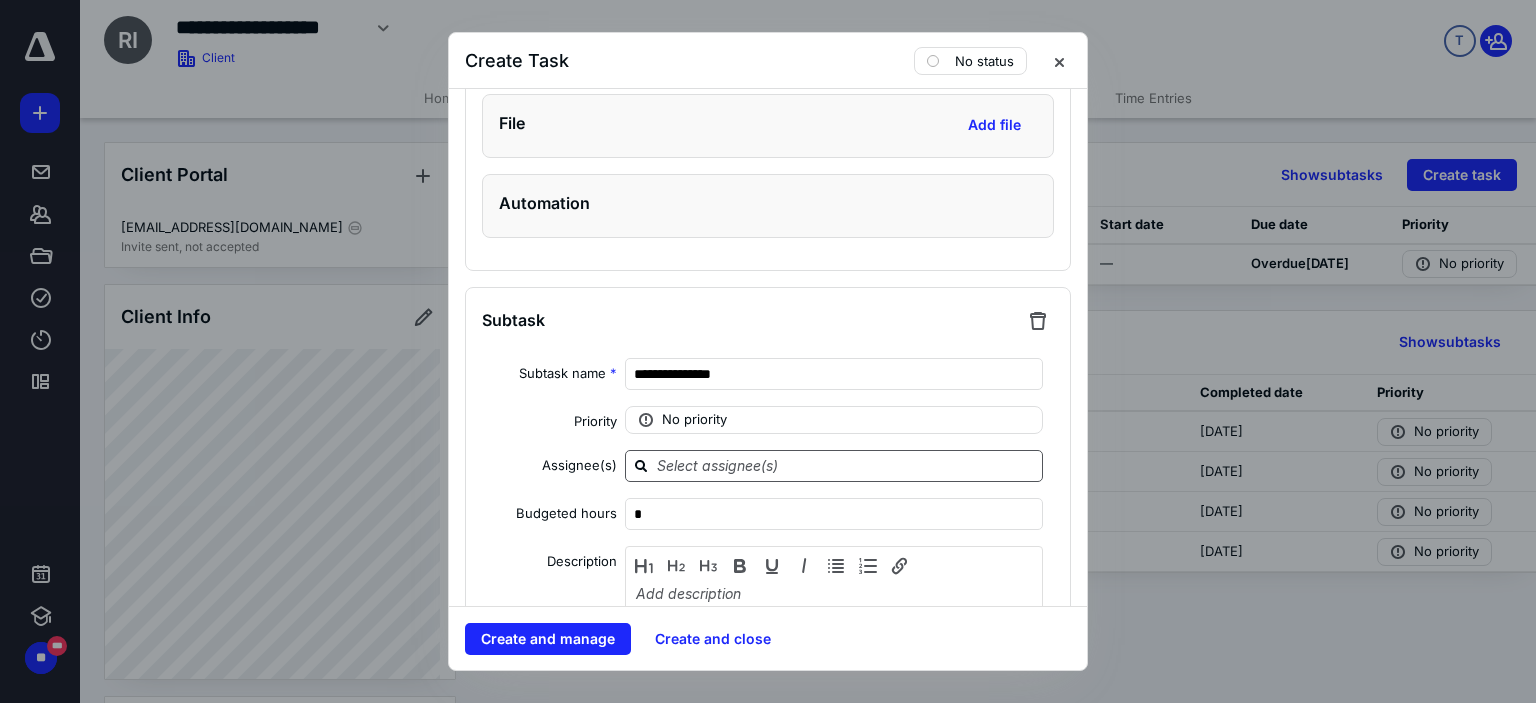 click at bounding box center (846, 465) 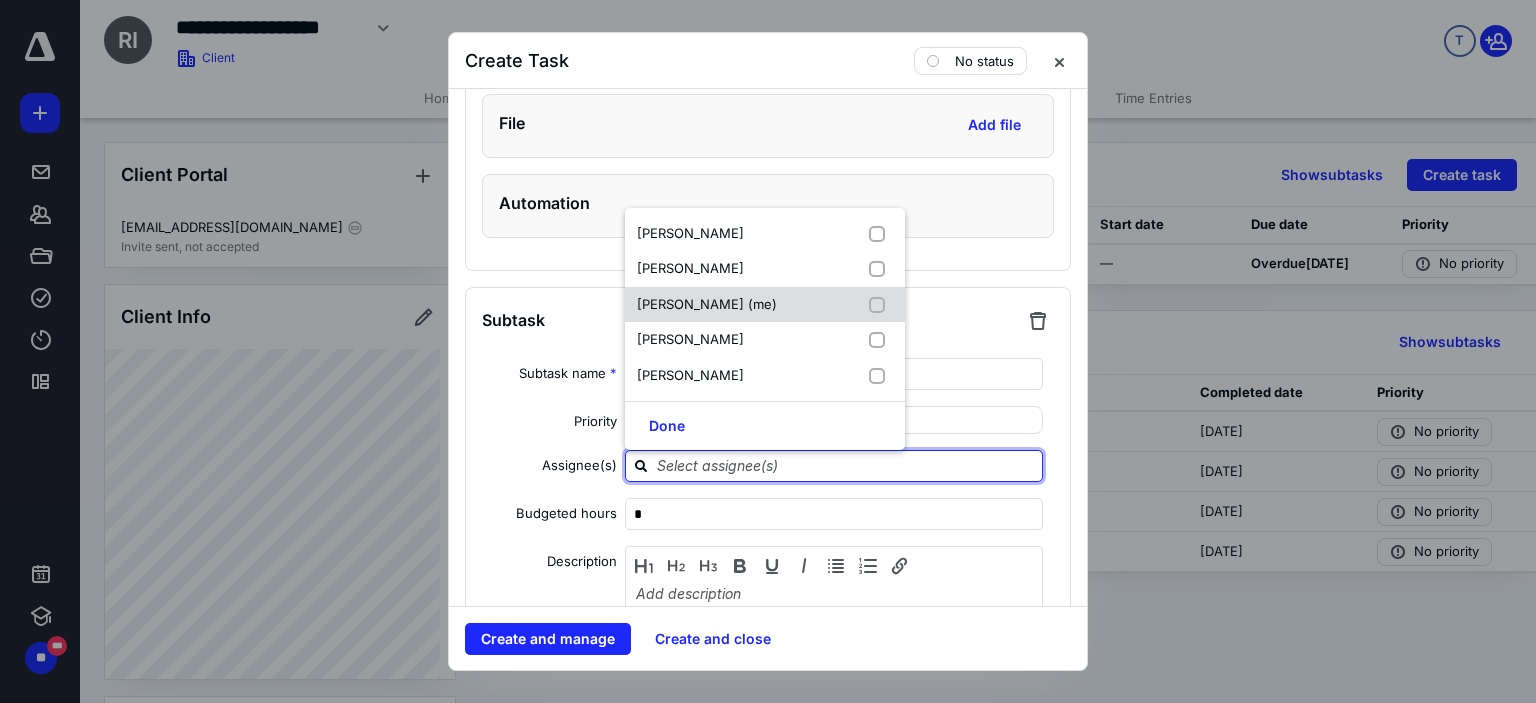 click on "[PERSON_NAME] (me)" at bounding box center (765, 305) 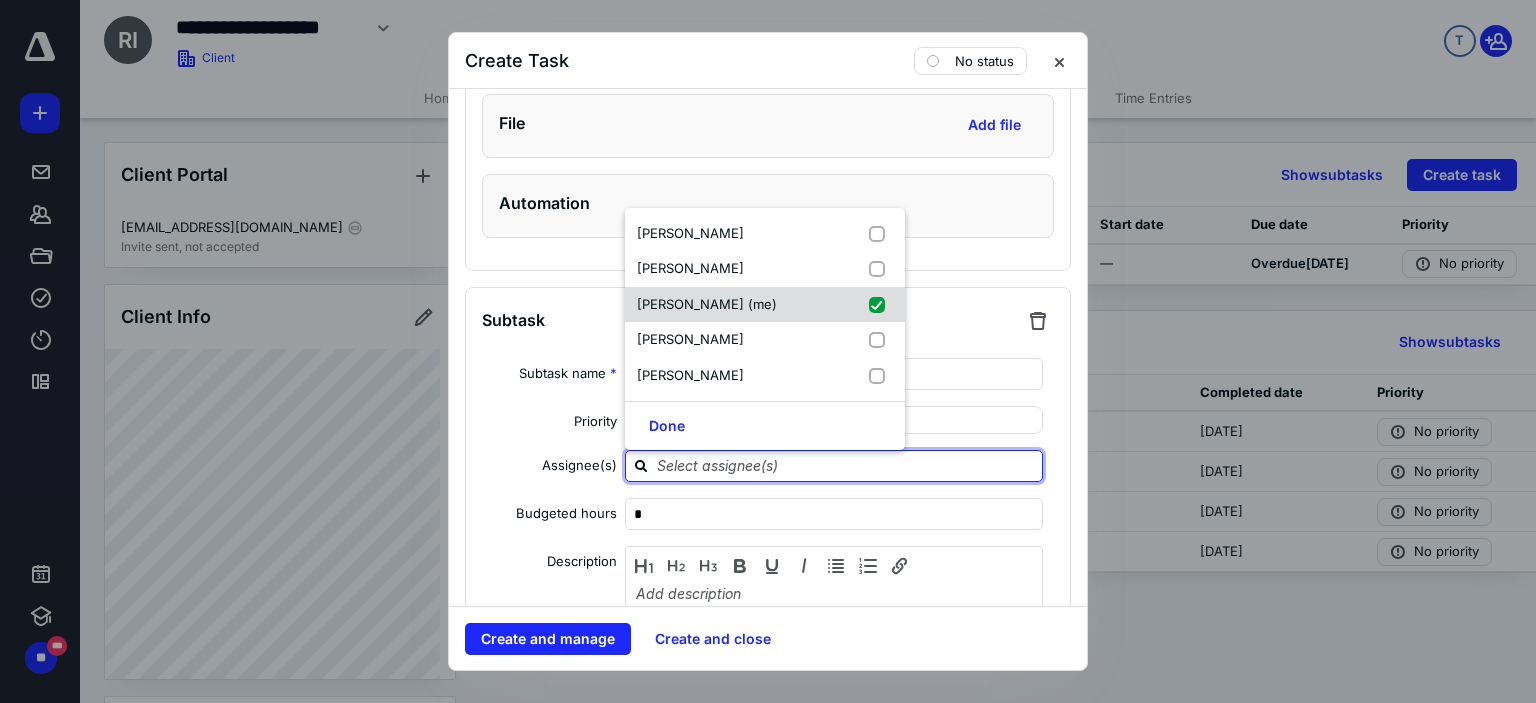 checkbox on "true" 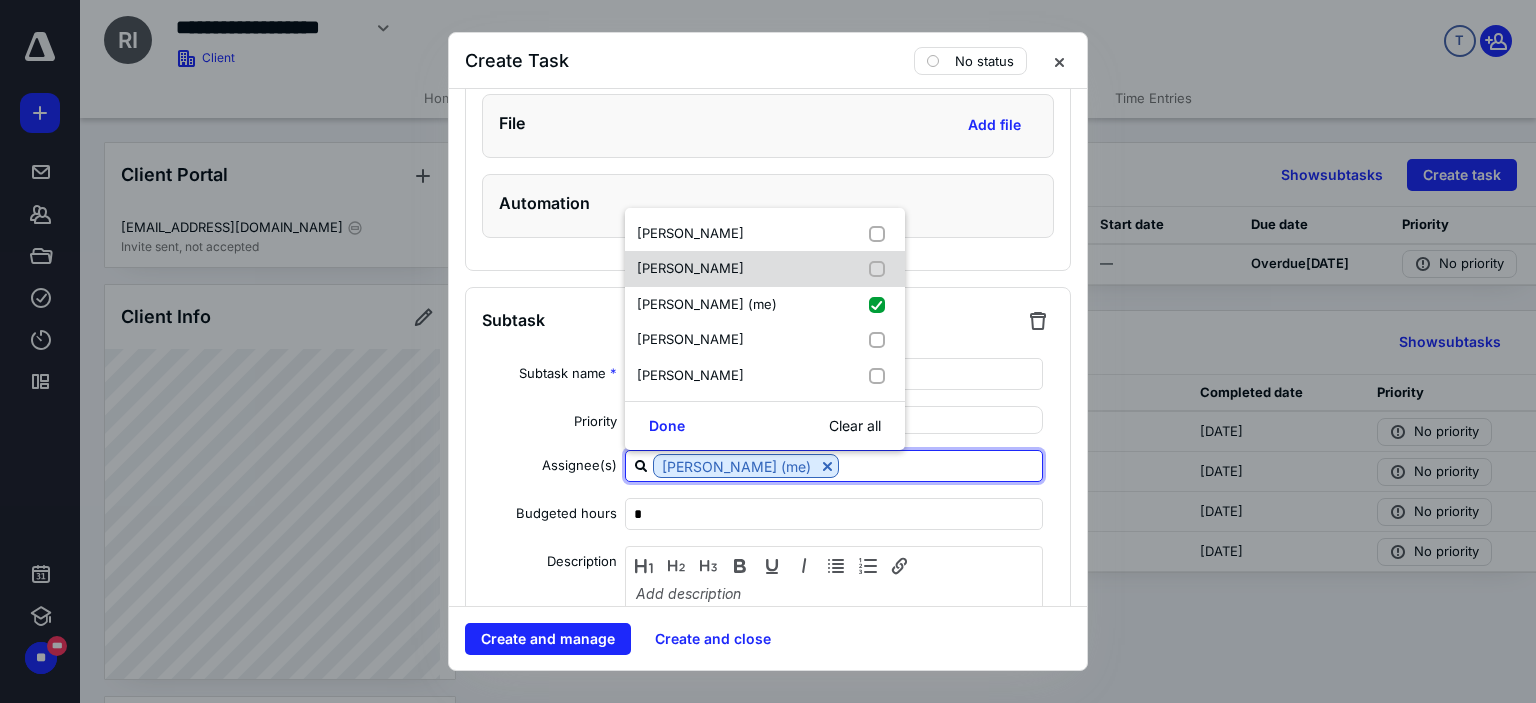 click at bounding box center (881, 269) 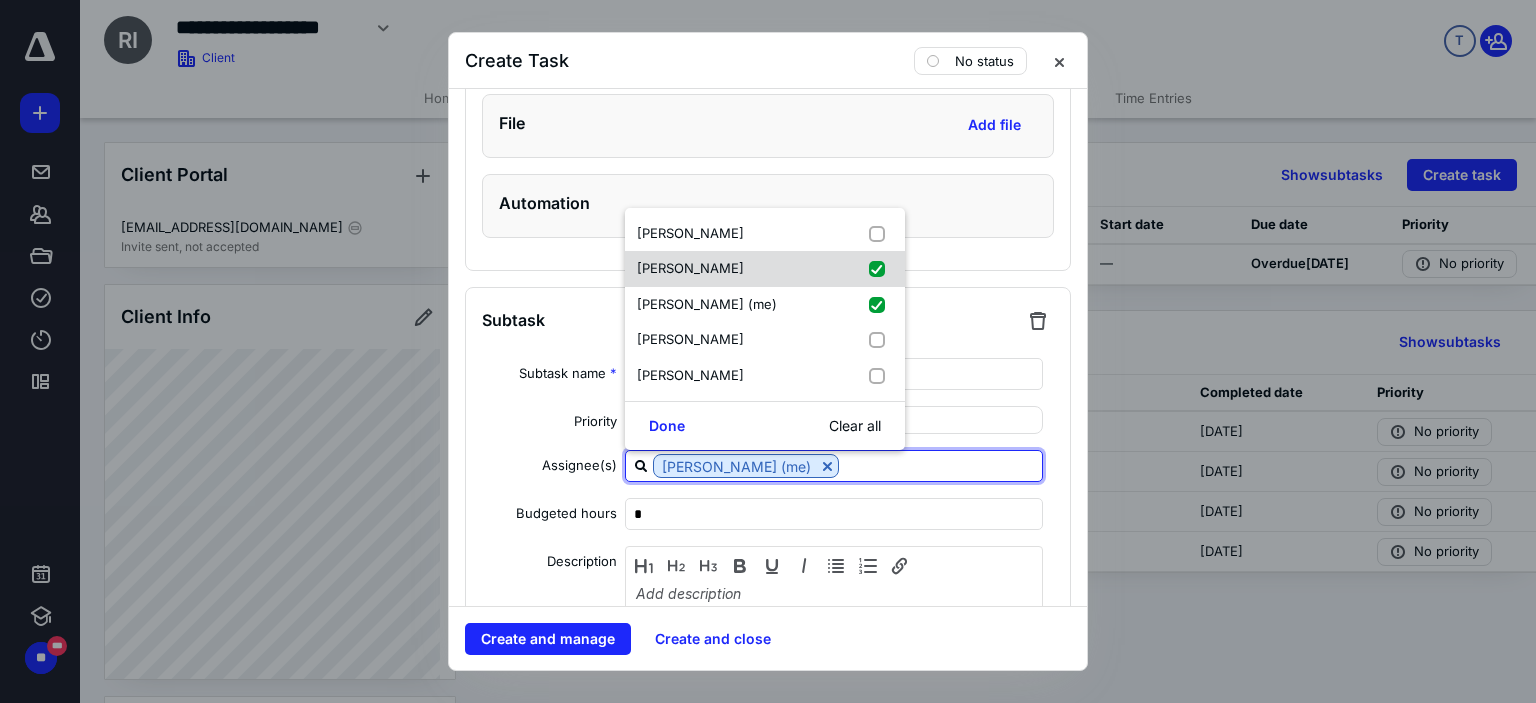 checkbox on "true" 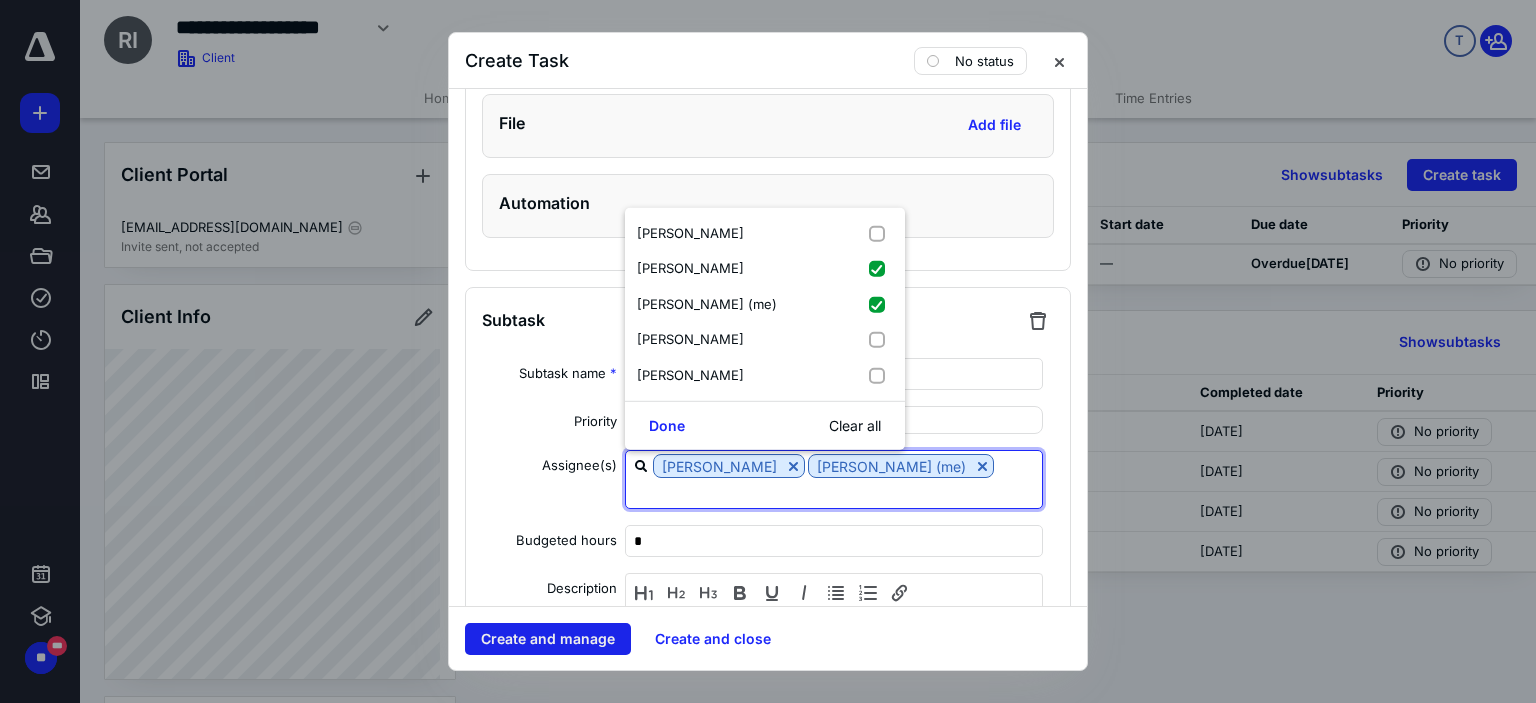 click on "Create and manage" at bounding box center [548, 639] 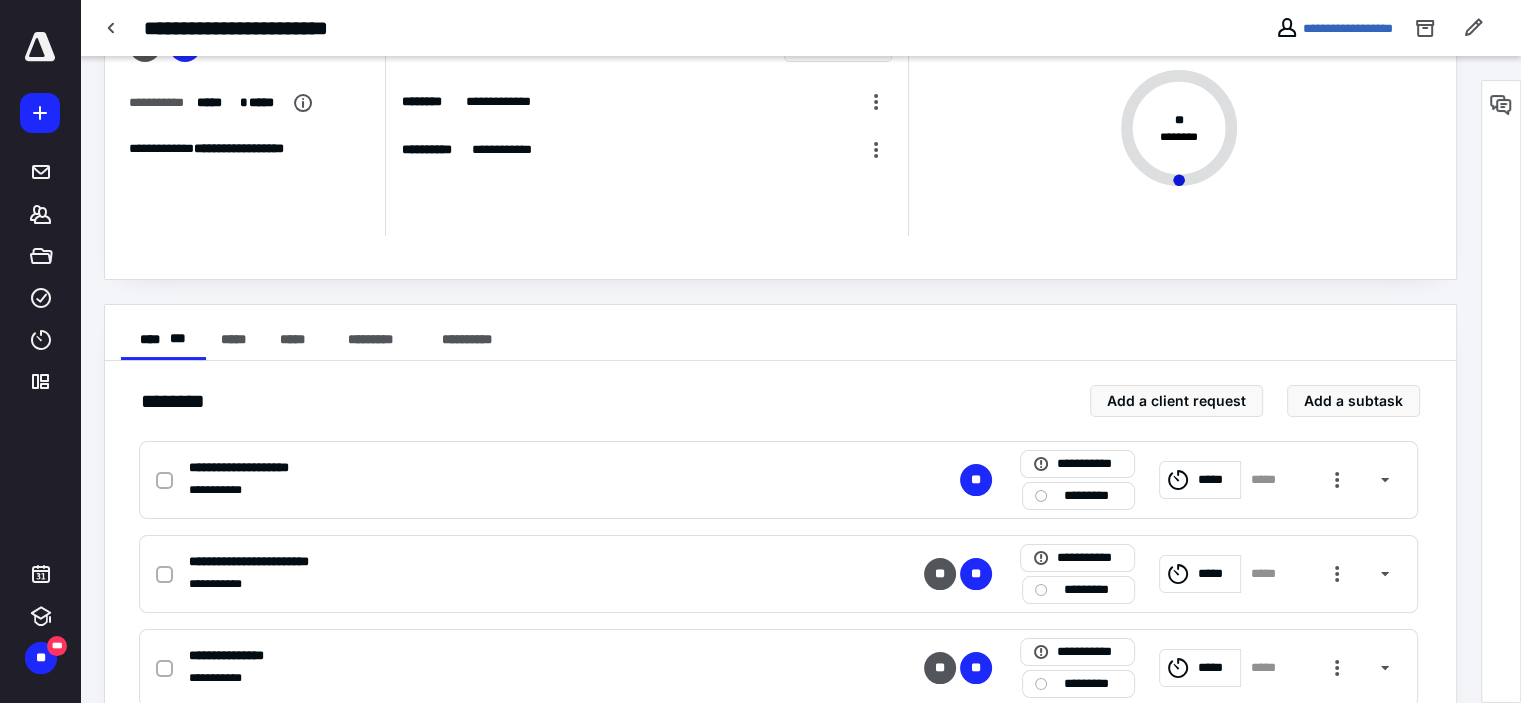 scroll, scrollTop: 189, scrollLeft: 0, axis: vertical 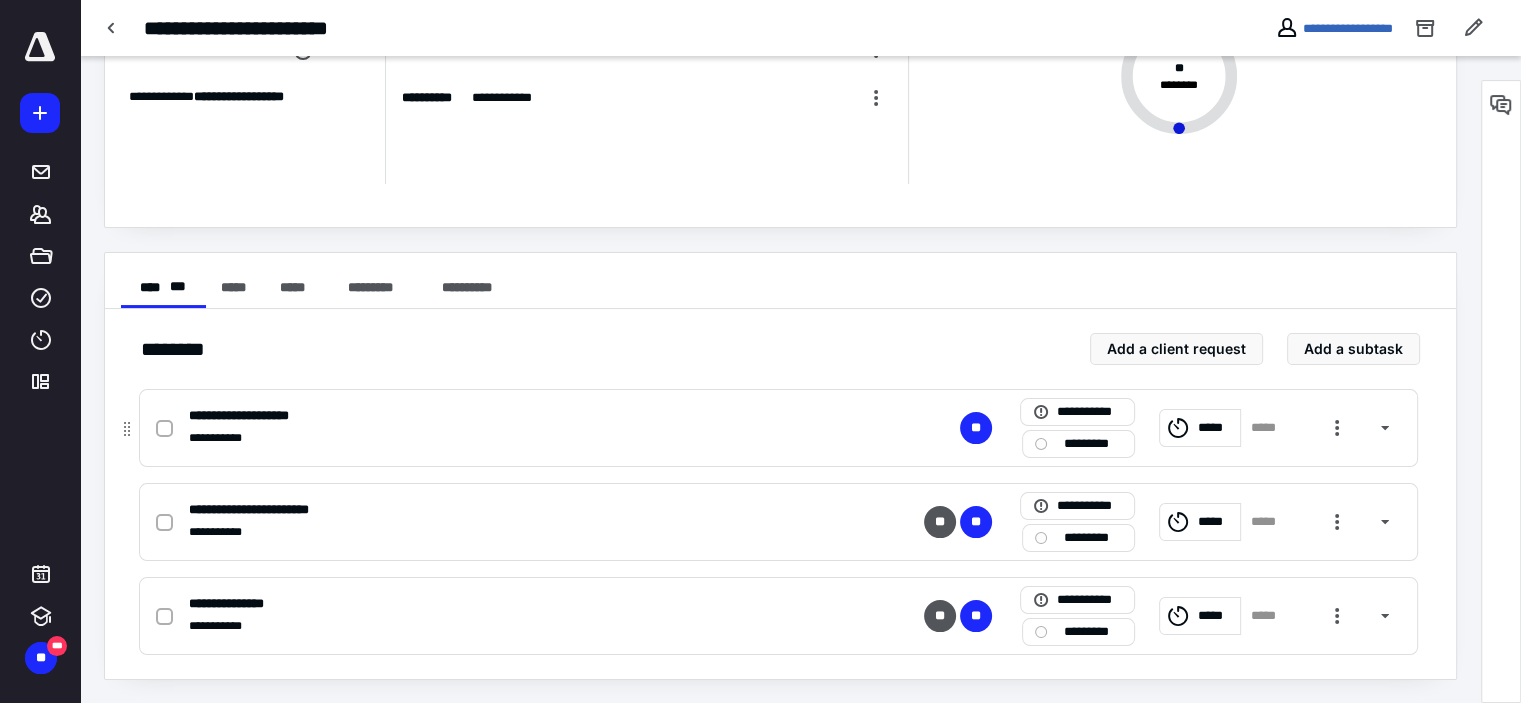 click on "*****" at bounding box center (1216, 428) 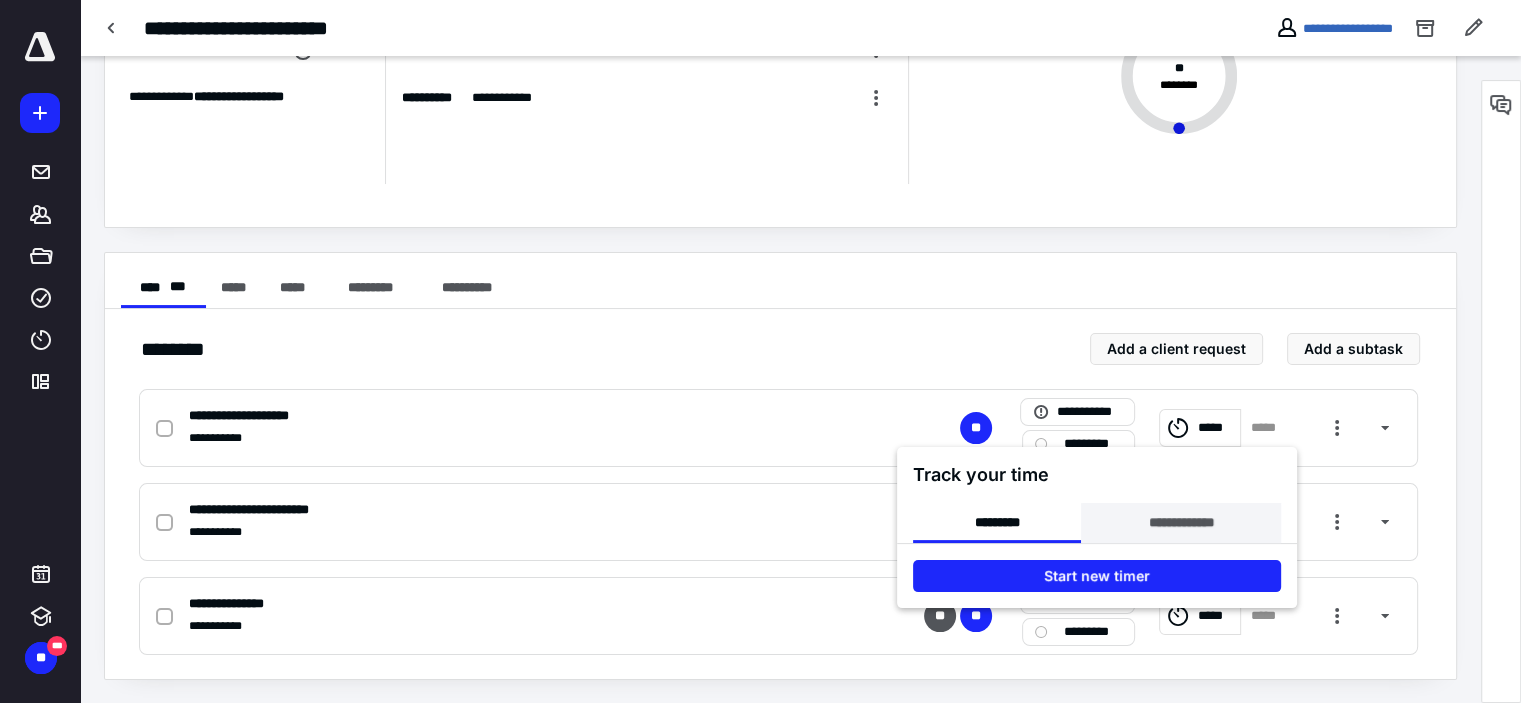 click on "**********" at bounding box center [1180, 523] 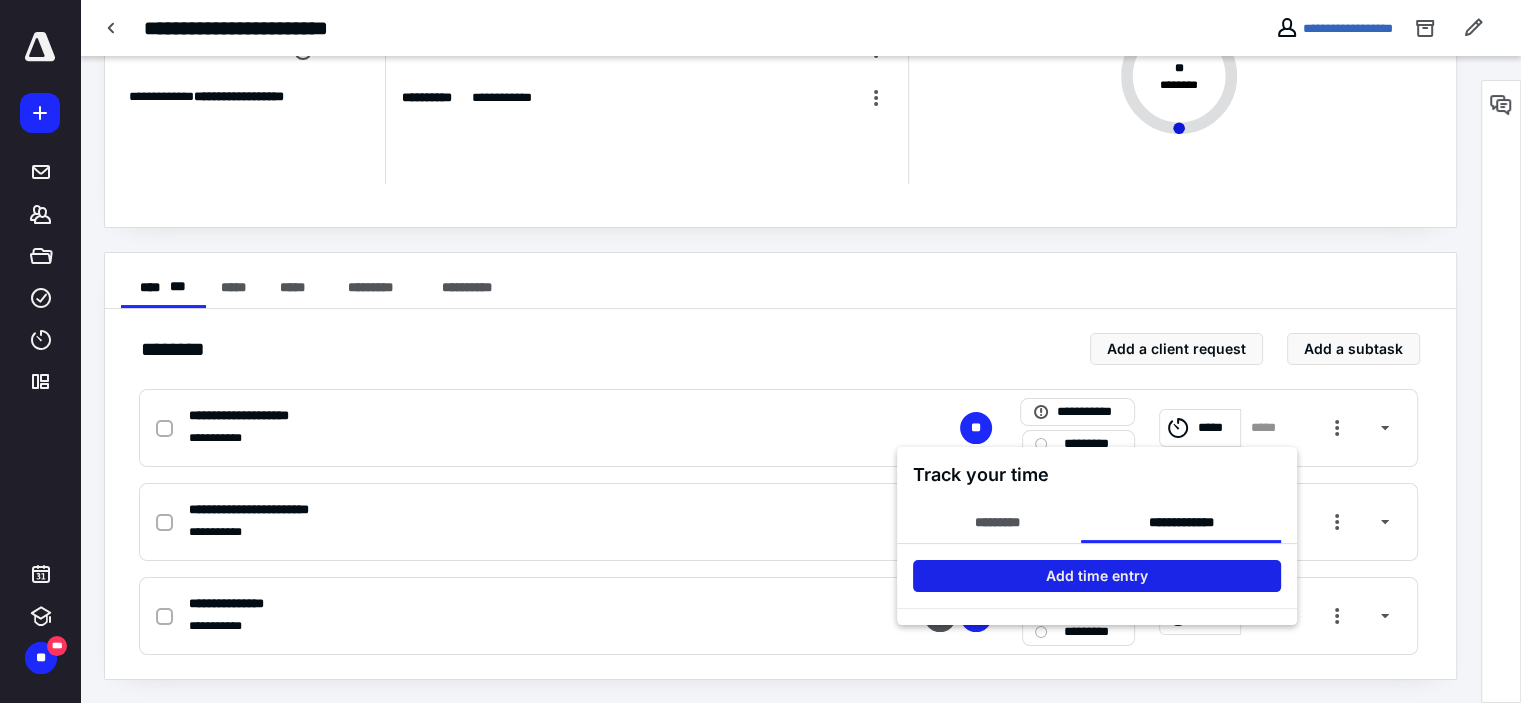 click on "Add time entry" at bounding box center [1097, 576] 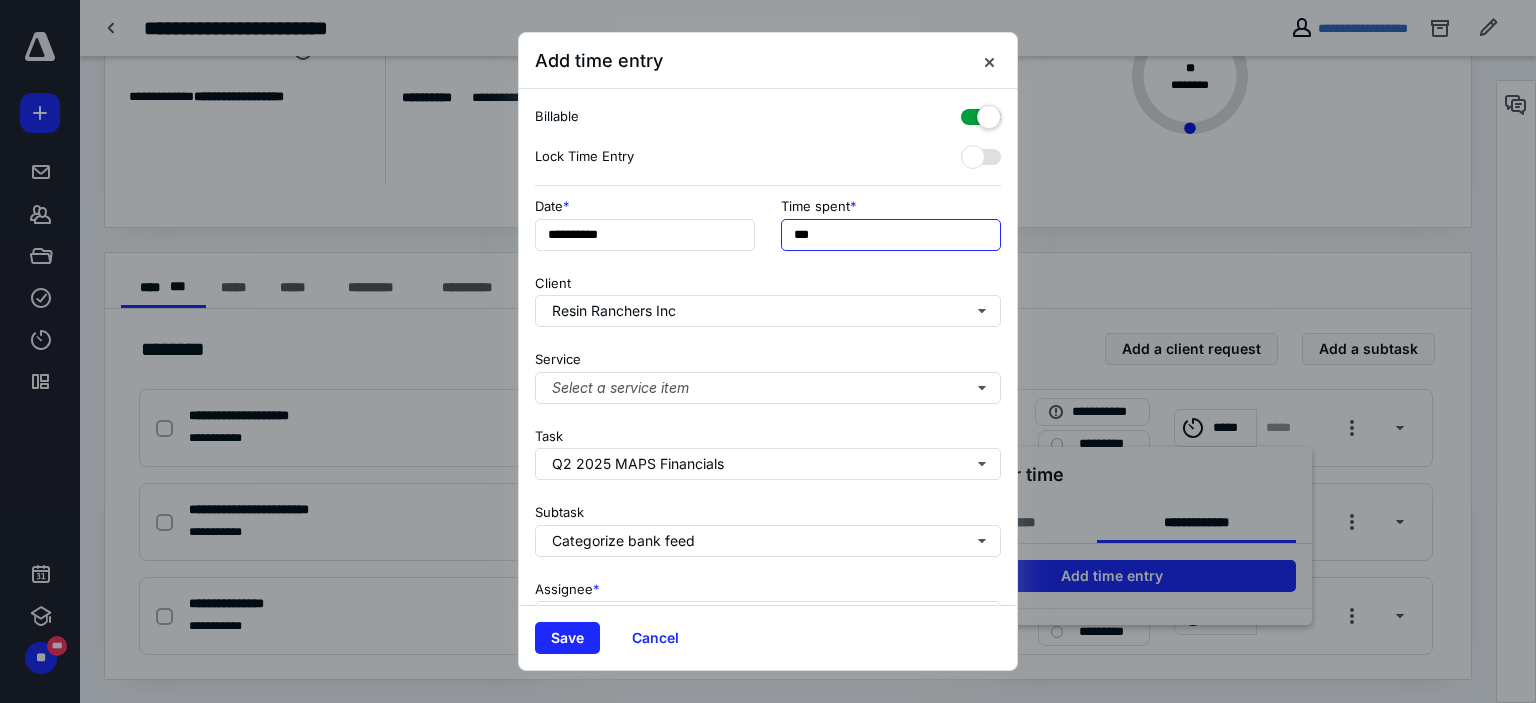 drag, startPoint x: 796, startPoint y: 231, endPoint x: 781, endPoint y: 237, distance: 16.155495 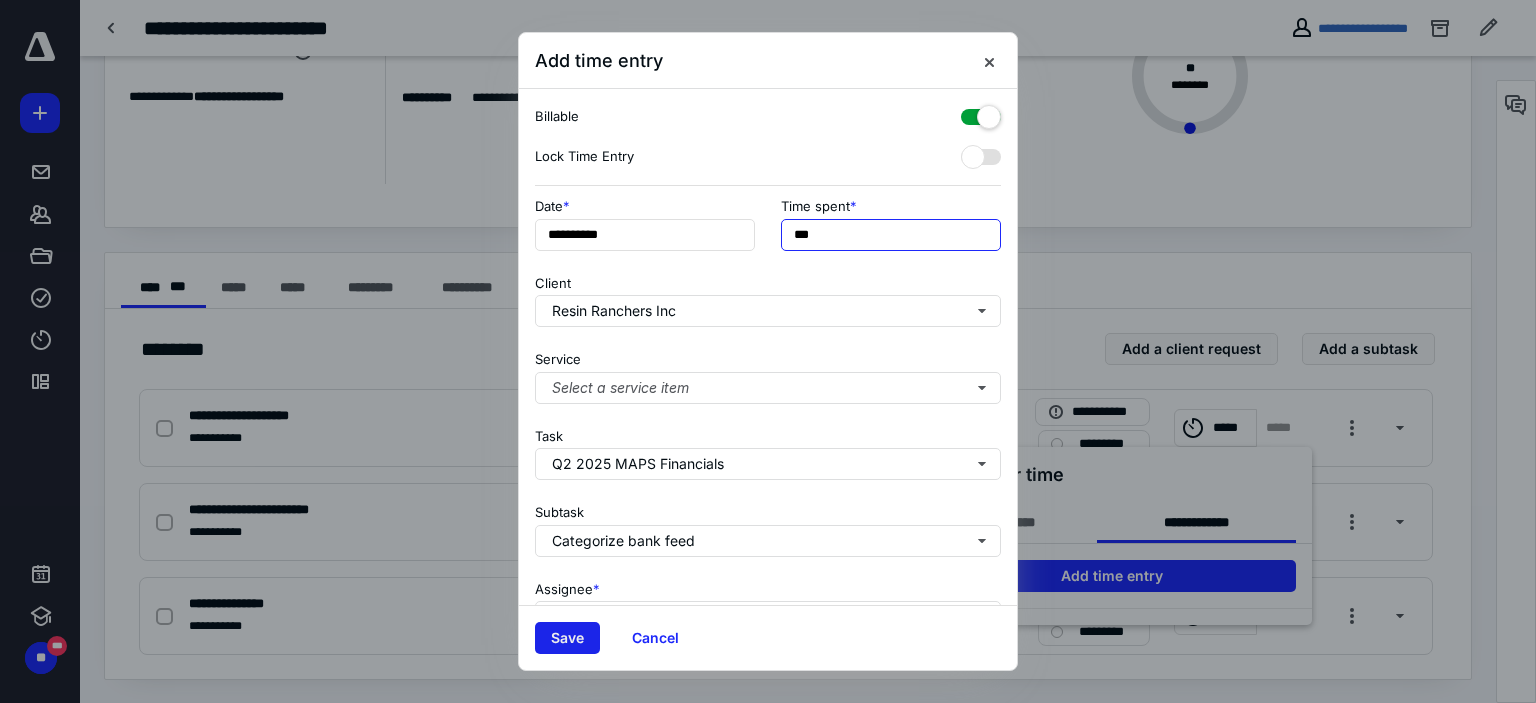 type on "***" 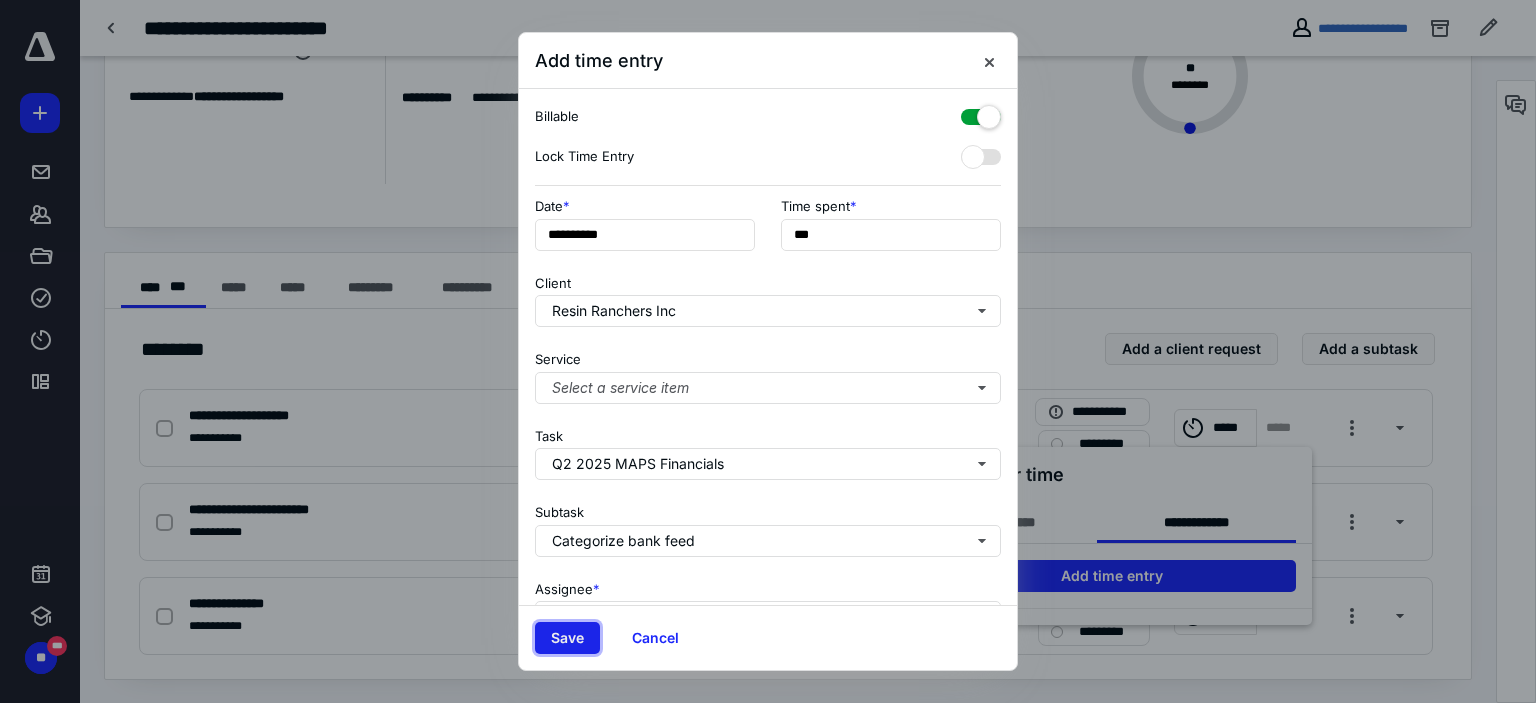 click on "Save" at bounding box center [567, 638] 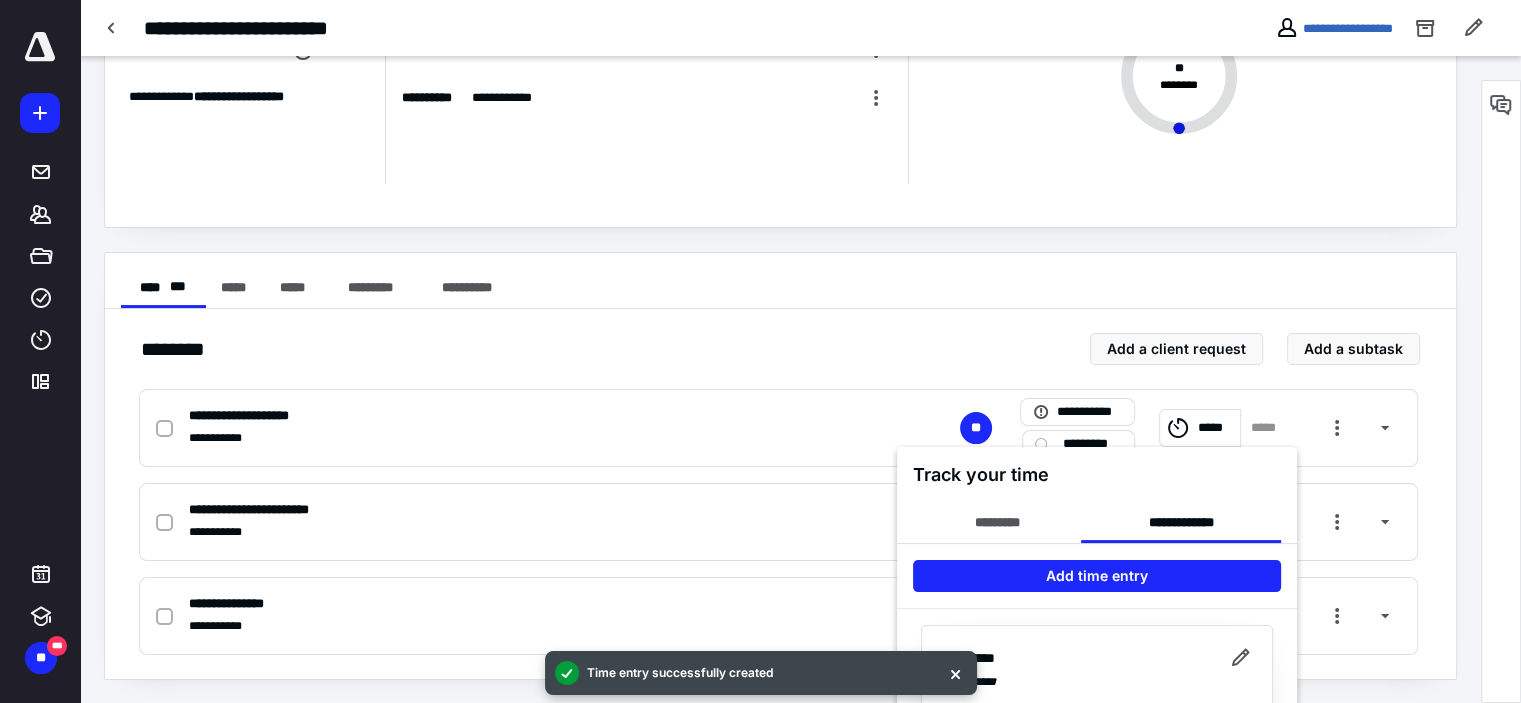 click at bounding box center (760, 351) 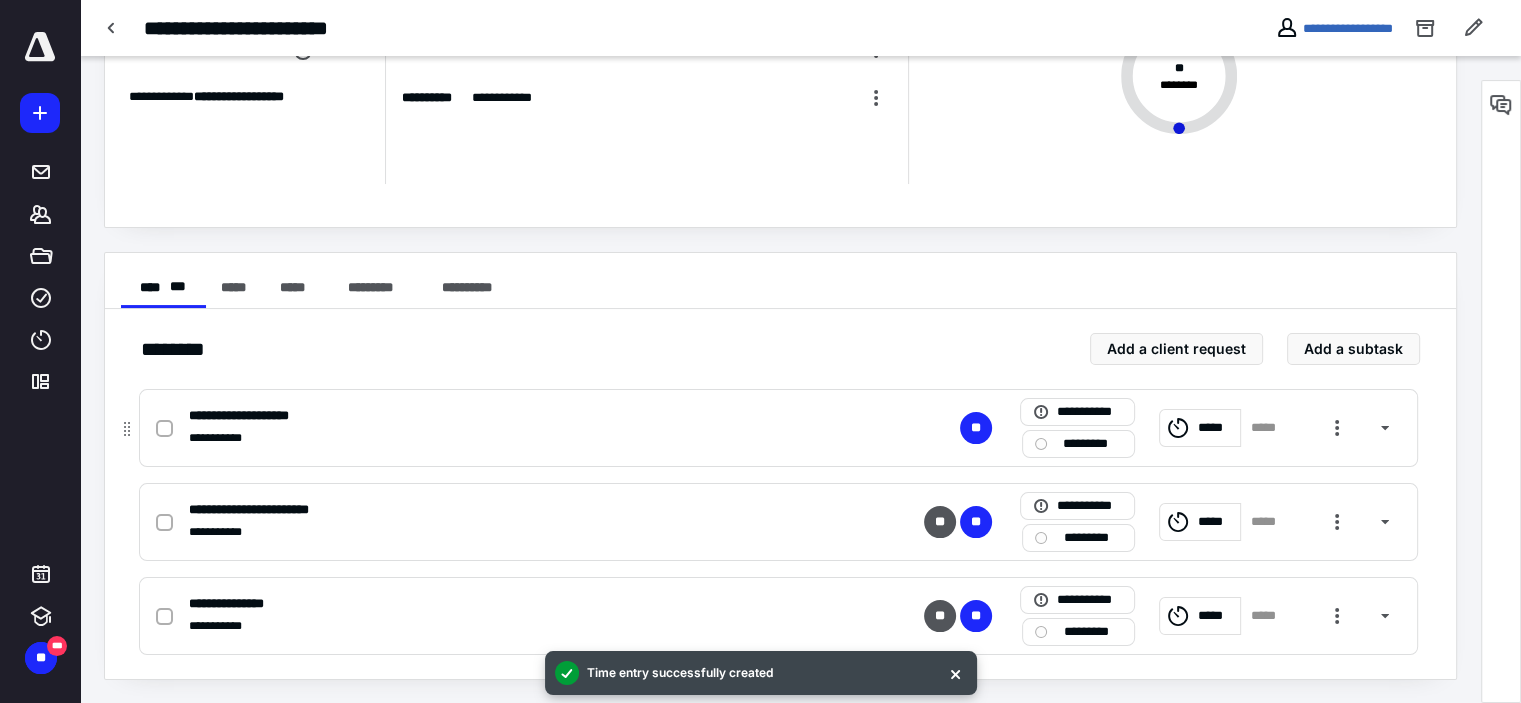 click on "*********" at bounding box center [1092, 444] 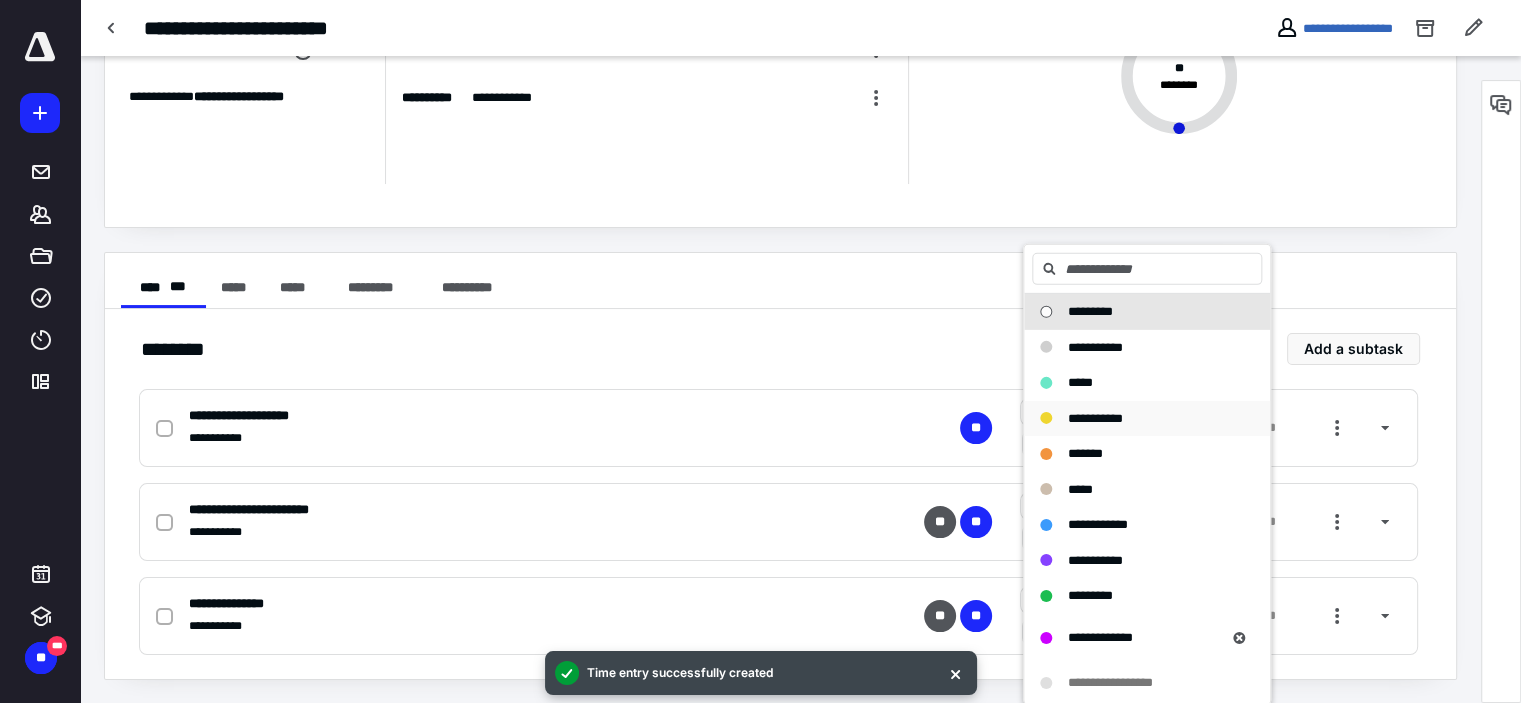 click on "**********" at bounding box center [1095, 417] 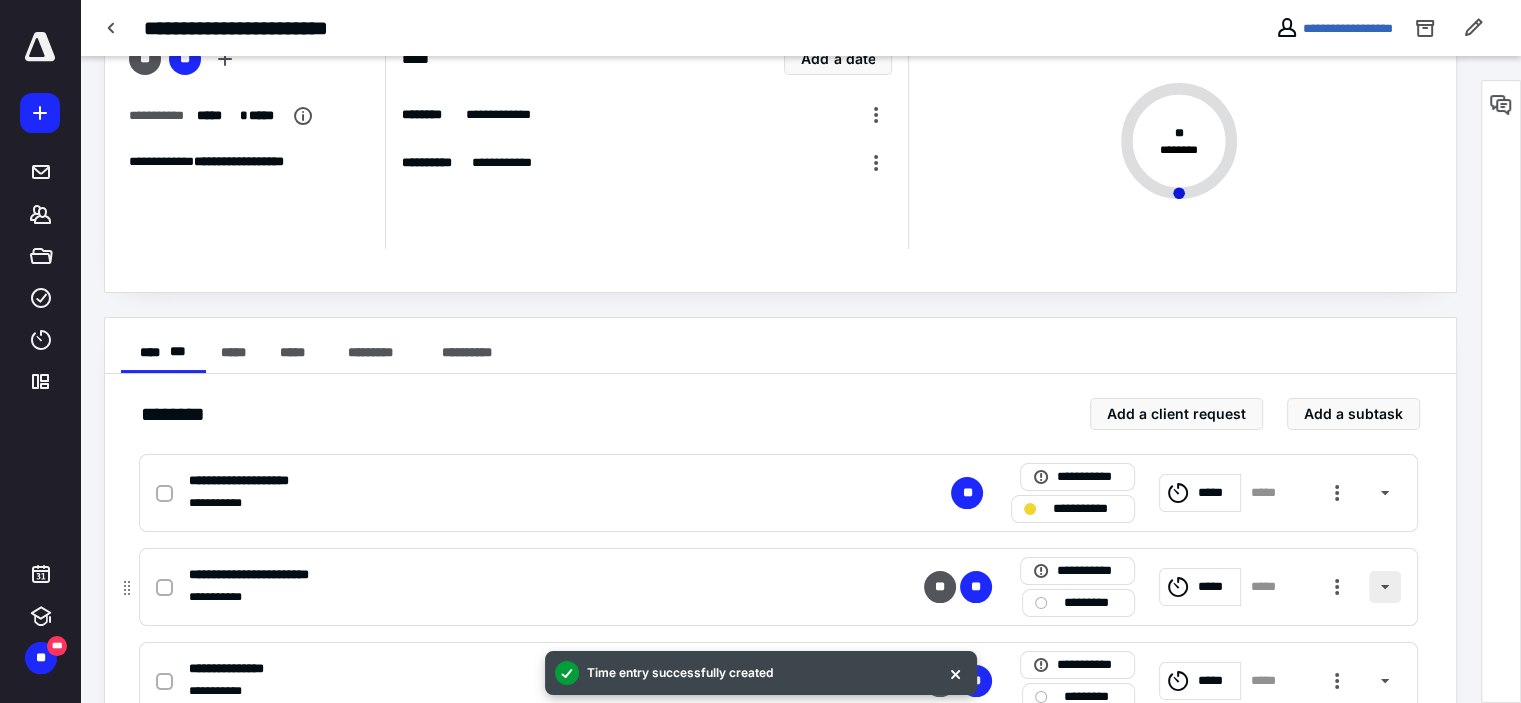 scroll, scrollTop: 0, scrollLeft: 0, axis: both 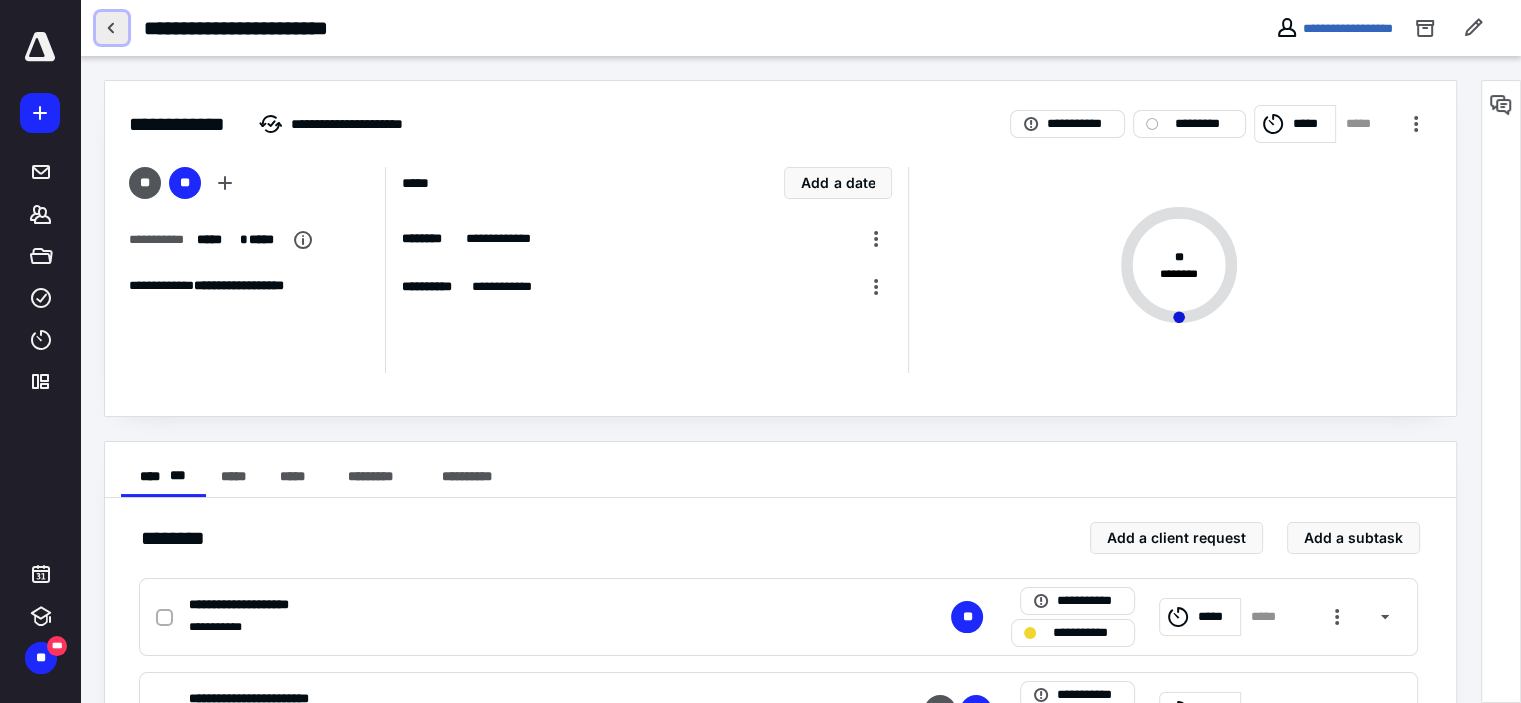 click at bounding box center [112, 28] 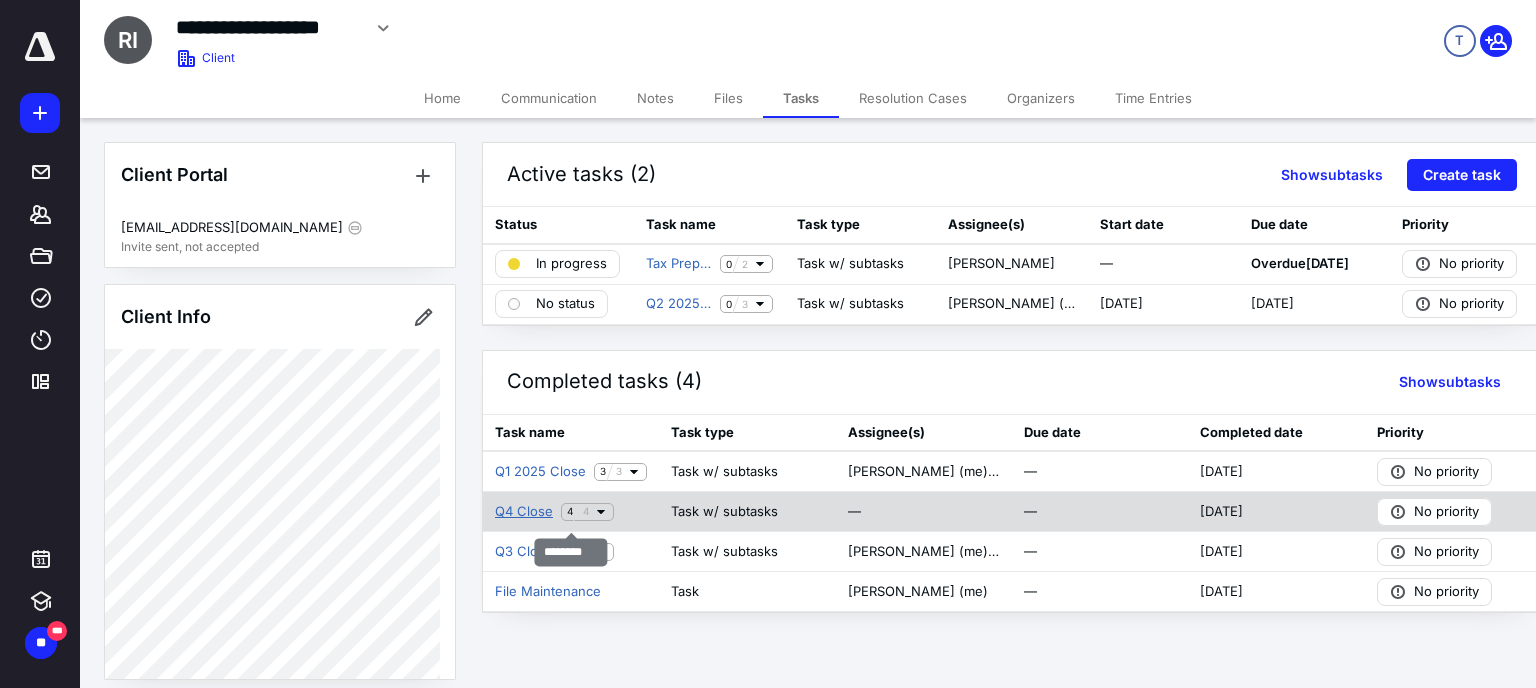 click on "Q4 Close" at bounding box center [524, 512] 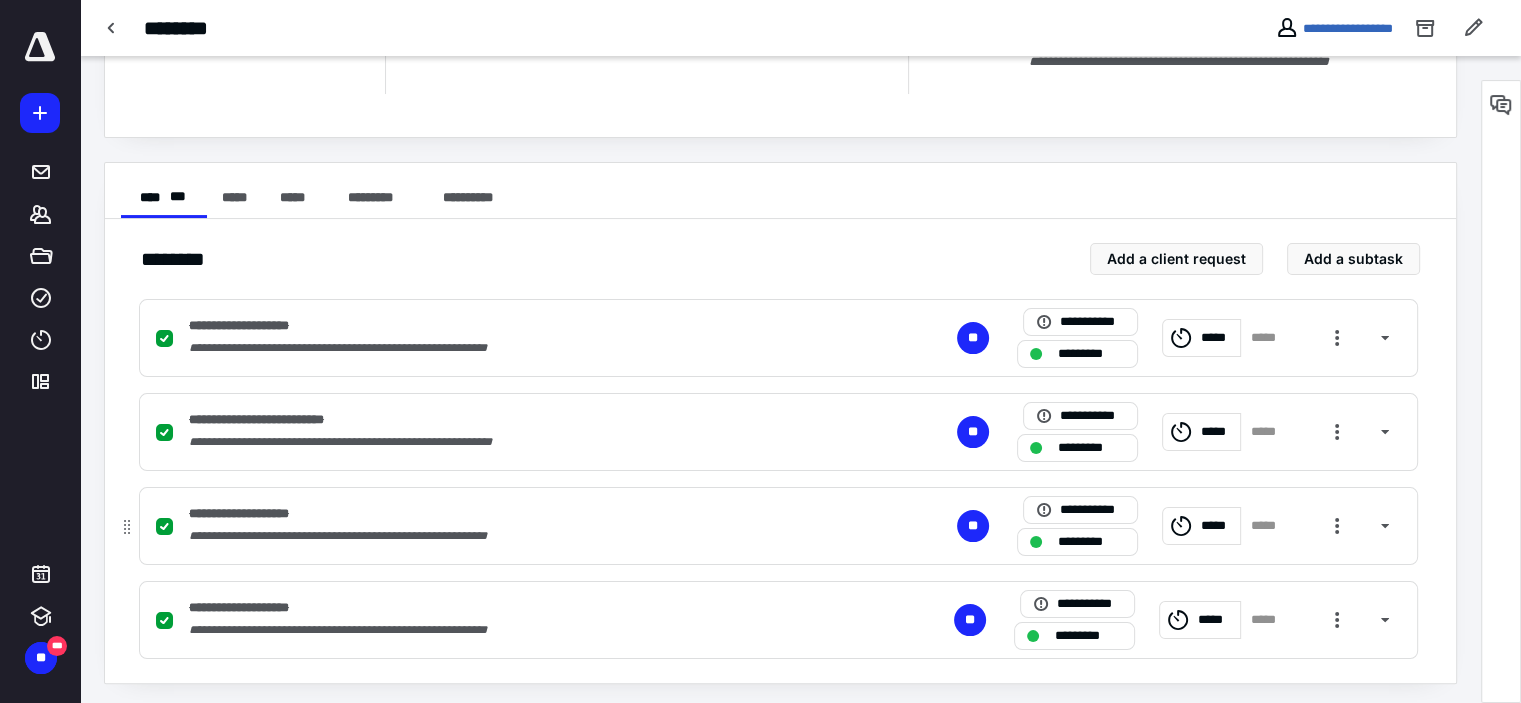 scroll, scrollTop: 283, scrollLeft: 0, axis: vertical 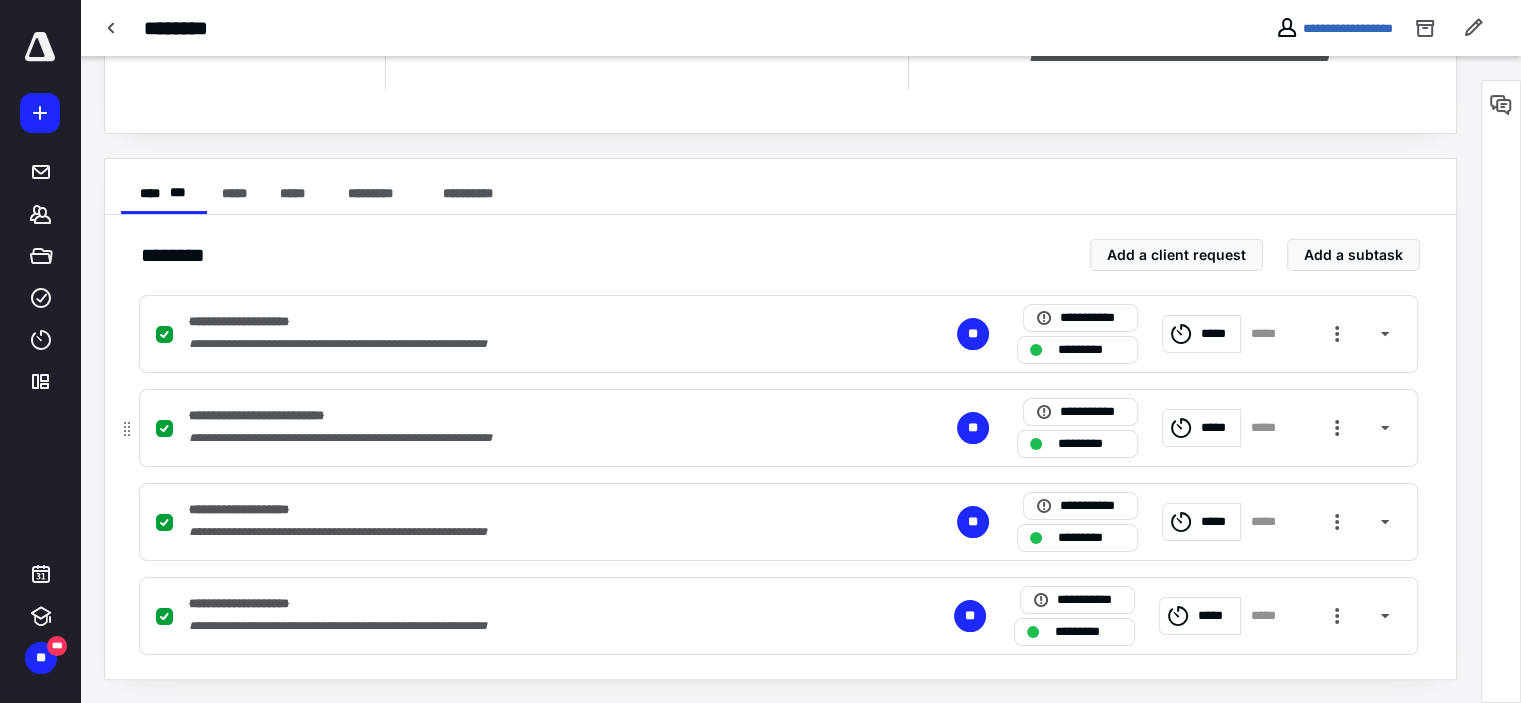 click on "**********" at bounding box center (281, 416) 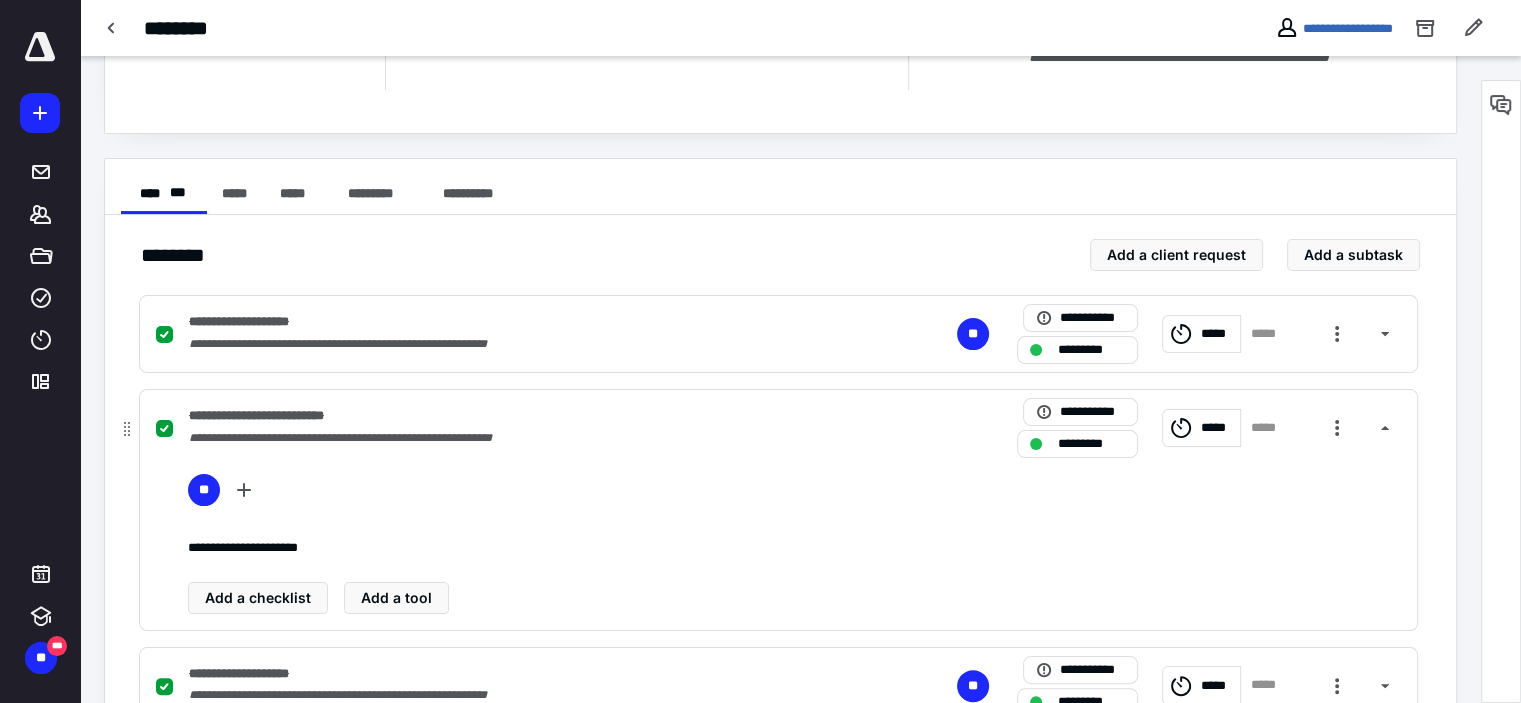 click on "**********" at bounding box center [281, 416] 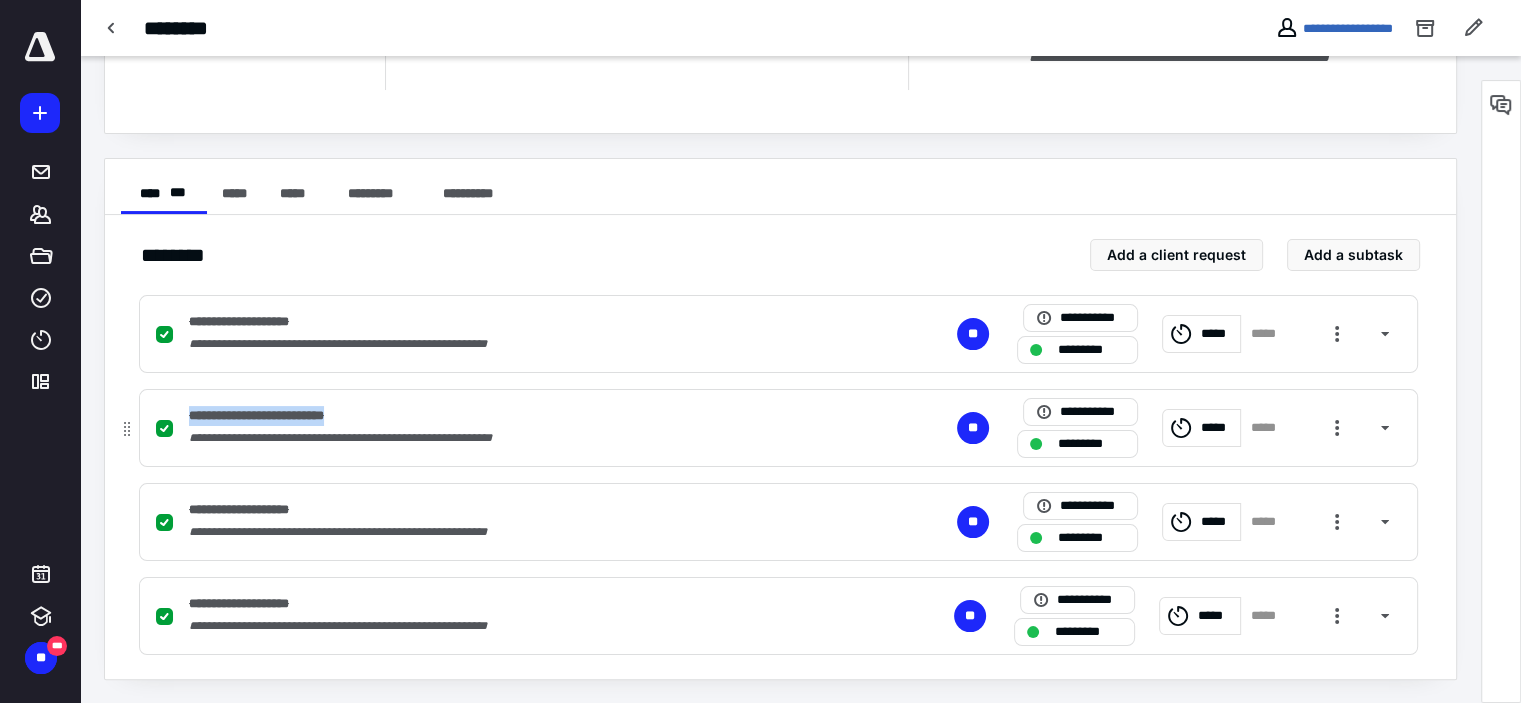 drag, startPoint x: 388, startPoint y: 419, endPoint x: 188, endPoint y: 419, distance: 200 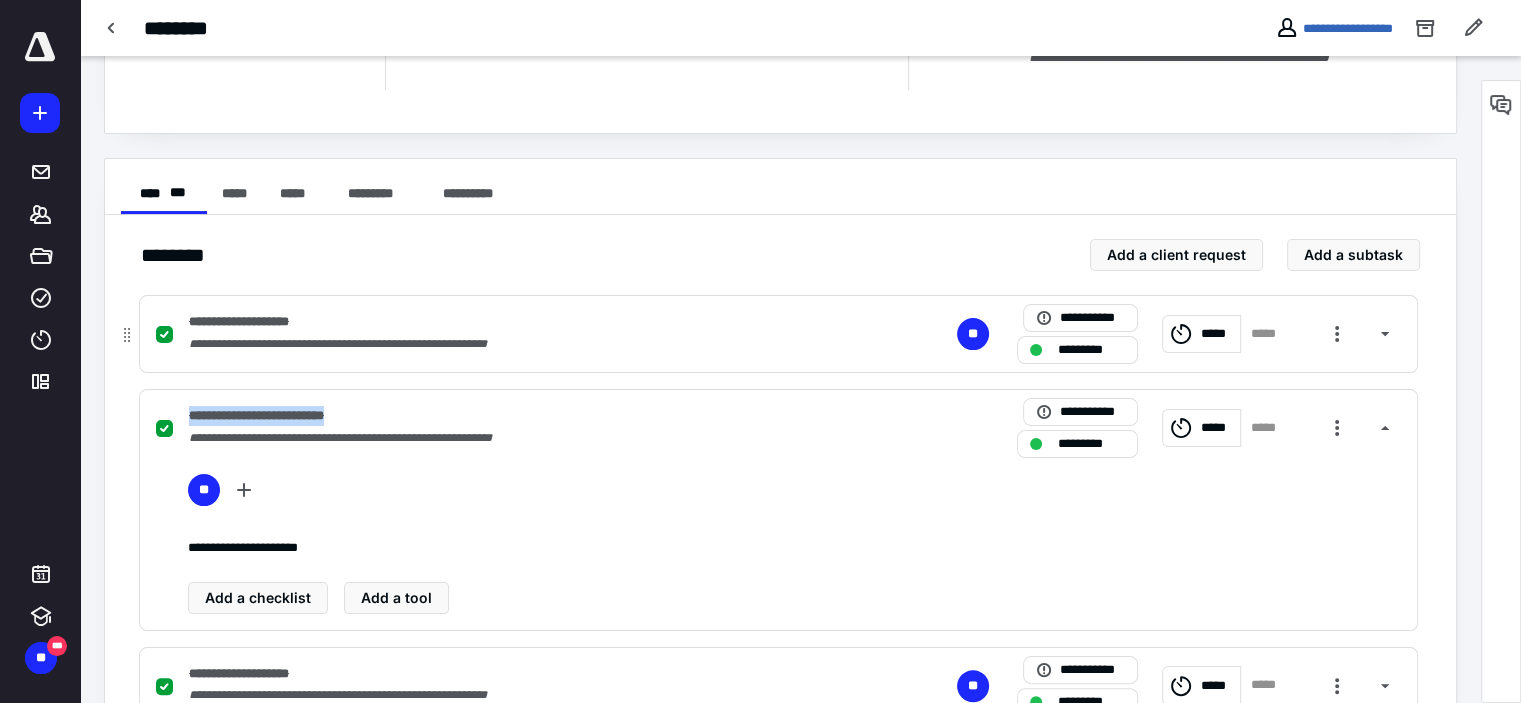 copy on "**********" 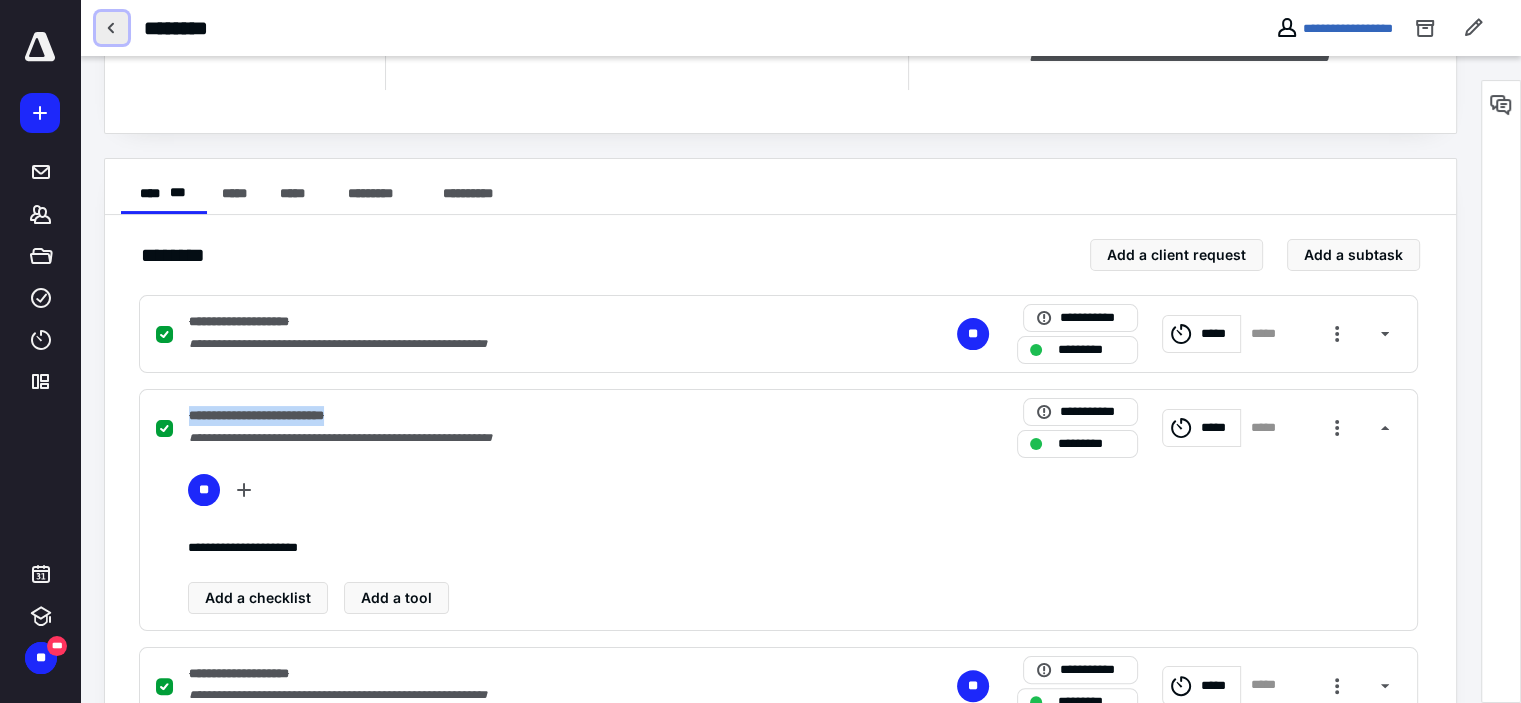click at bounding box center (112, 28) 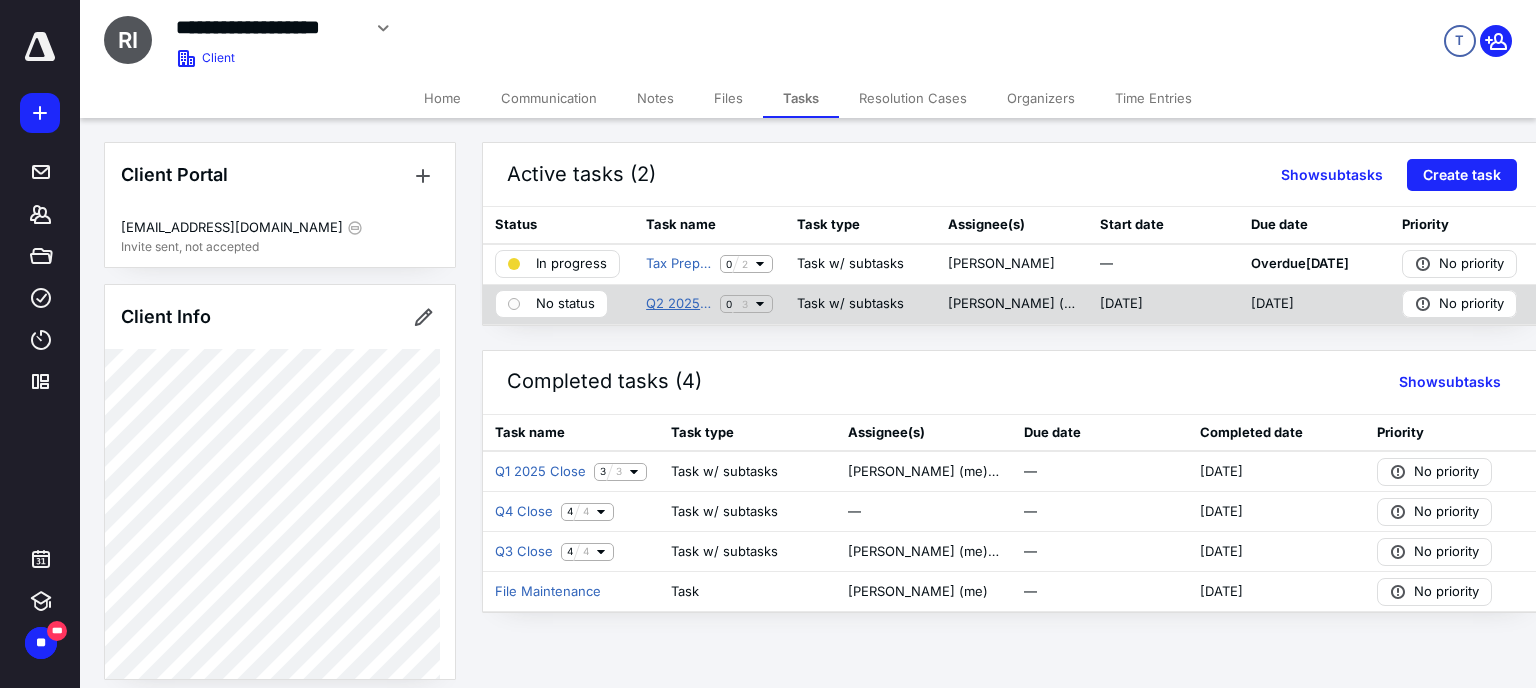 click on "Q2 2025 MAPS Financials" at bounding box center [679, 304] 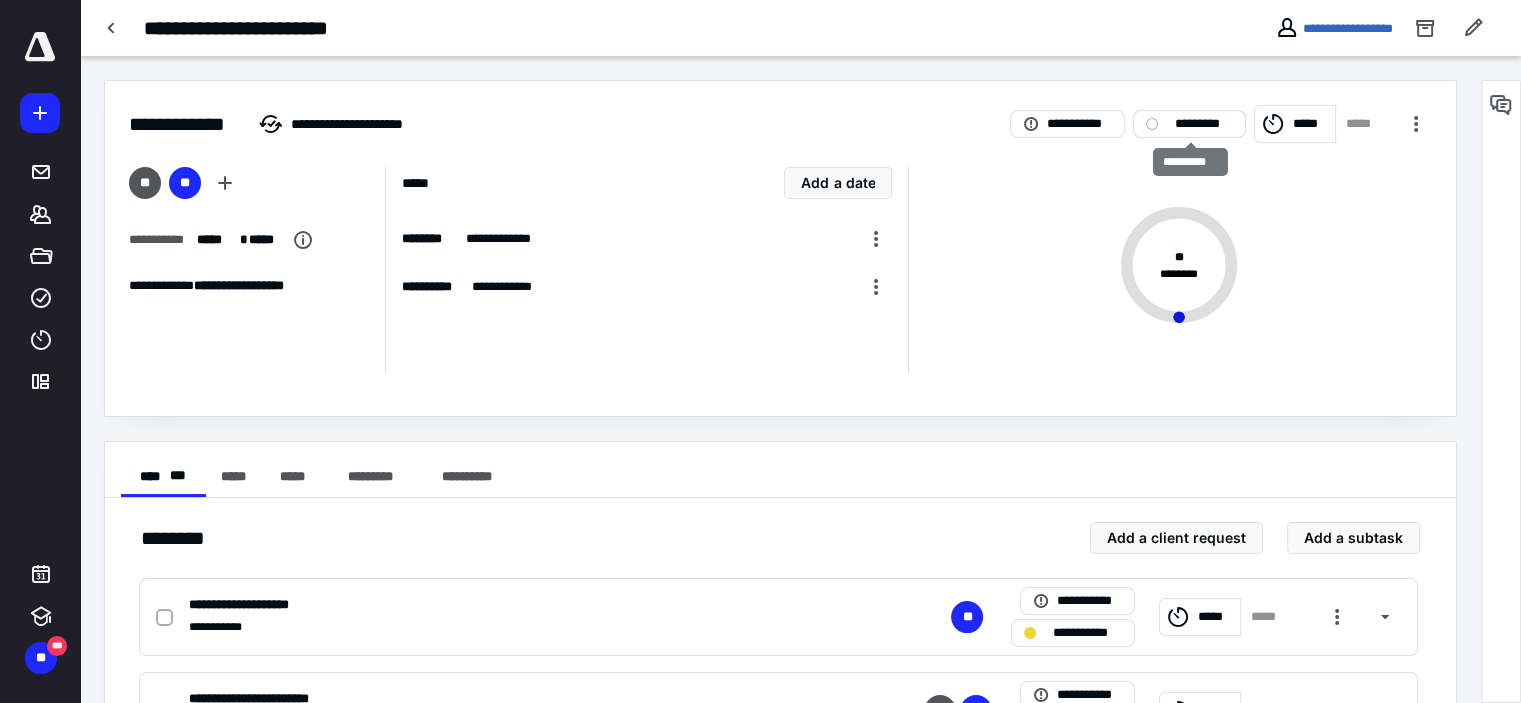 click on "*********" at bounding box center [1203, 124] 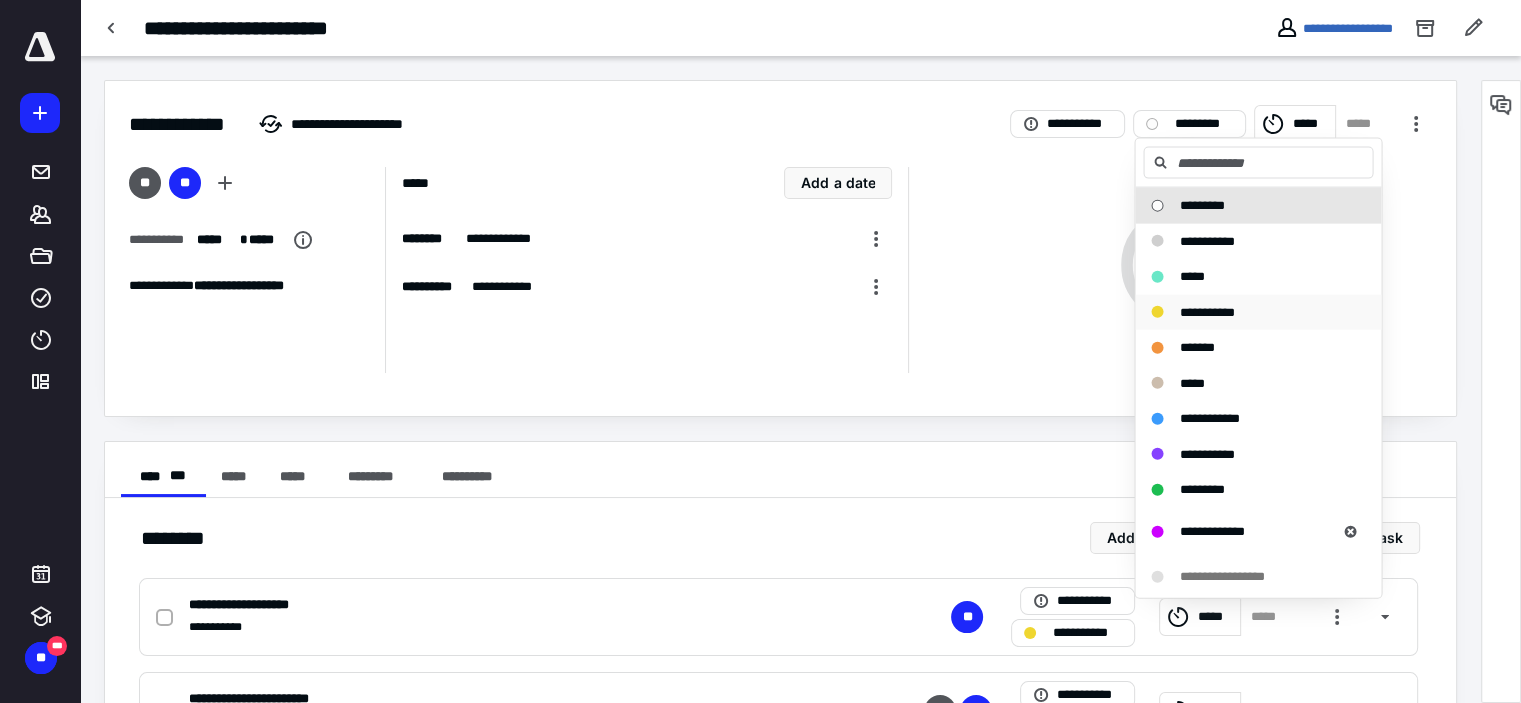 click on "**********" at bounding box center [1206, 311] 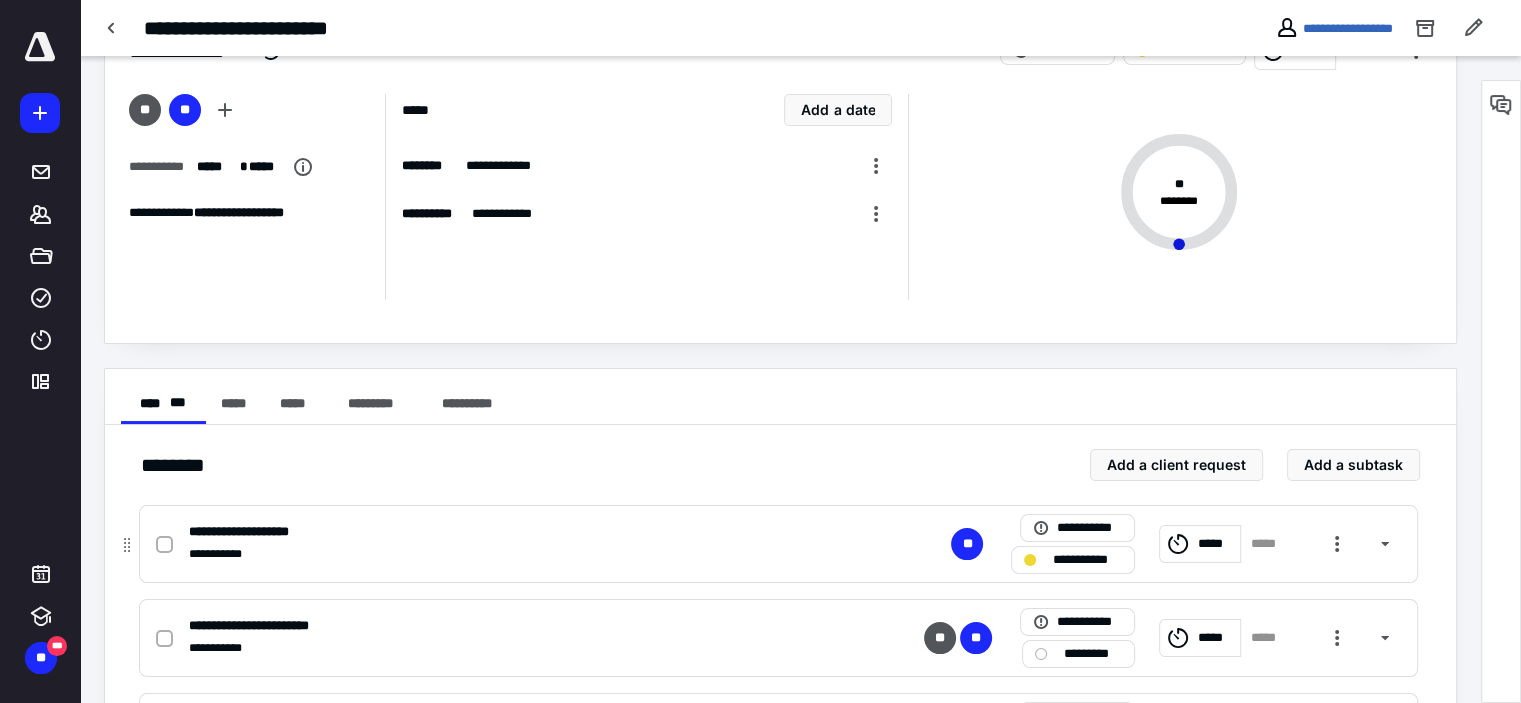 scroll, scrollTop: 189, scrollLeft: 0, axis: vertical 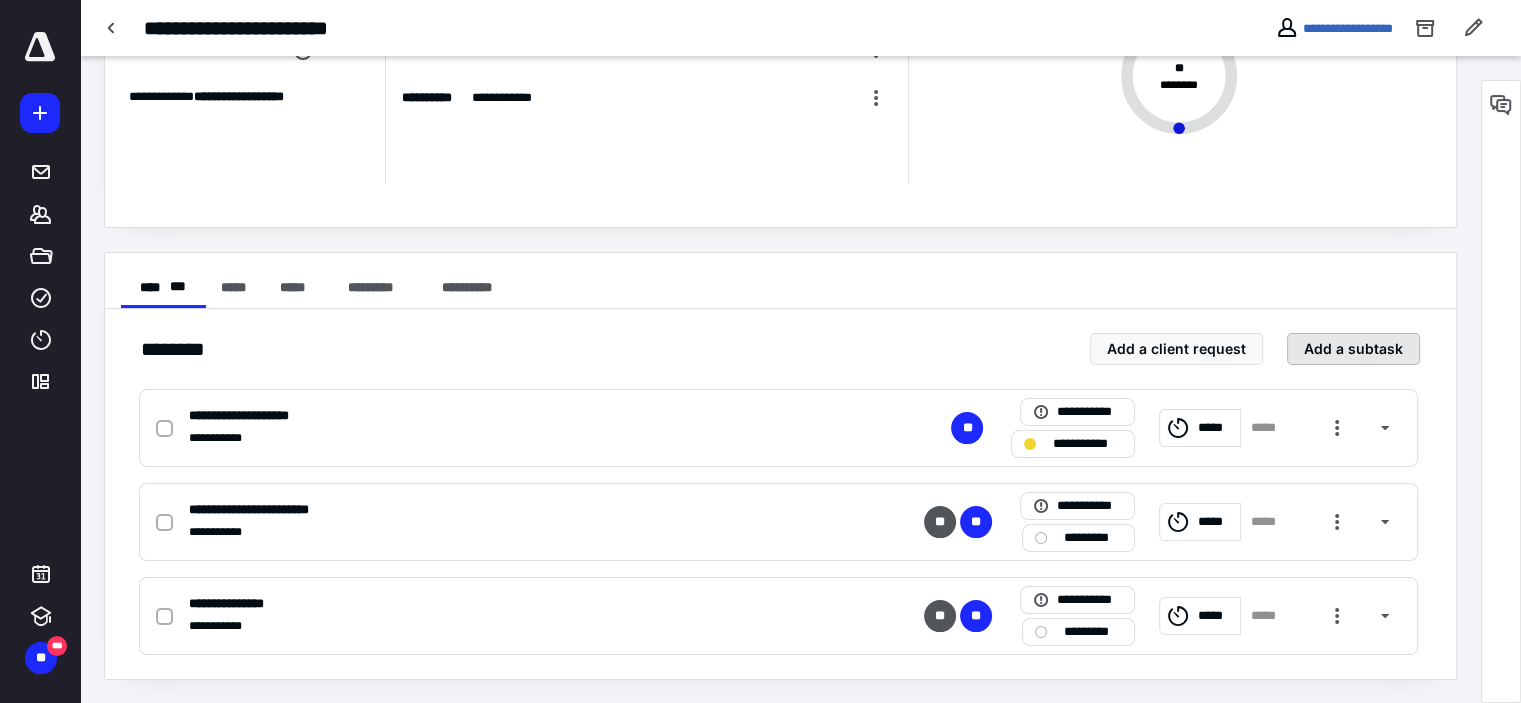 click on "Add a subtask" at bounding box center [1353, 349] 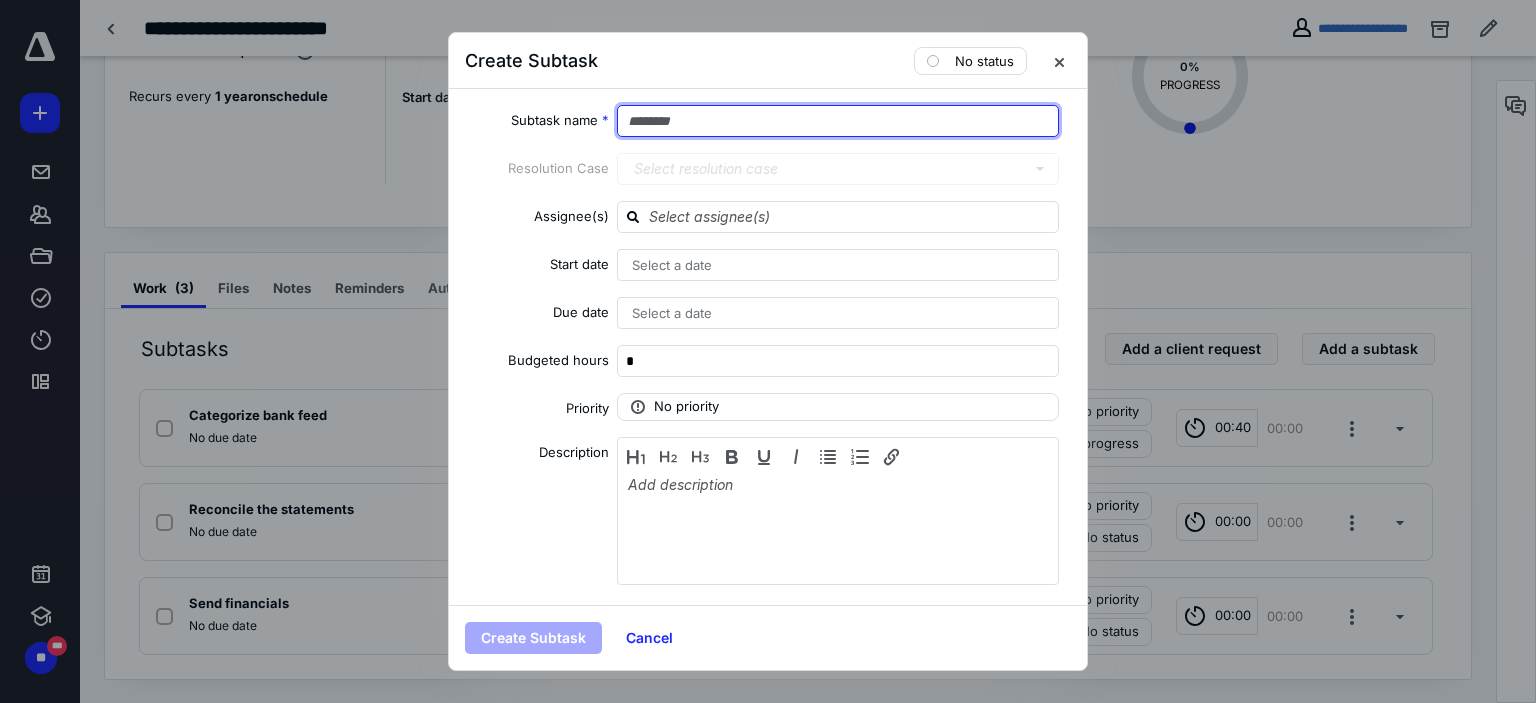 click at bounding box center [838, 121] 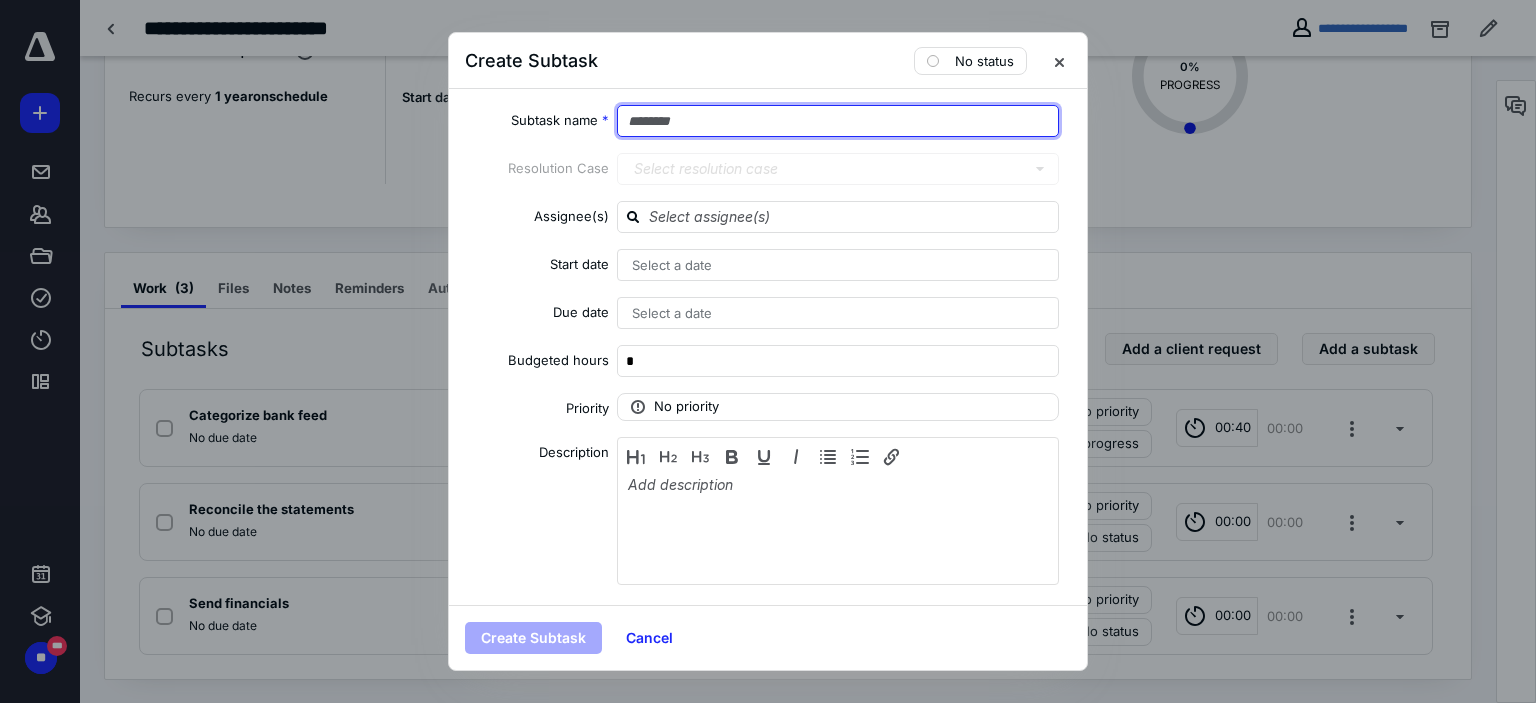 paste on "**********" 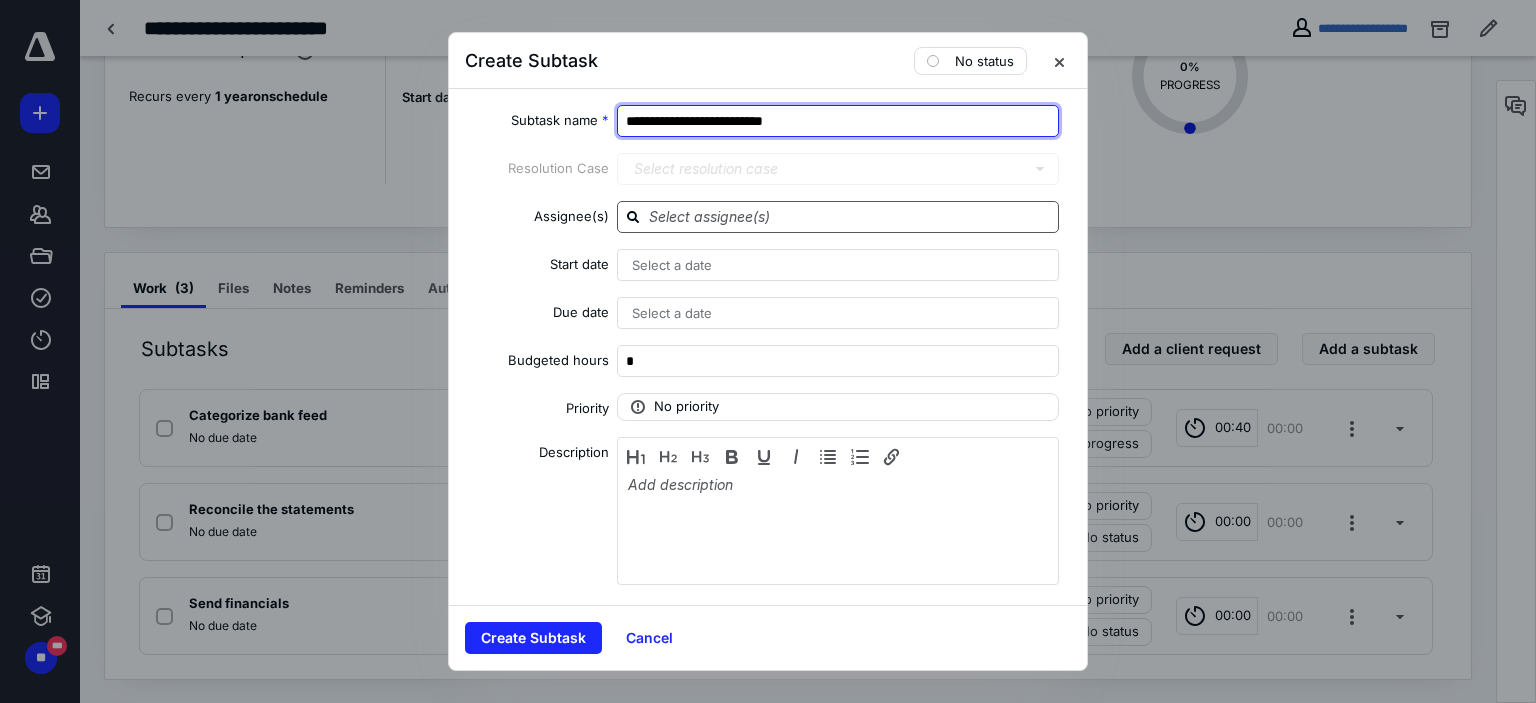 type on "**********" 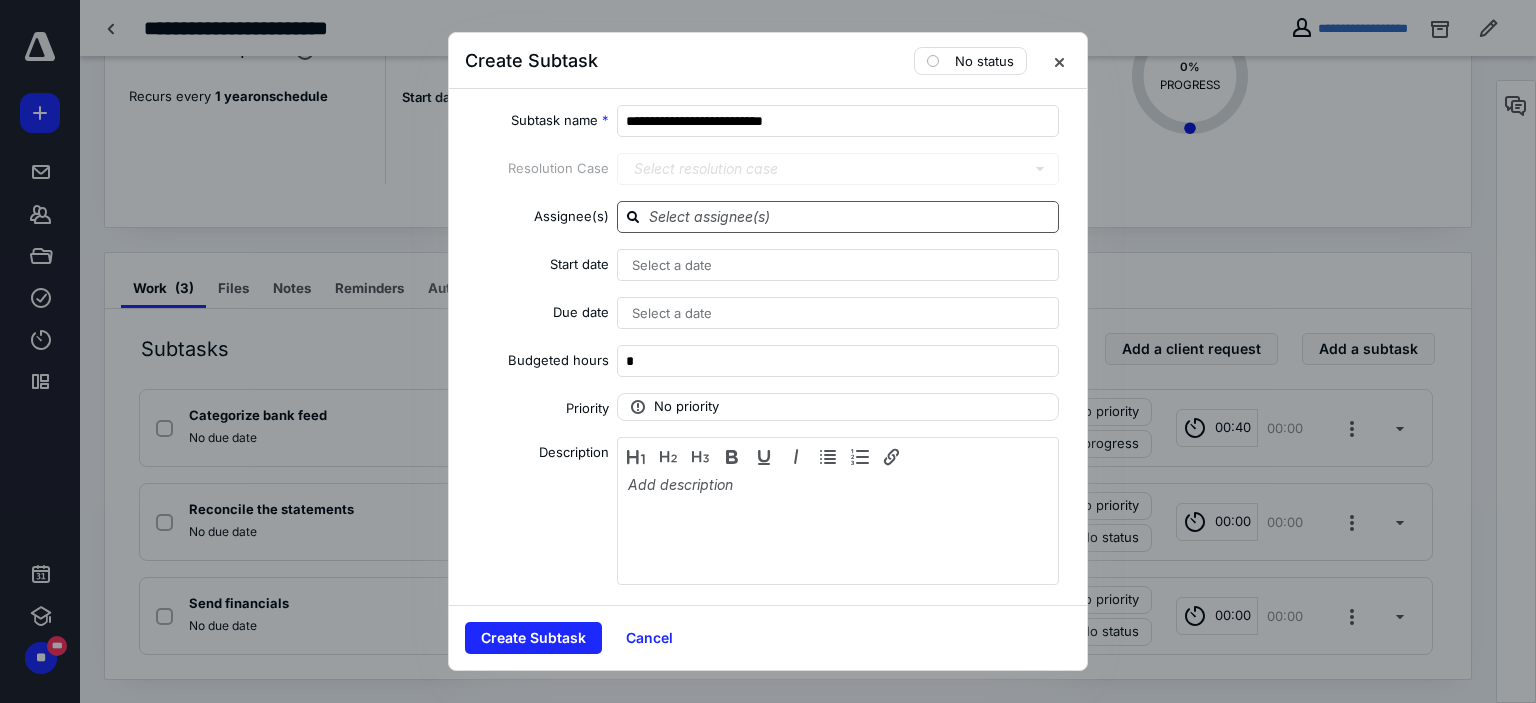 click at bounding box center (850, 216) 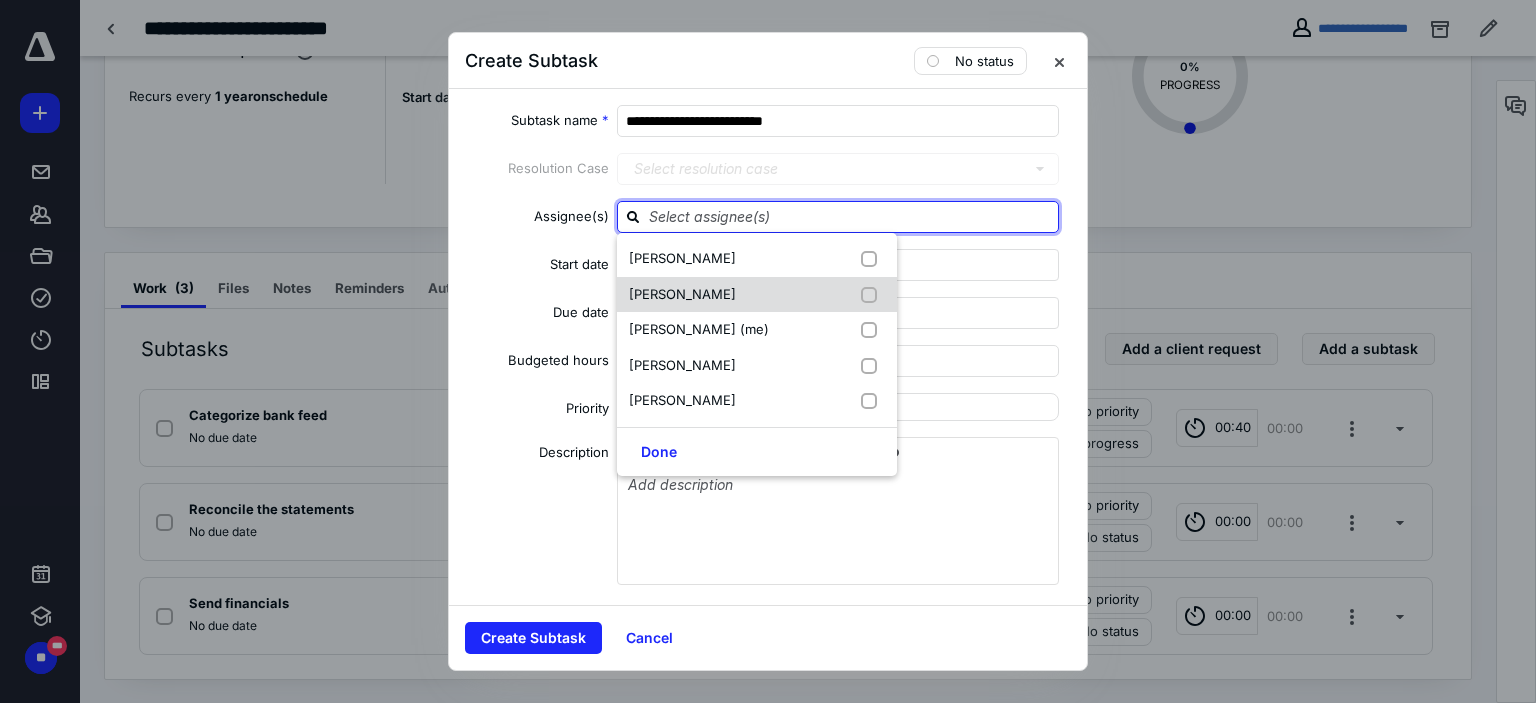 click at bounding box center (873, 295) 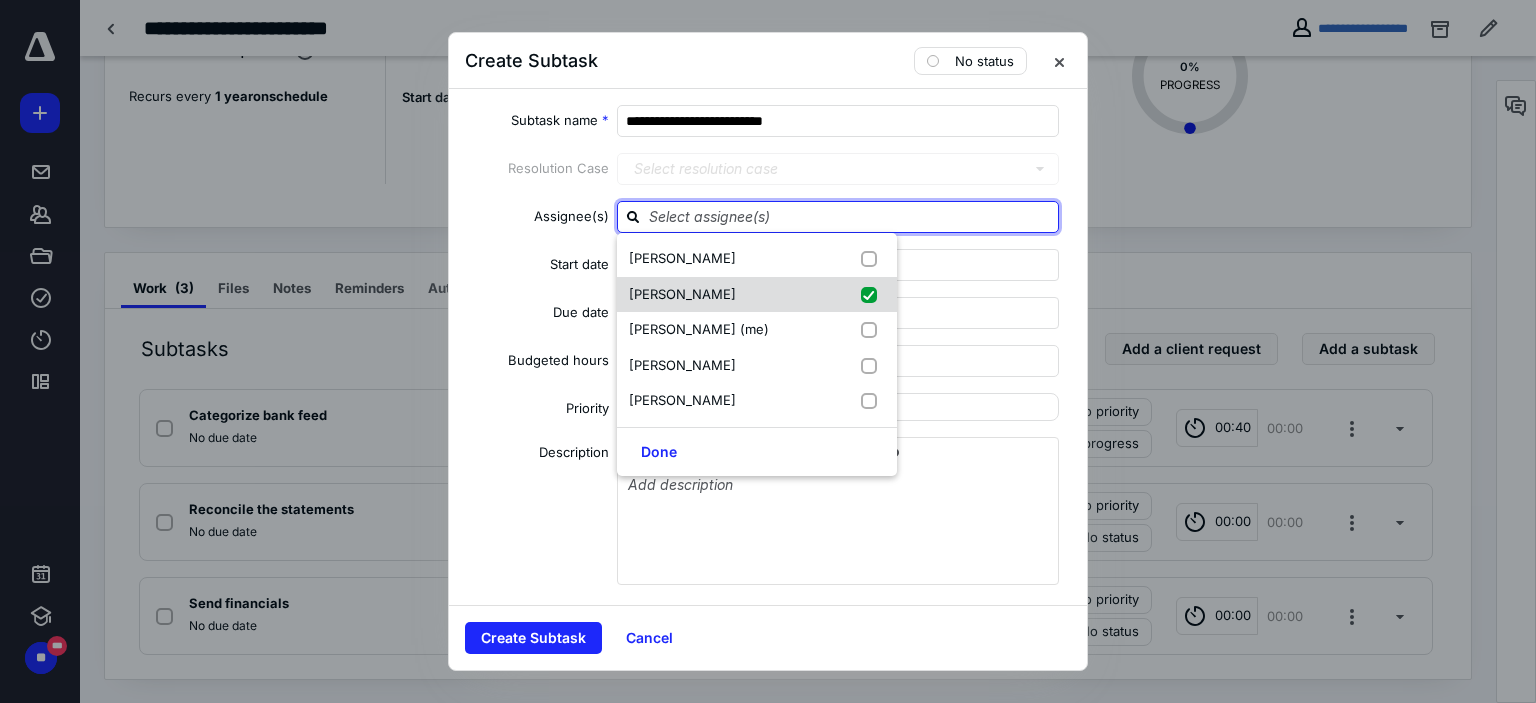 checkbox on "true" 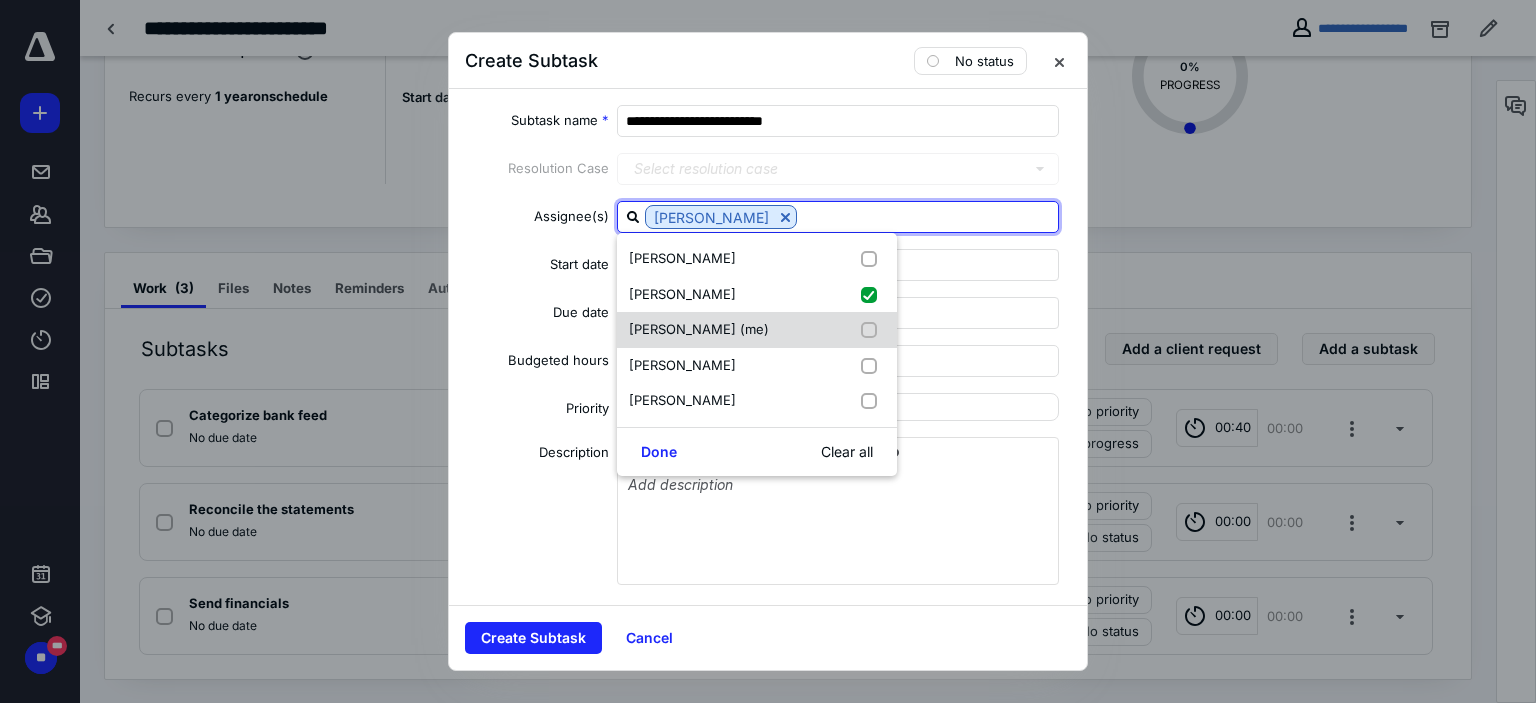 click at bounding box center [873, 330] 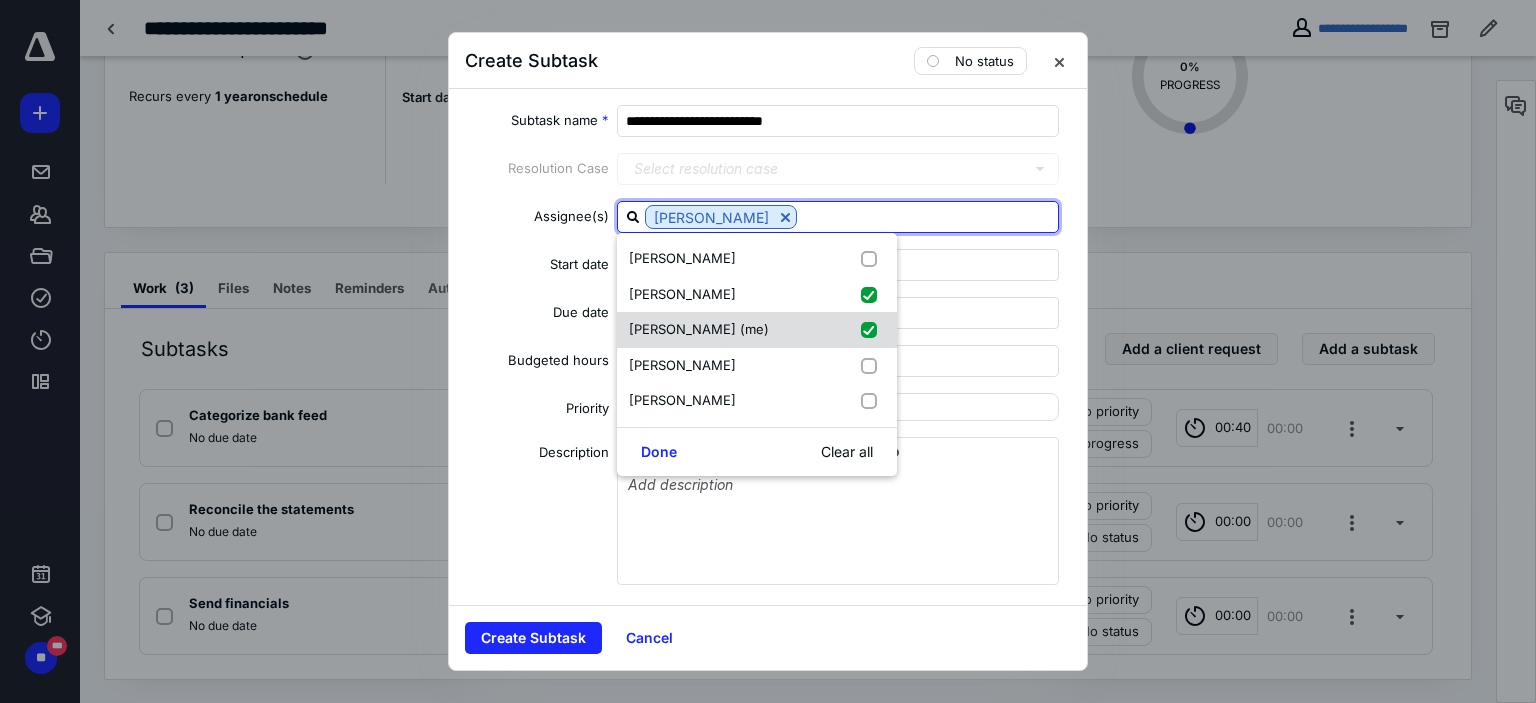 checkbox on "true" 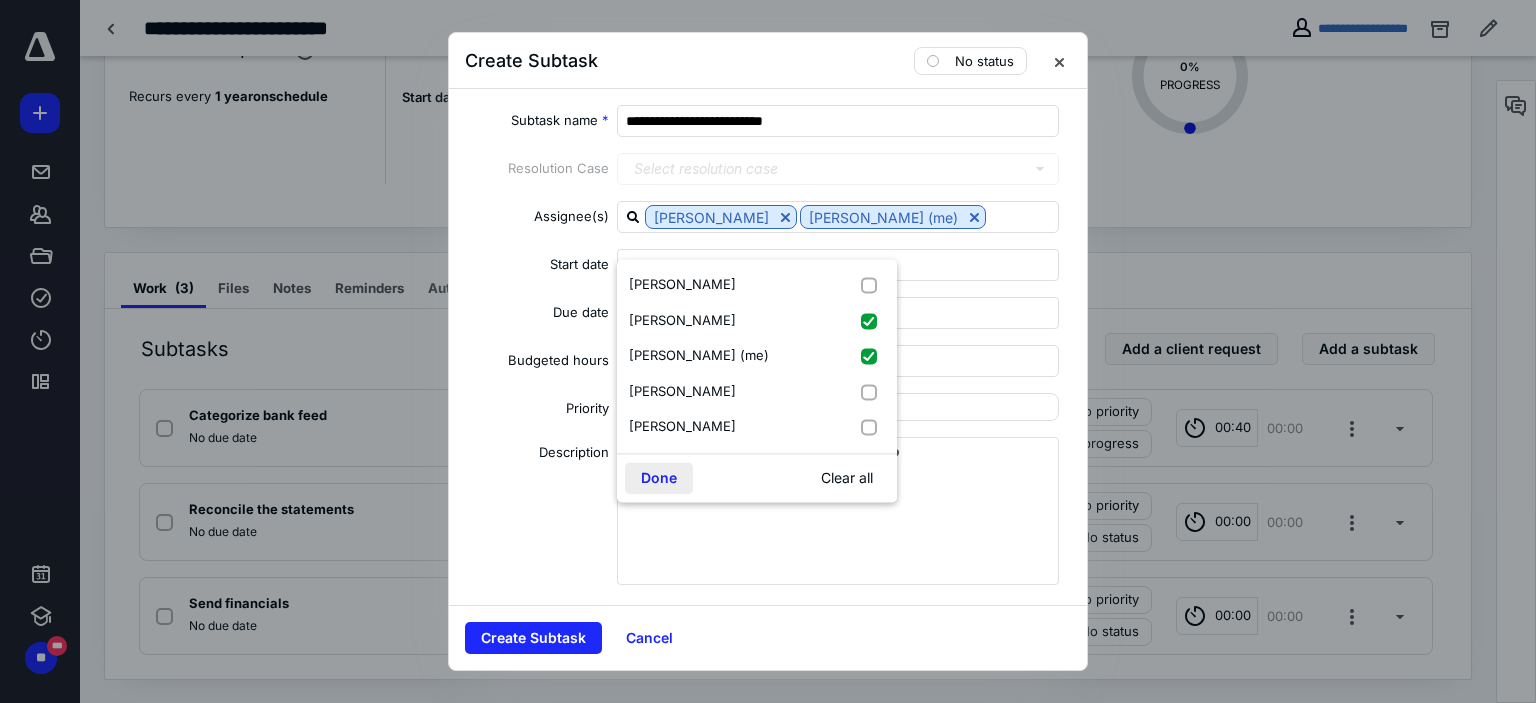 click on "Done" at bounding box center (659, 478) 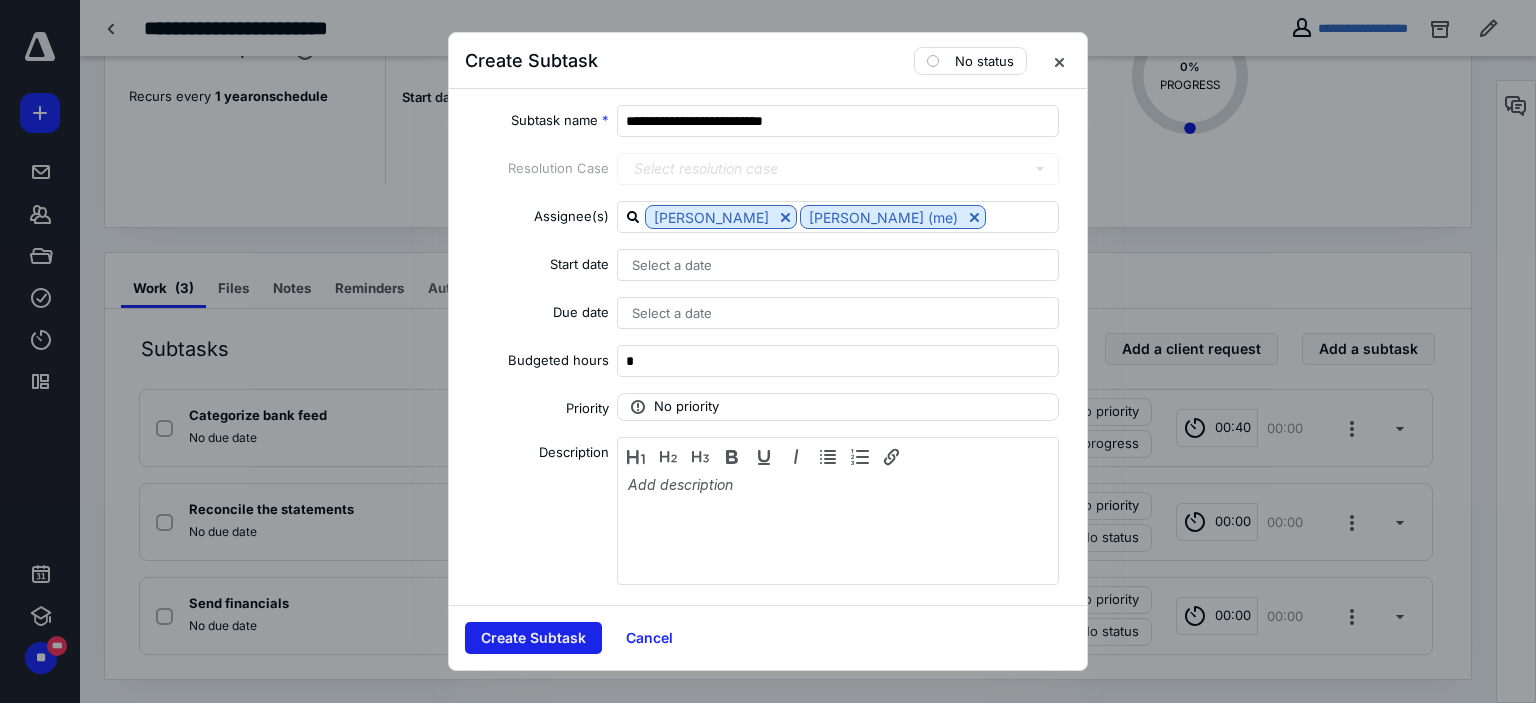 click on "Create Subtask" at bounding box center [533, 638] 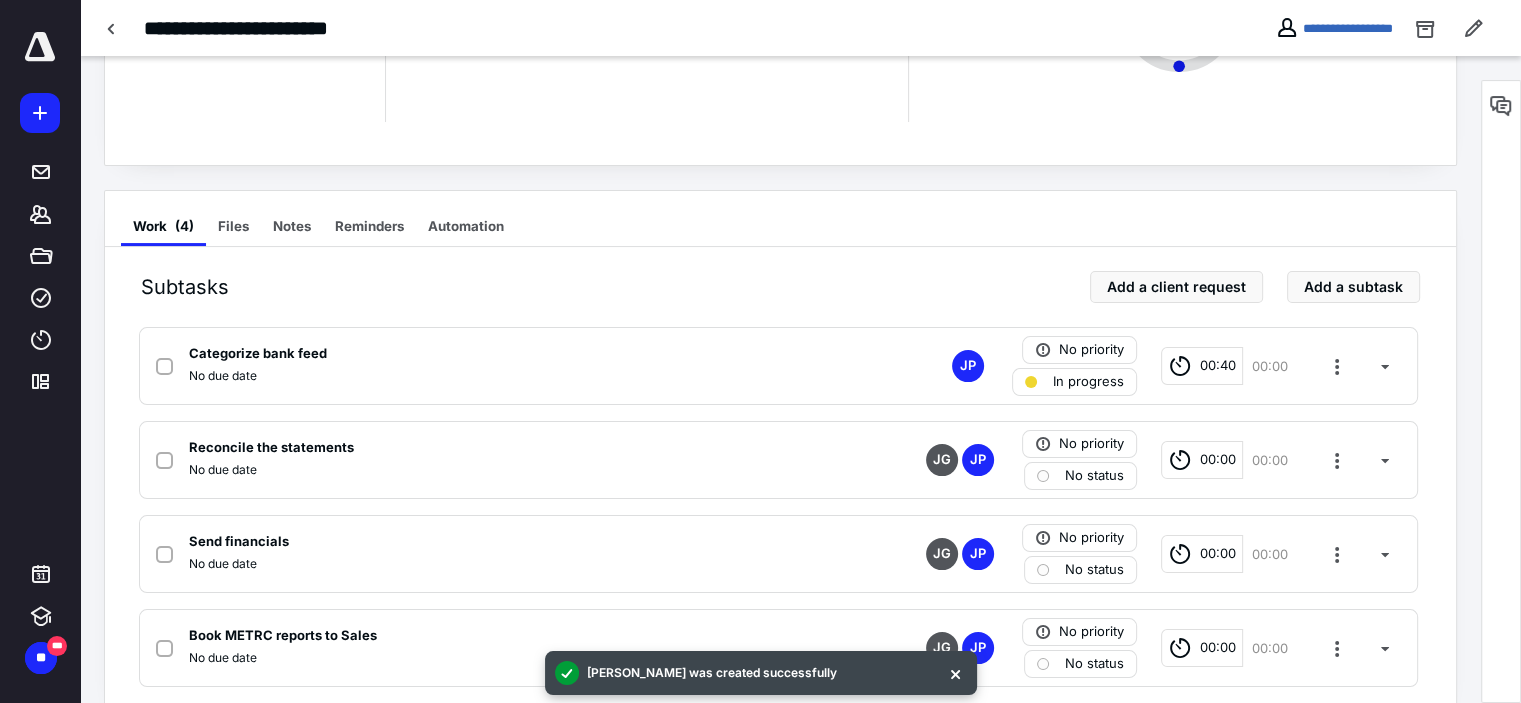 scroll, scrollTop: 283, scrollLeft: 0, axis: vertical 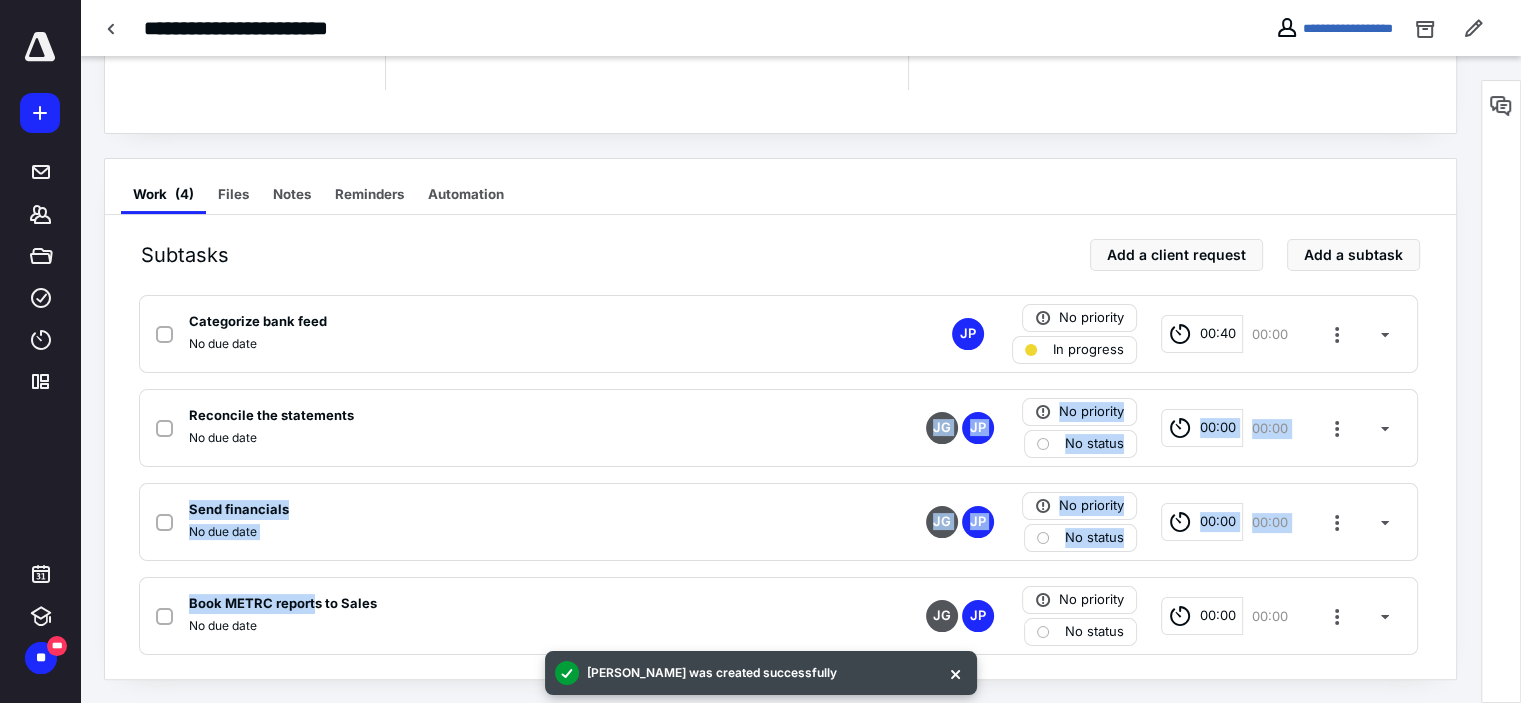 drag, startPoint x: 312, startPoint y: 596, endPoint x: 316, endPoint y: 467, distance: 129.062 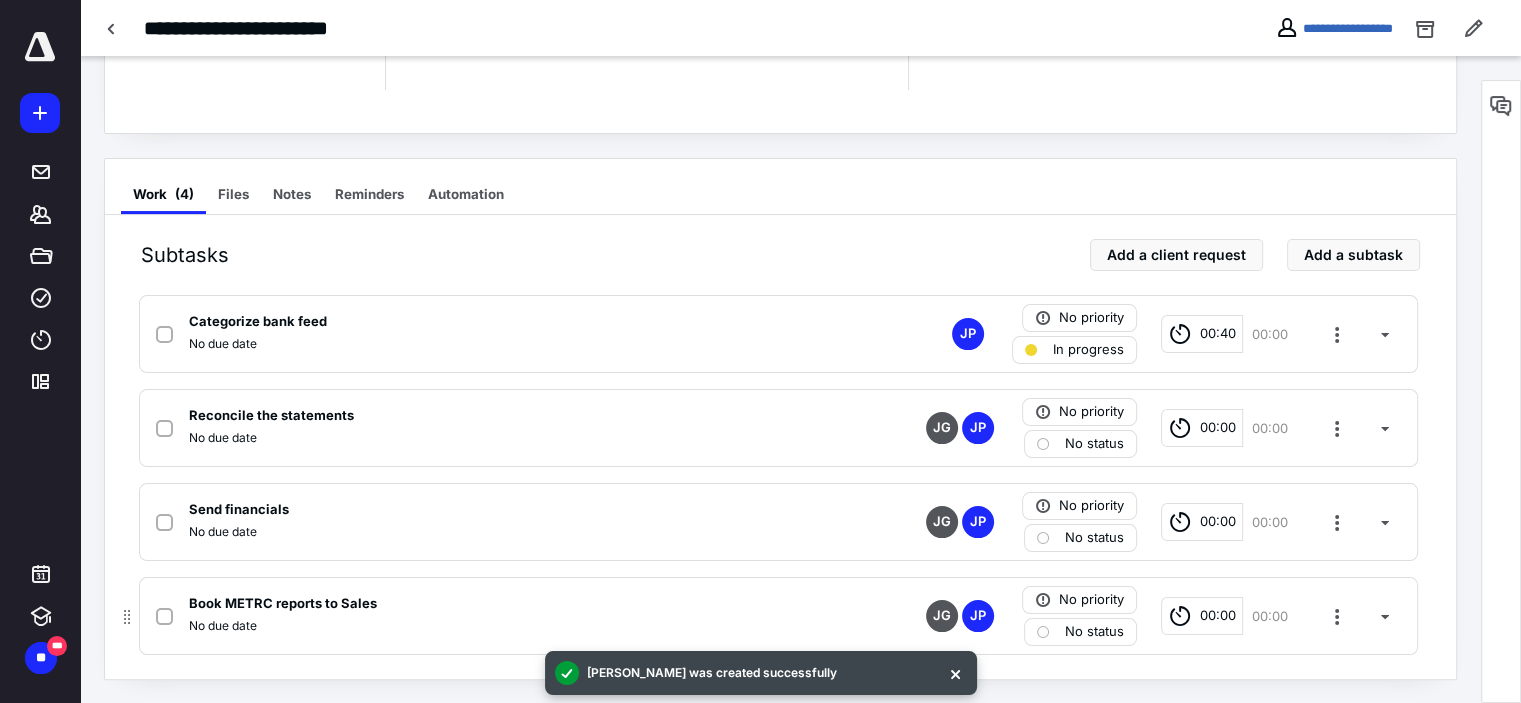 drag, startPoint x: 1327, startPoint y: 587, endPoint x: 1147, endPoint y: 577, distance: 180.27756 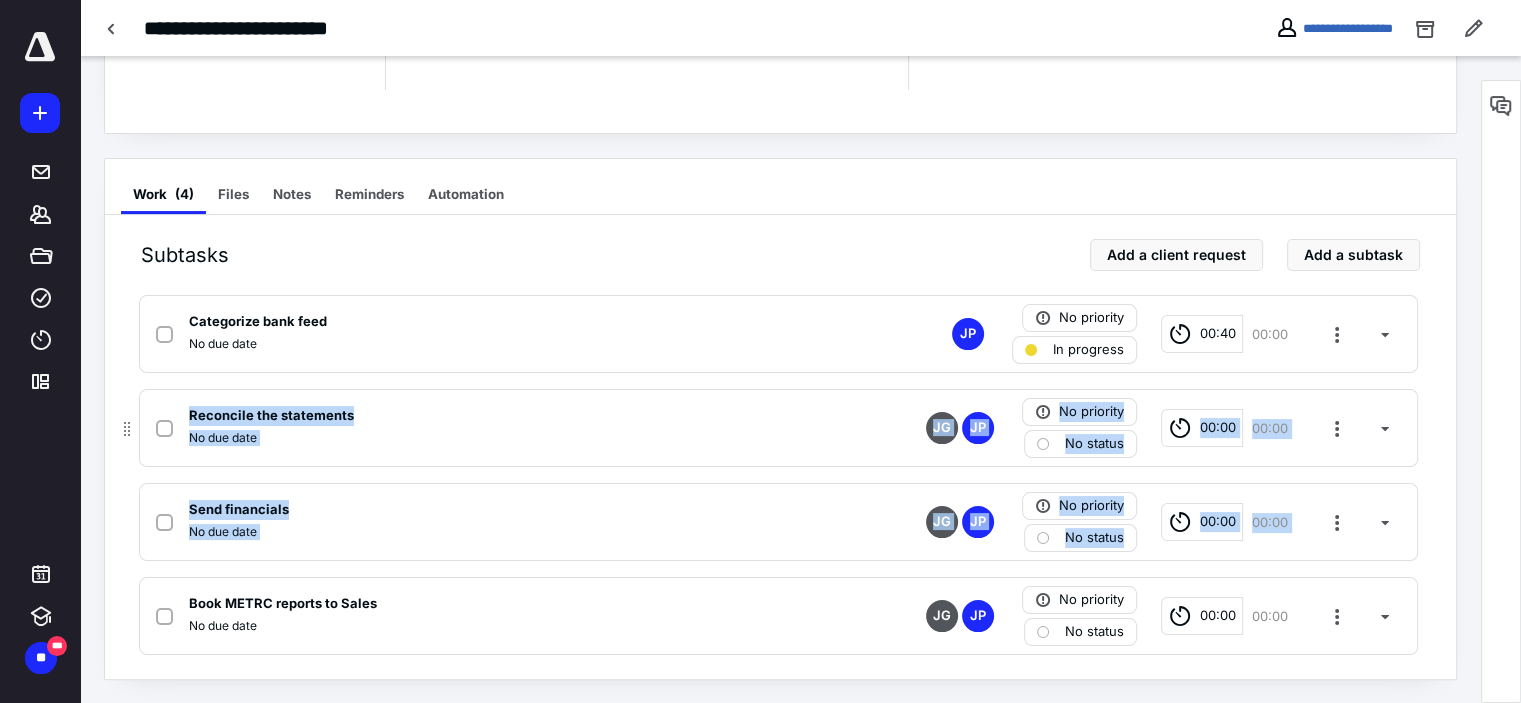 drag, startPoint x: 173, startPoint y: 584, endPoint x: 127, endPoint y: 404, distance: 185.78482 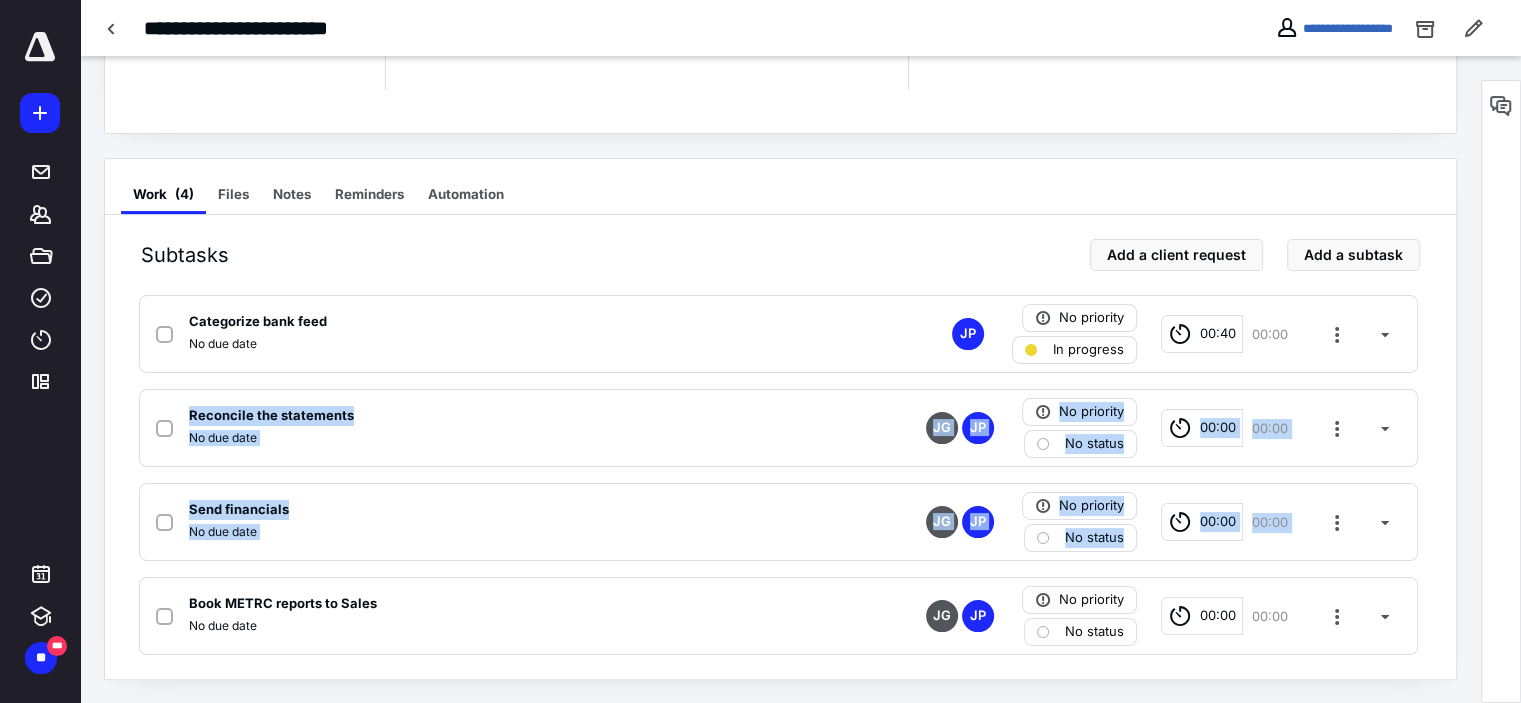 click on "Categorize bank feed No due date JP No priority In progress 00:40 00:00 Reconcile the statements No due date JG JP No priority No status 00:00 00:00 Send financials No due date JG JP No priority No status 00:00 00:00 Book METRC reports to Sales No due date JG JP No priority No status 00:00 00:00" at bounding box center [780, 475] 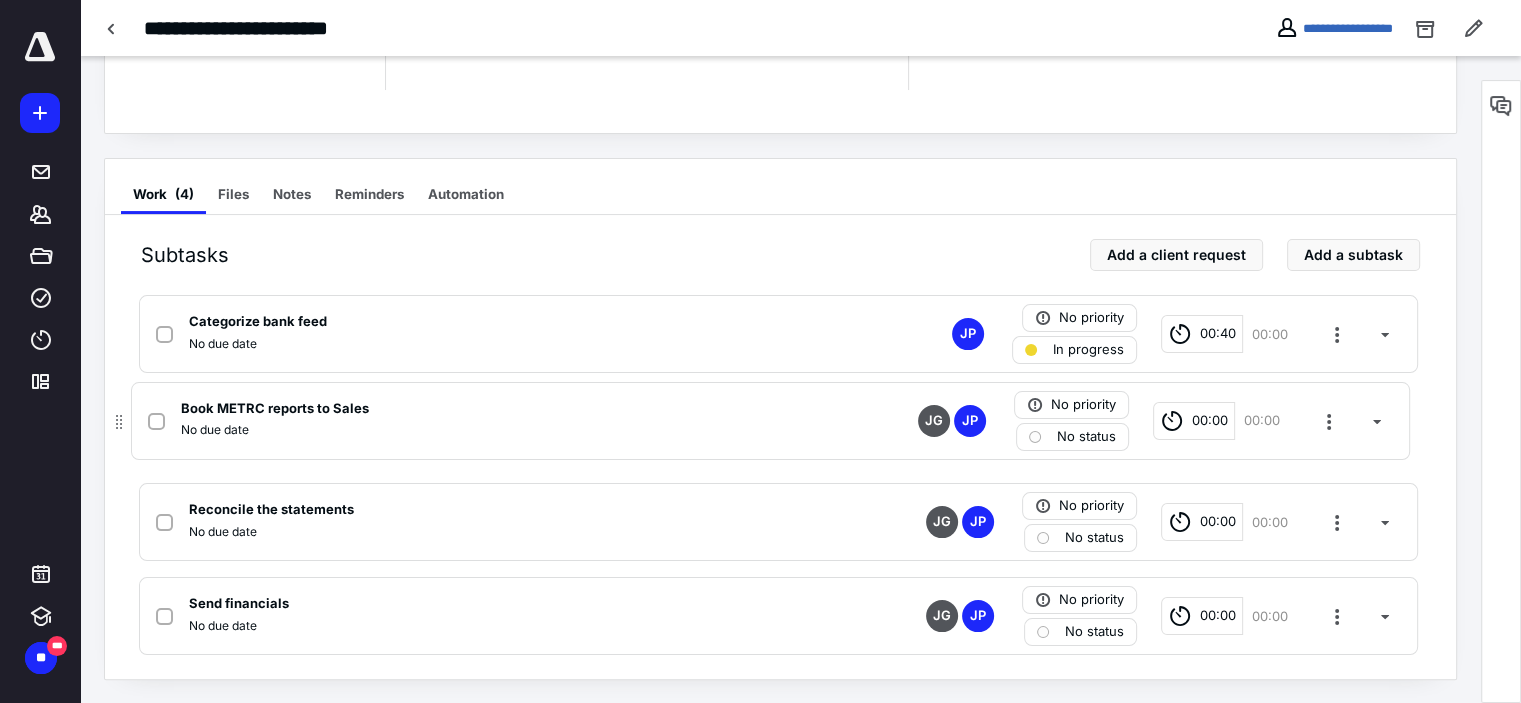 drag, startPoint x: 128, startPoint y: 619, endPoint x: 120, endPoint y: 412, distance: 207.15453 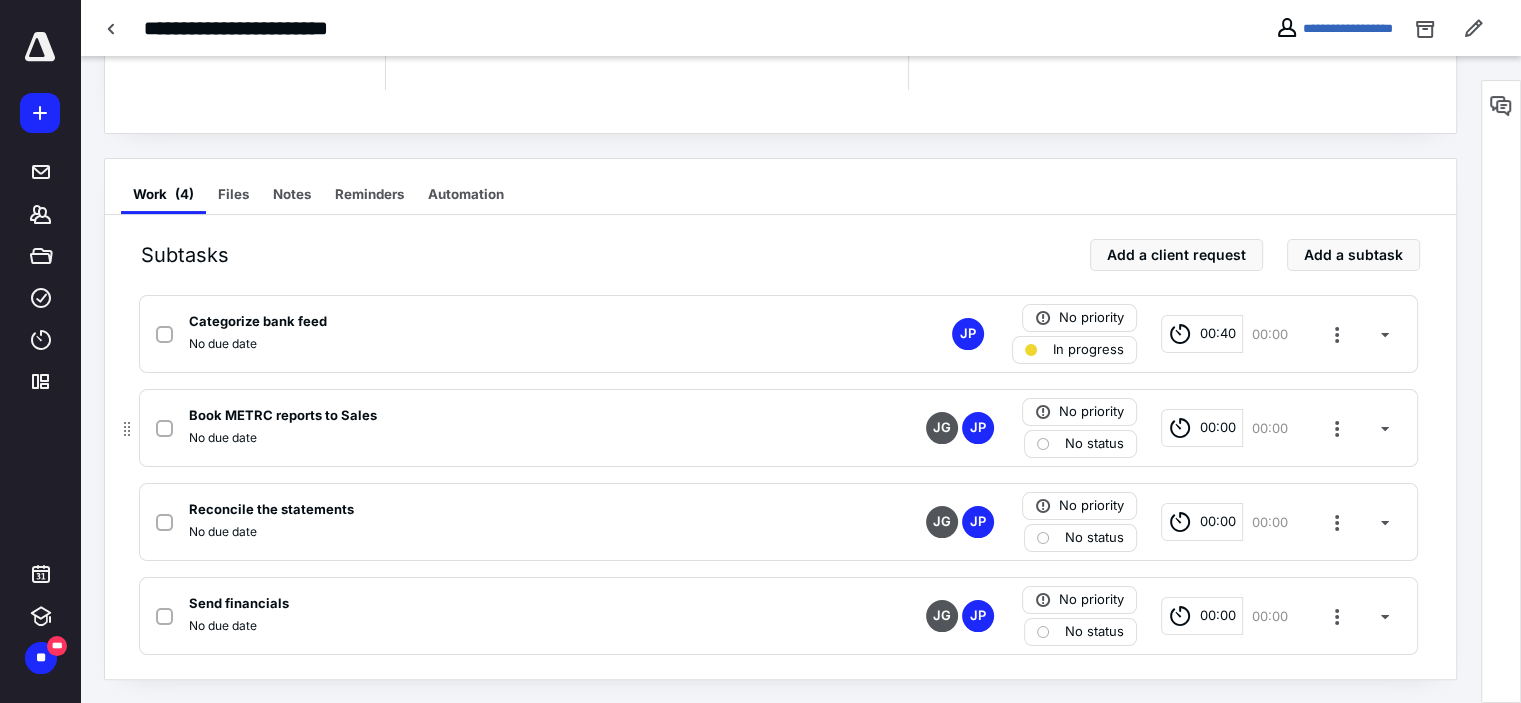 click on "No due date" at bounding box center [516, 438] 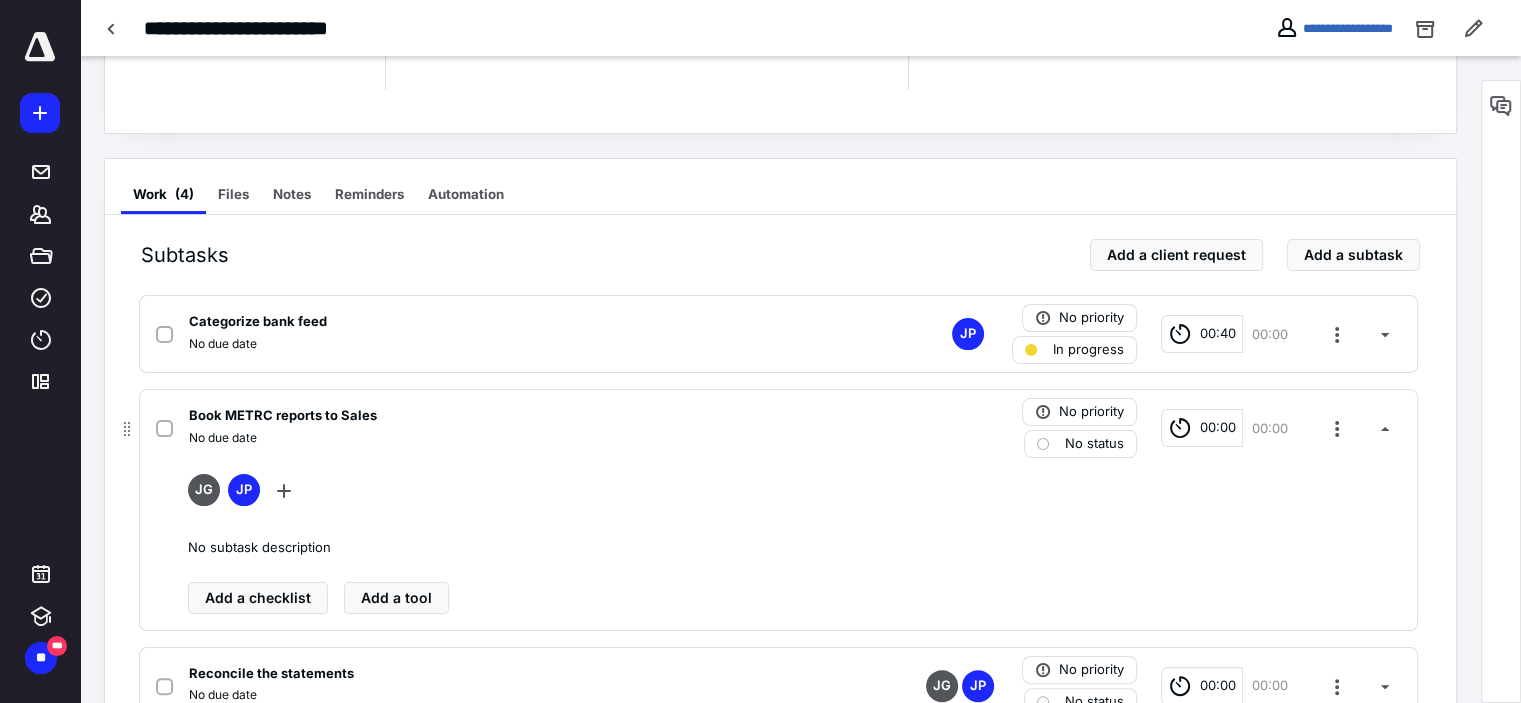 click on "Book METRC reports to Sales No due date No priority No status 00:00 00:00" at bounding box center [778, 428] 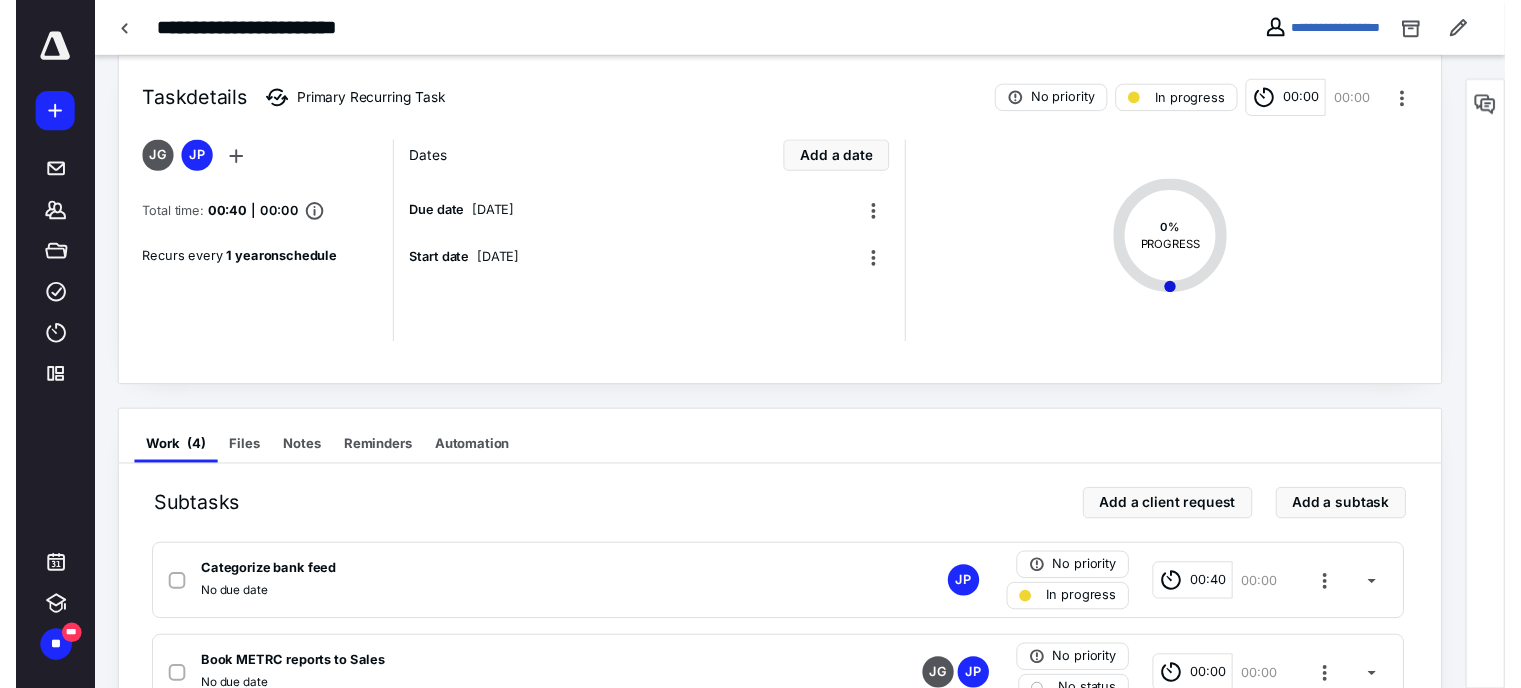 scroll, scrollTop: 0, scrollLeft: 0, axis: both 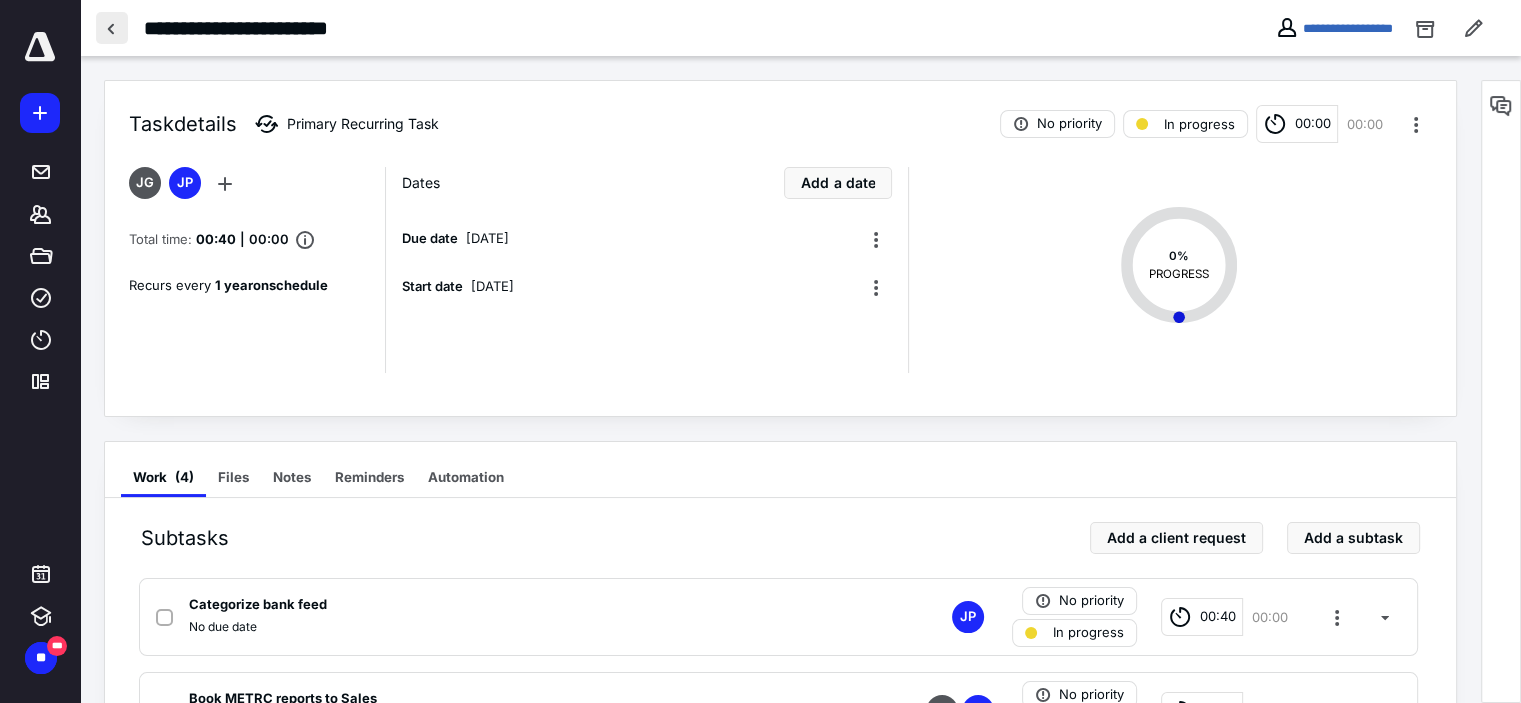 click at bounding box center [112, 28] 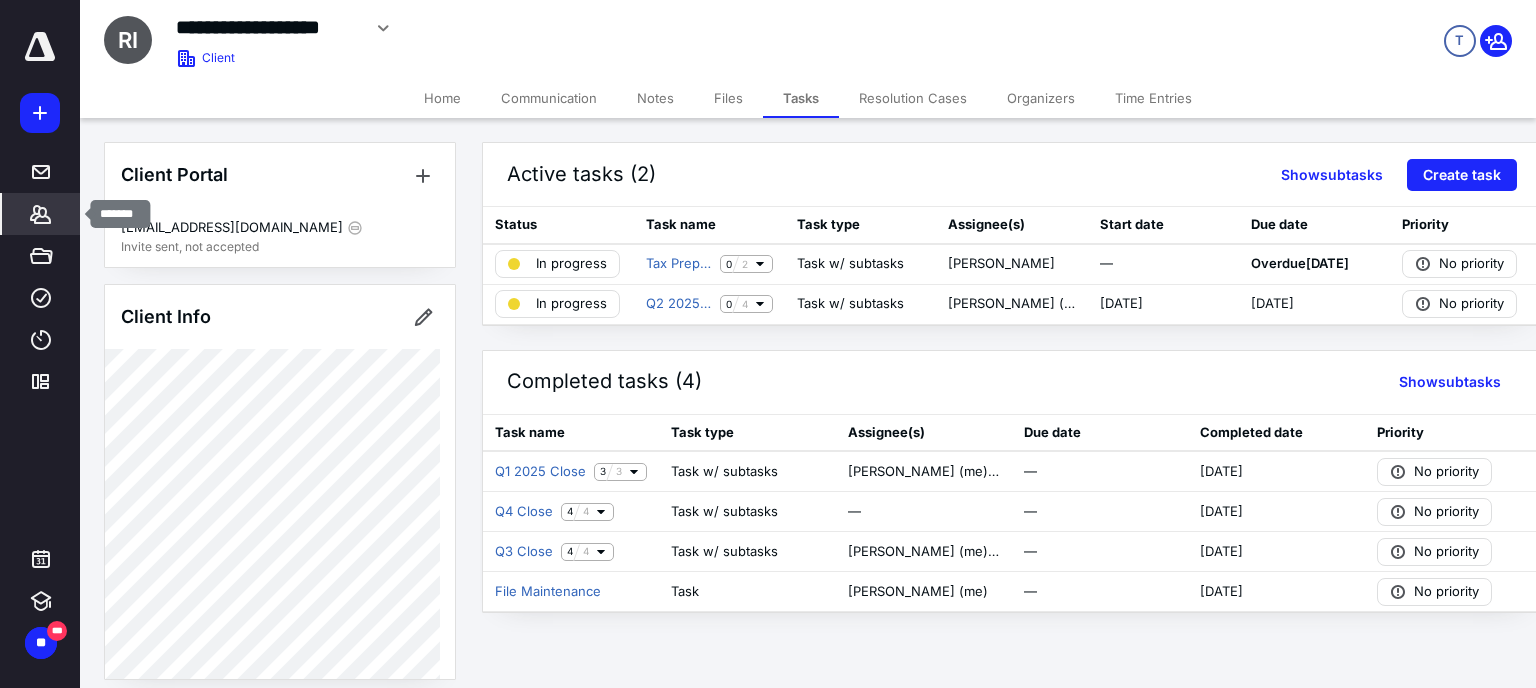 click 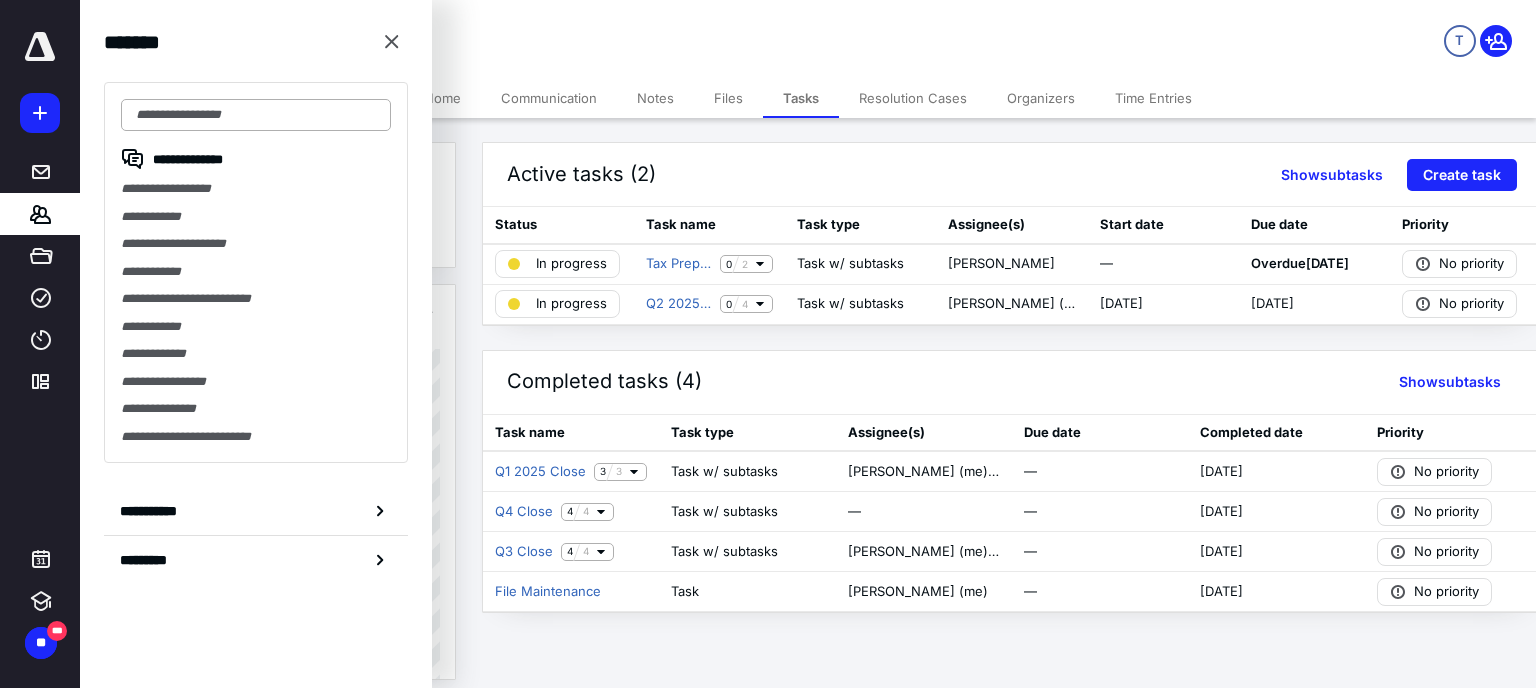 click at bounding box center [256, 115] 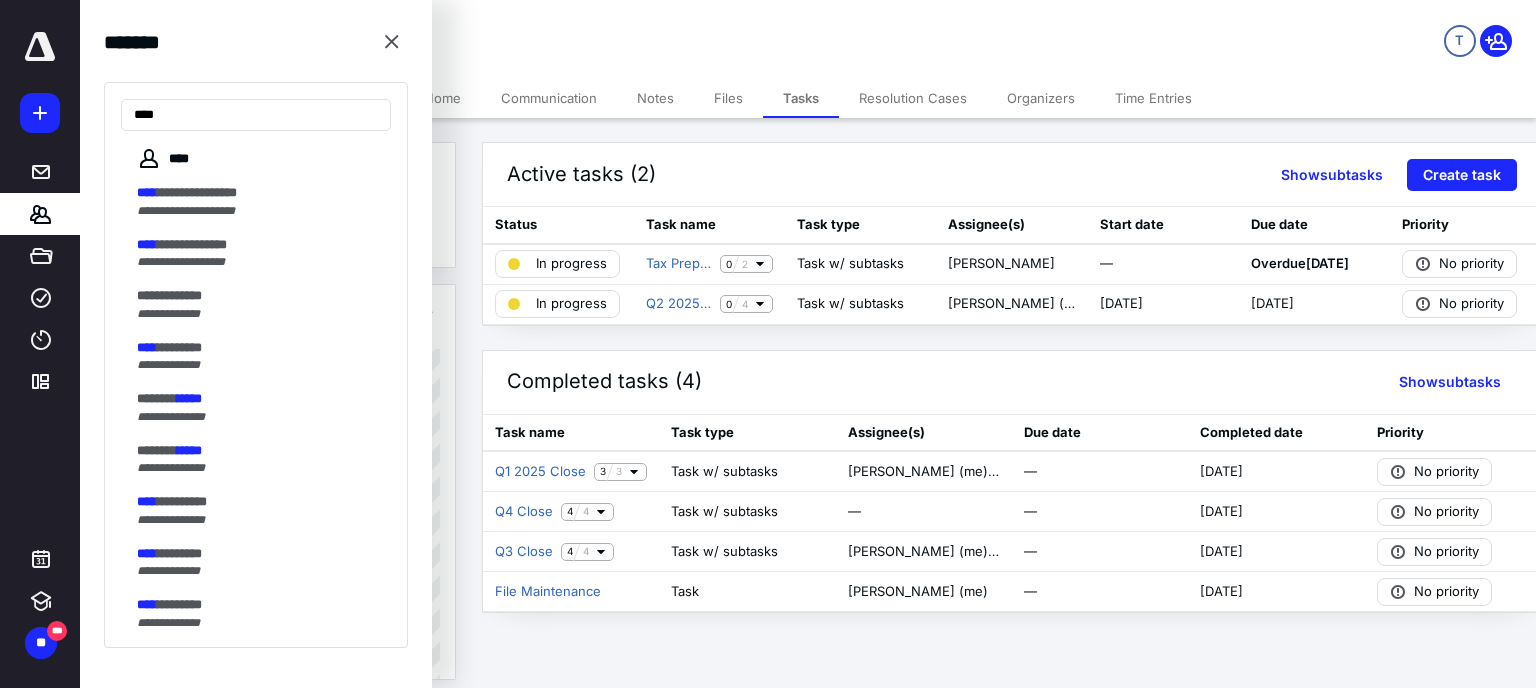 drag, startPoint x: 139, startPoint y: 107, endPoint x: 116, endPoint y: 106, distance: 23.021729 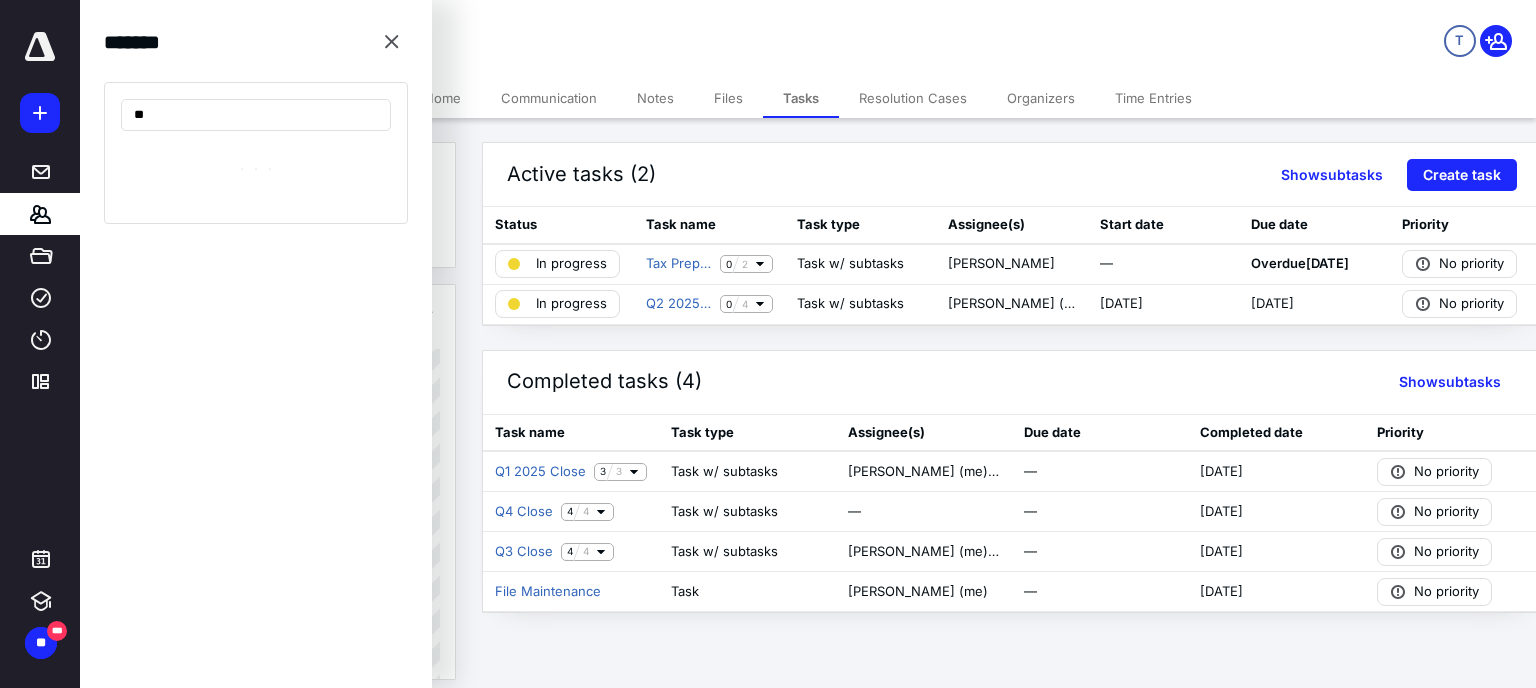 type on "*" 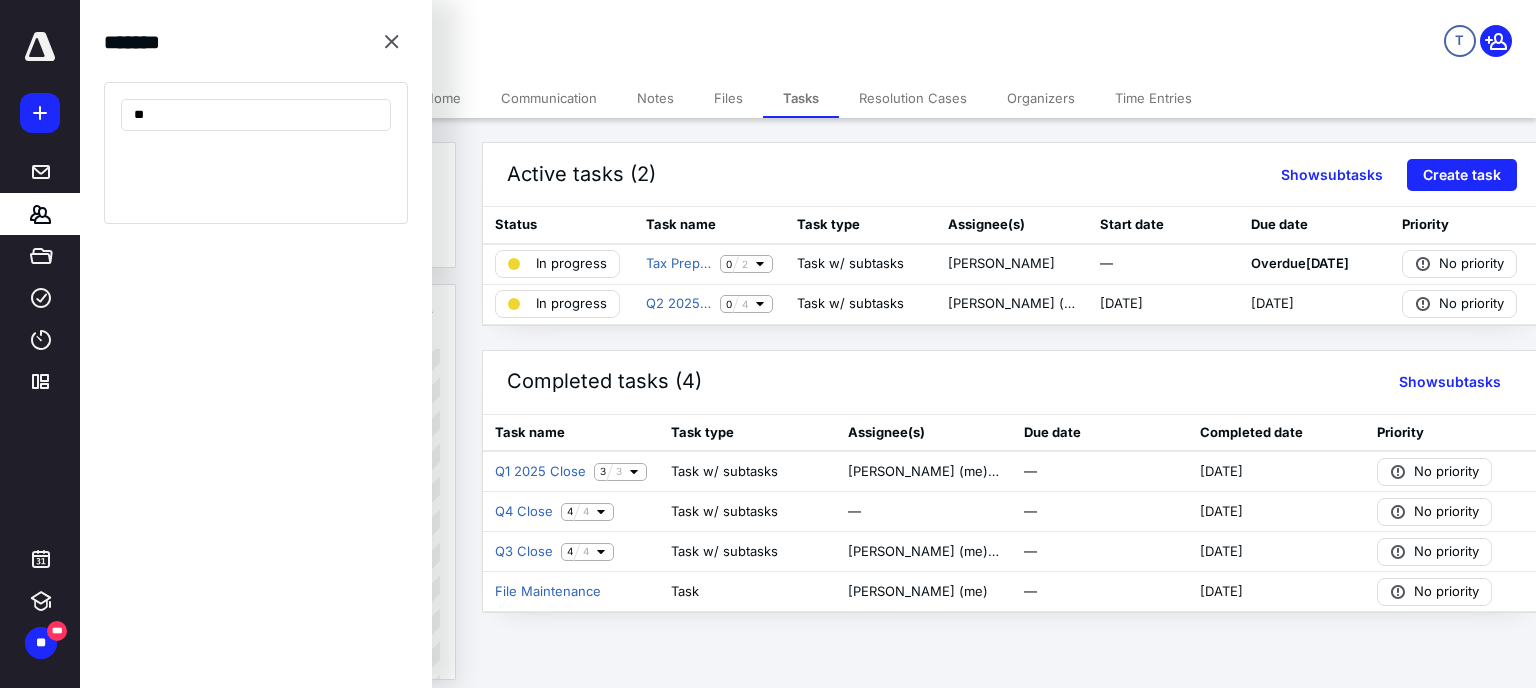 type on "*" 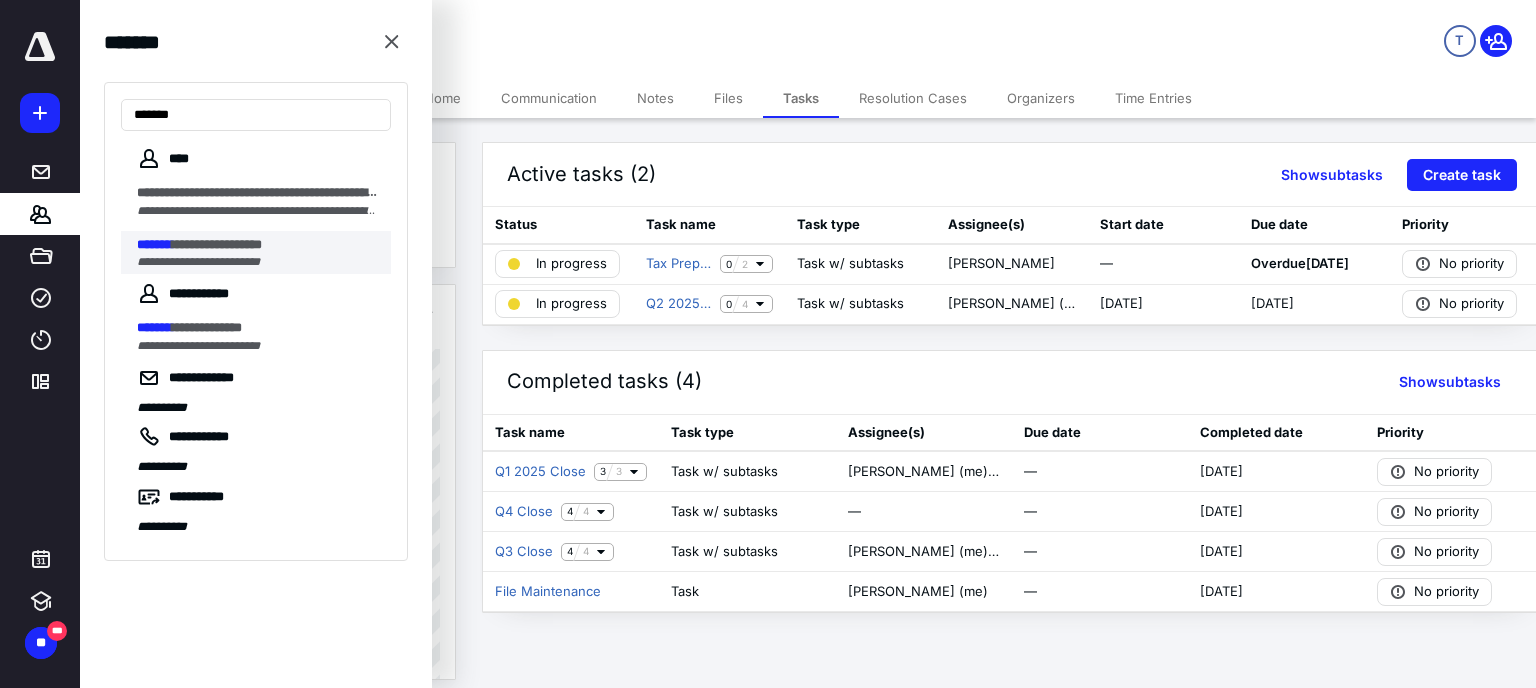 type on "*******" 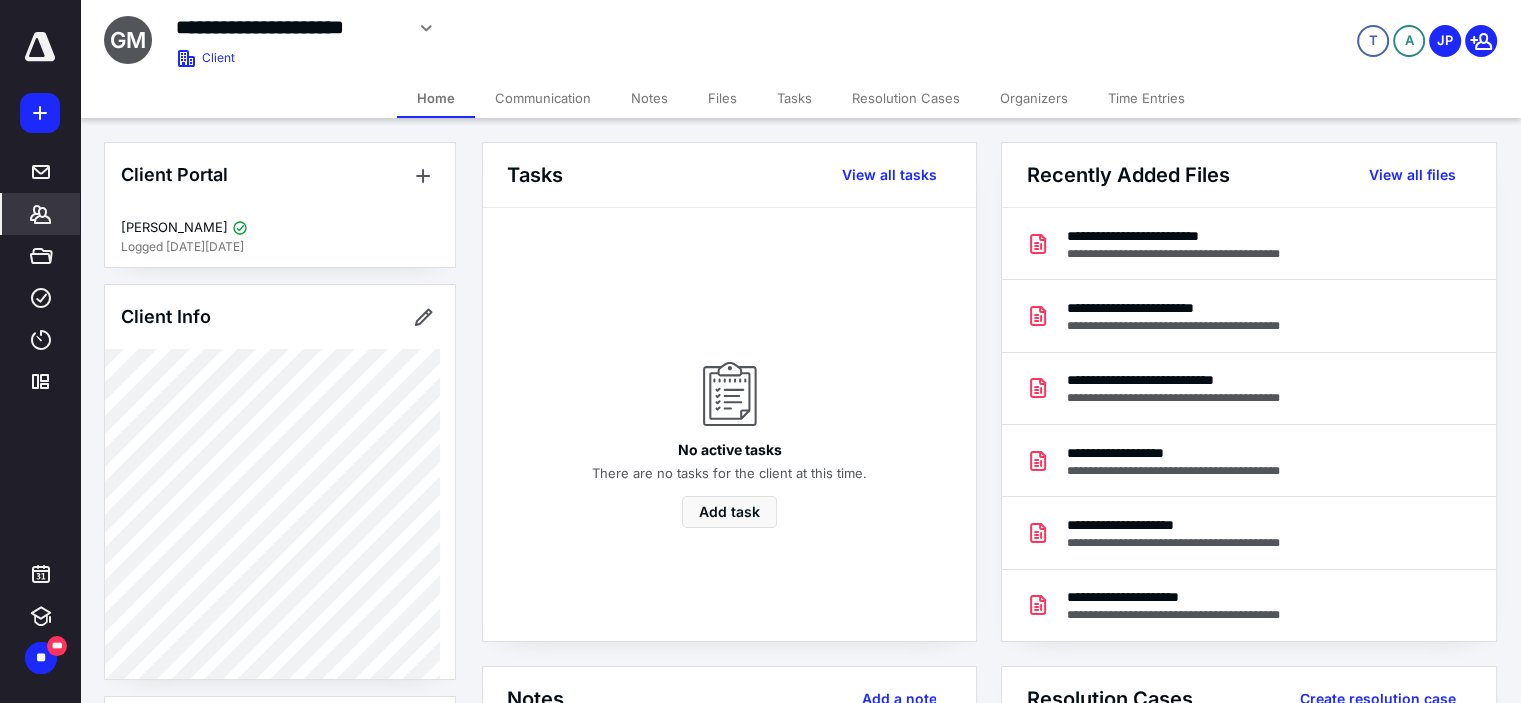 click on "Tasks" at bounding box center (794, 98) 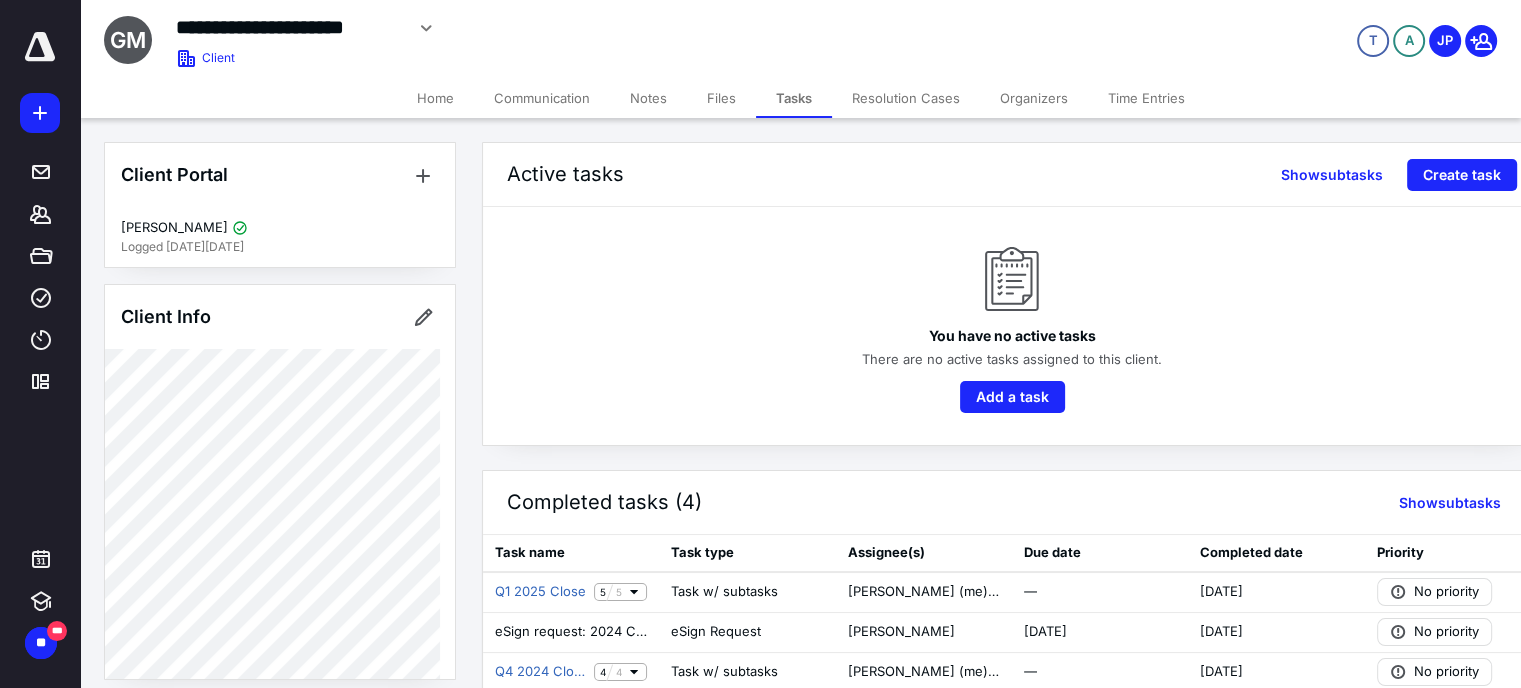 scroll, scrollTop: 66, scrollLeft: 0, axis: vertical 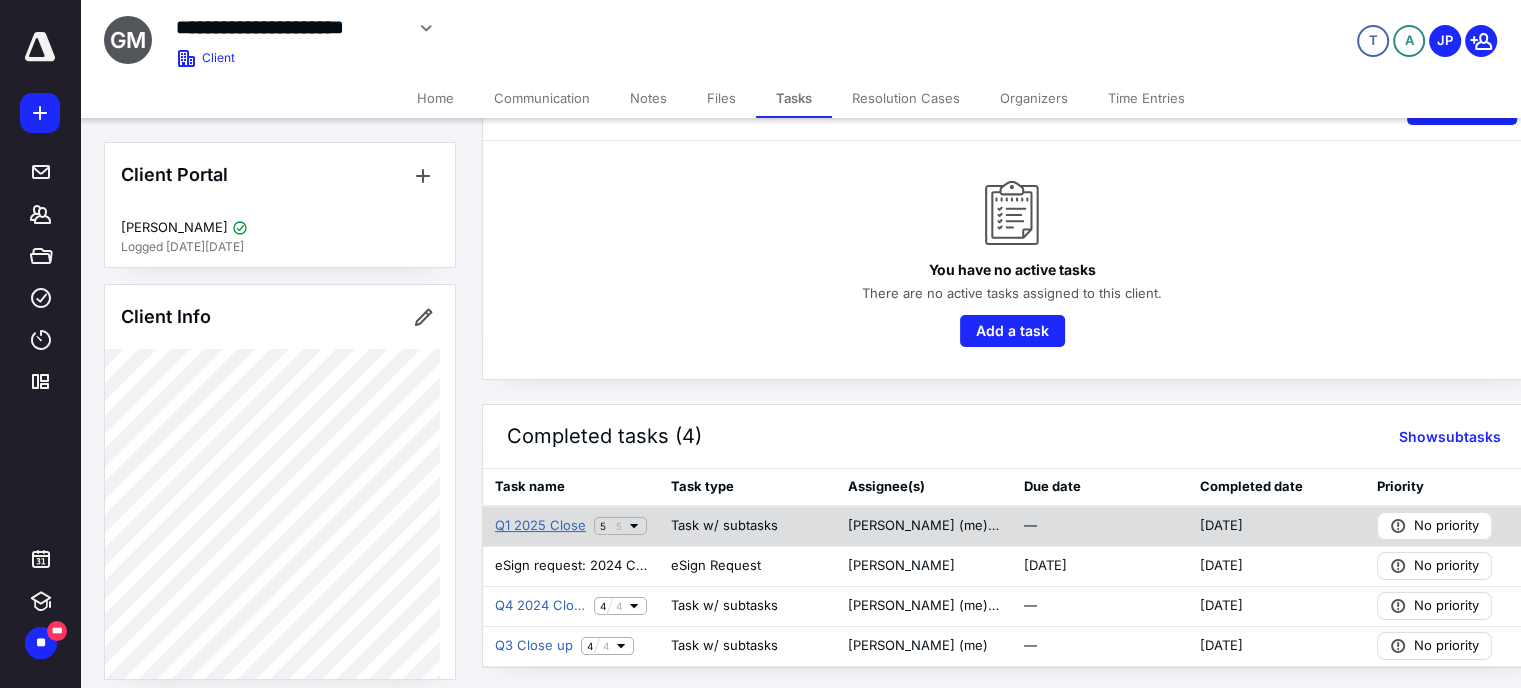 click on "Q1 2025 Close" at bounding box center [540, 526] 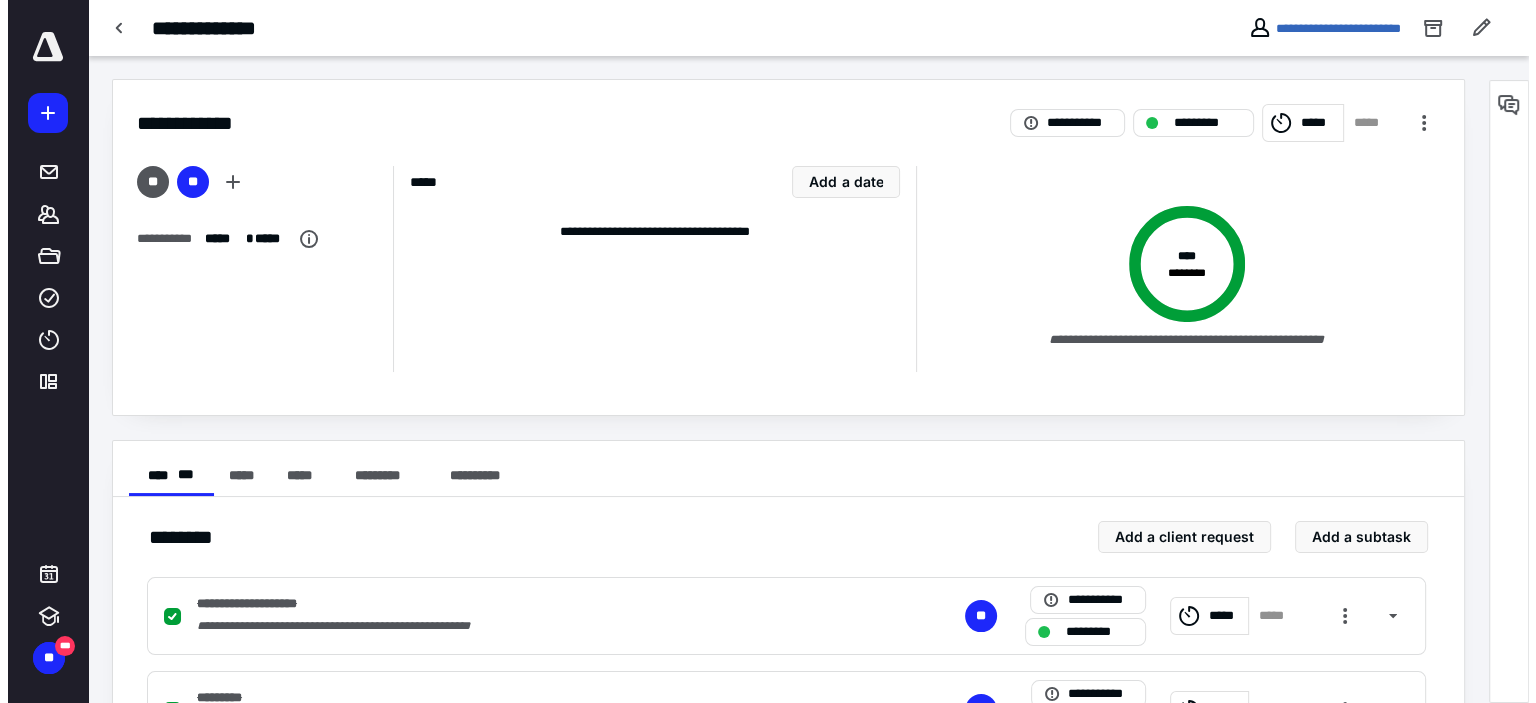 scroll, scrollTop: 0, scrollLeft: 0, axis: both 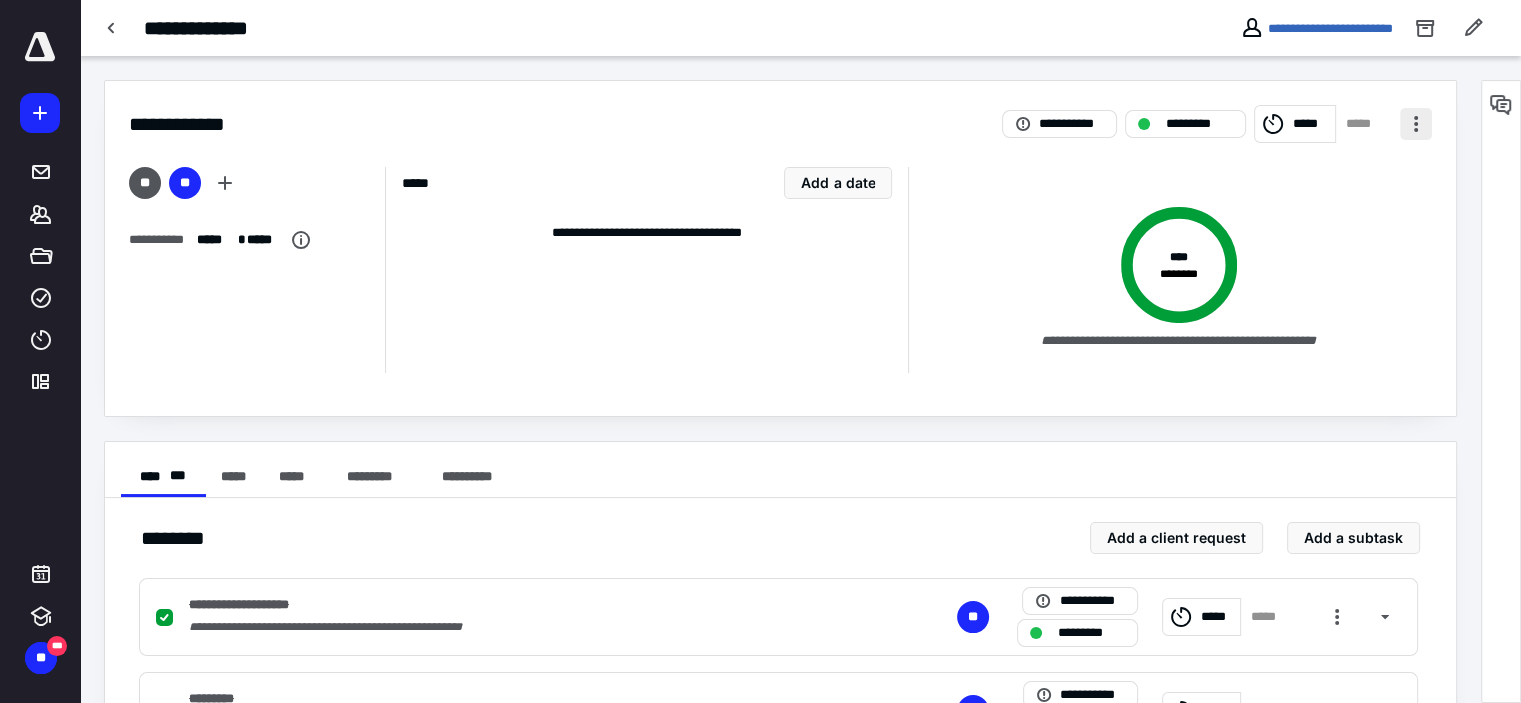 click at bounding box center (1416, 124) 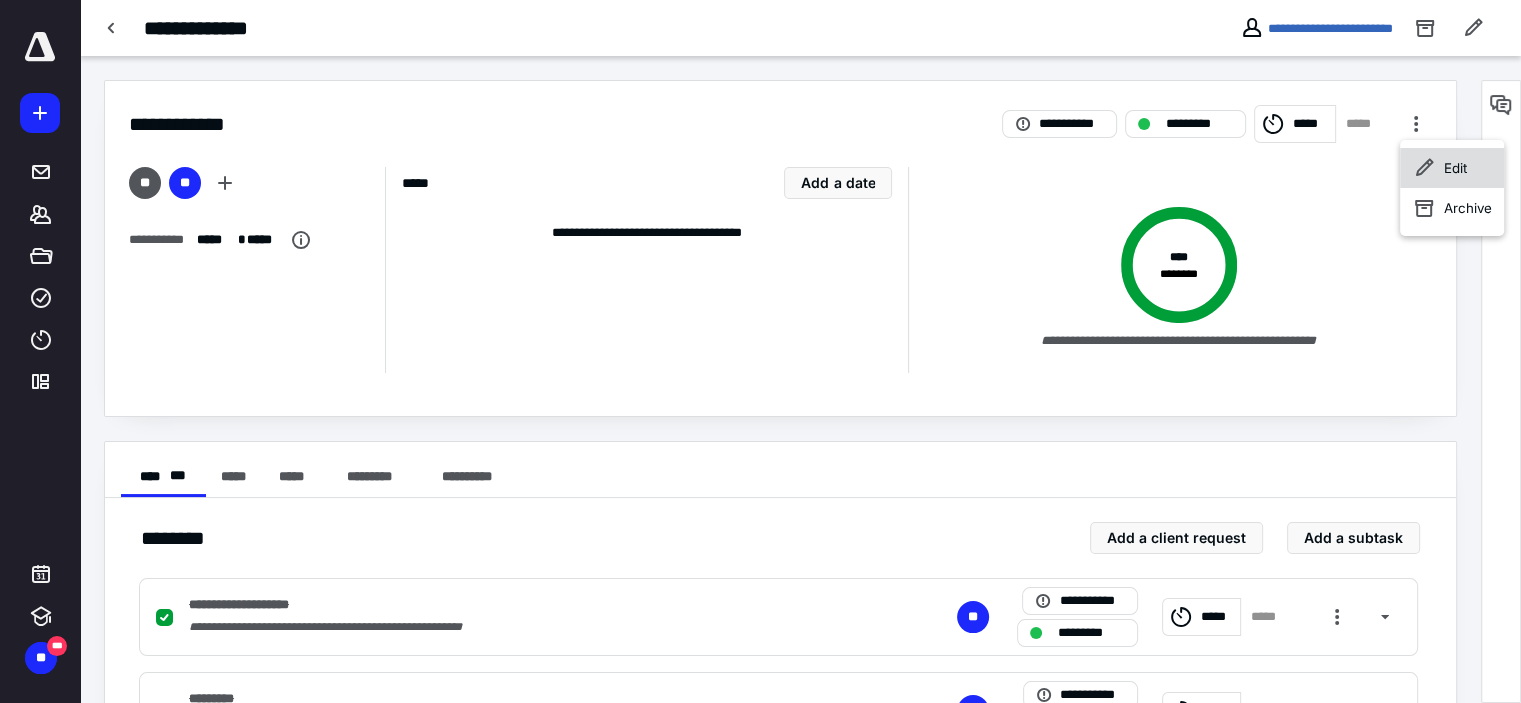 click on "Edit" at bounding box center [1455, 168] 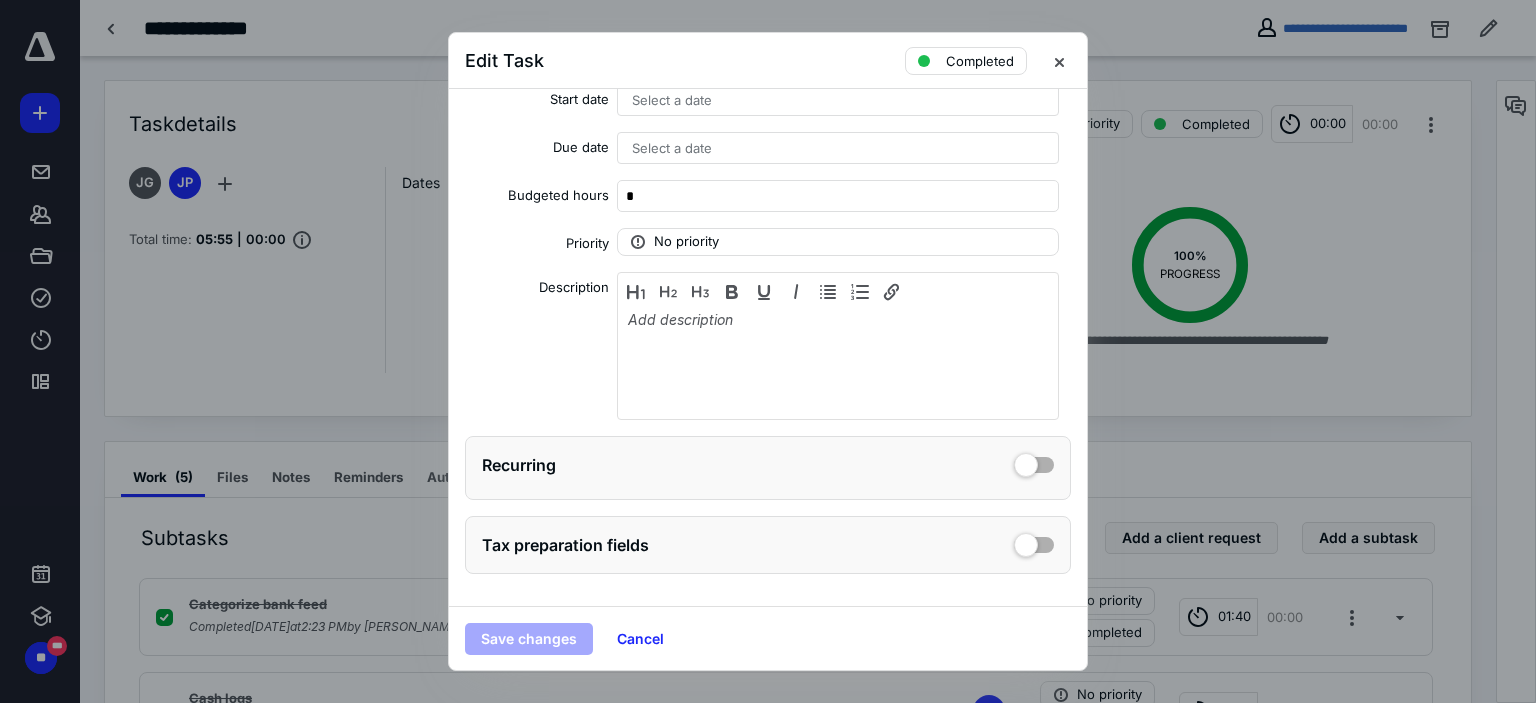 scroll, scrollTop: 307, scrollLeft: 0, axis: vertical 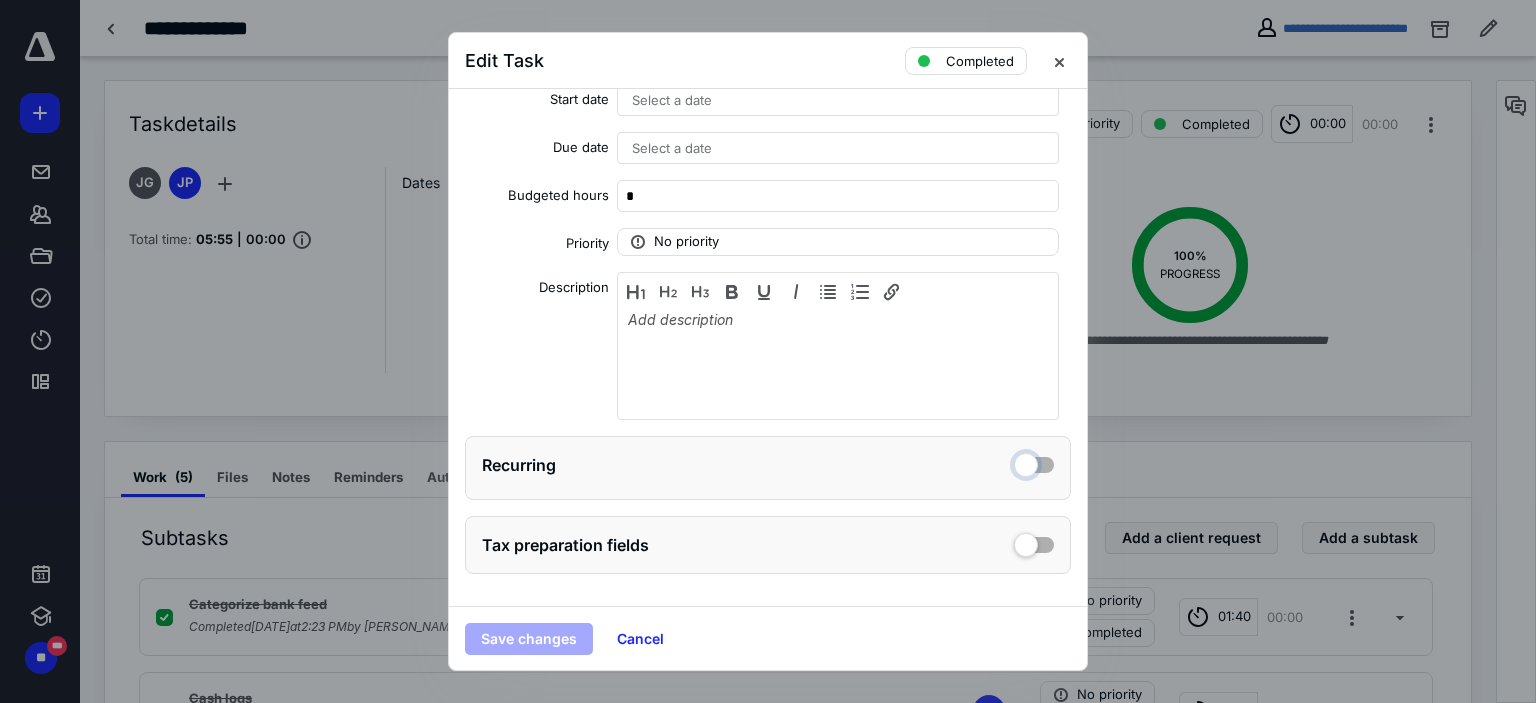 click at bounding box center (1034, 462) 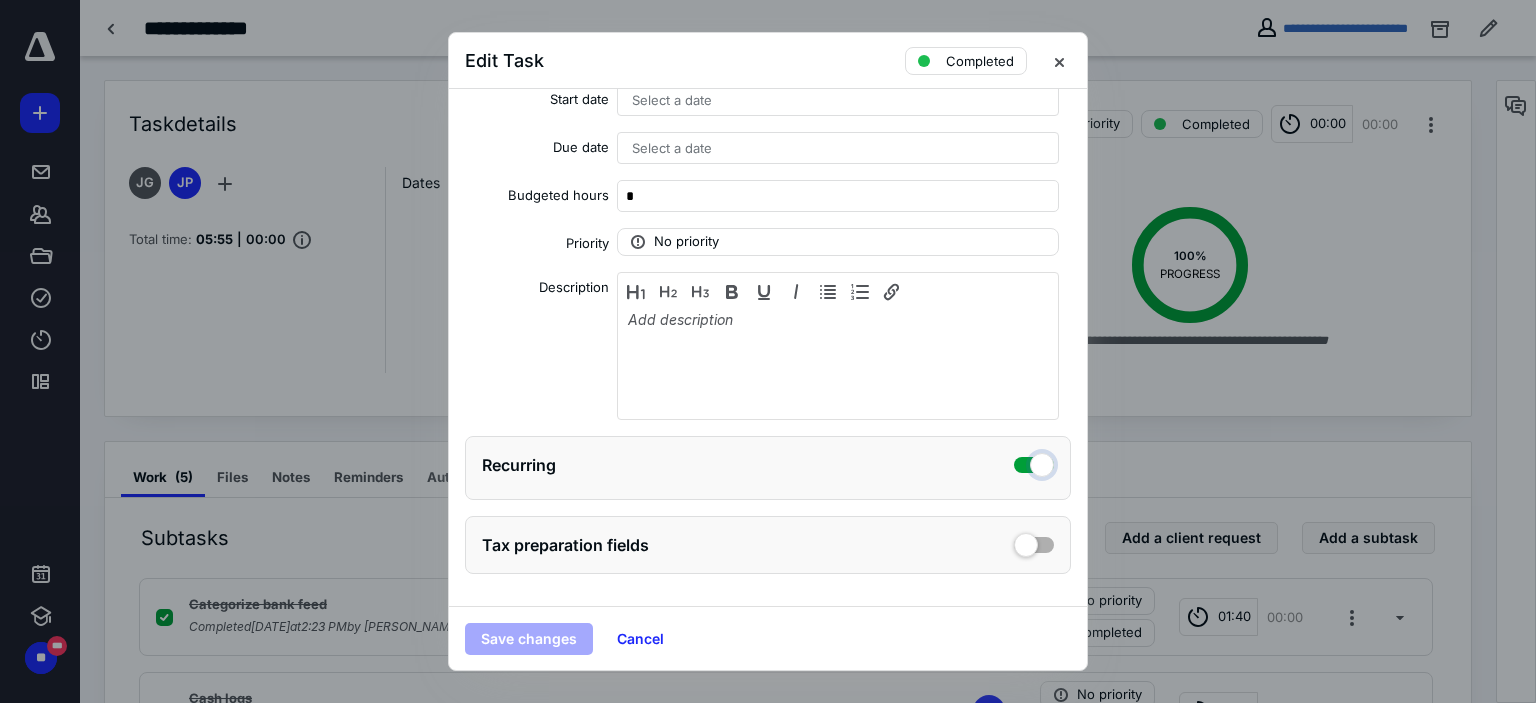 checkbox on "true" 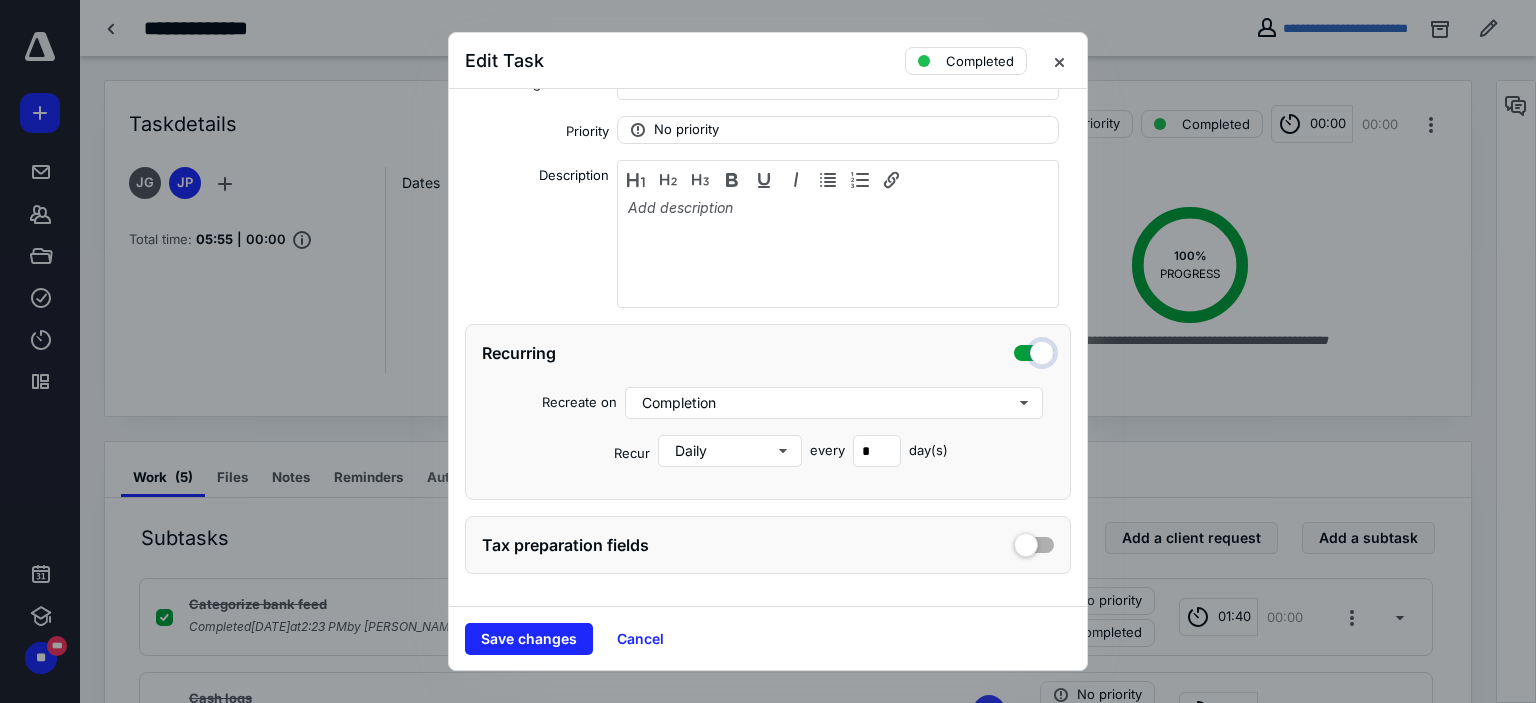 scroll, scrollTop: 419, scrollLeft: 0, axis: vertical 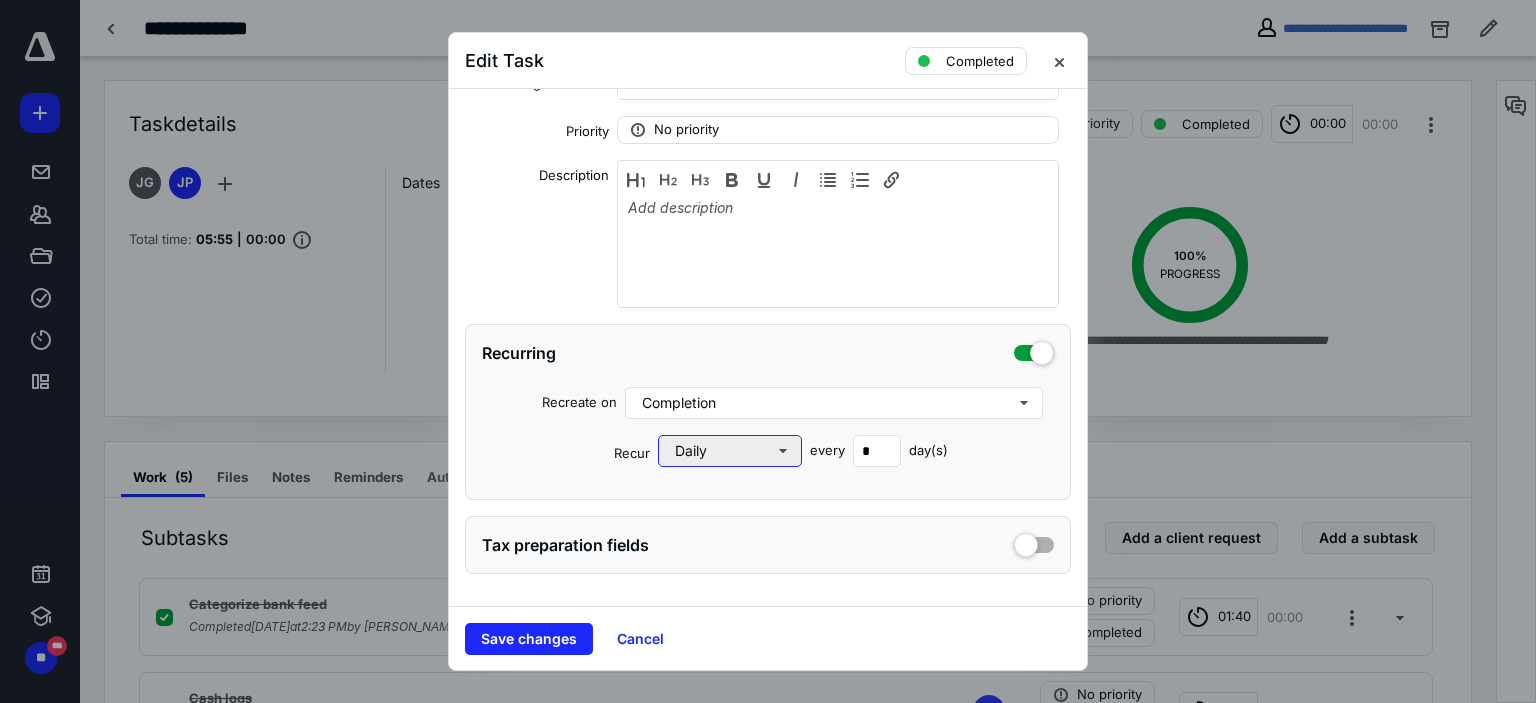 click on "Daily" at bounding box center (730, 451) 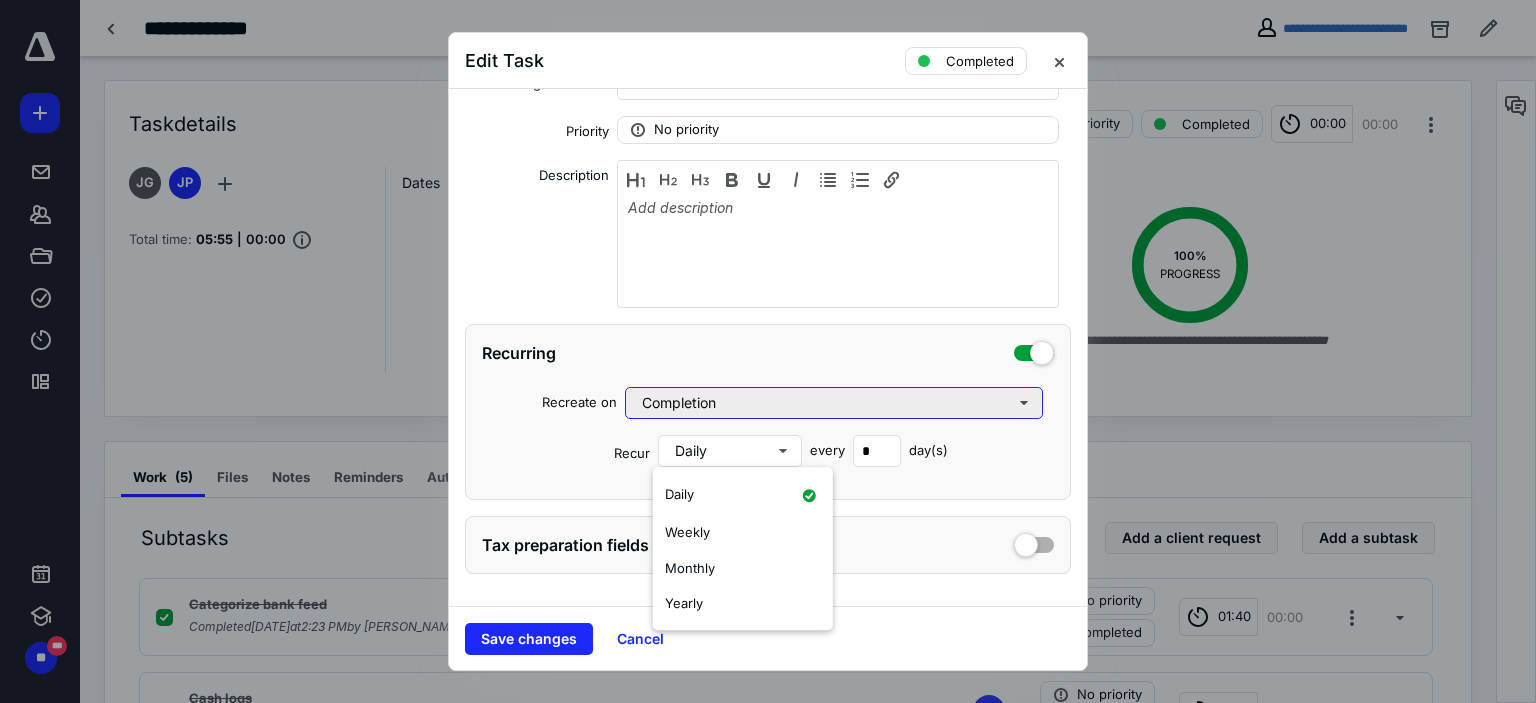 click on "Completion" at bounding box center (834, 403) 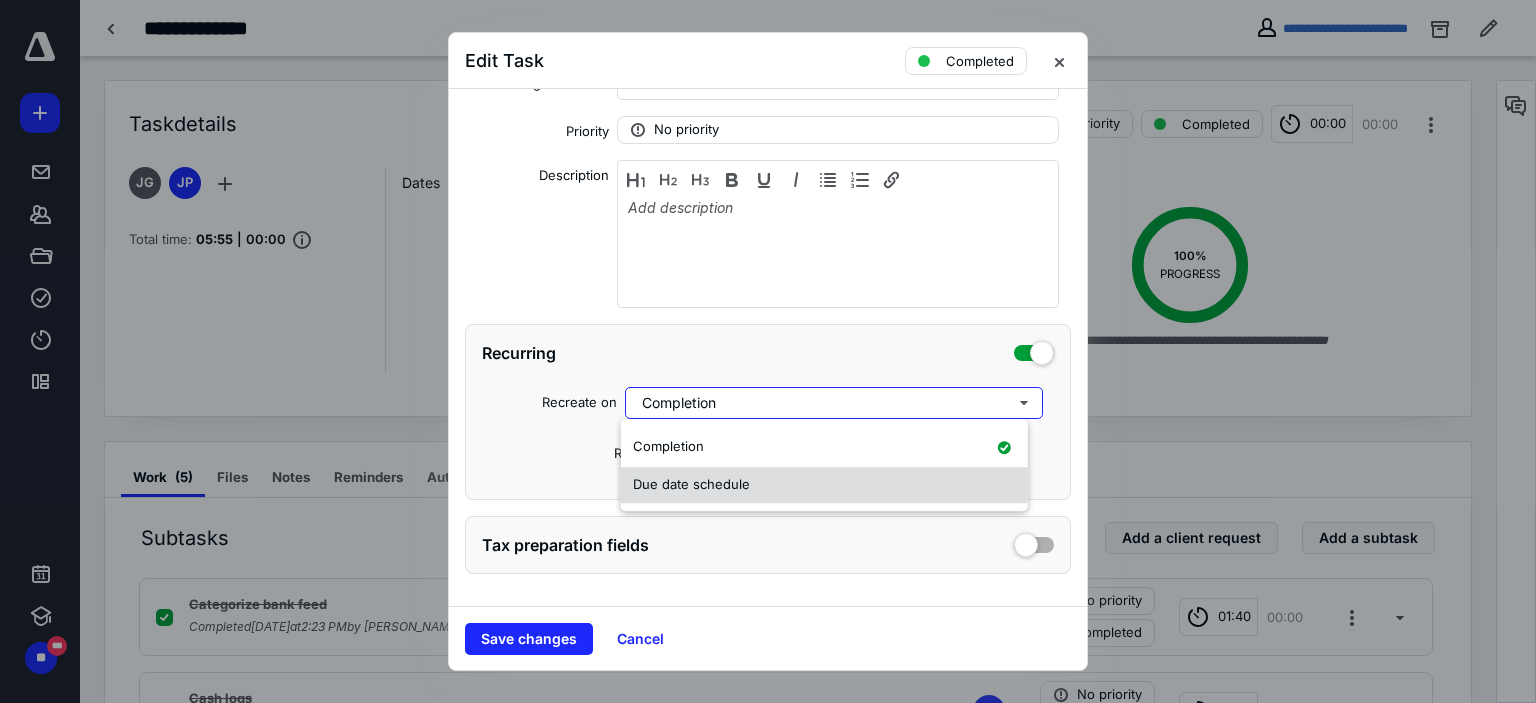 click on "Due date schedule" at bounding box center [824, 485] 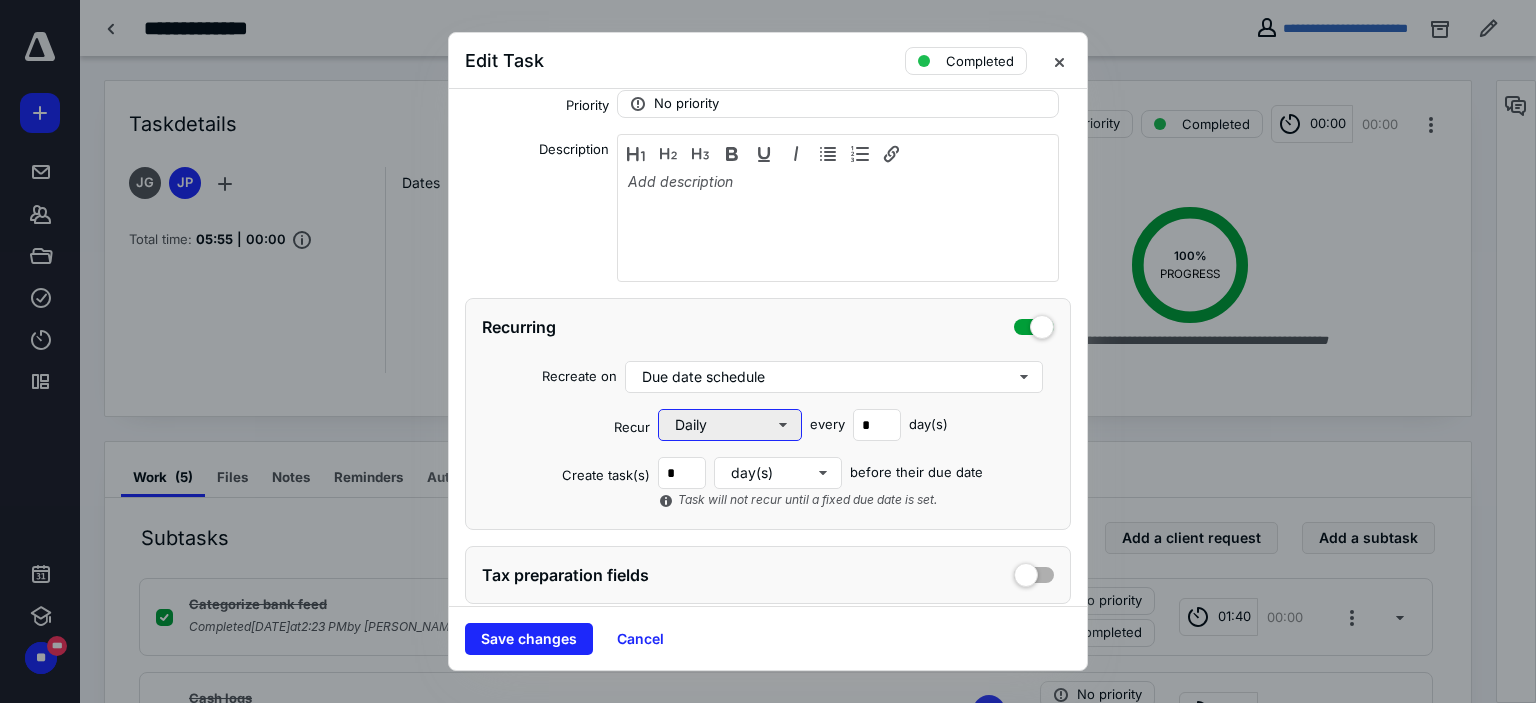 click on "Daily" at bounding box center [730, 425] 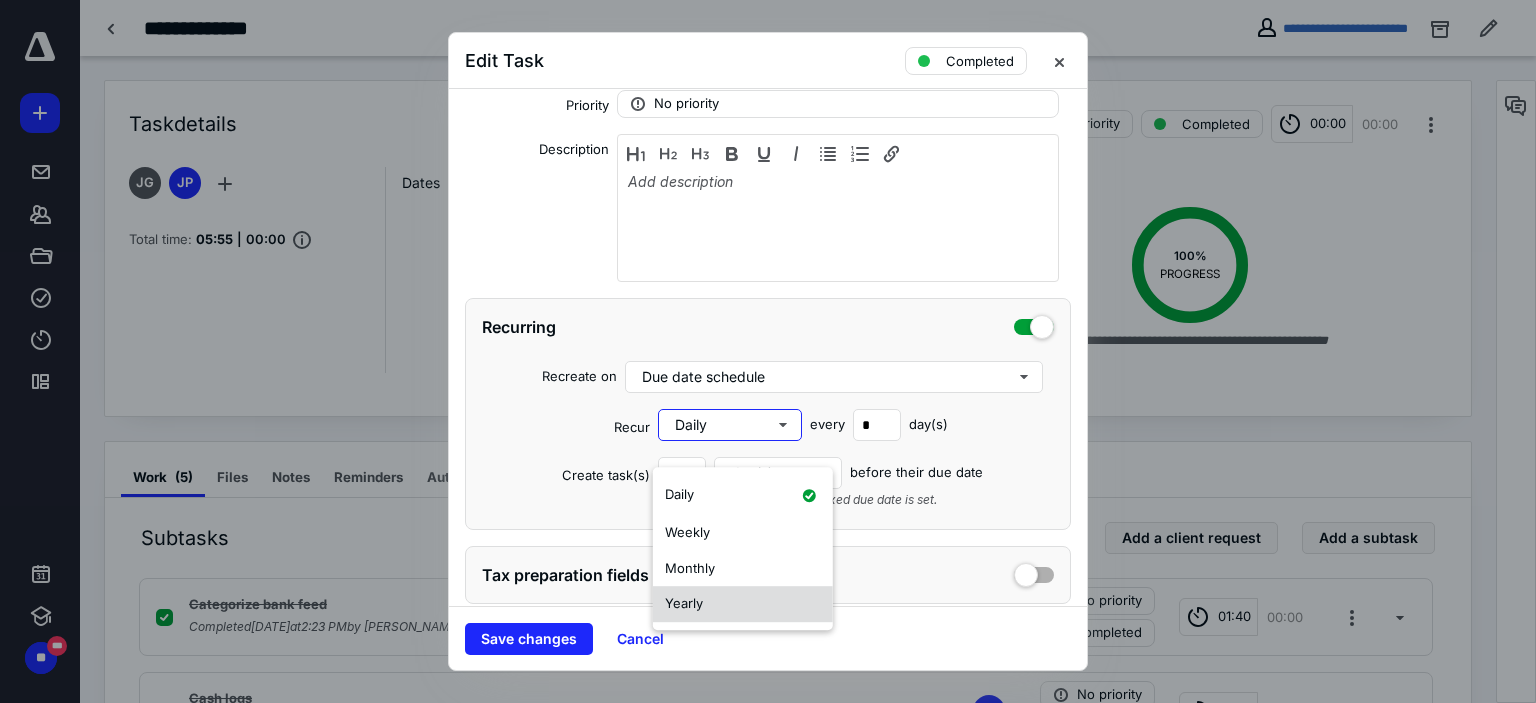 click on "Yearly" at bounding box center (743, 604) 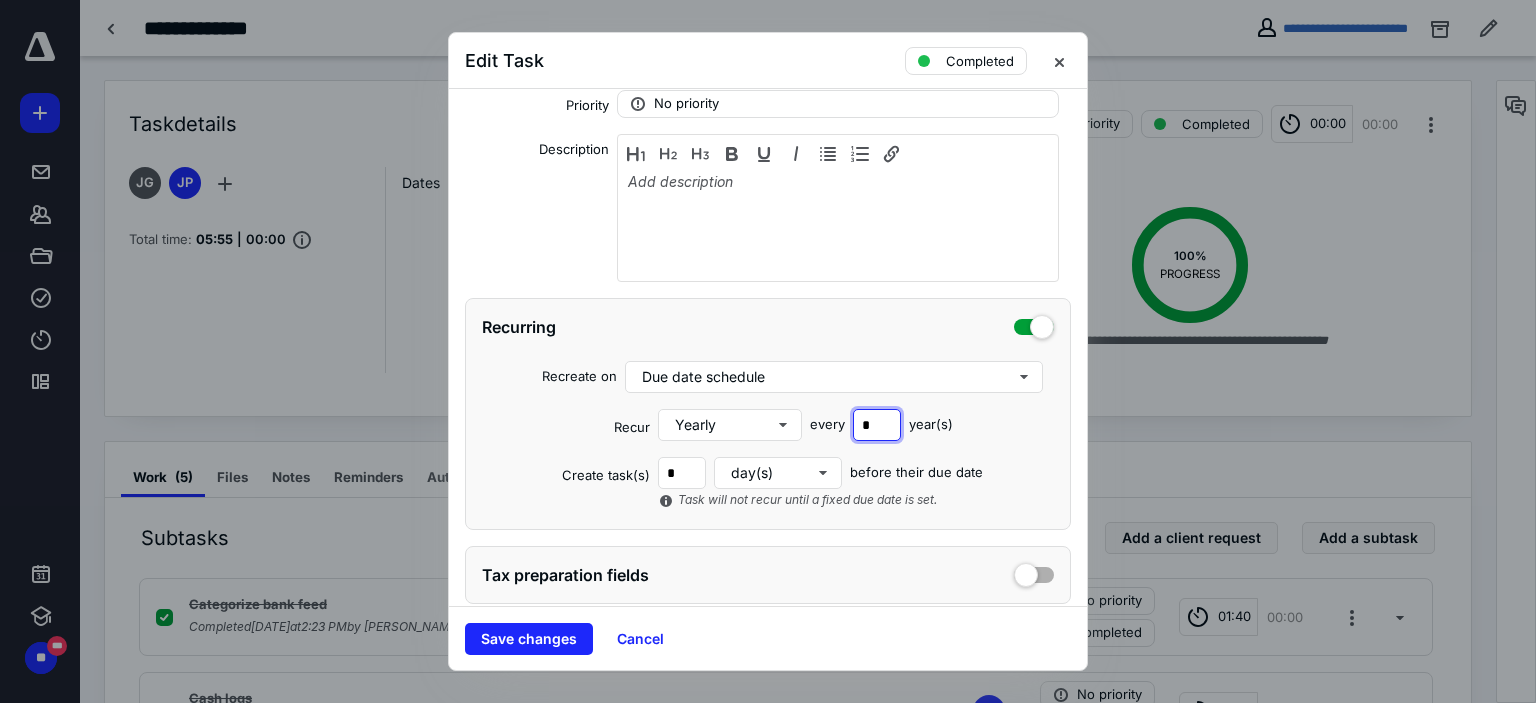 click on "*" at bounding box center [877, 425] 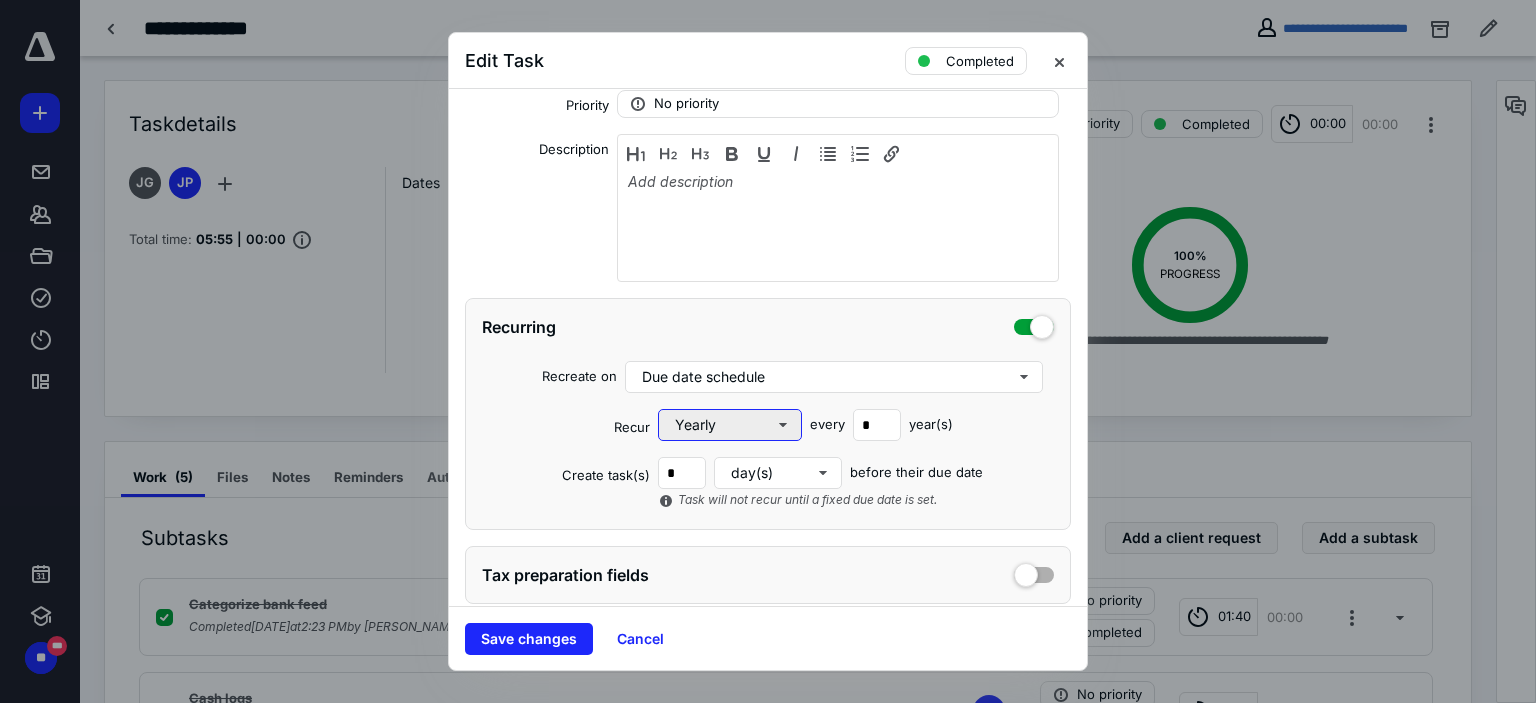 click on "Yearly" at bounding box center (730, 425) 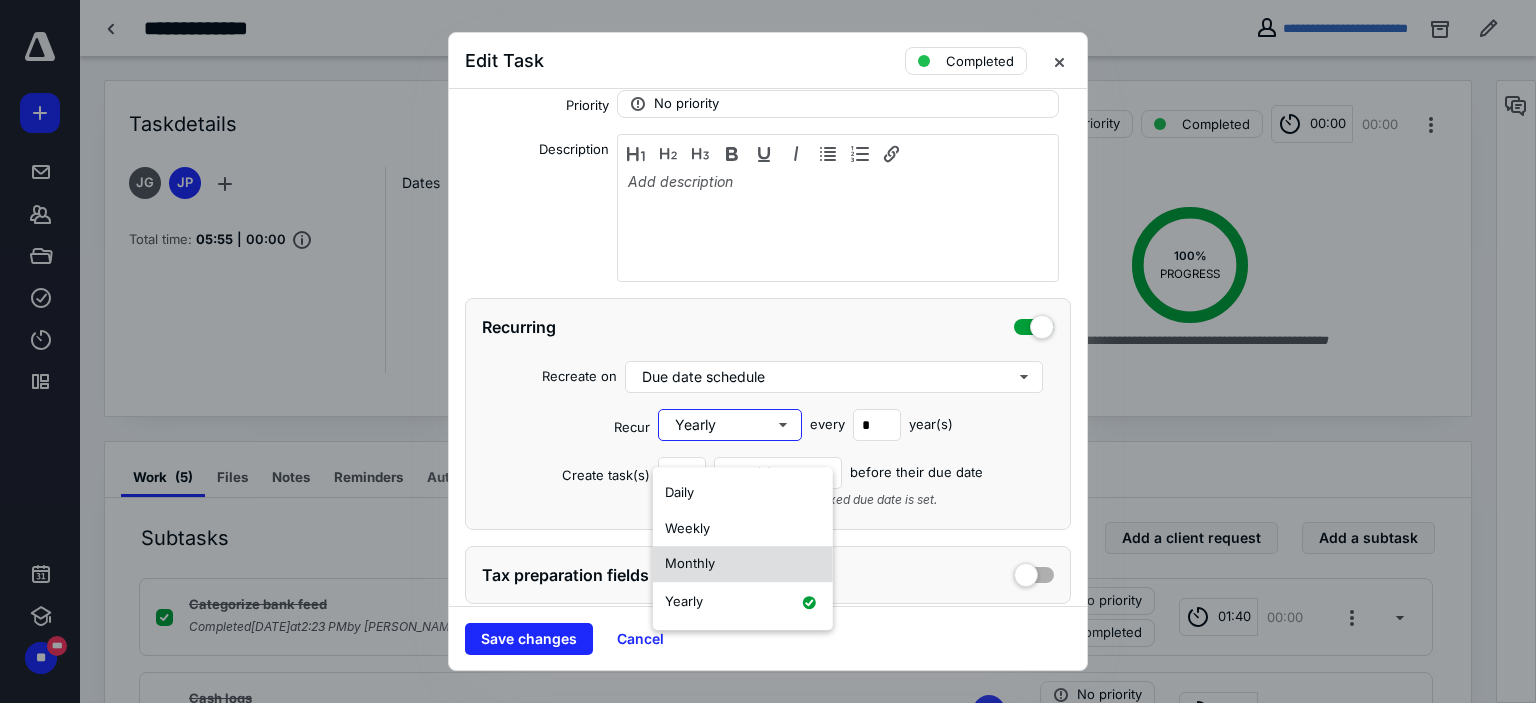 click on "Monthly" at bounding box center [743, 564] 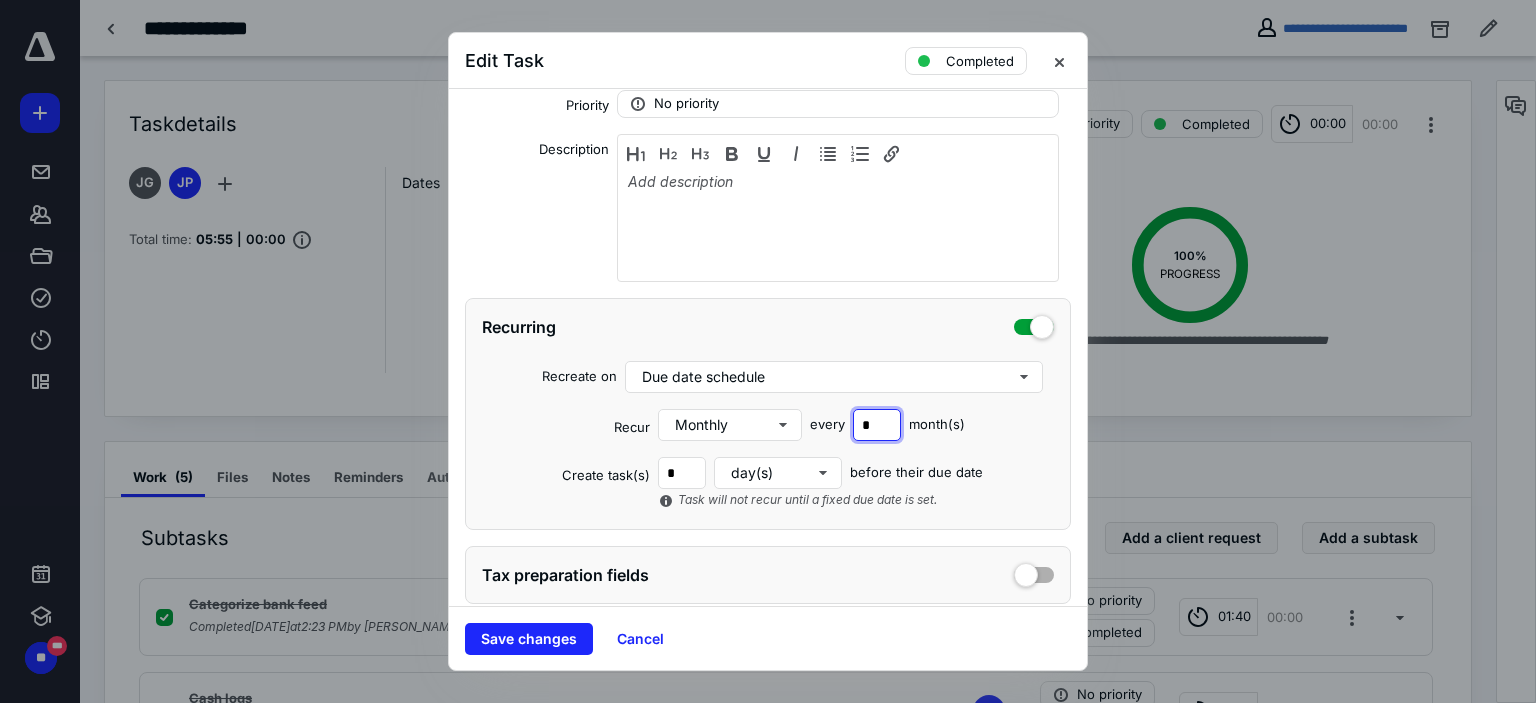 drag, startPoint x: 876, startPoint y: 453, endPoint x: 835, endPoint y: 453, distance: 41 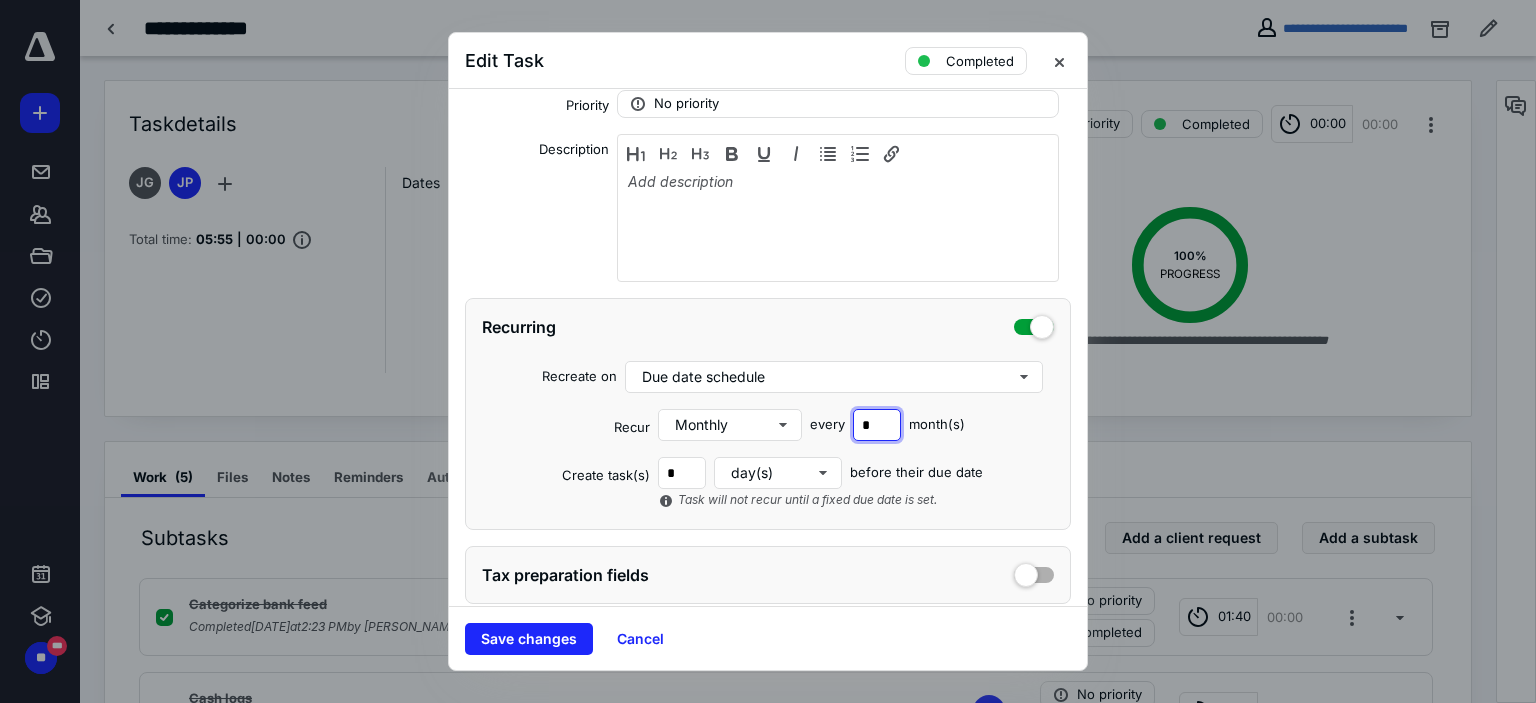 click on "Recur Monthly every * month(s)" at bounding box center [768, 425] 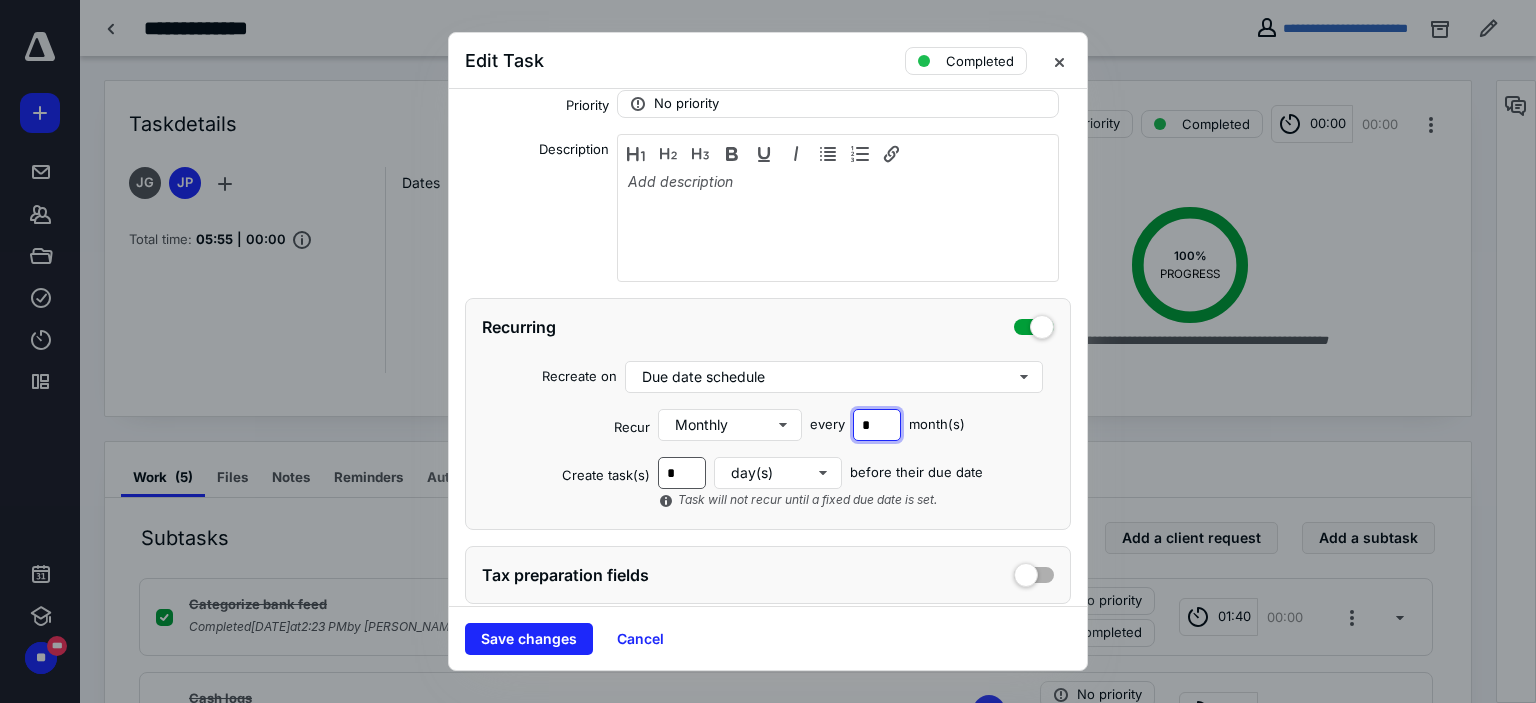 type on "*" 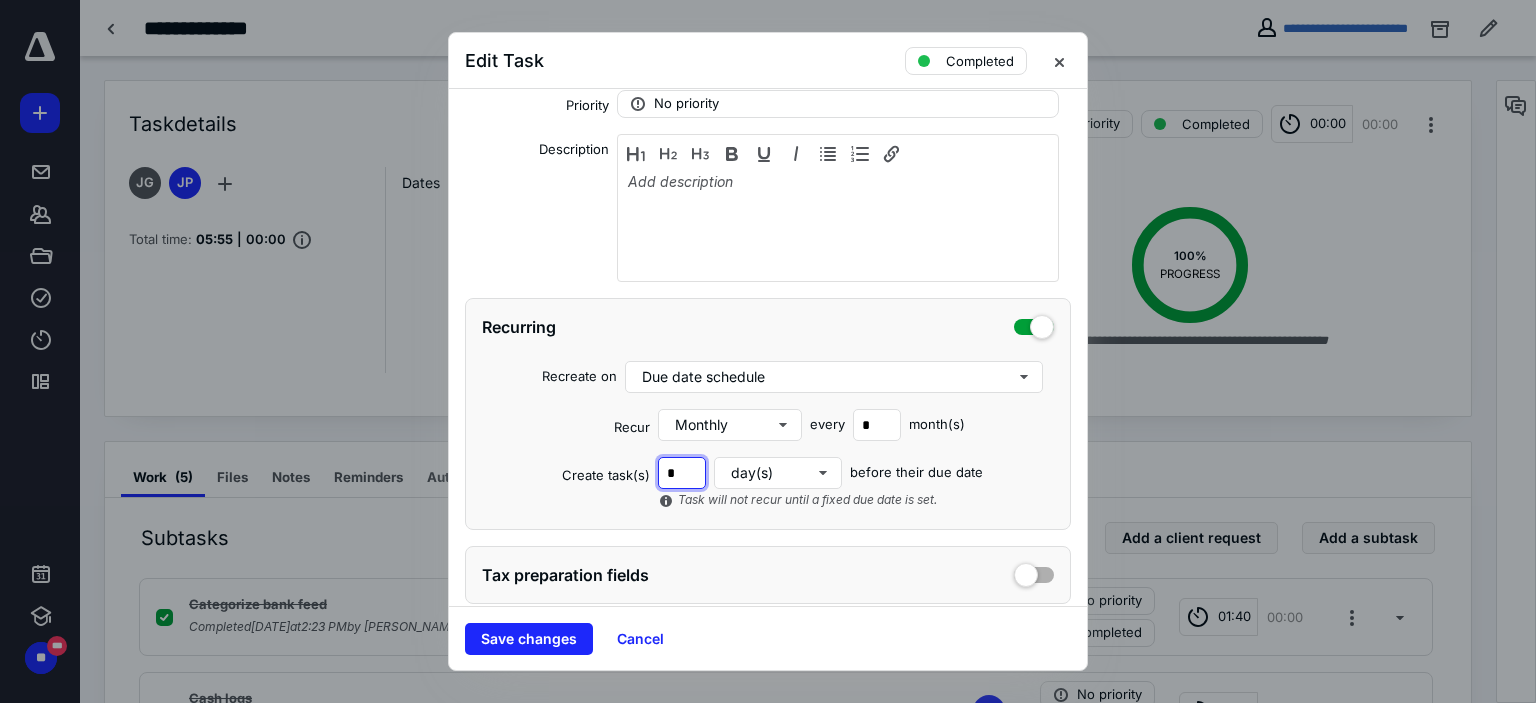 click on "*" at bounding box center (682, 473) 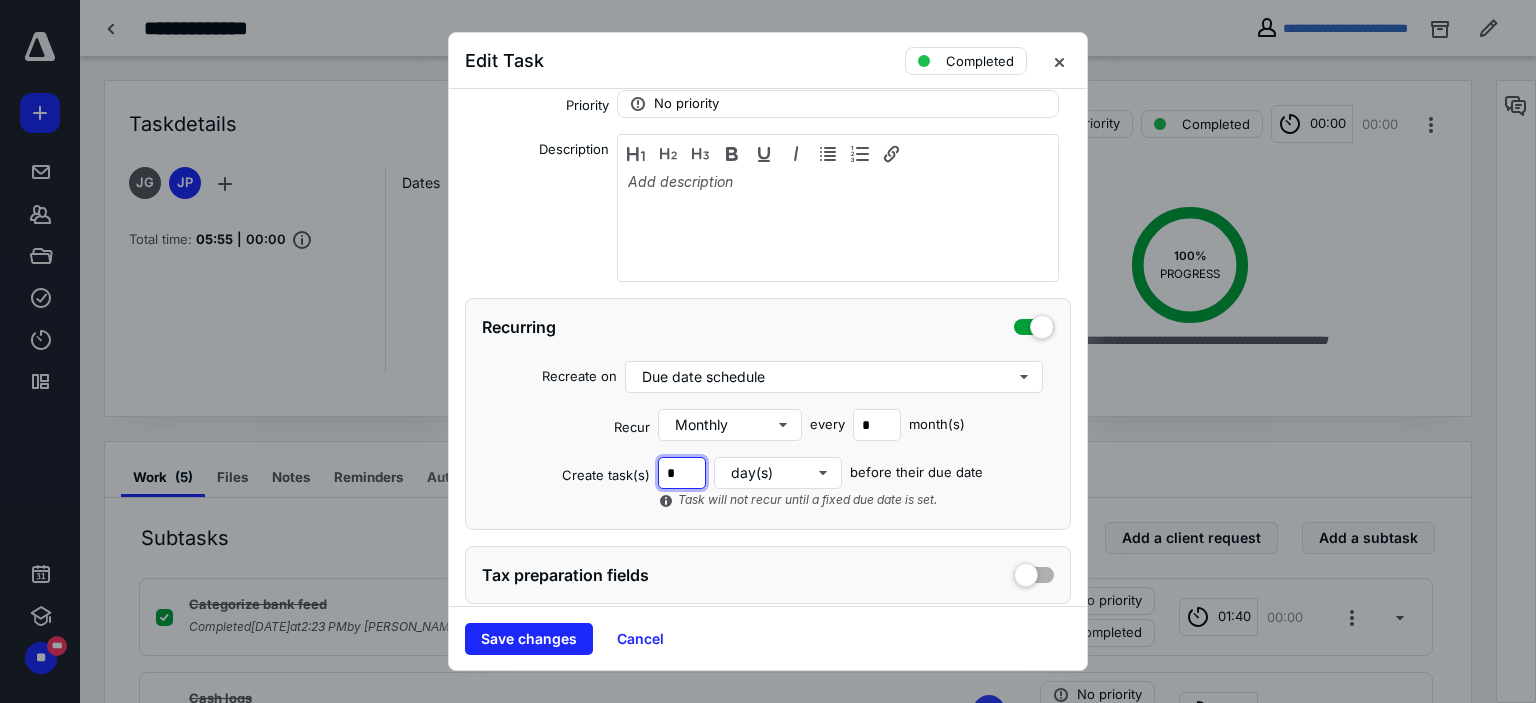 drag, startPoint x: 683, startPoint y: 499, endPoint x: 653, endPoint y: 500, distance: 30.016663 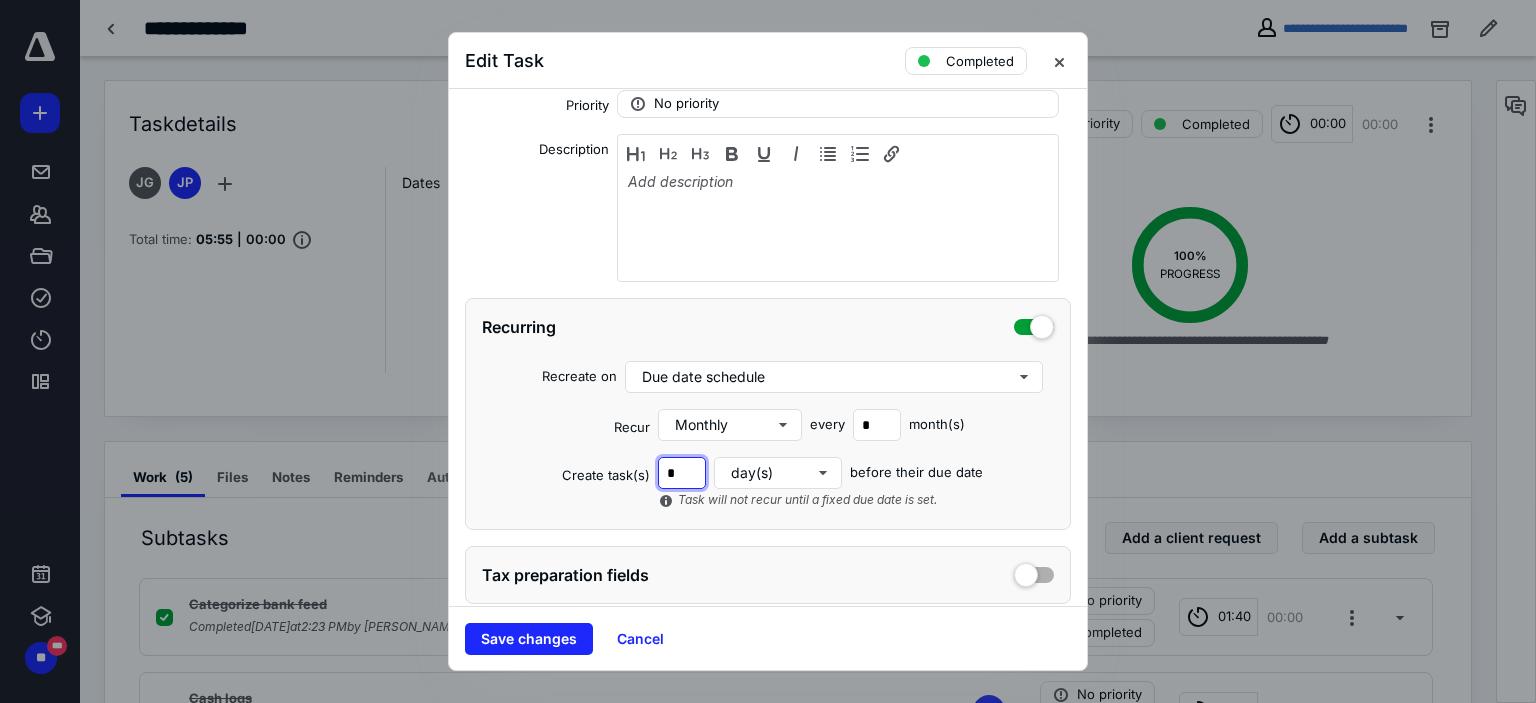 click on "*" at bounding box center (682, 473) 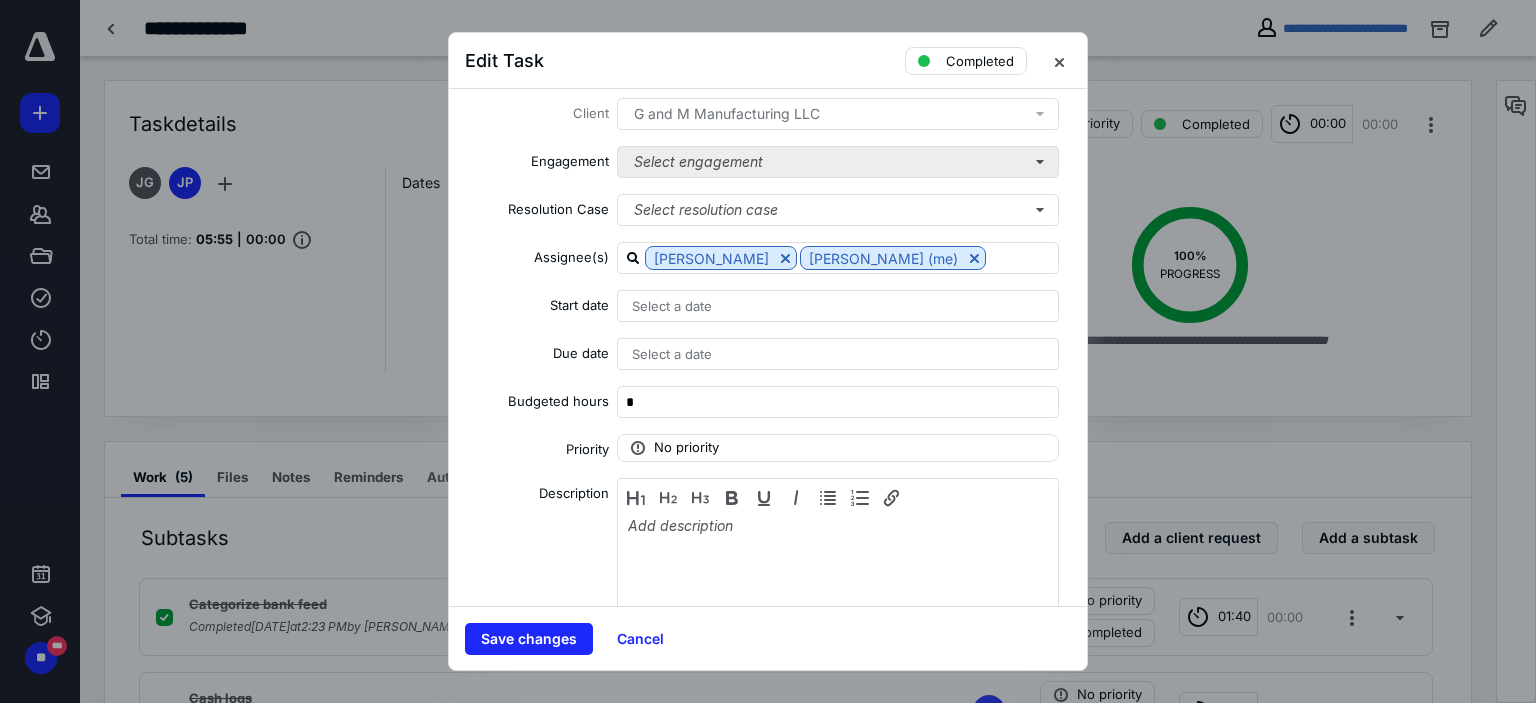scroll, scrollTop: 0, scrollLeft: 0, axis: both 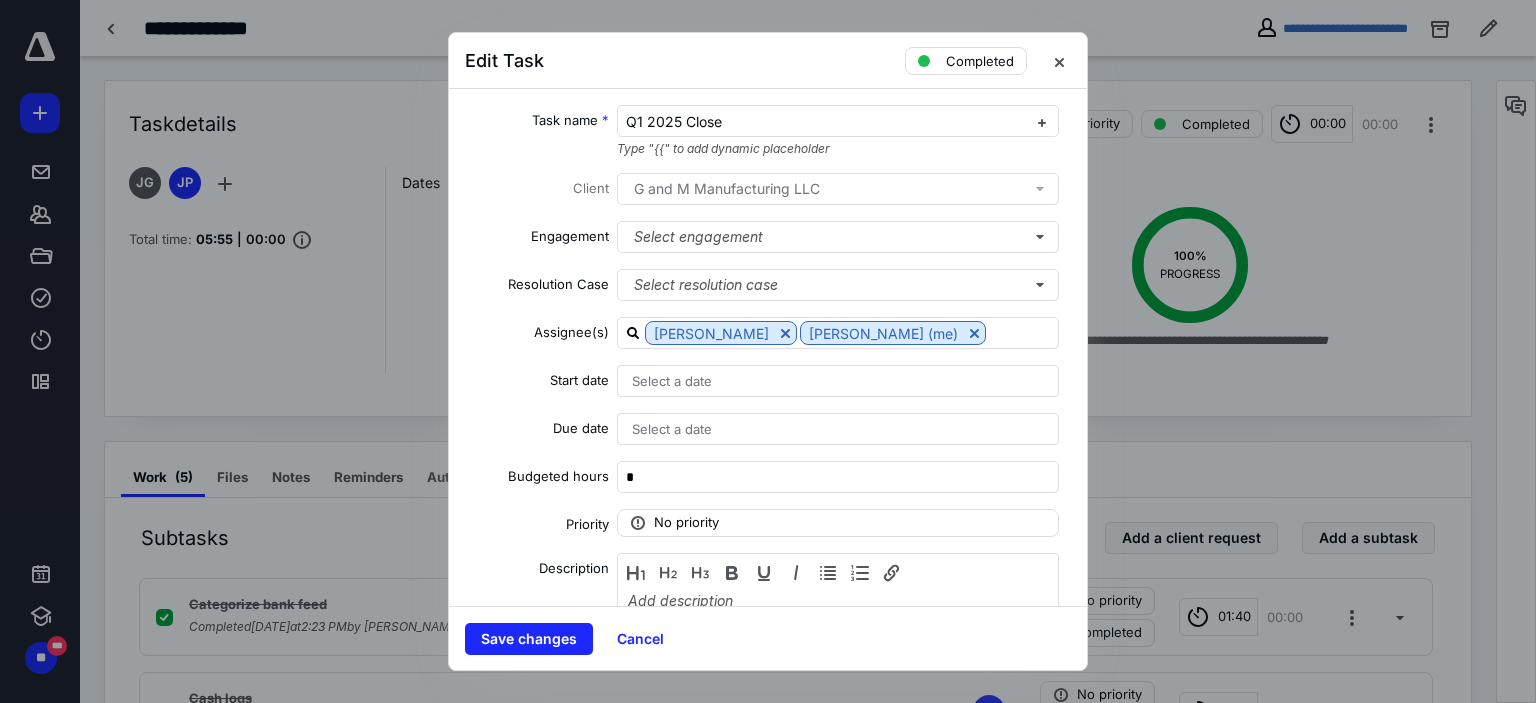 type on "**" 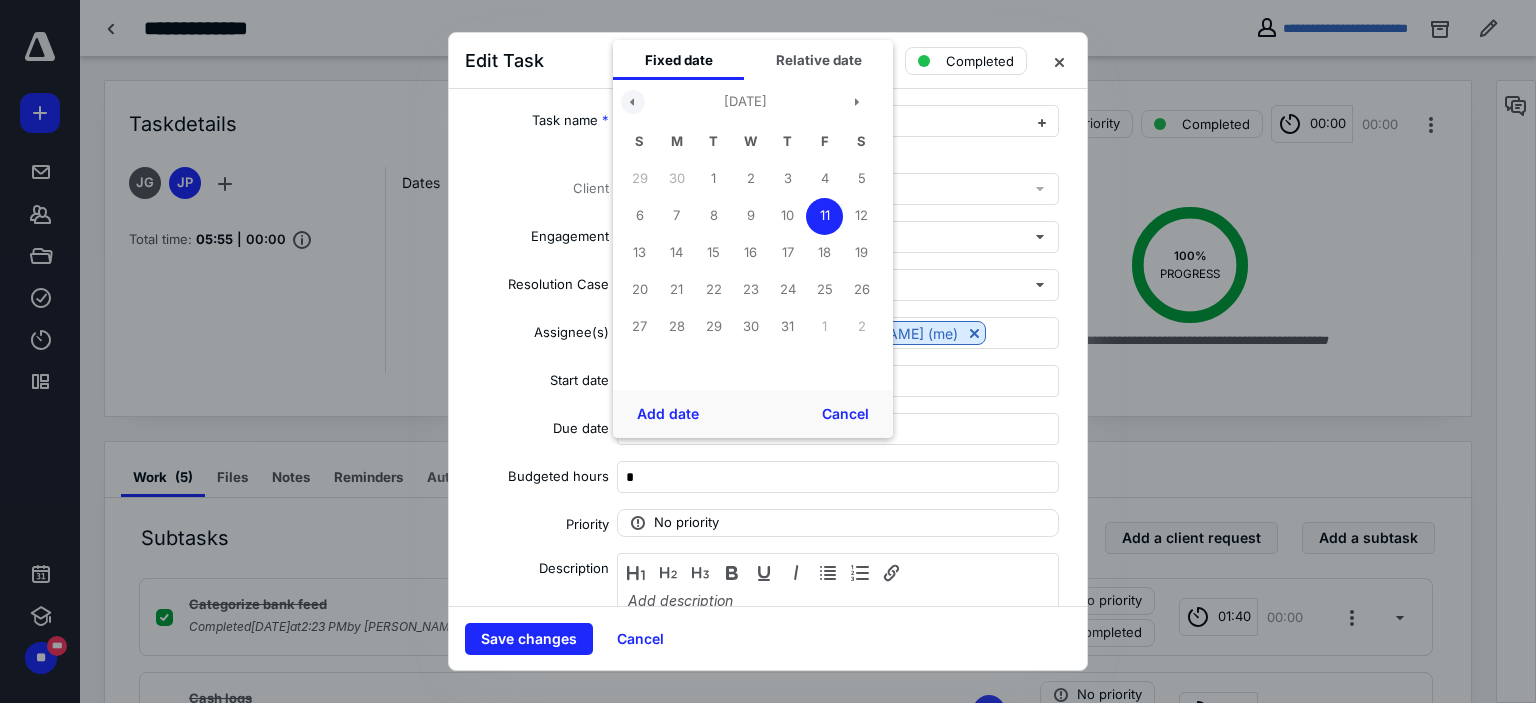 click at bounding box center (633, 102) 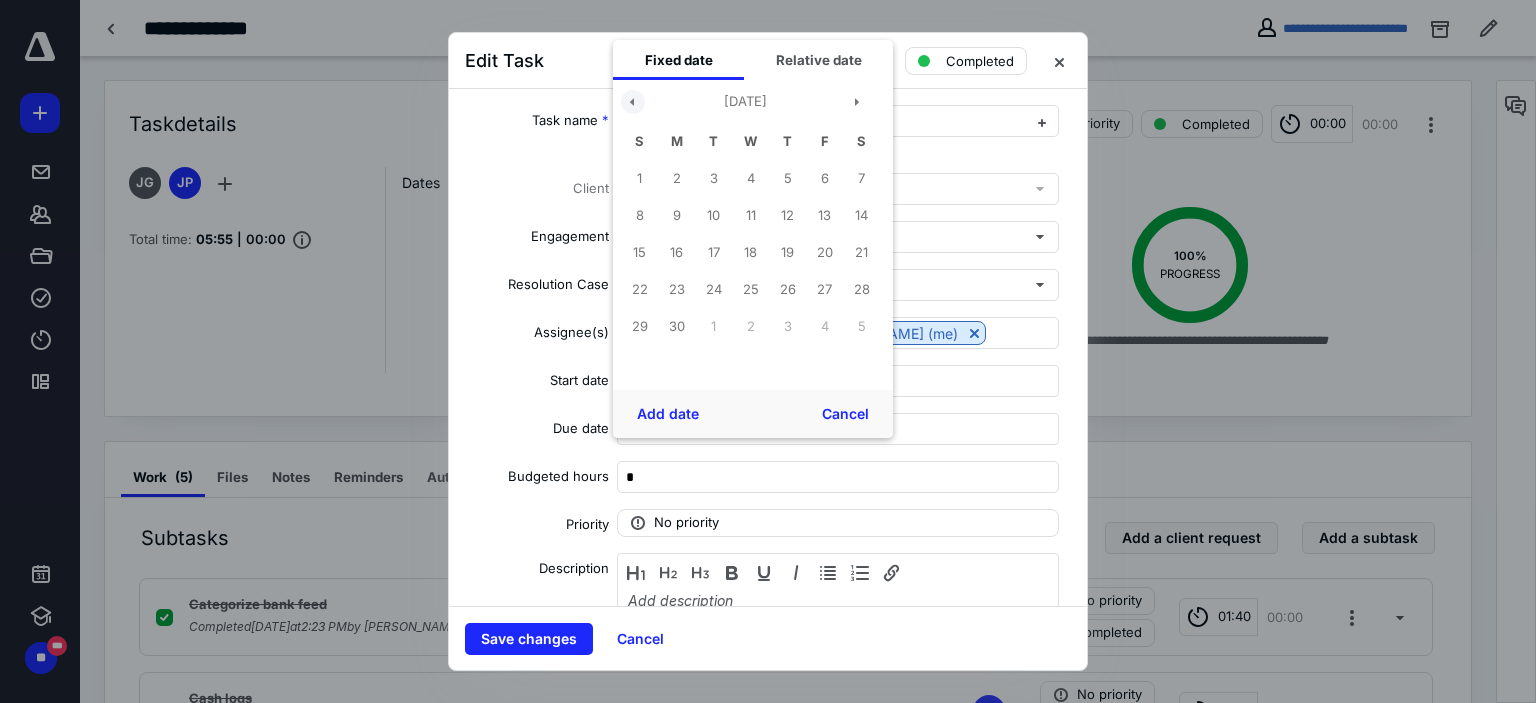 click at bounding box center [633, 102] 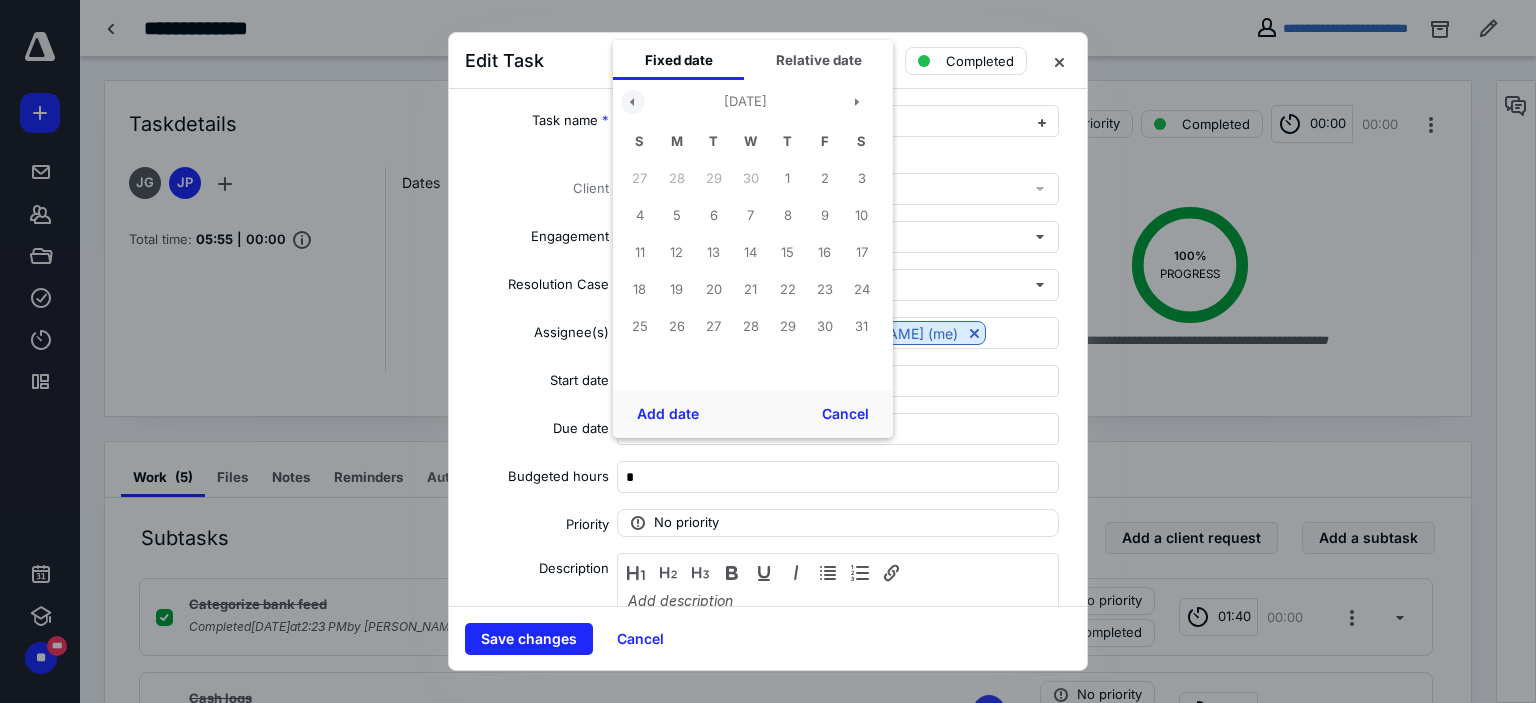 click at bounding box center [633, 102] 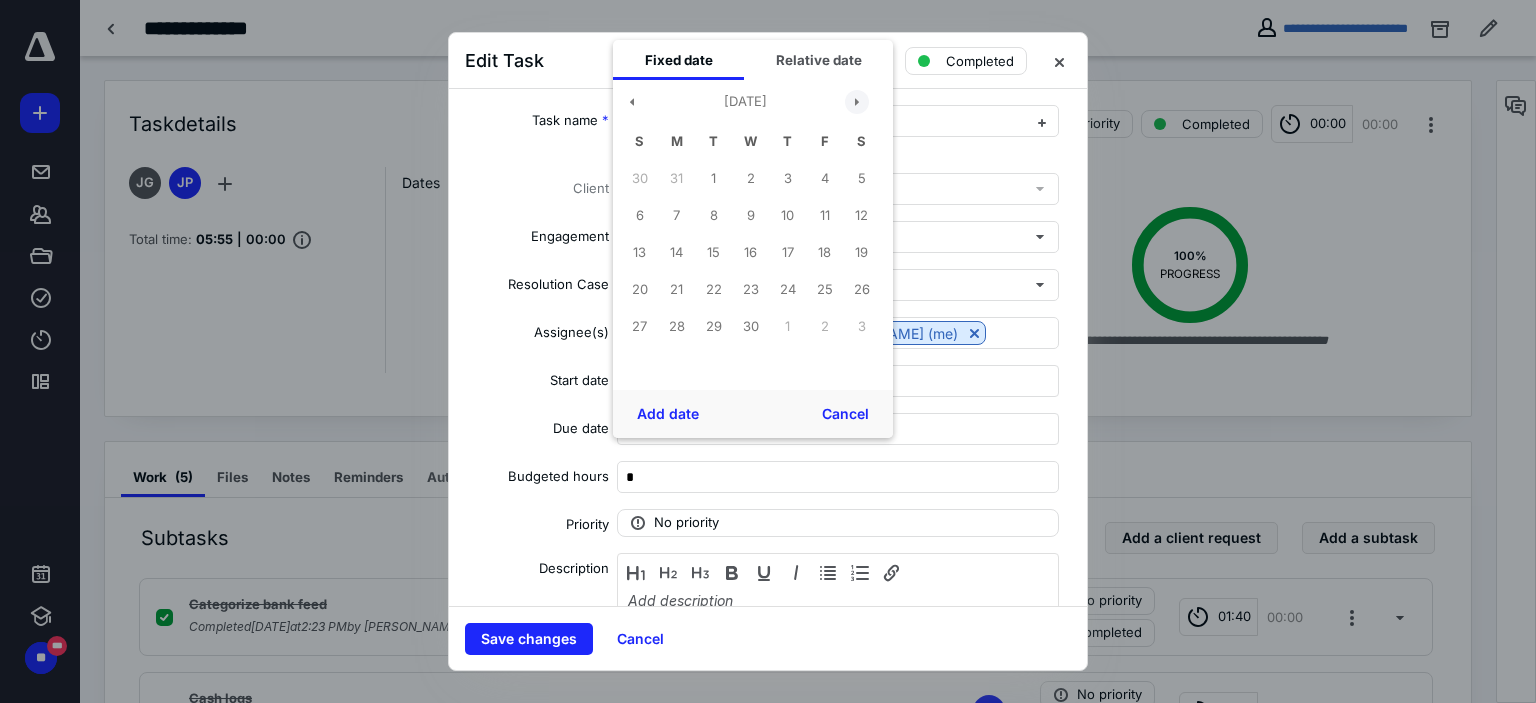 click at bounding box center [857, 102] 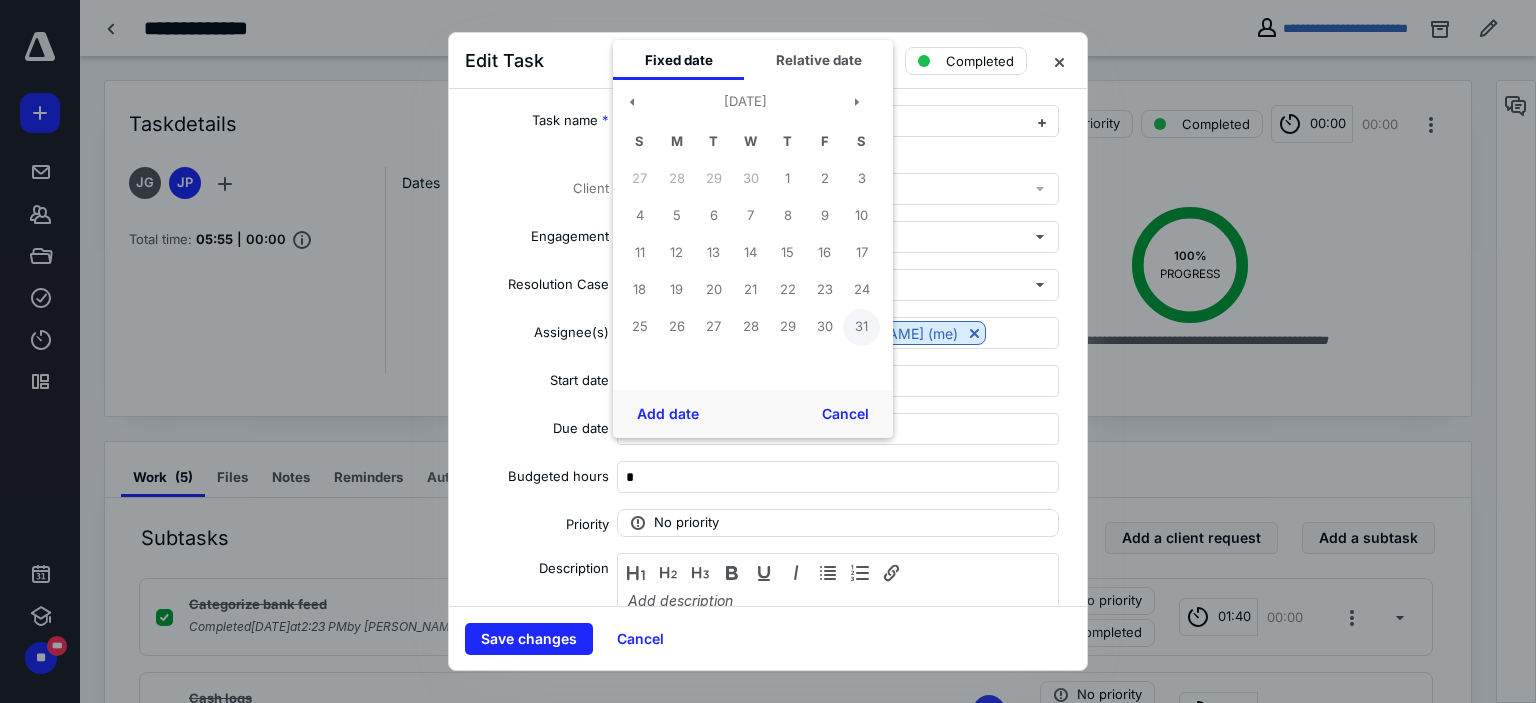 click on "31" at bounding box center (861, 327) 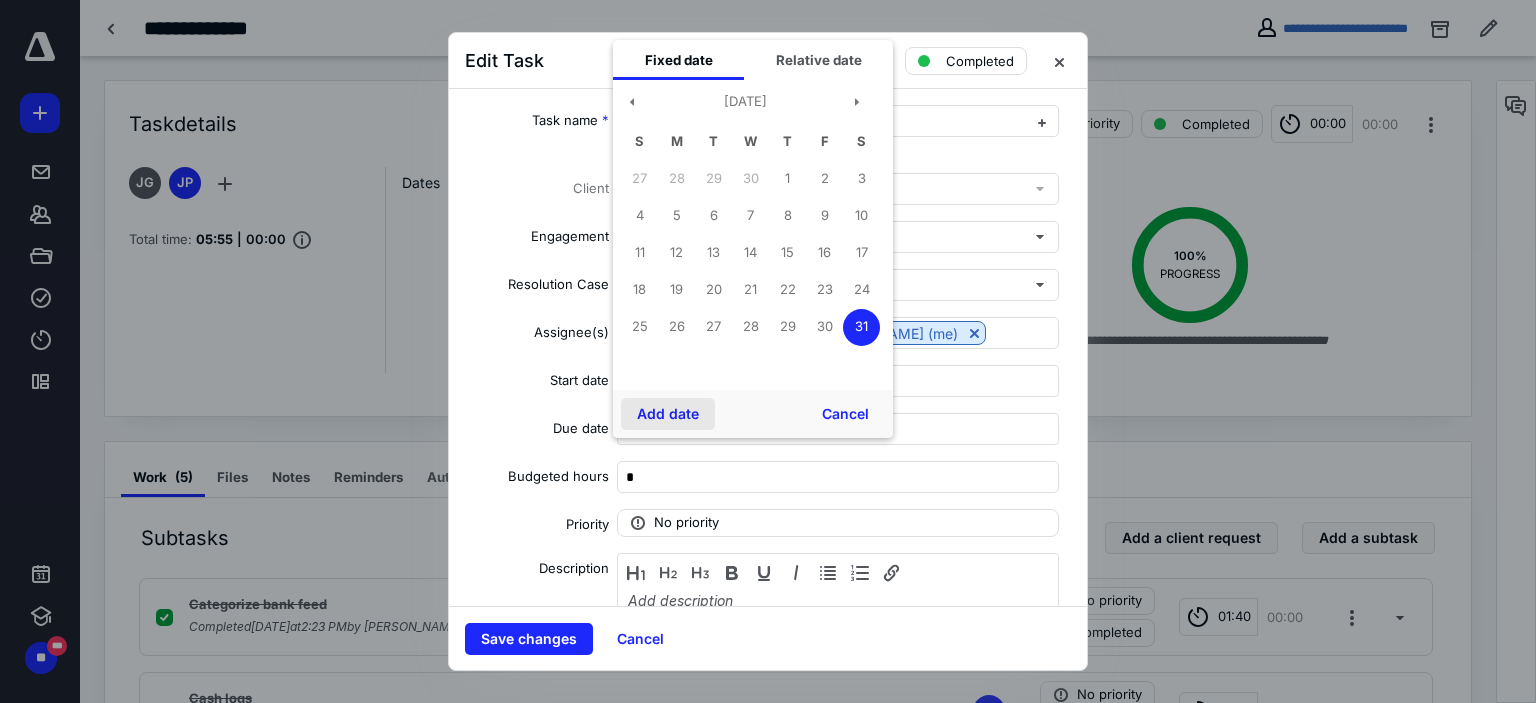 click on "Add date" at bounding box center (668, 414) 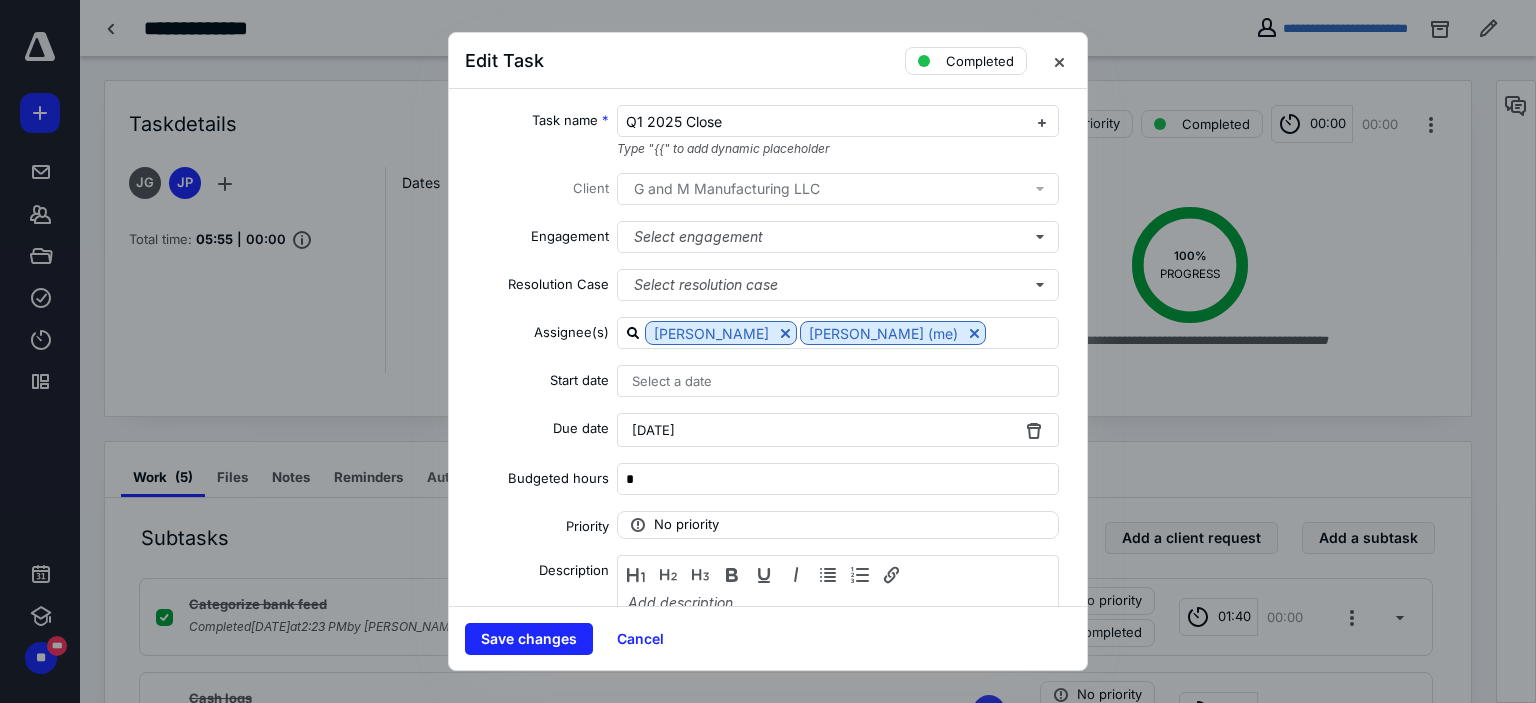click on "Select a date" at bounding box center (672, 381) 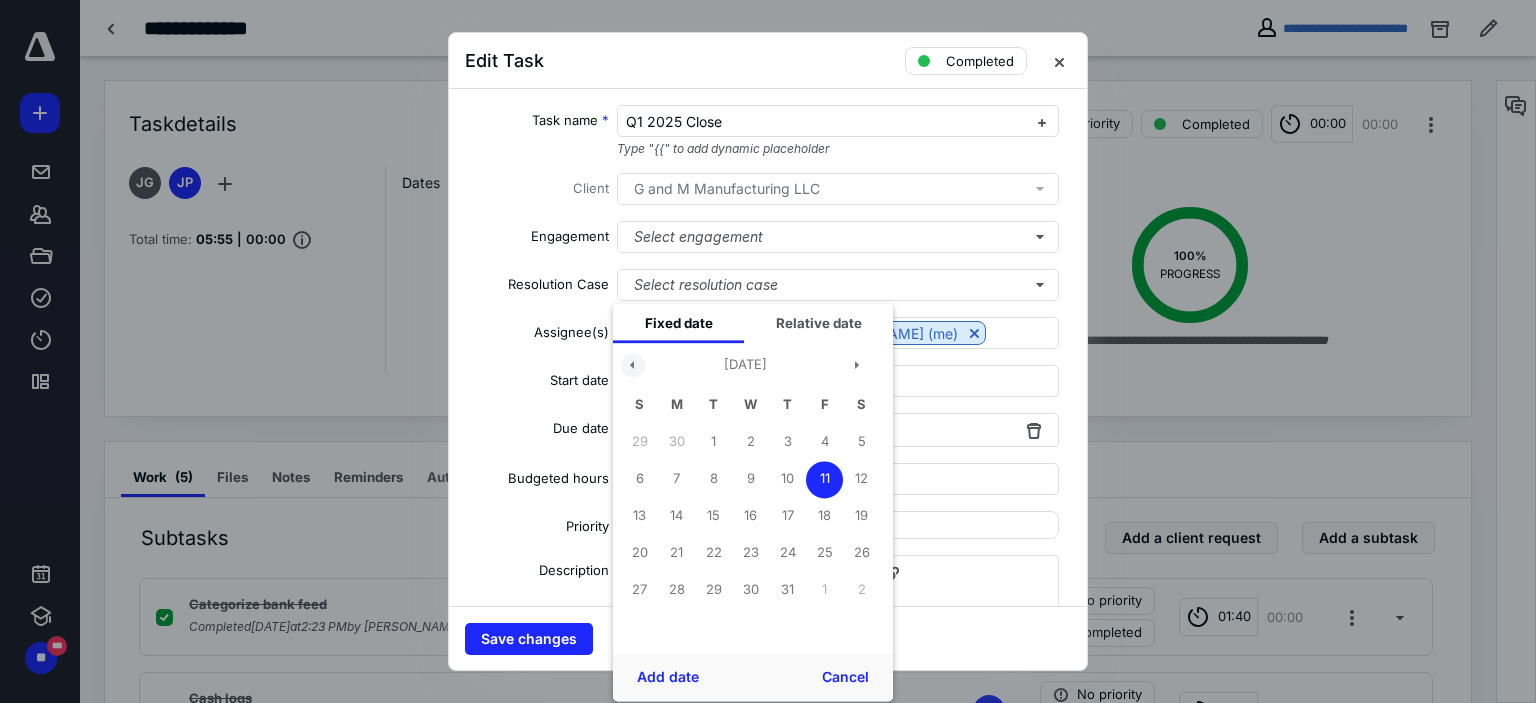 click at bounding box center [633, 365] 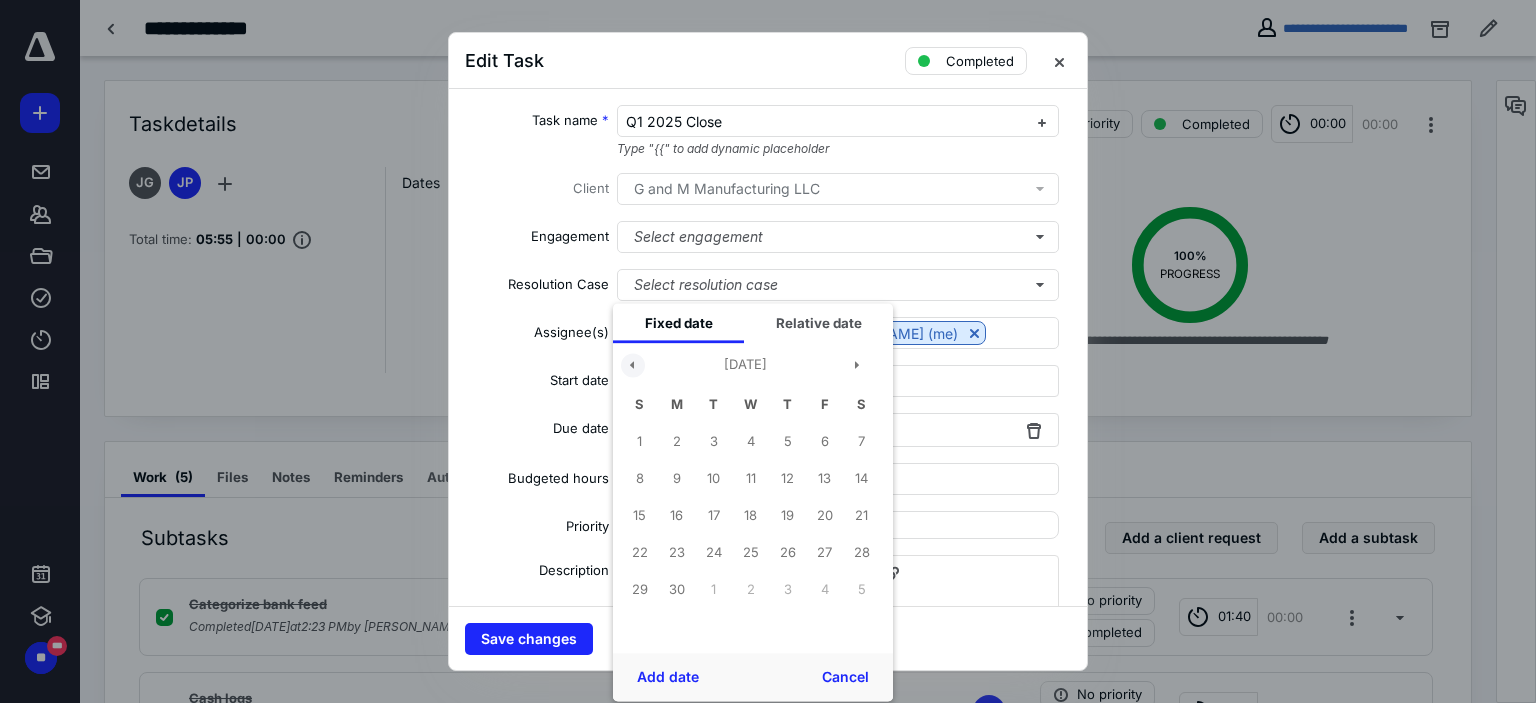 click at bounding box center [633, 365] 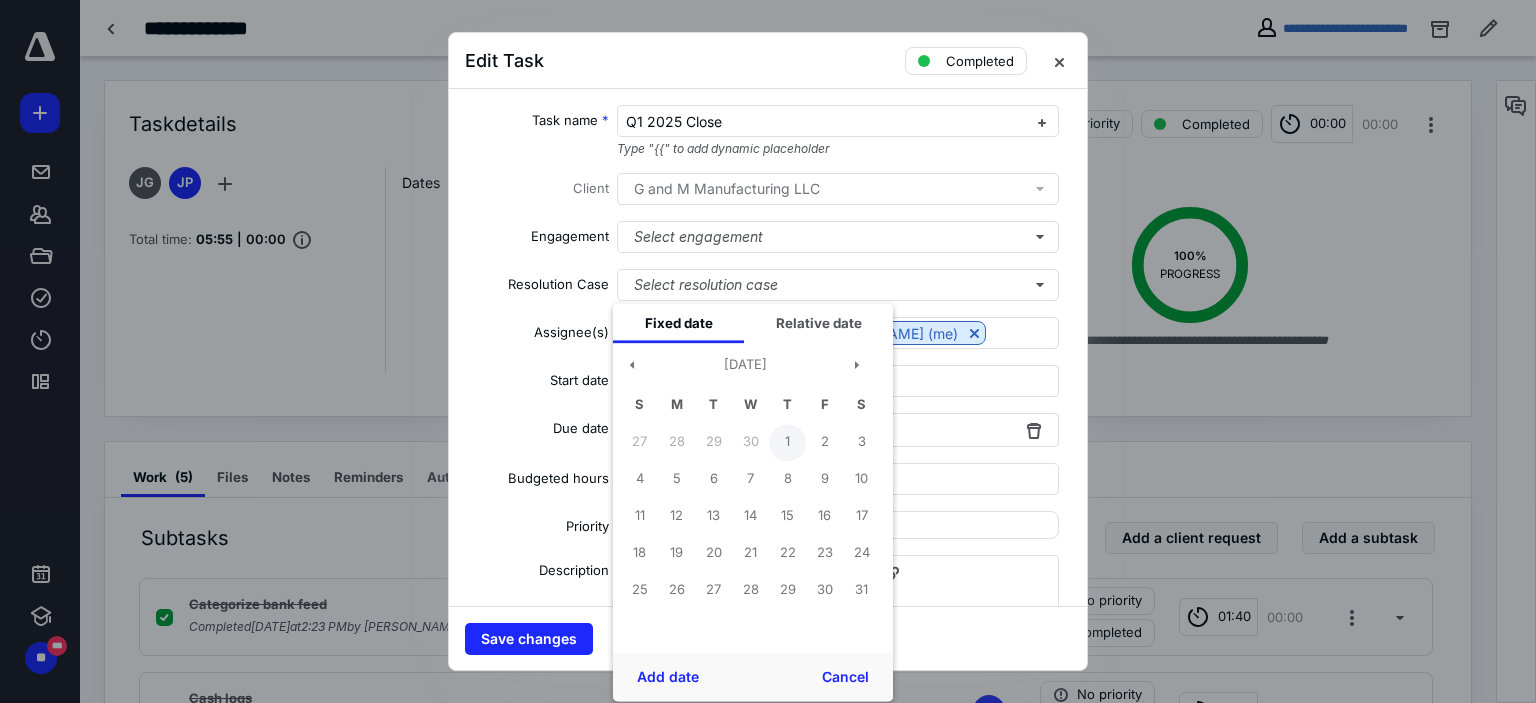 click on "1" at bounding box center (787, 442) 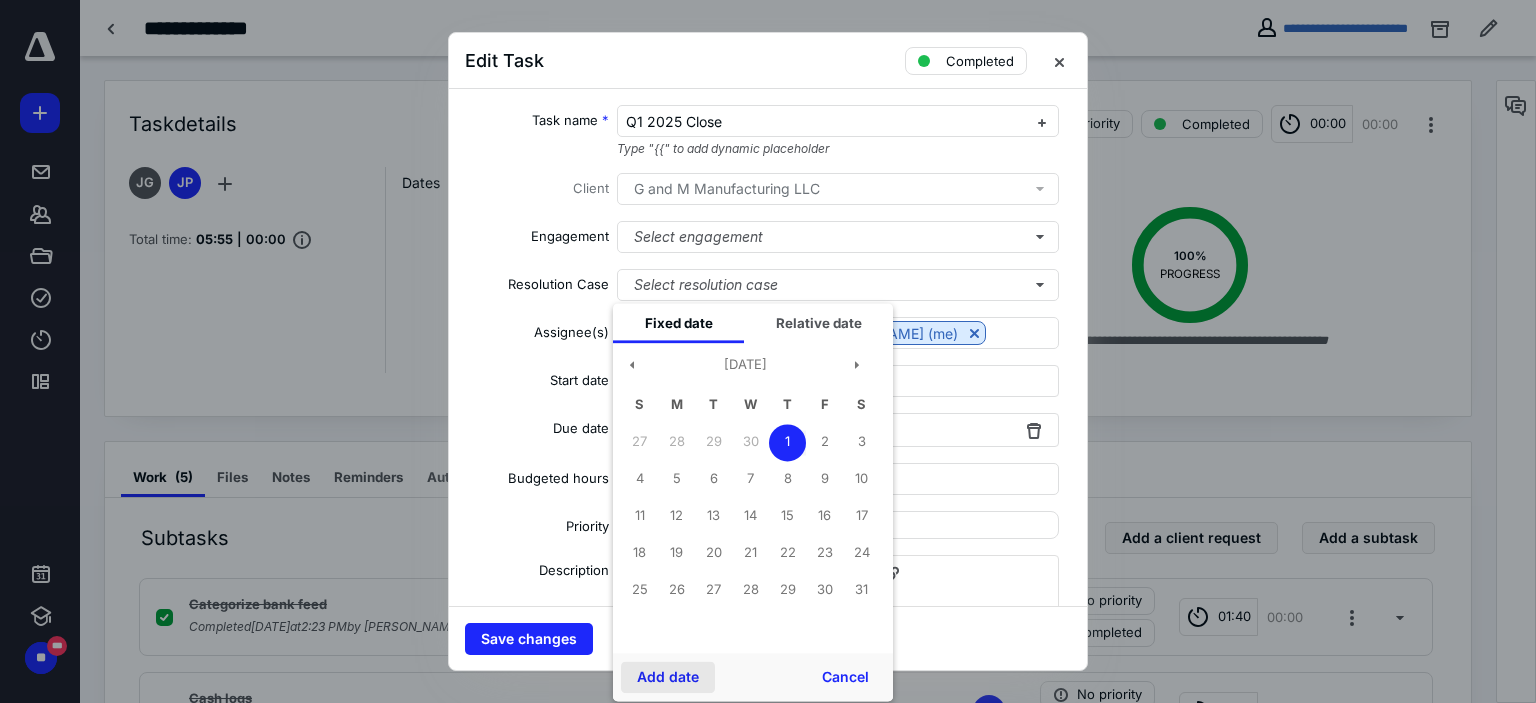 click on "Add date" at bounding box center [668, 677] 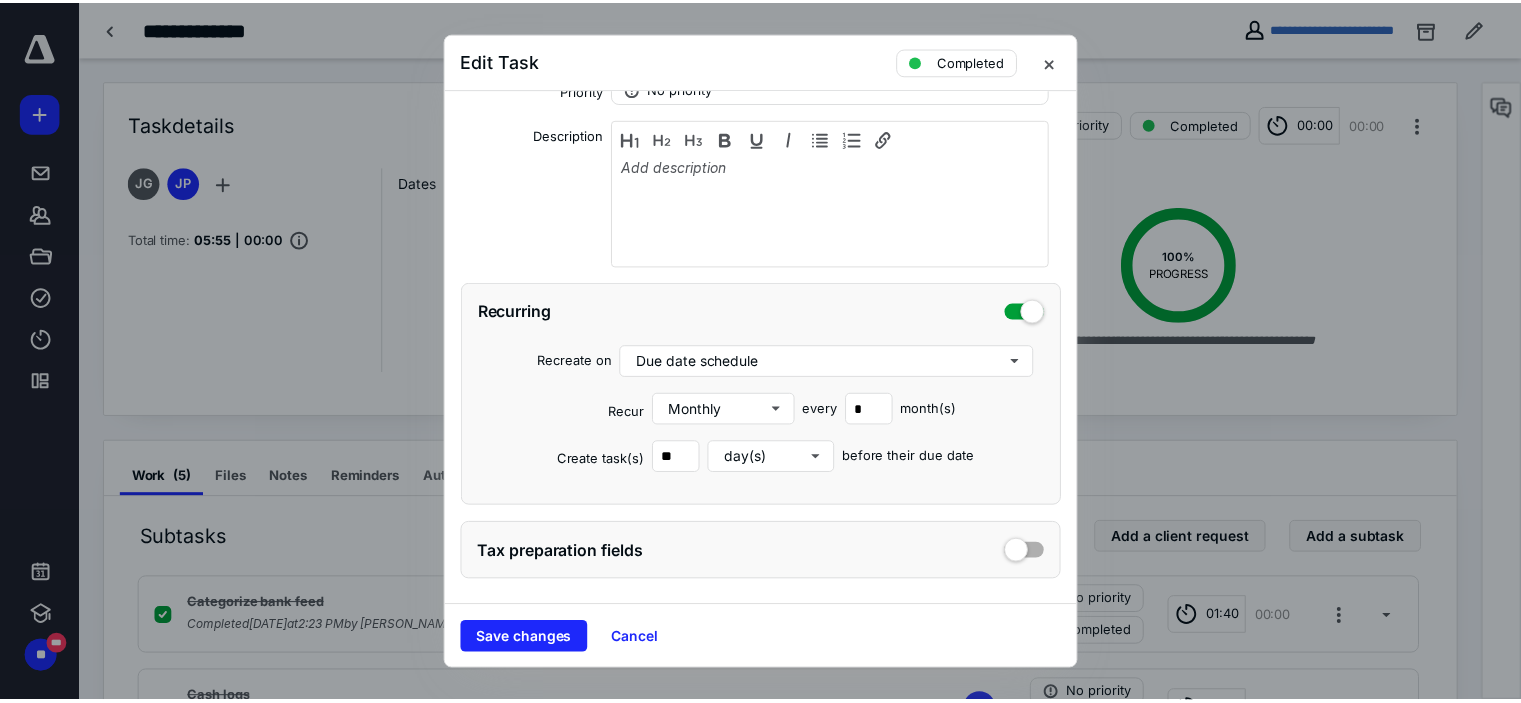 scroll, scrollTop: 470, scrollLeft: 0, axis: vertical 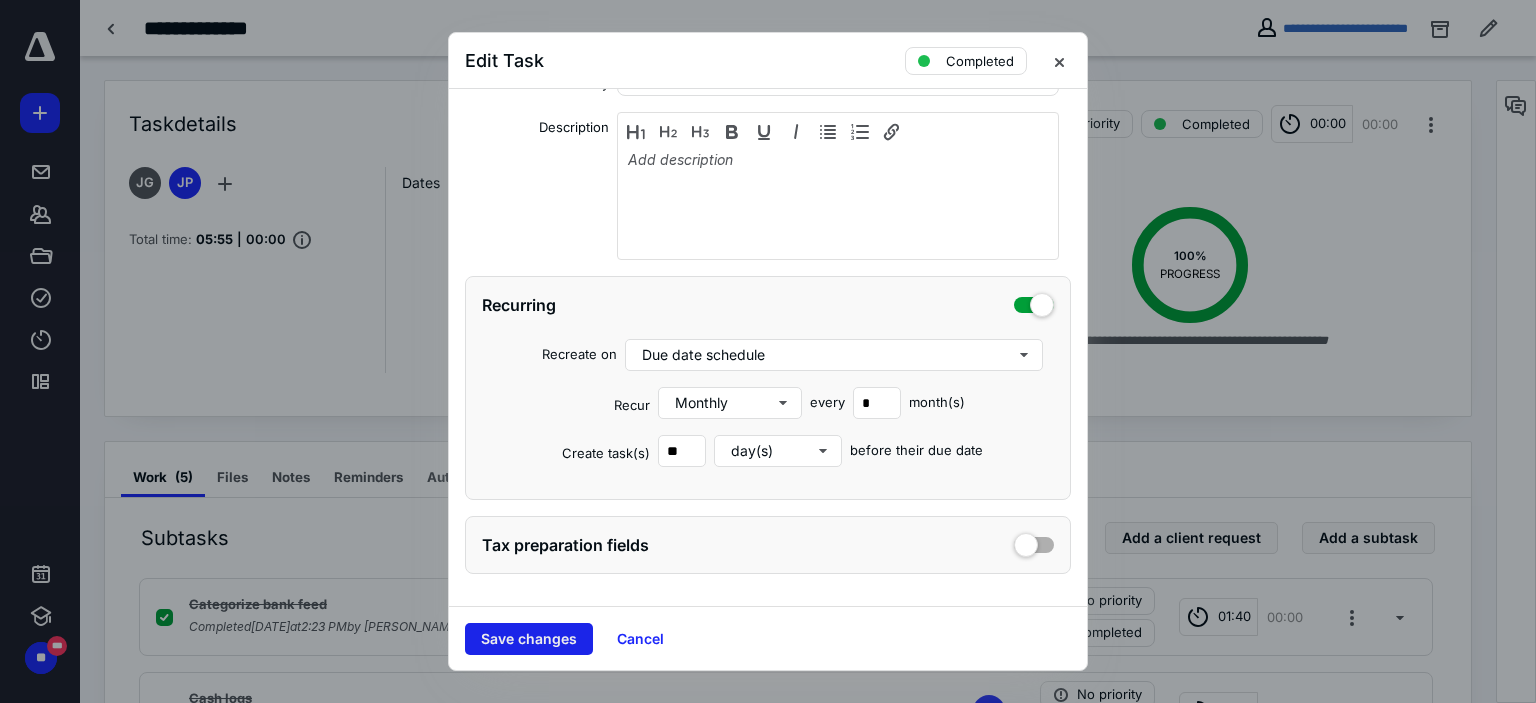 click on "Save changes" at bounding box center (529, 639) 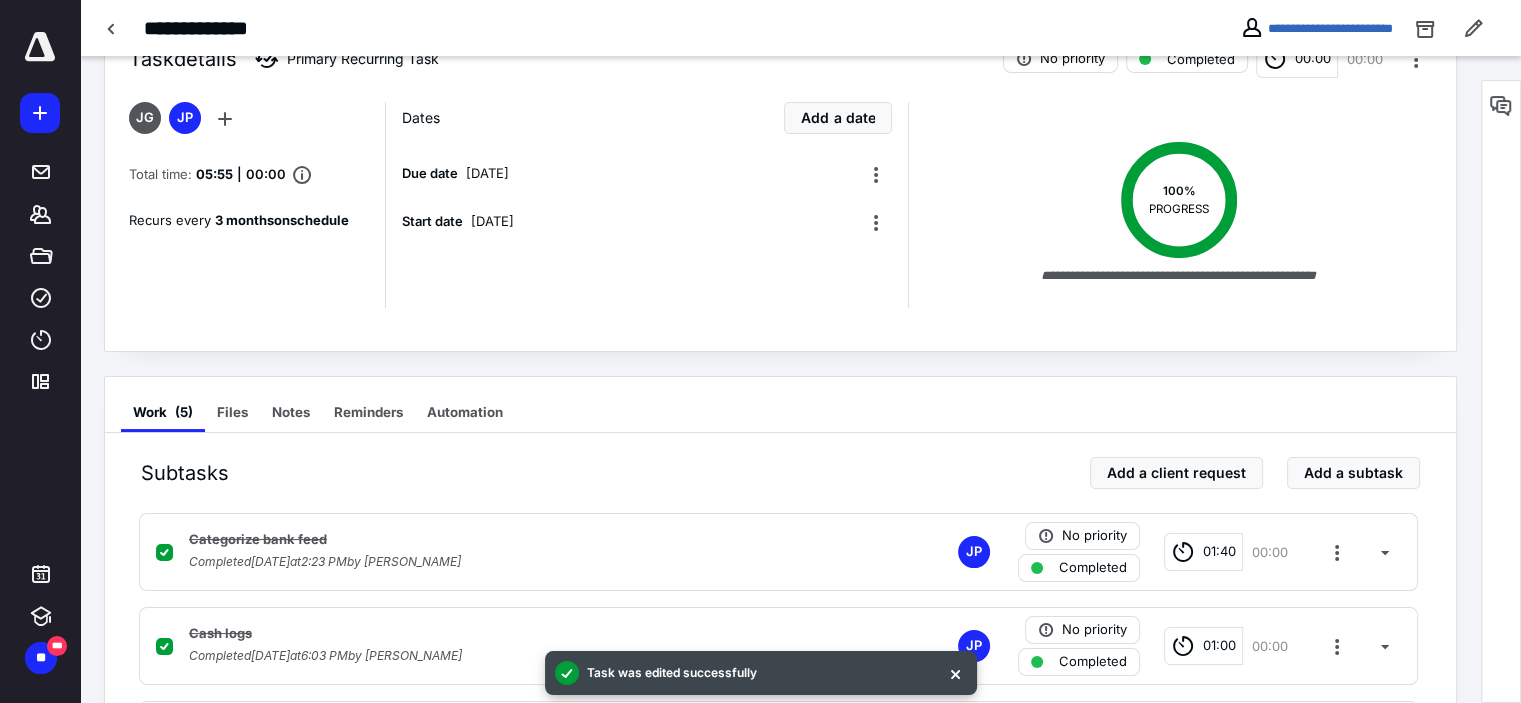 scroll, scrollTop: 100, scrollLeft: 0, axis: vertical 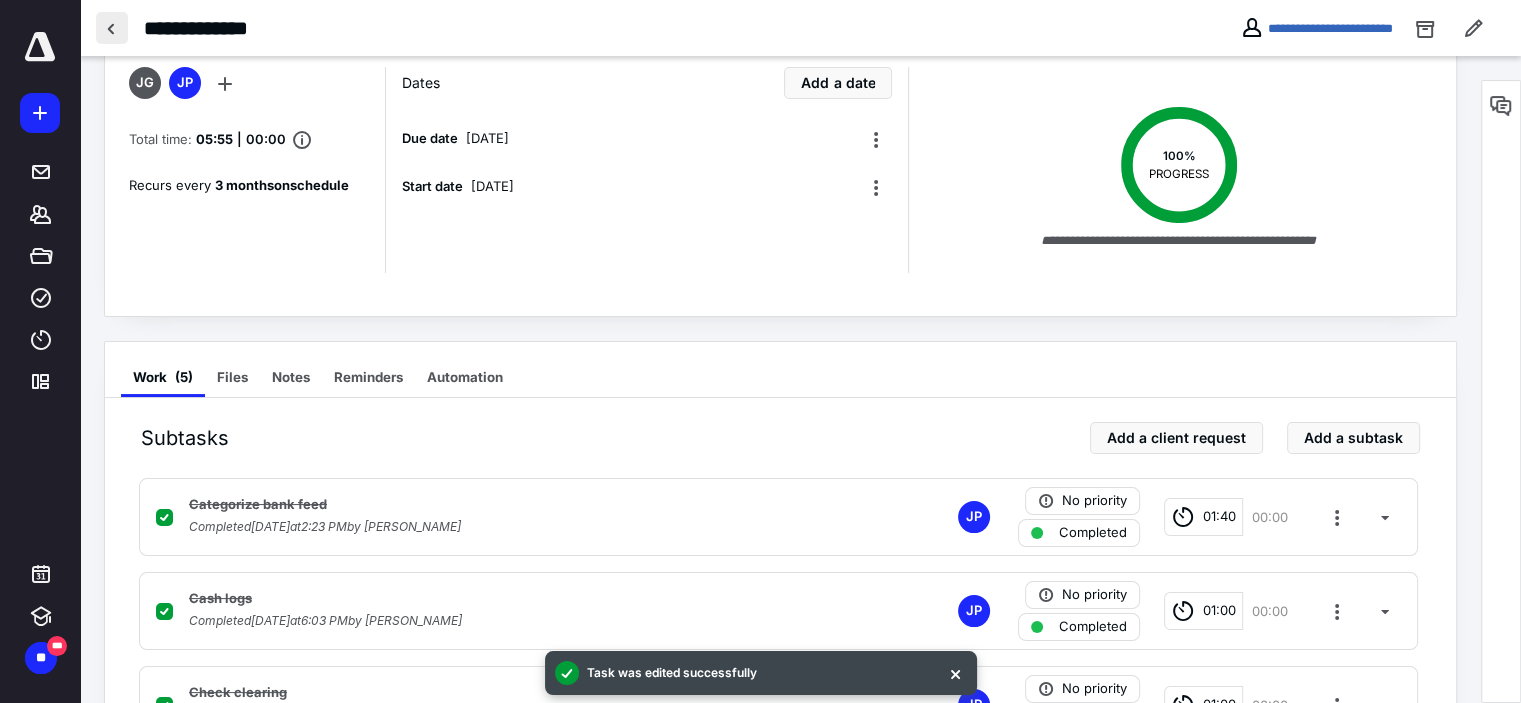 click at bounding box center [112, 28] 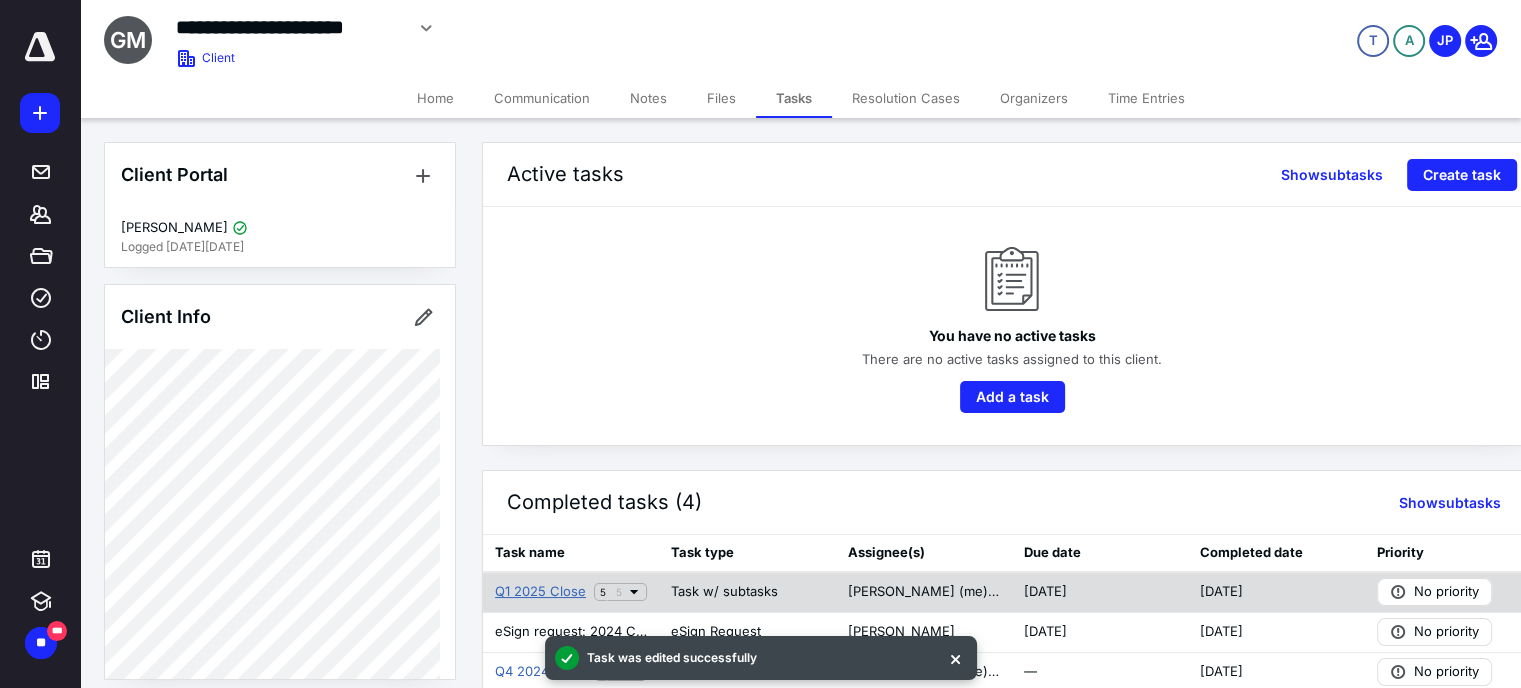click on "Q1 2025 Close" at bounding box center (540, 592) 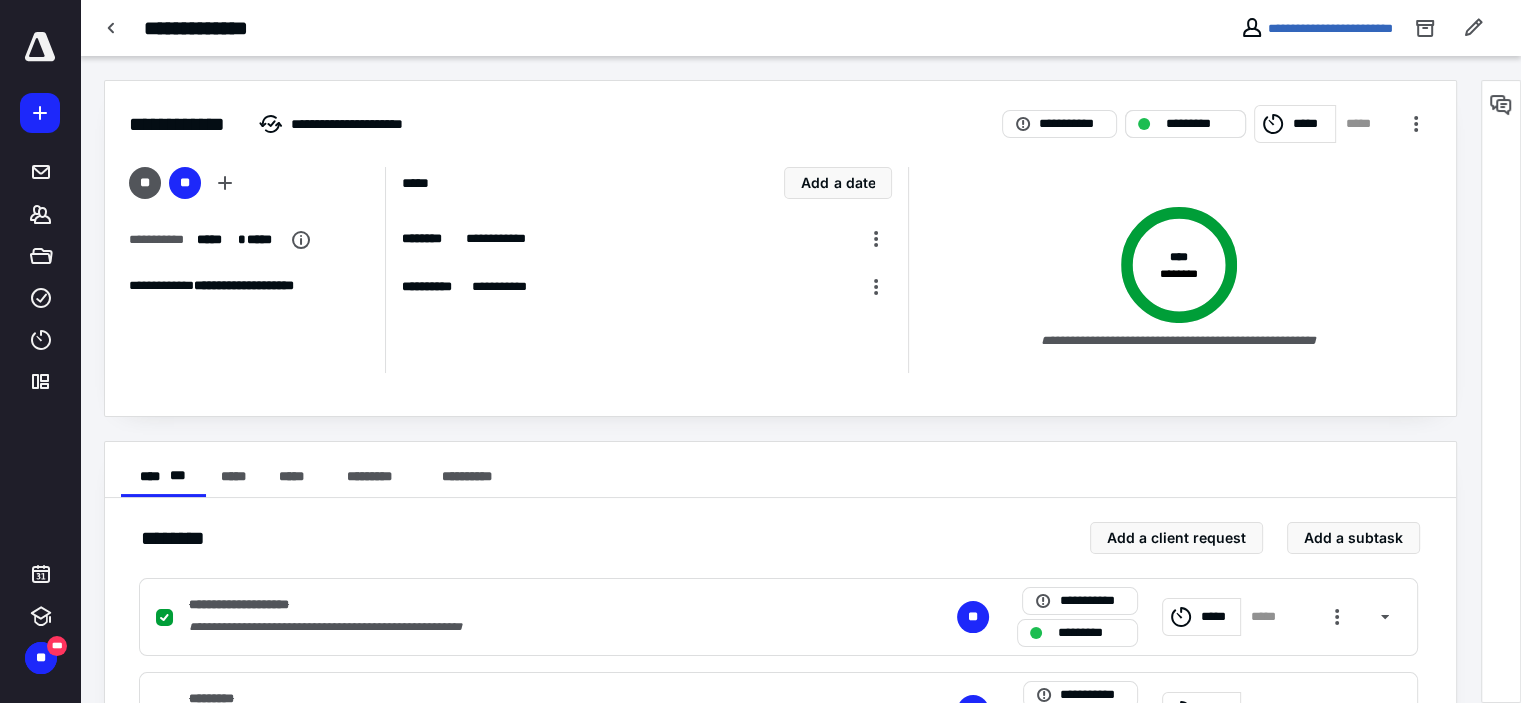click on "*********" at bounding box center [1199, 124] 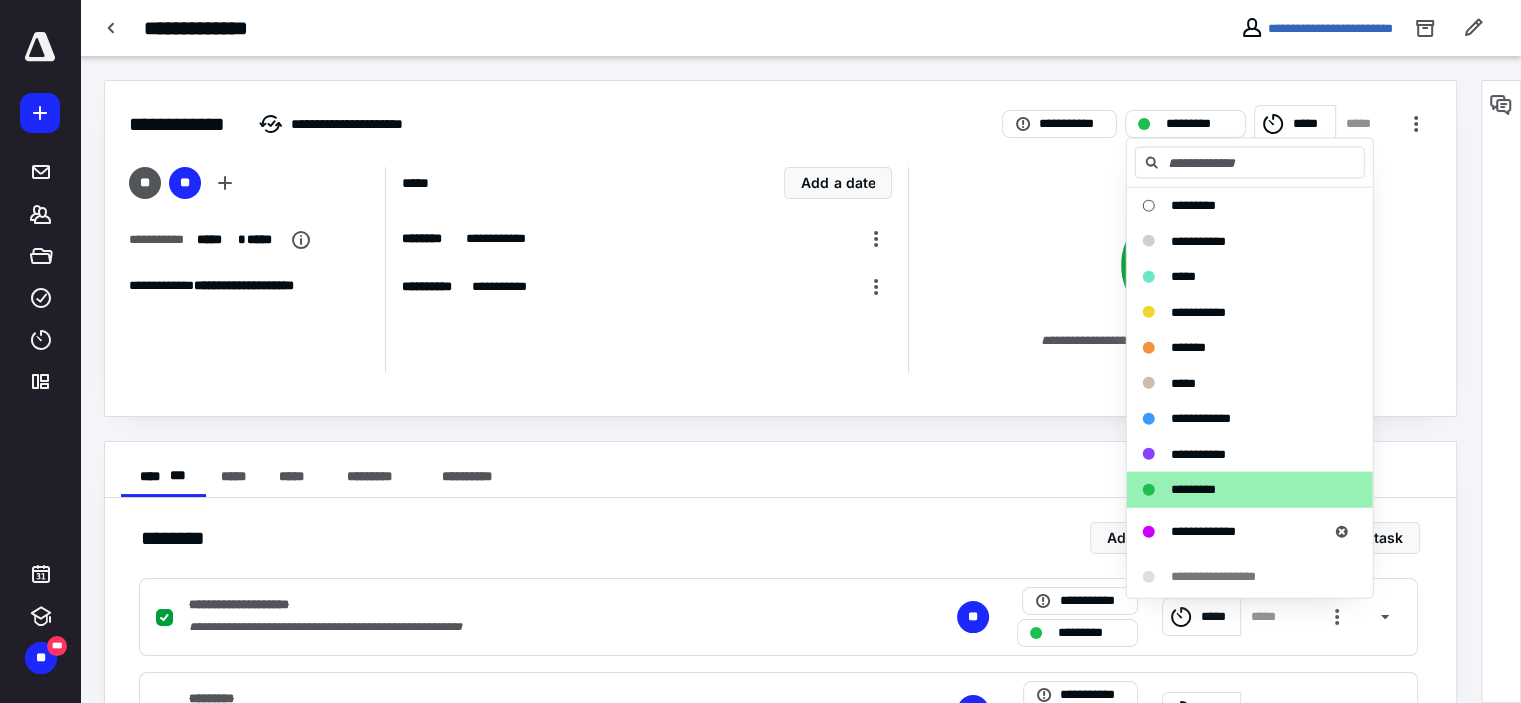 click on "*********" at bounding box center (1193, 489) 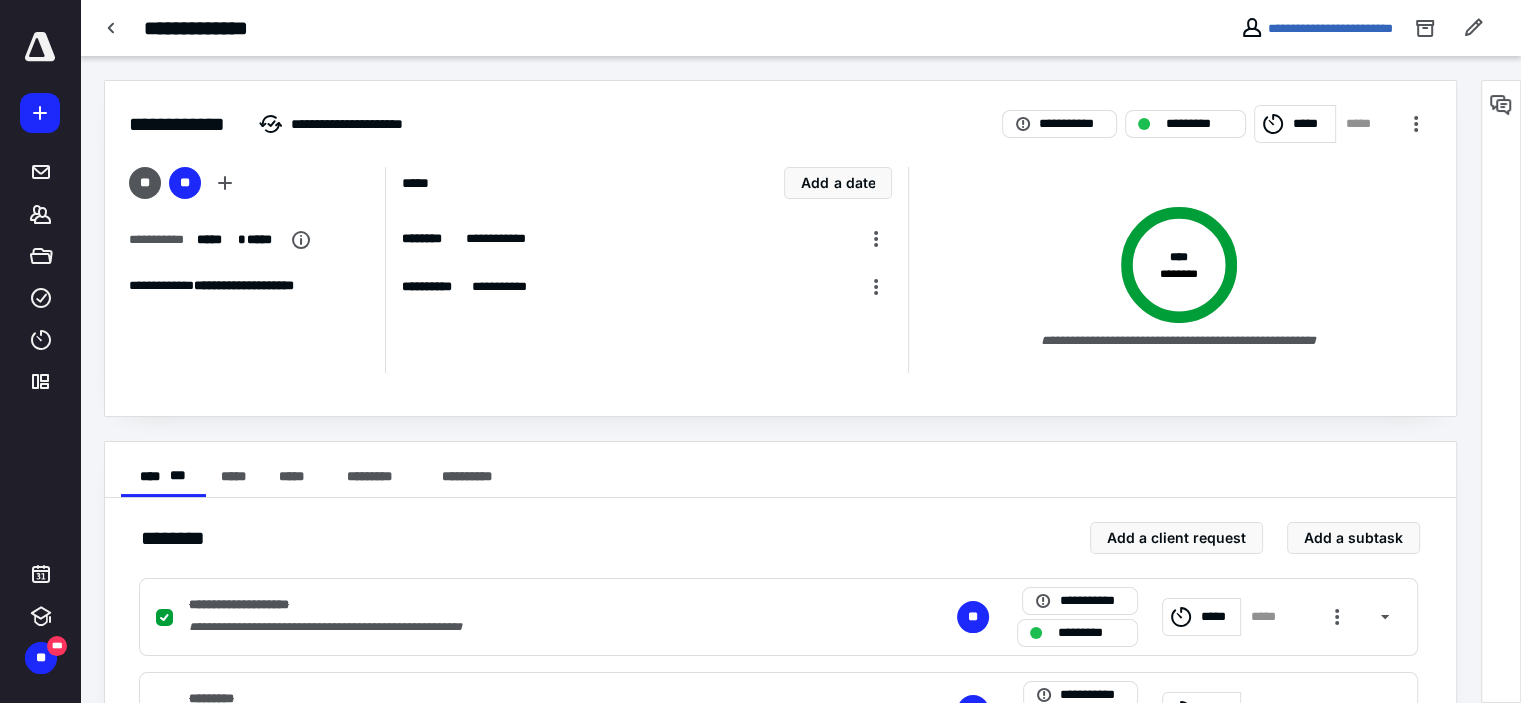 click on "**********" at bounding box center [780, 568] 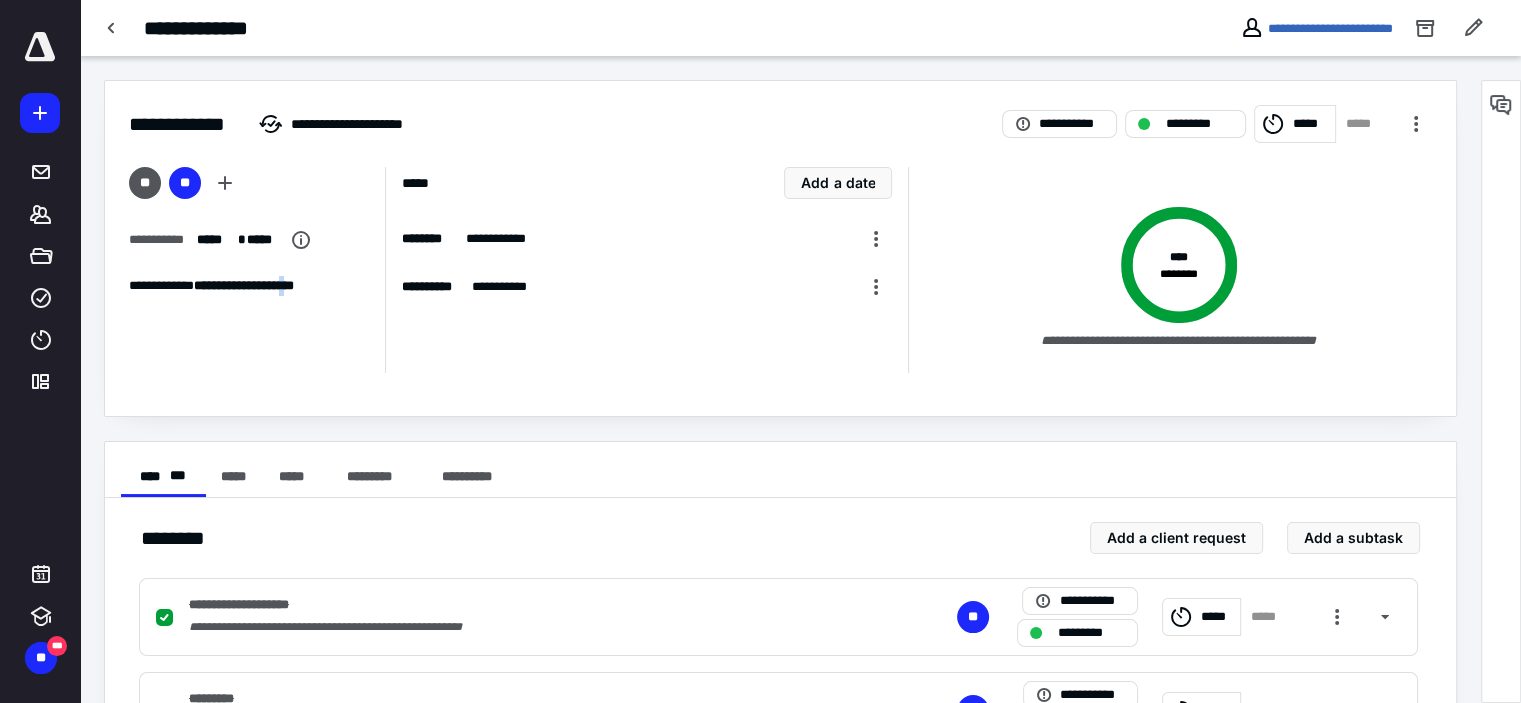 click on "*   ****** ** ********" at bounding box center (244, 285) 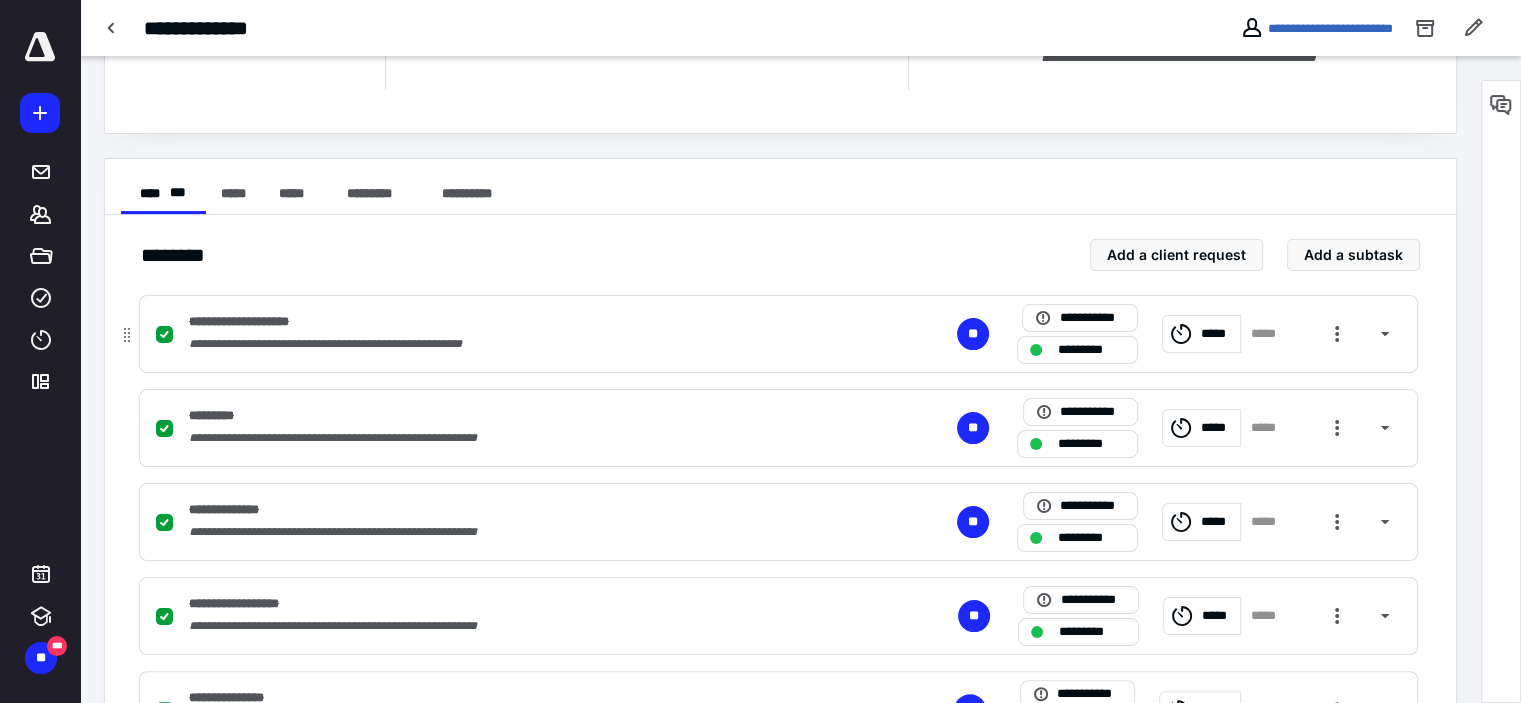 scroll, scrollTop: 300, scrollLeft: 0, axis: vertical 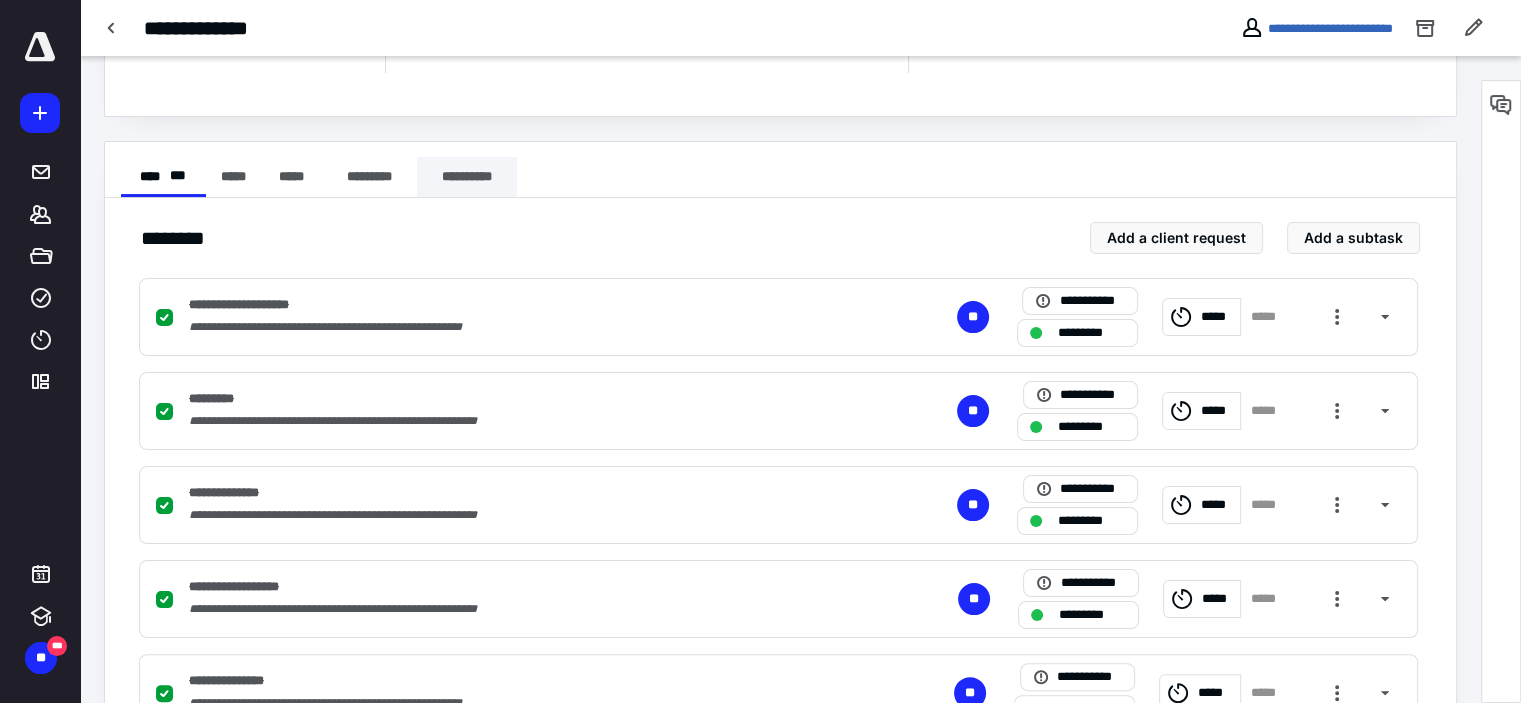 click on "**********" at bounding box center (467, 177) 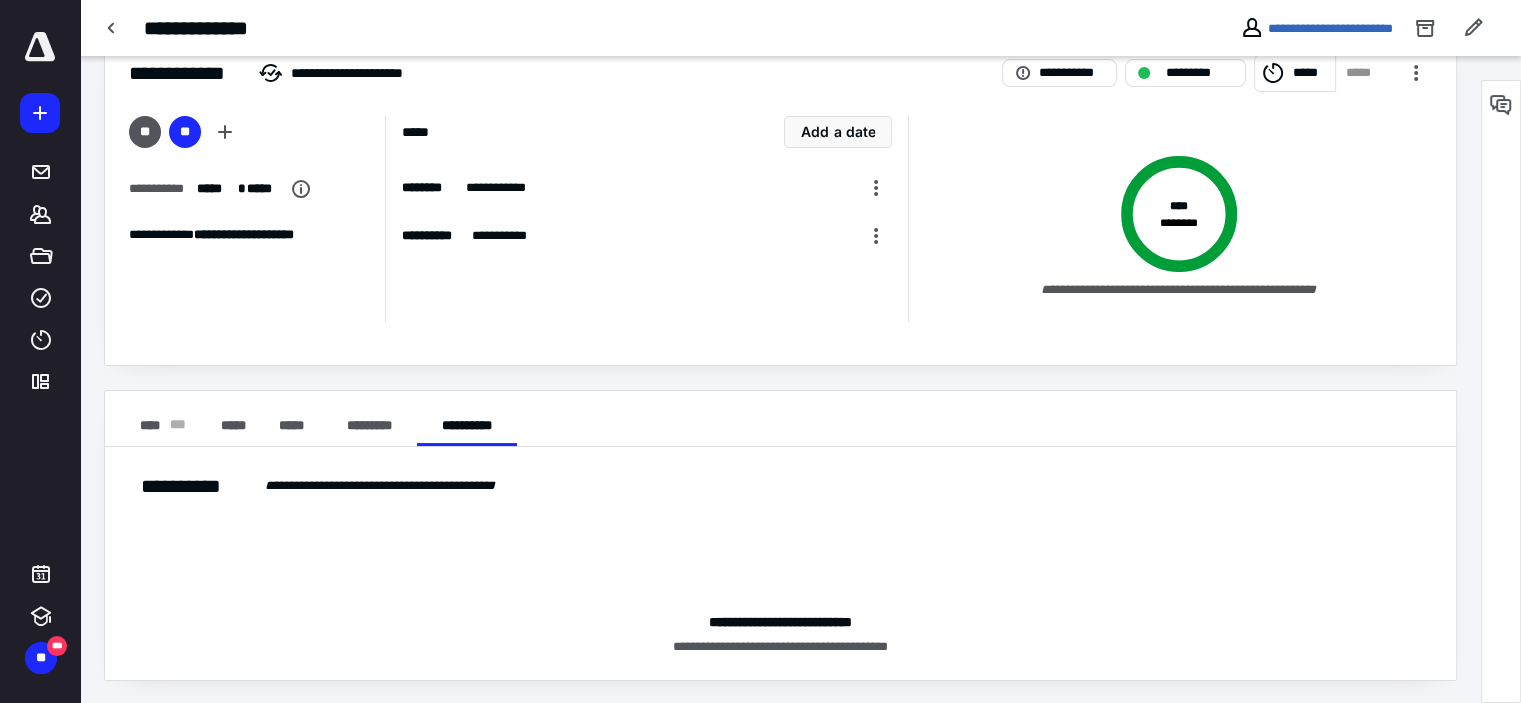 click on "**********" at bounding box center [405, 486] 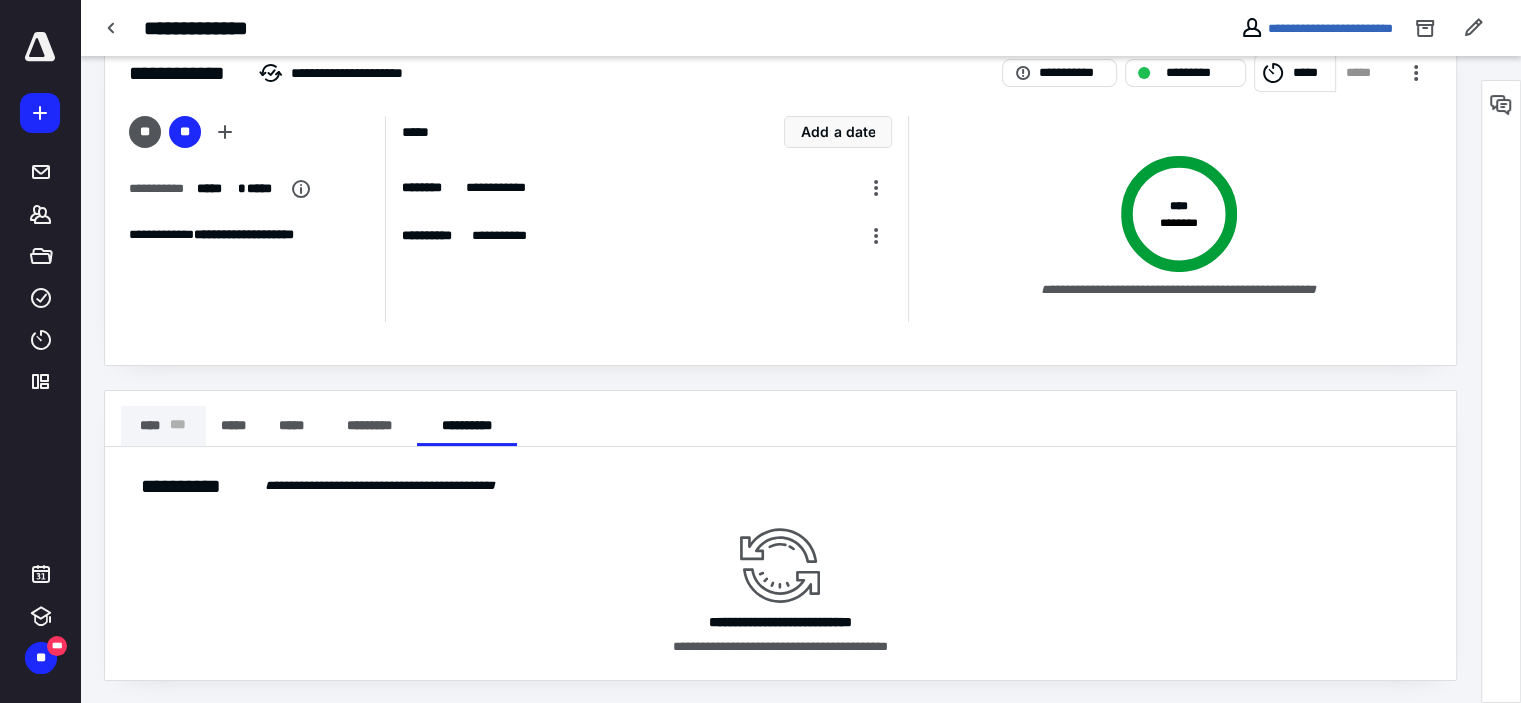 click on "**** * * *" at bounding box center (163, 426) 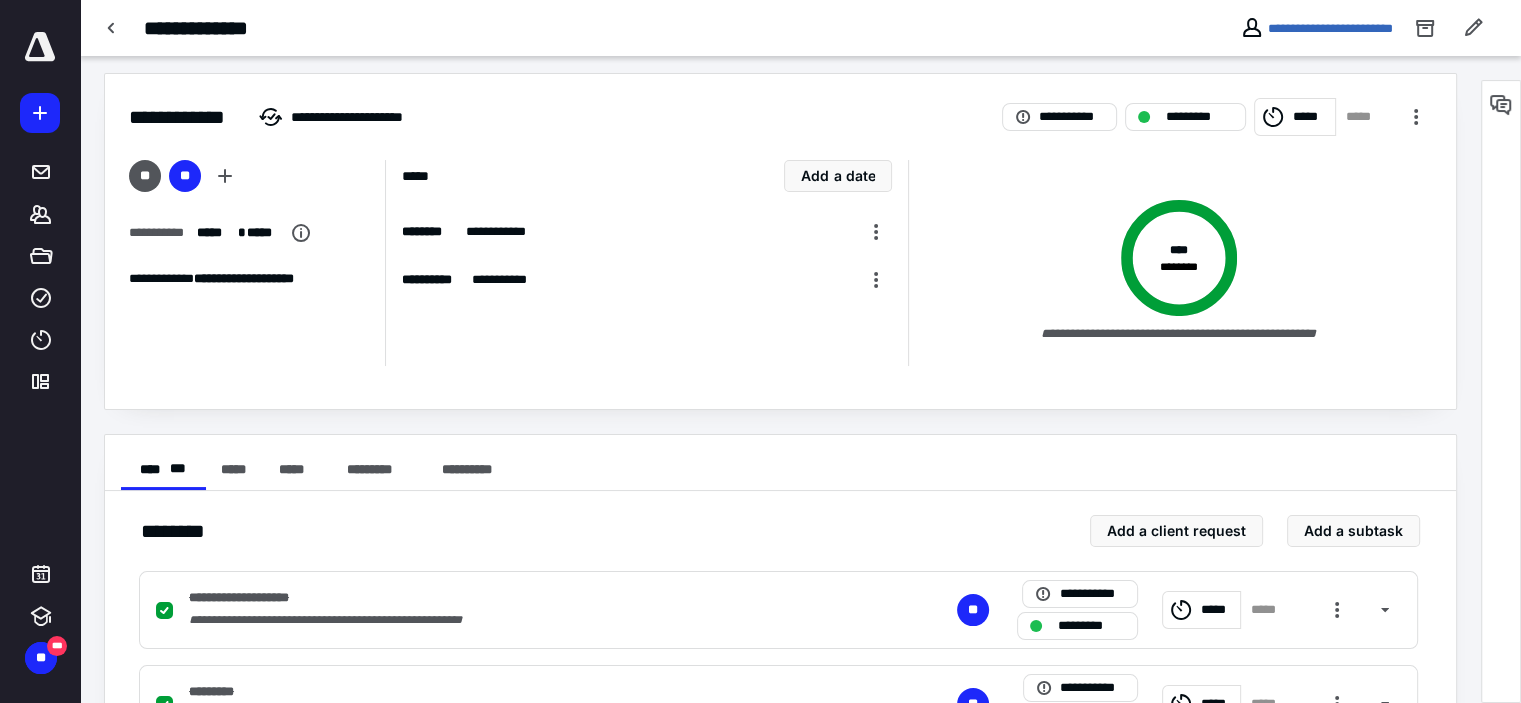scroll, scrollTop: 0, scrollLeft: 0, axis: both 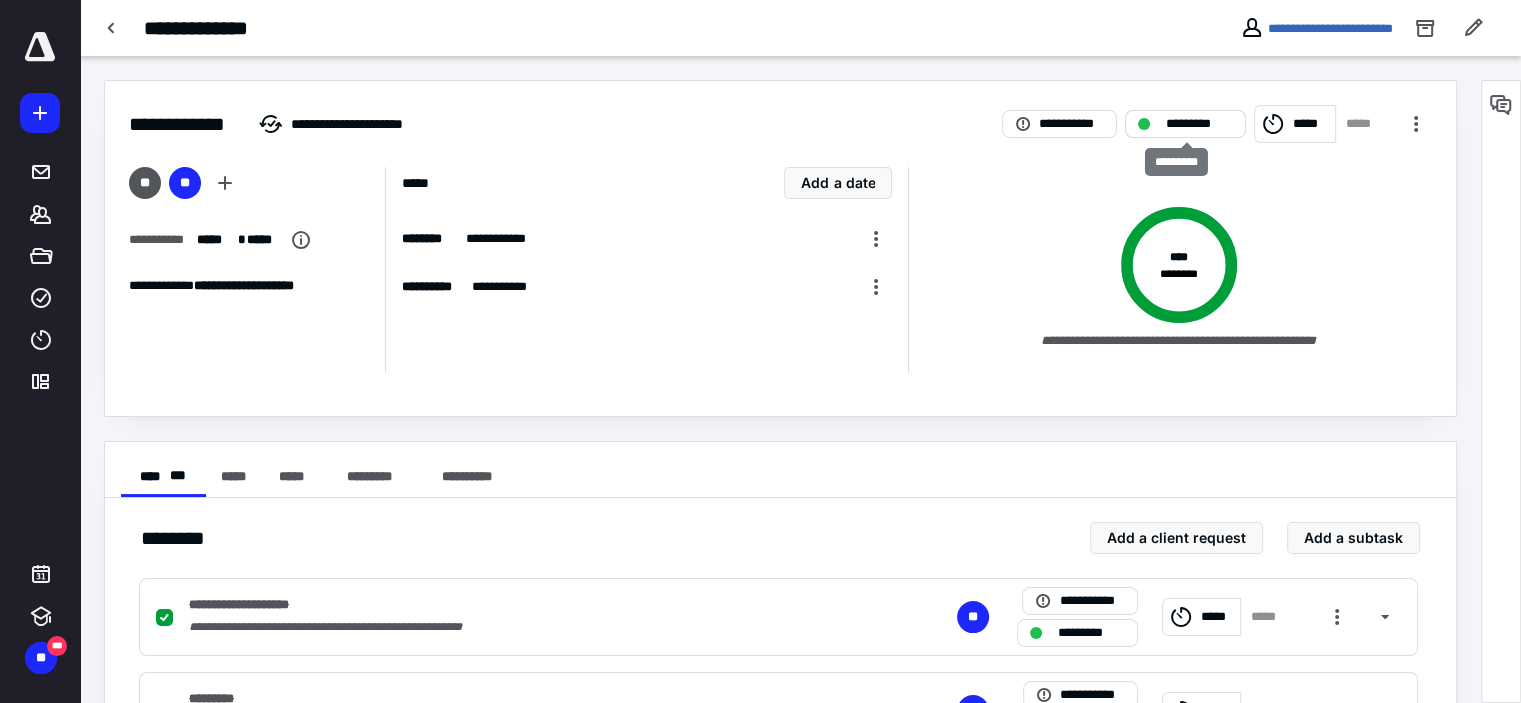 click on "*********" at bounding box center [1199, 124] 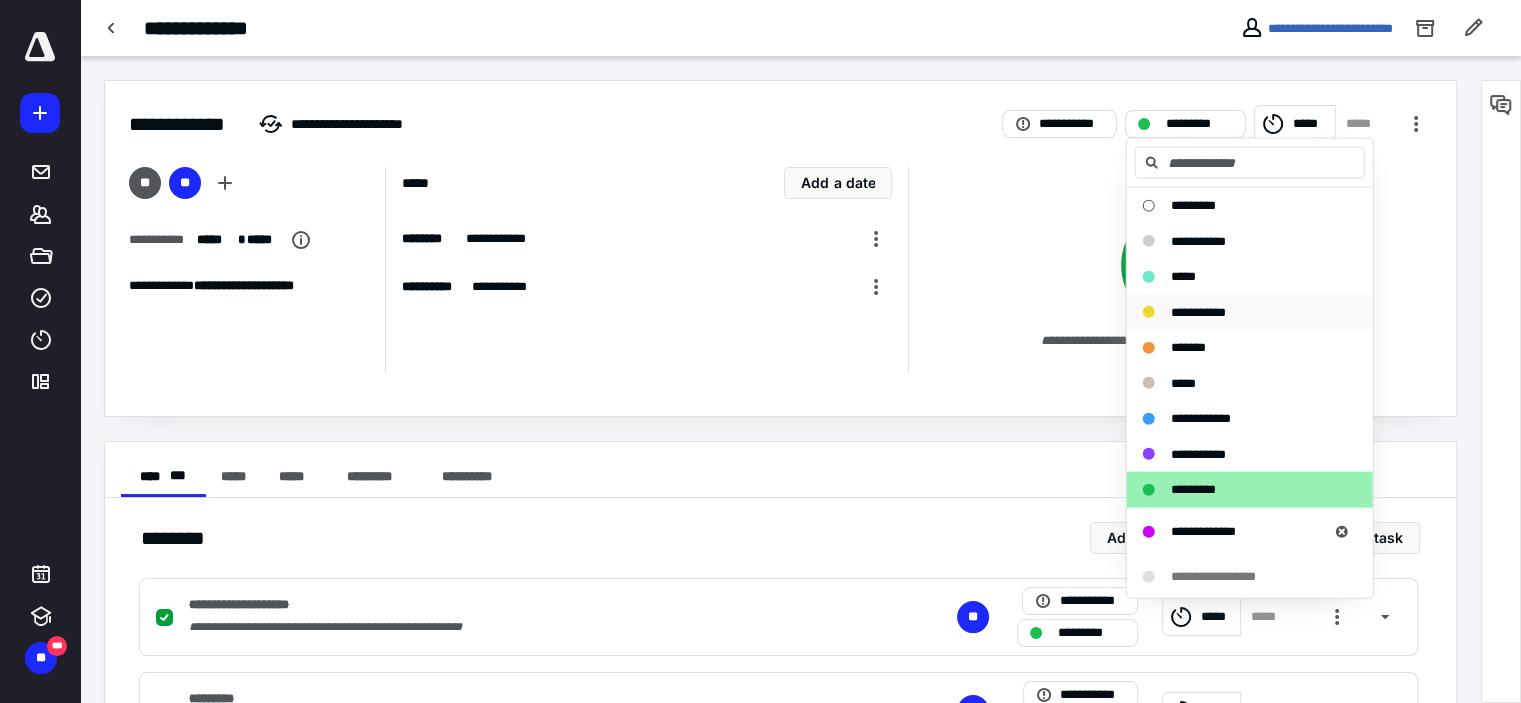 click on "**********" at bounding box center (1198, 311) 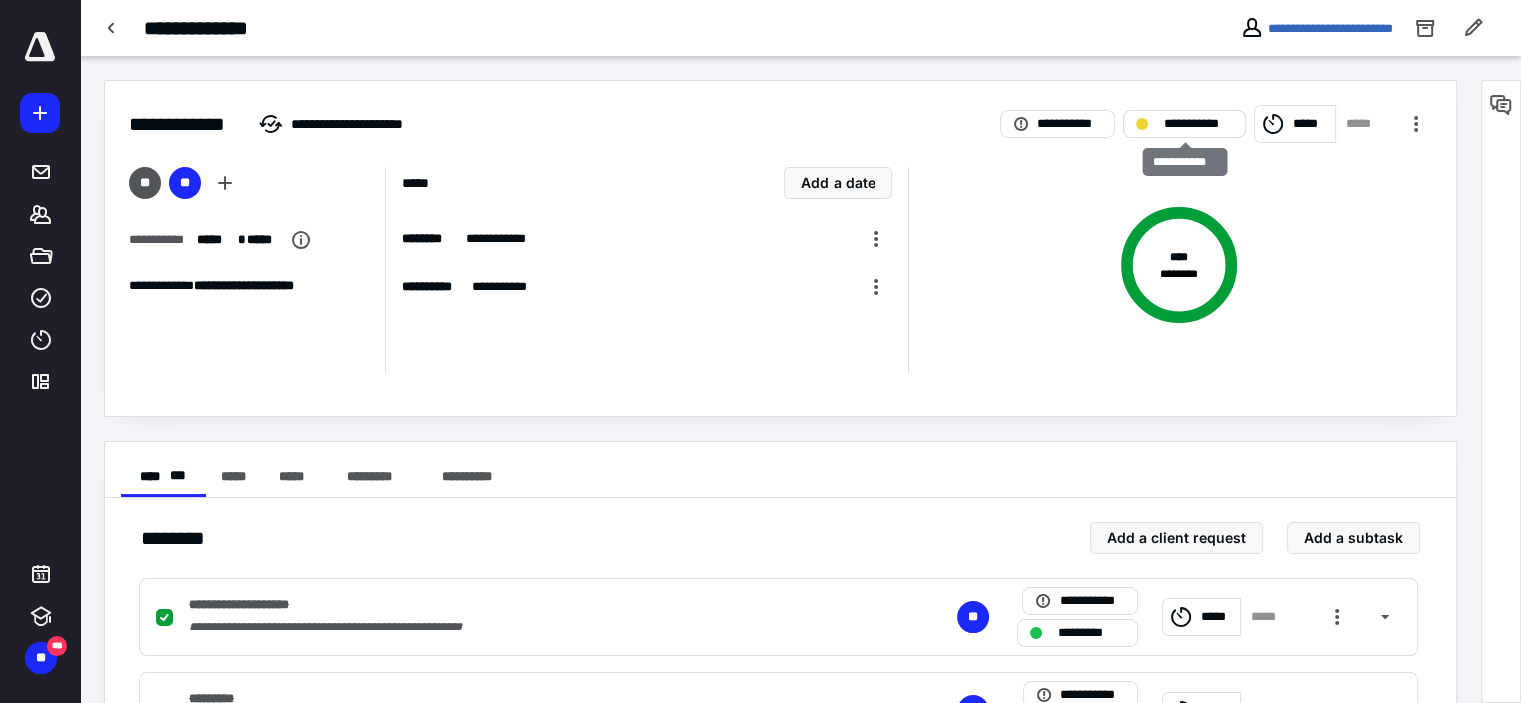 click on "**********" at bounding box center (1198, 124) 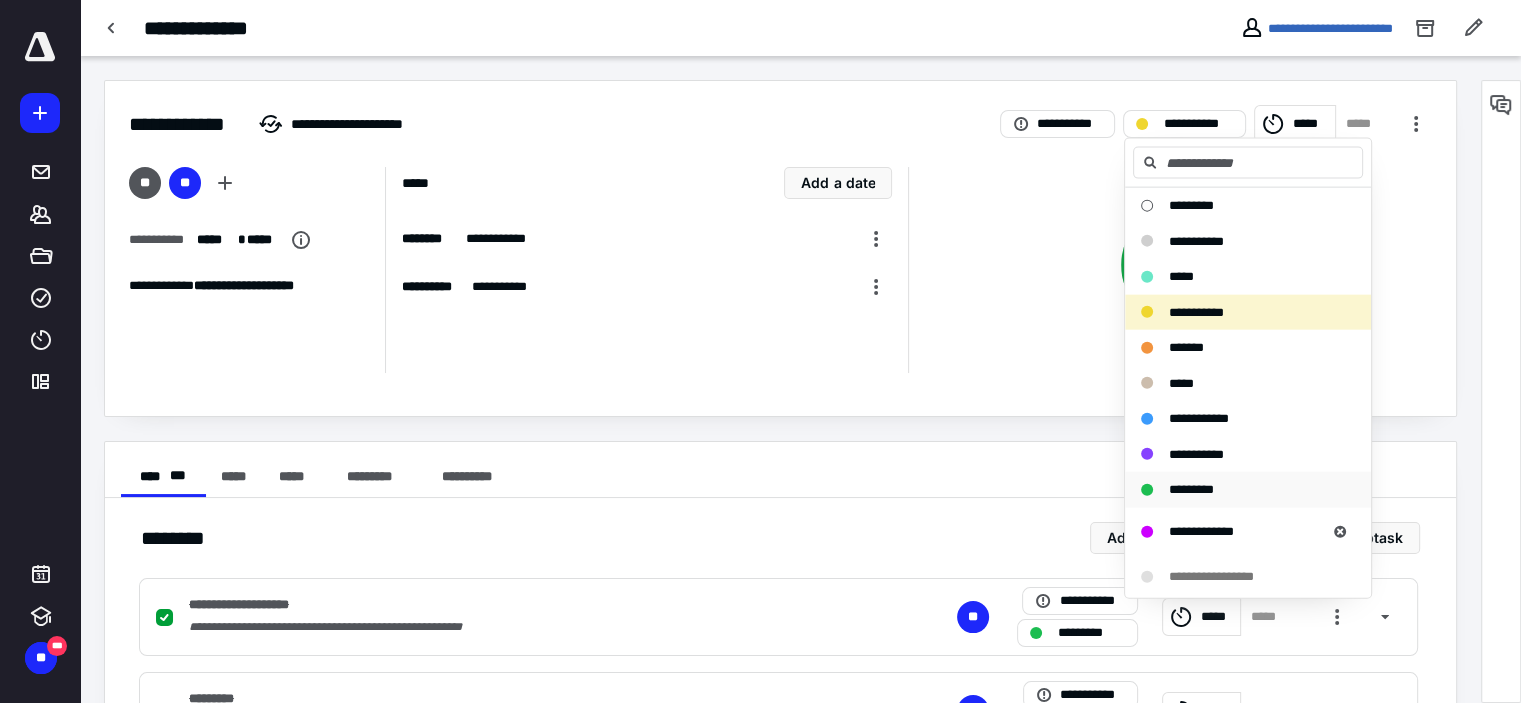 click on "*********" at bounding box center (1191, 489) 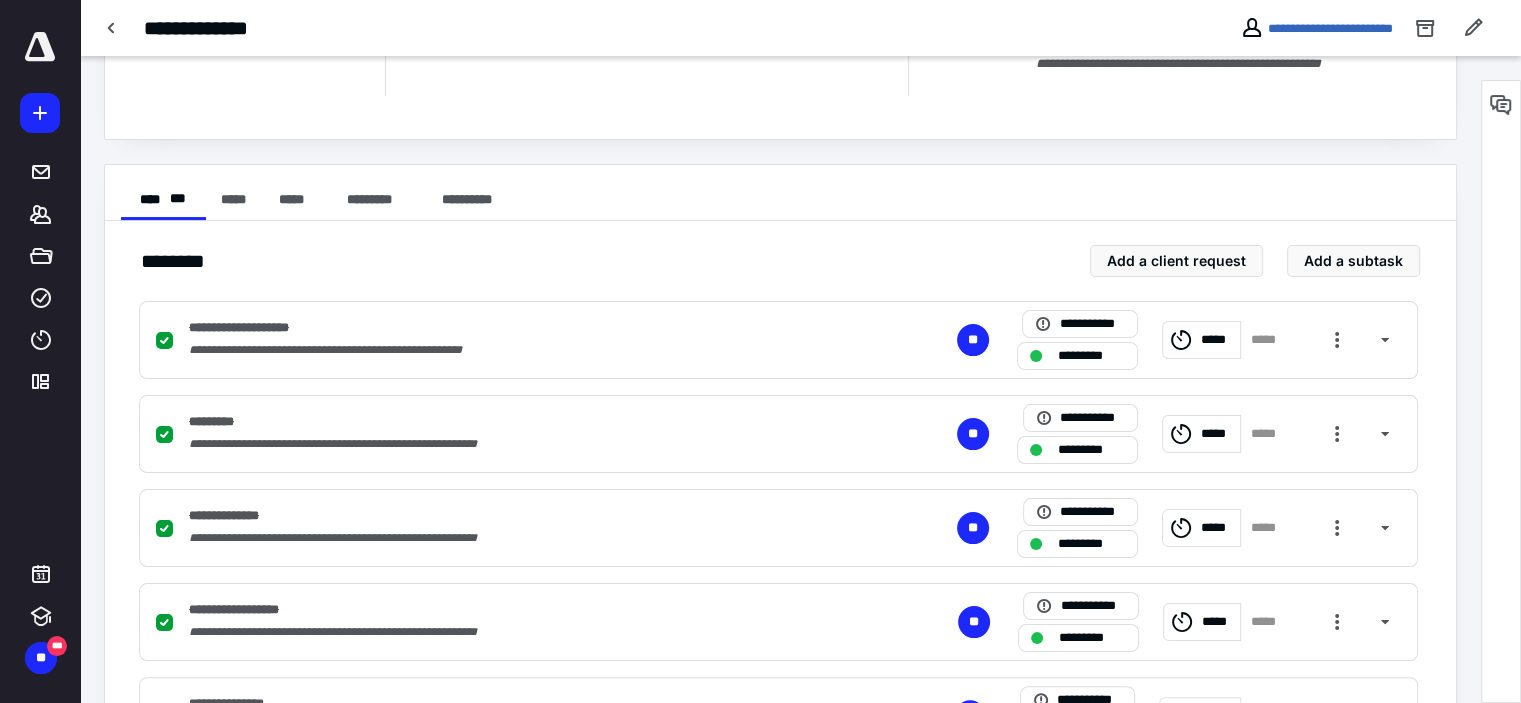 scroll, scrollTop: 0, scrollLeft: 0, axis: both 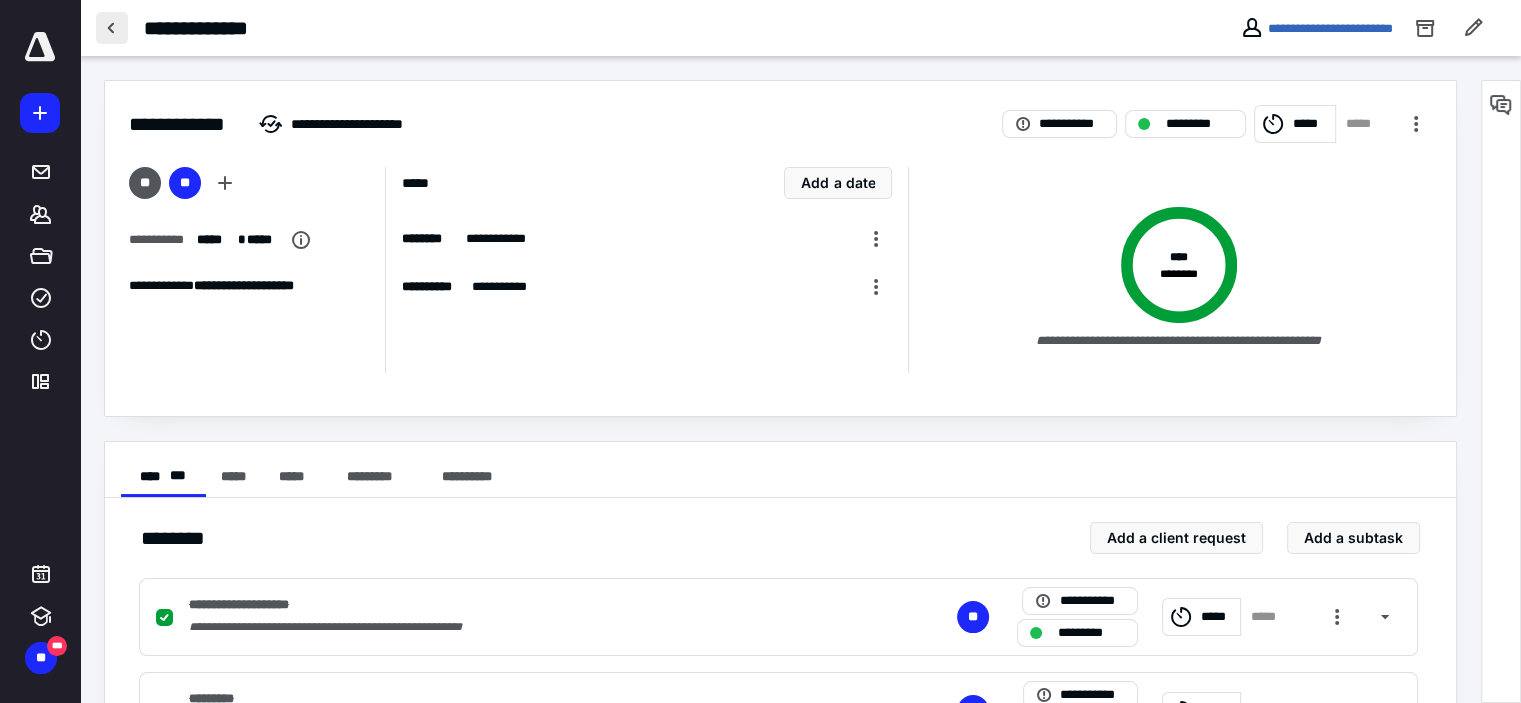 click at bounding box center [112, 28] 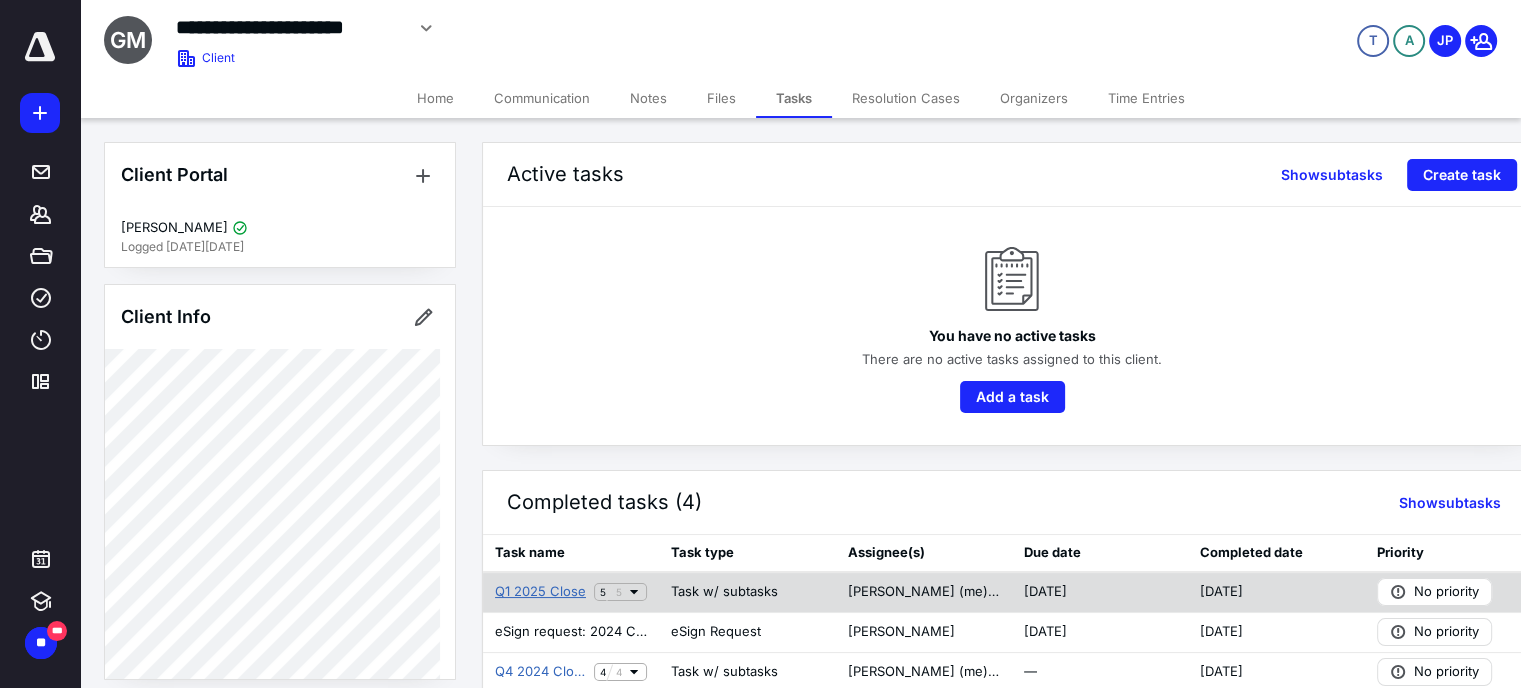 click on "Q1 2025 Close" at bounding box center (540, 592) 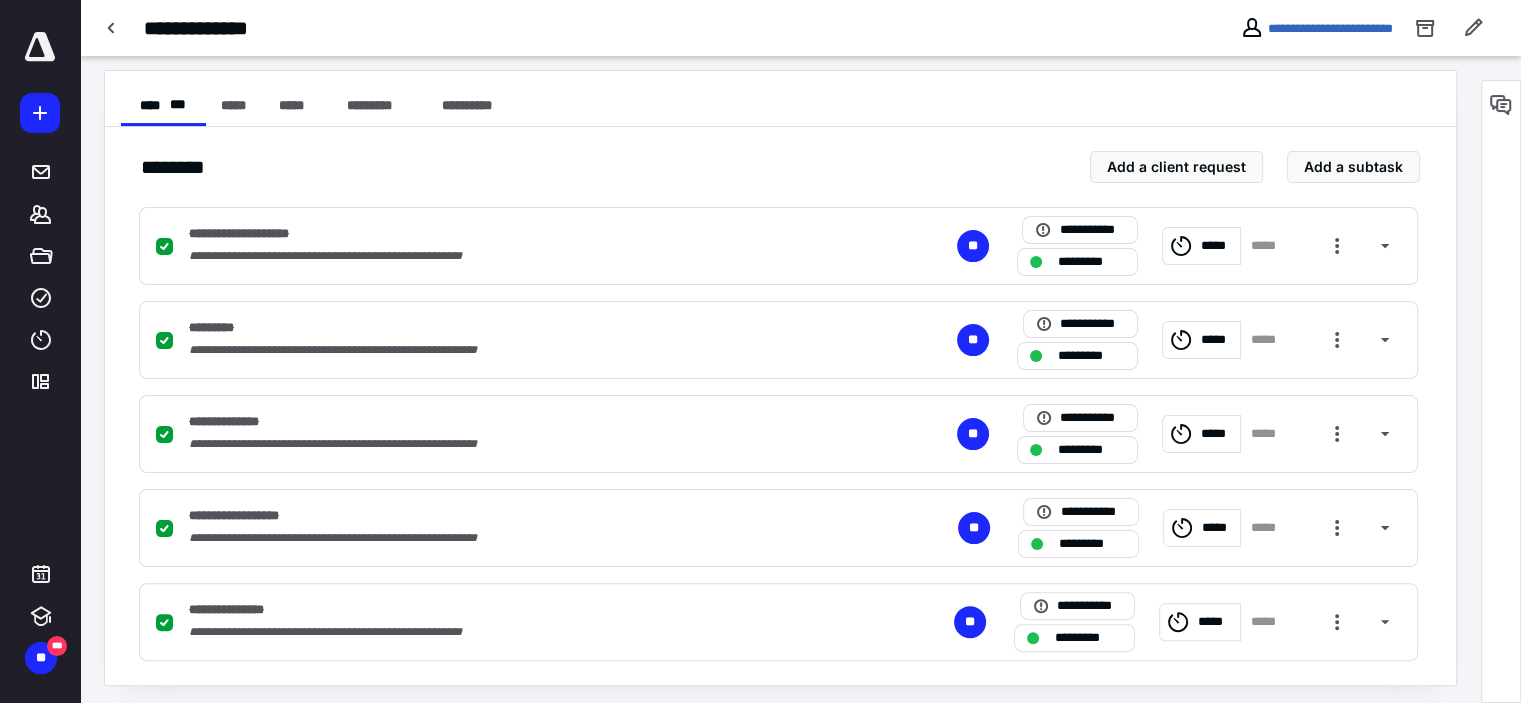 scroll, scrollTop: 377, scrollLeft: 0, axis: vertical 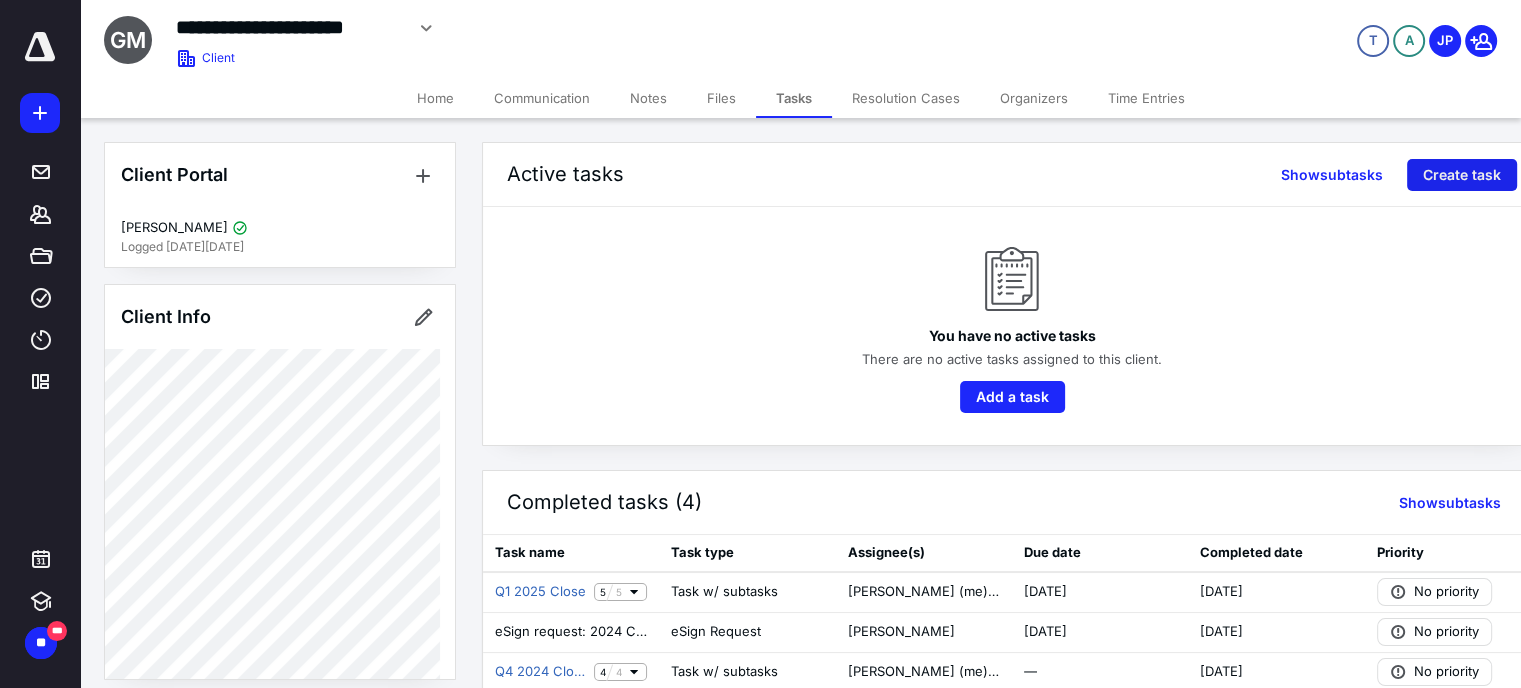 click on "Create task" at bounding box center (1462, 175) 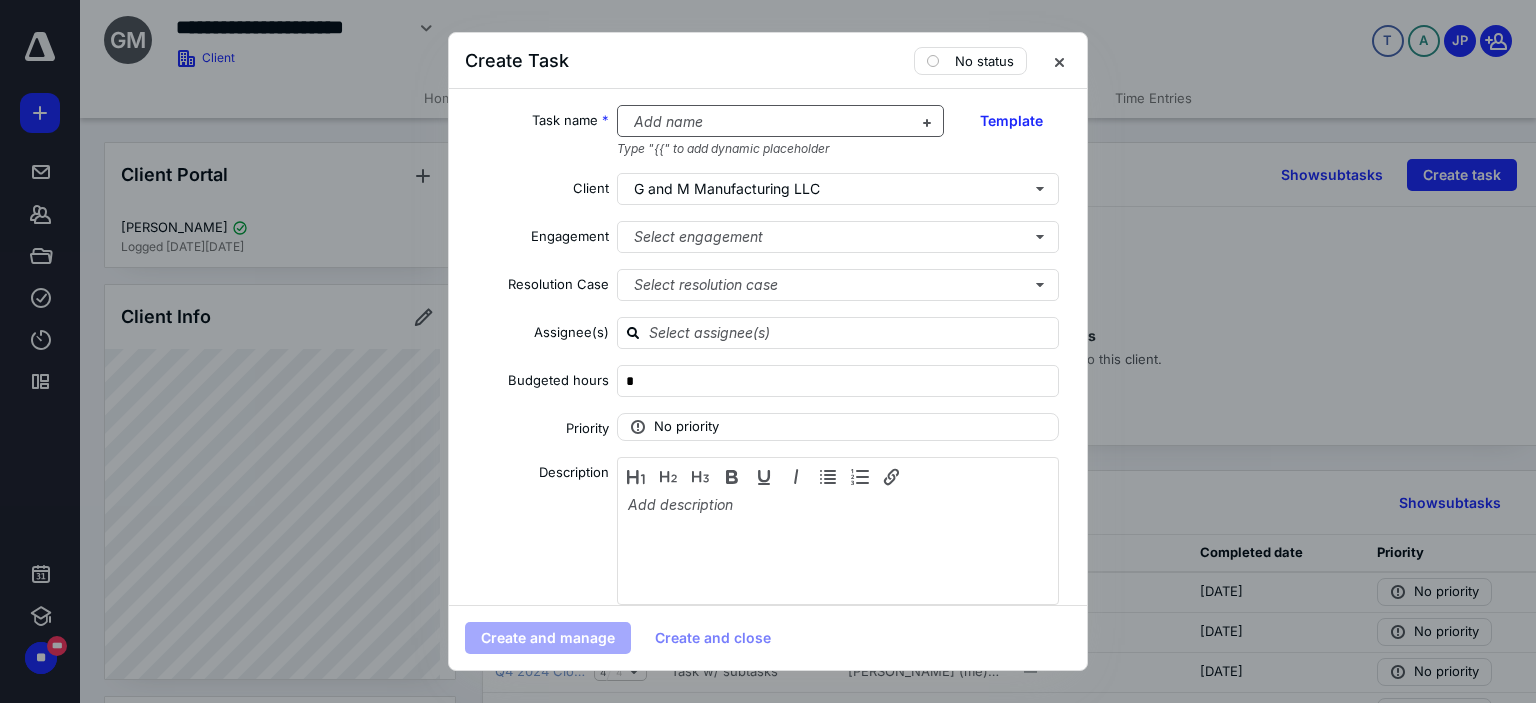 click at bounding box center (769, 122) 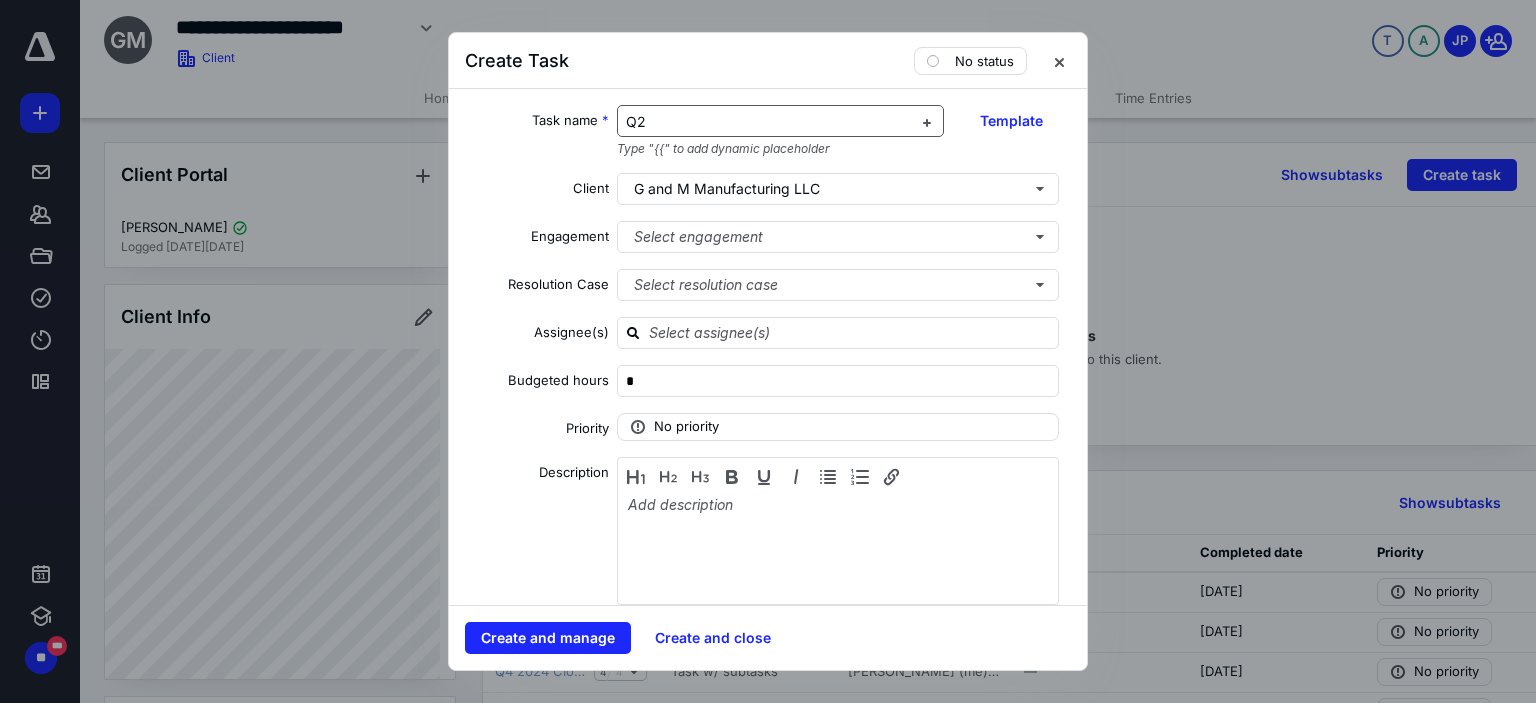 type 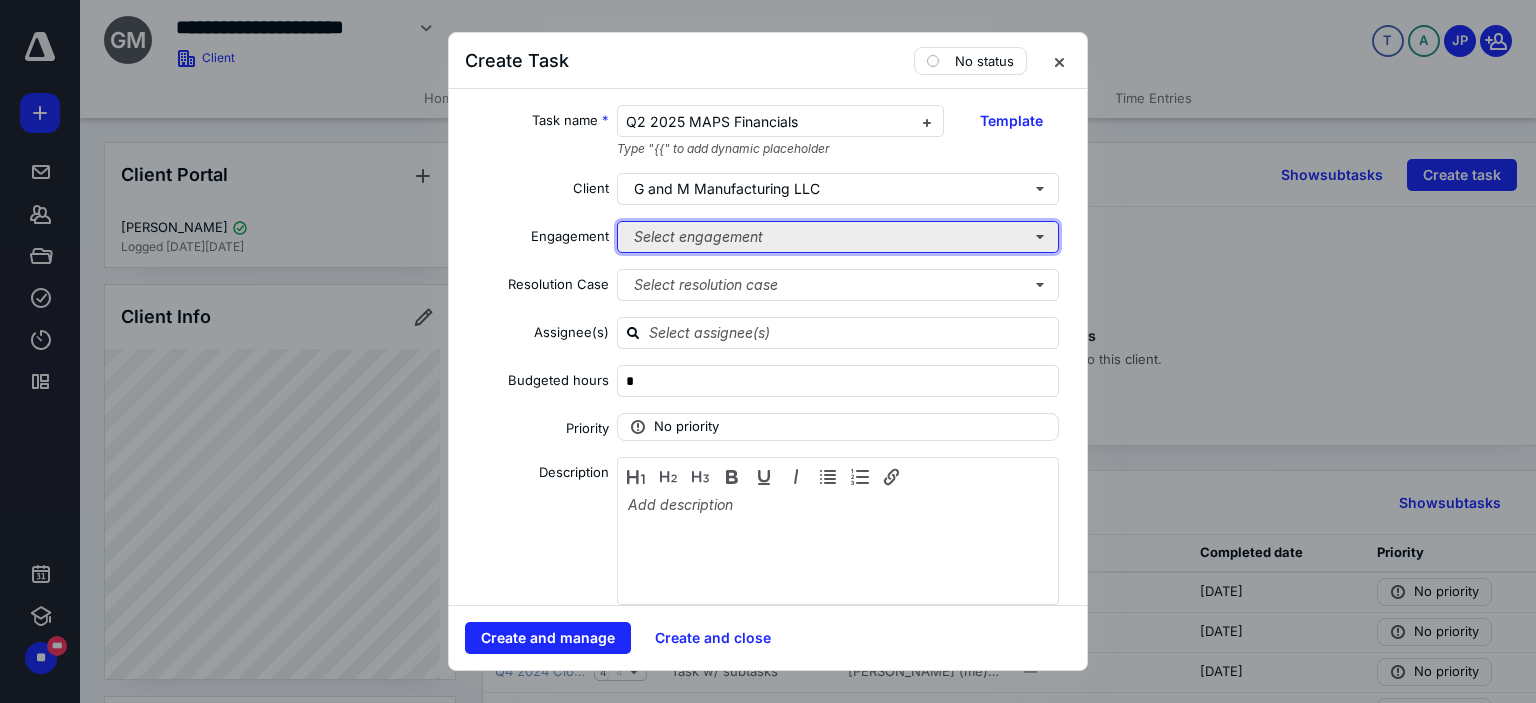 click on "Select engagement" at bounding box center (838, 237) 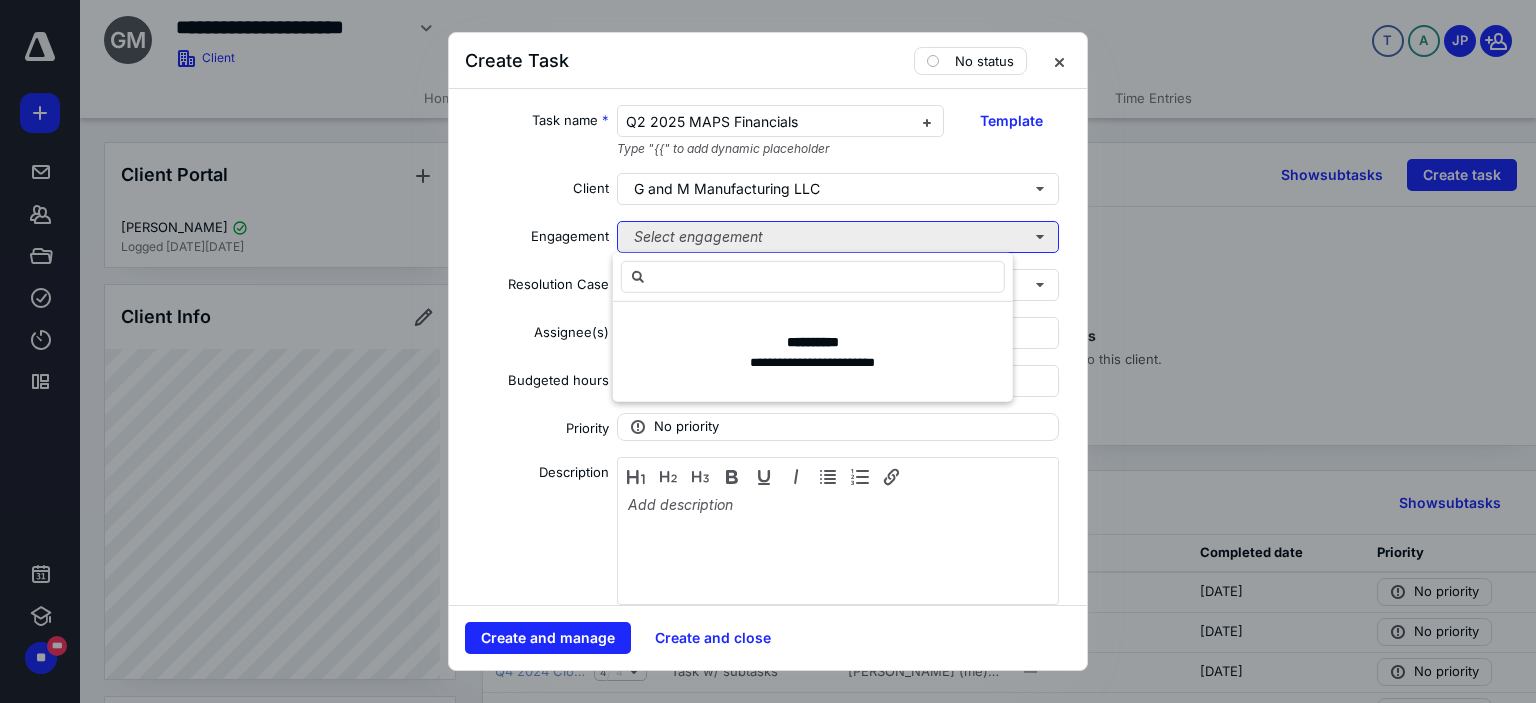 click on "Select engagement" at bounding box center [838, 237] 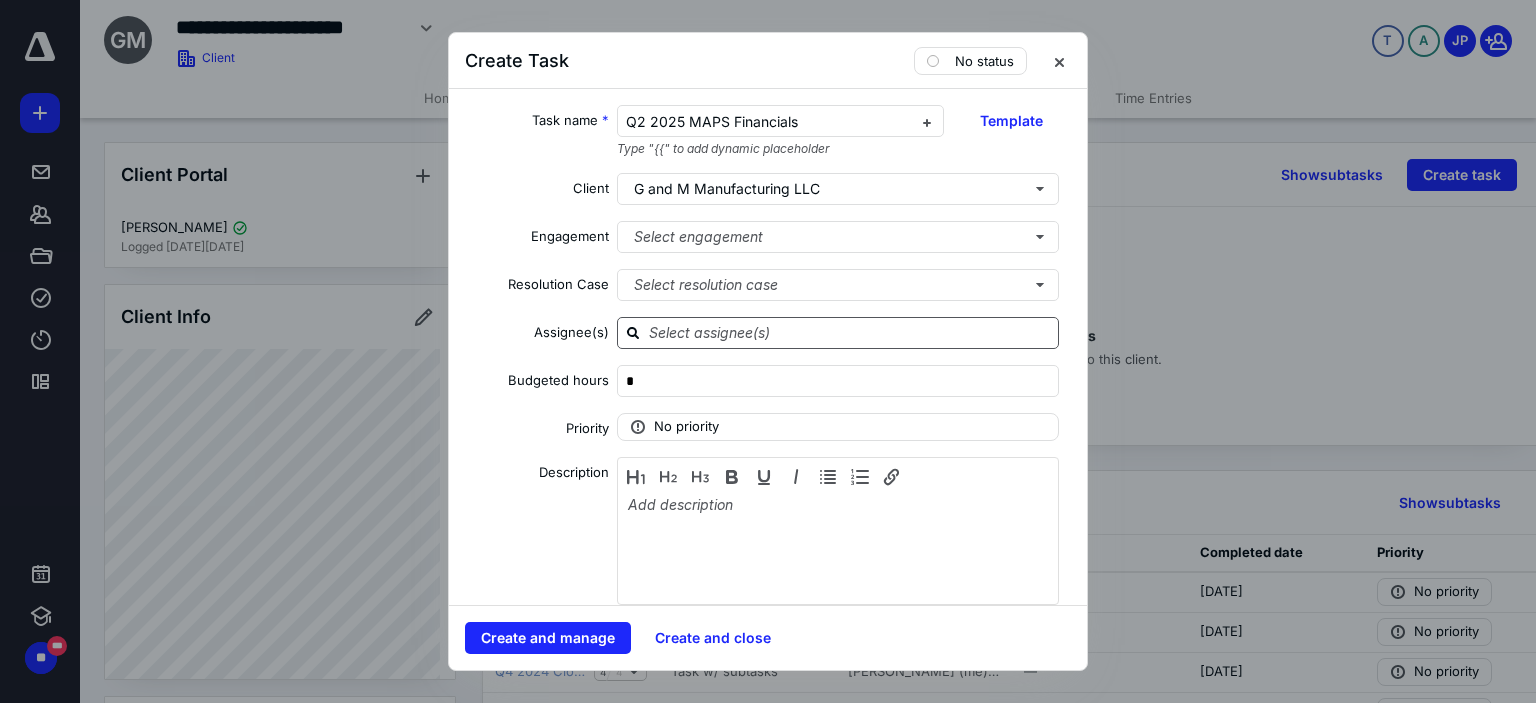click at bounding box center (850, 332) 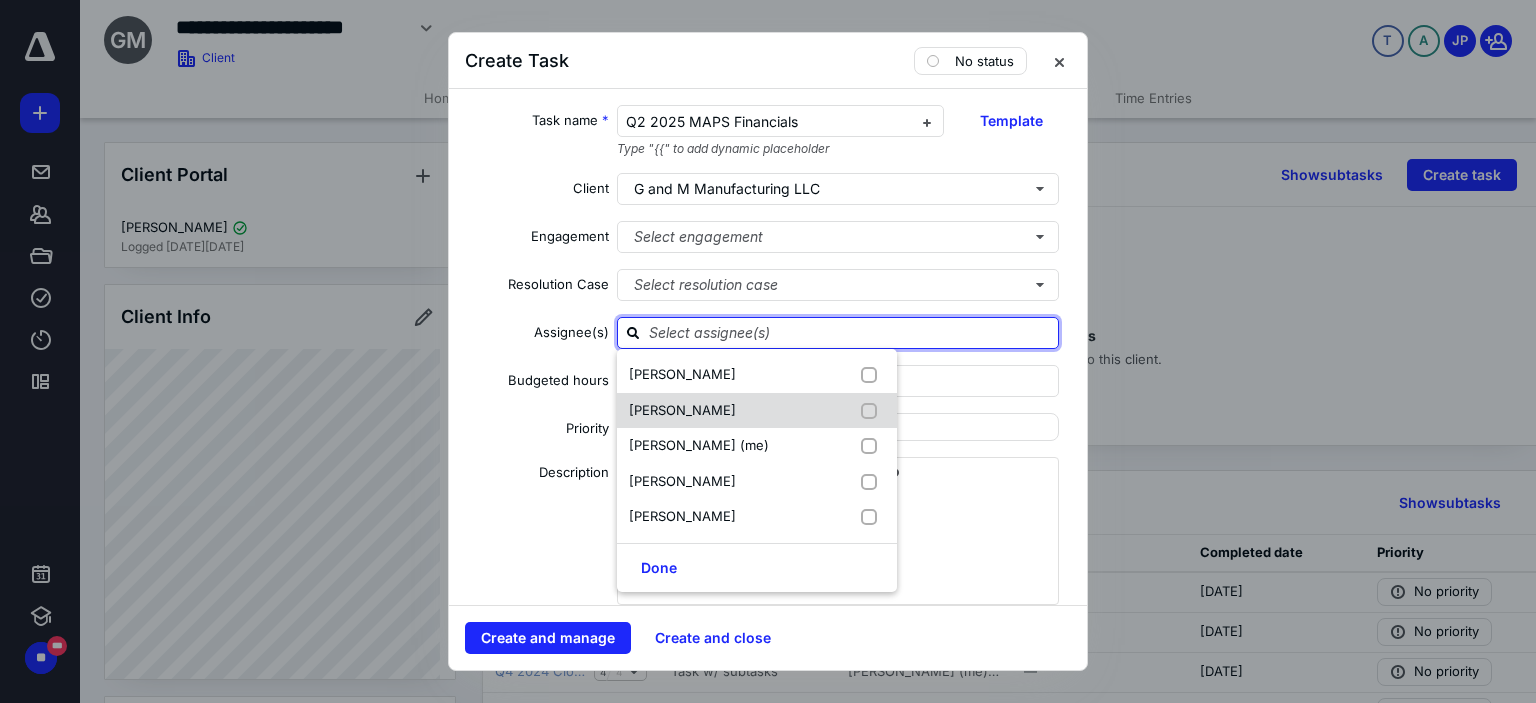 click at bounding box center (873, 411) 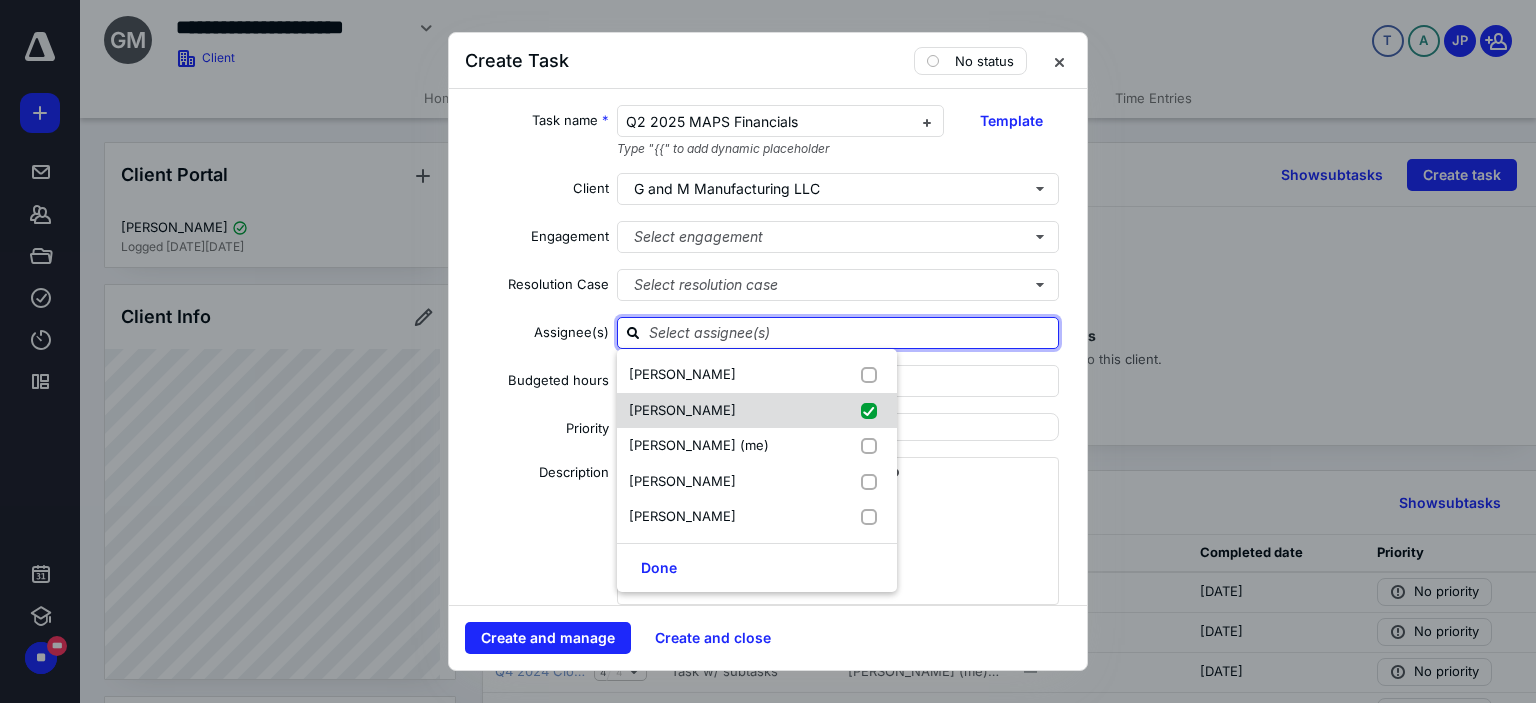 checkbox on "true" 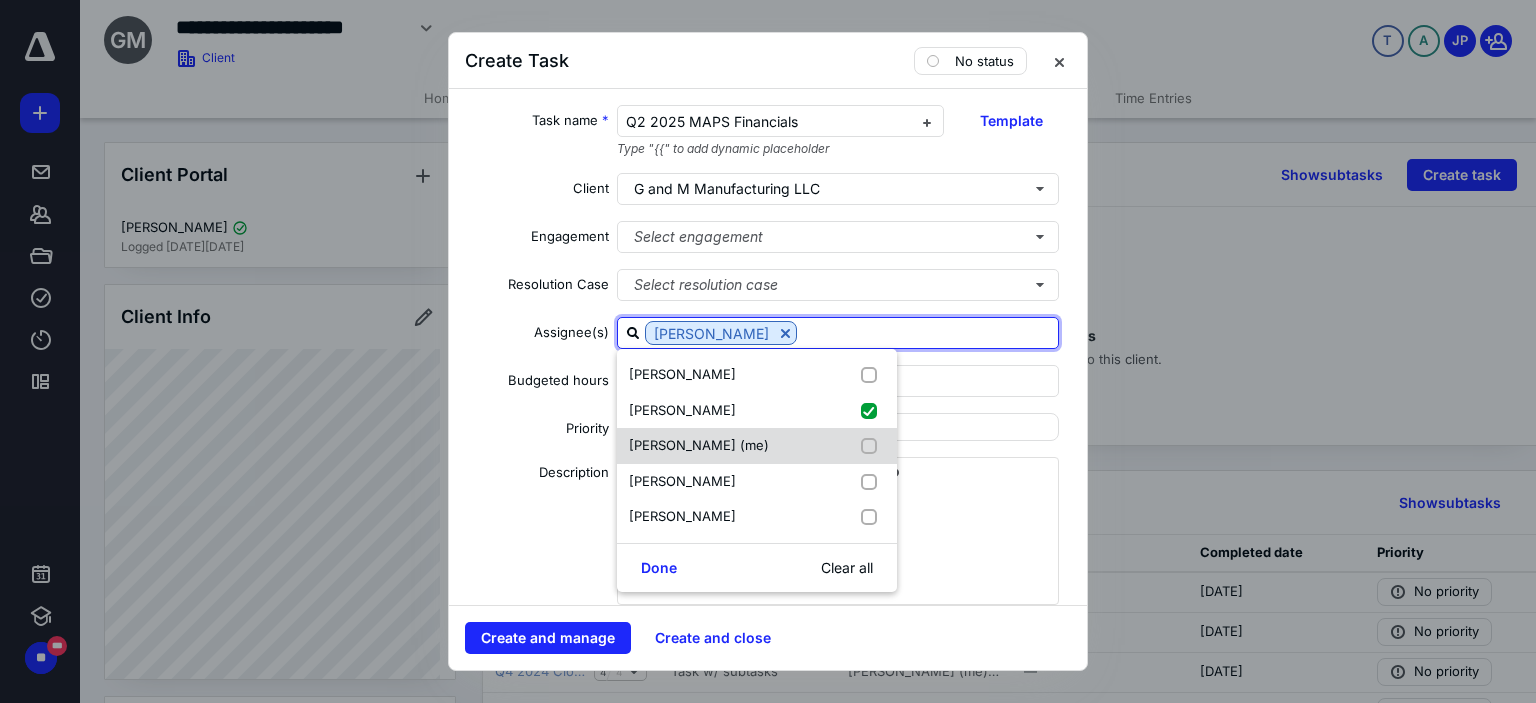 click at bounding box center [873, 446] 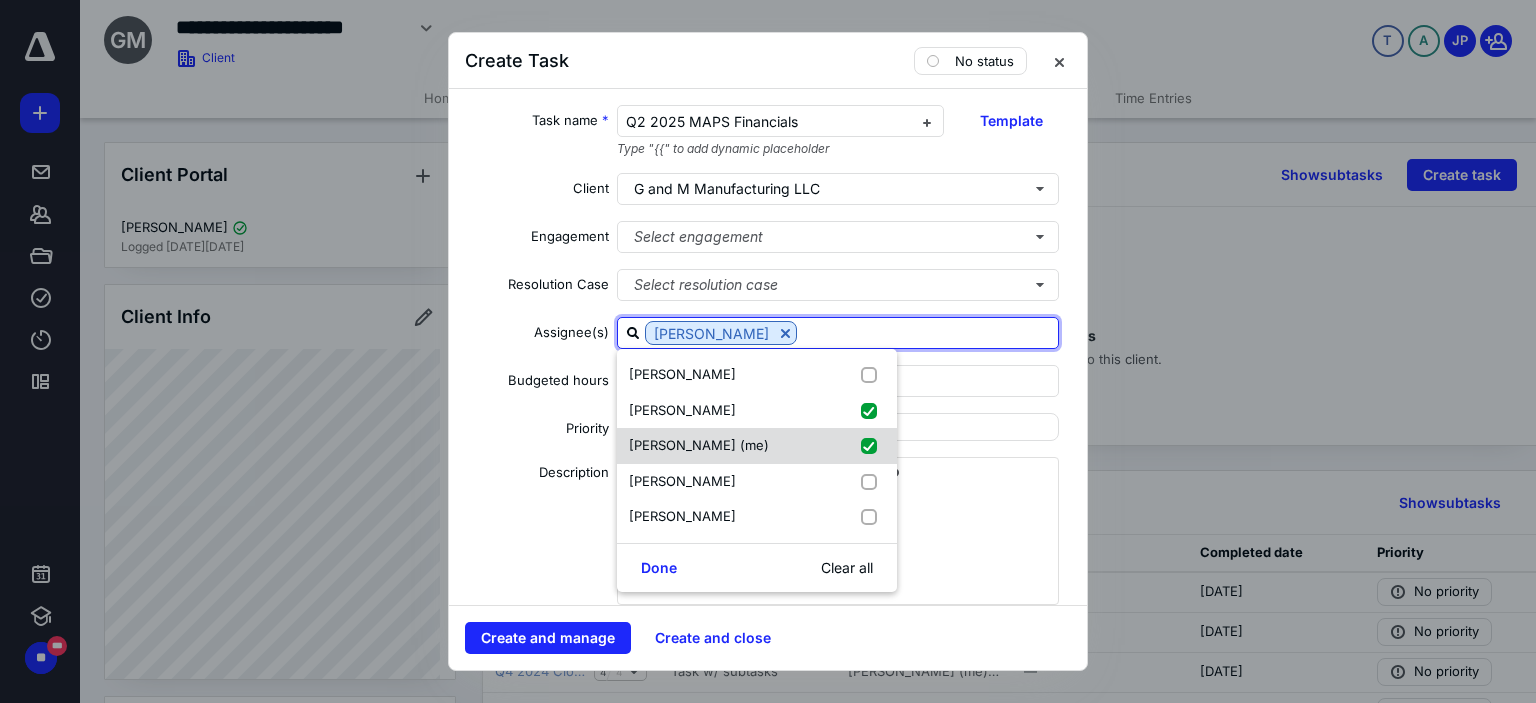 checkbox on "true" 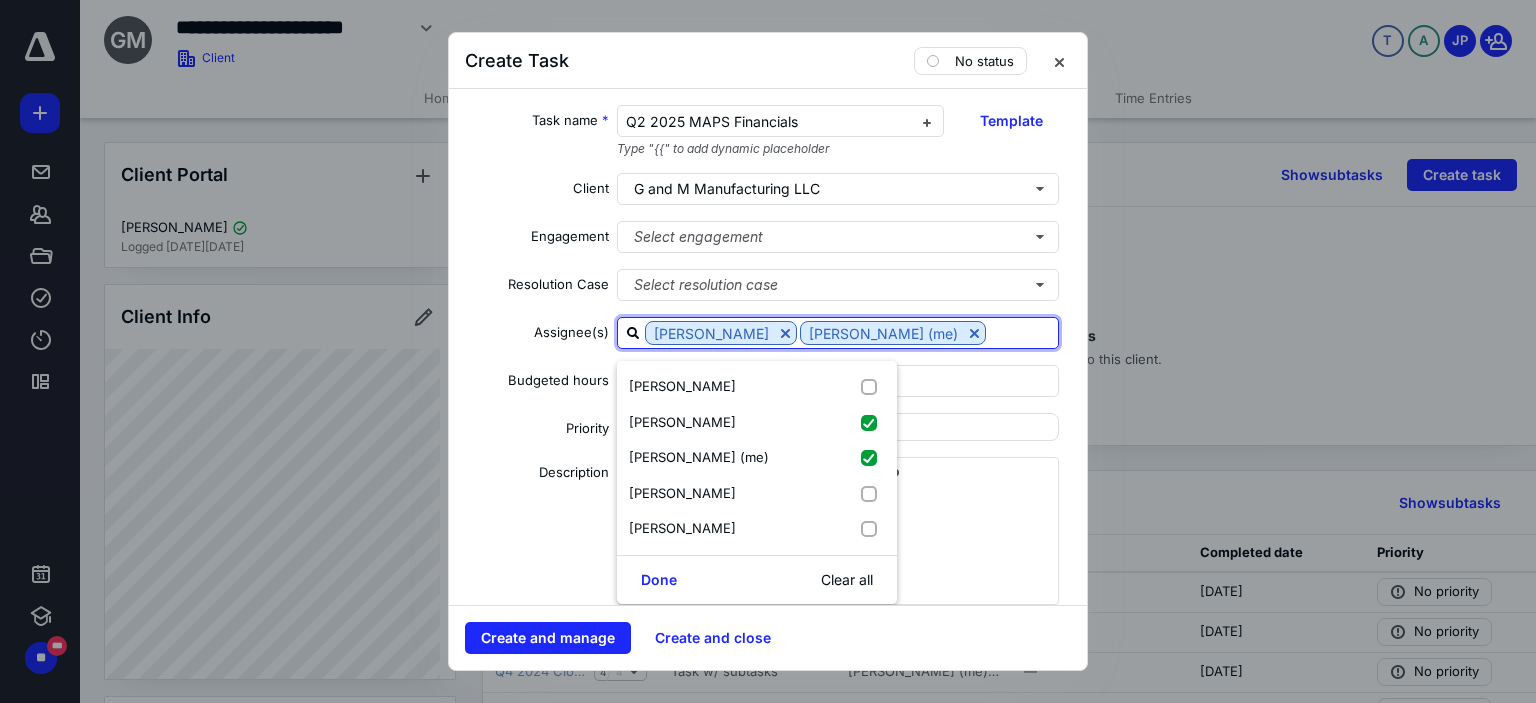 click on "Task name   * Q2 2025 MAPS Financials Type "{{" to add dynamic placeholder Template Client G and M Manufacturing LLC Engagement Select engagement Resolution Case Select resolution case Assignee(s) [PERSON_NAME] [PERSON_NAME] (me) [PERSON_NAME] [PERSON_NAME] [PERSON_NAME] (me) [PERSON_NAME] [PERSON_NAME] Done Clear all Budgeted hours * Priority No priority Description Date Start date Select a date Due date Select a date Add a date Recurring Tax preparation fields Reminder Add reminder File Add file Automation Add a client request Add a subtask" at bounding box center [768, 347] 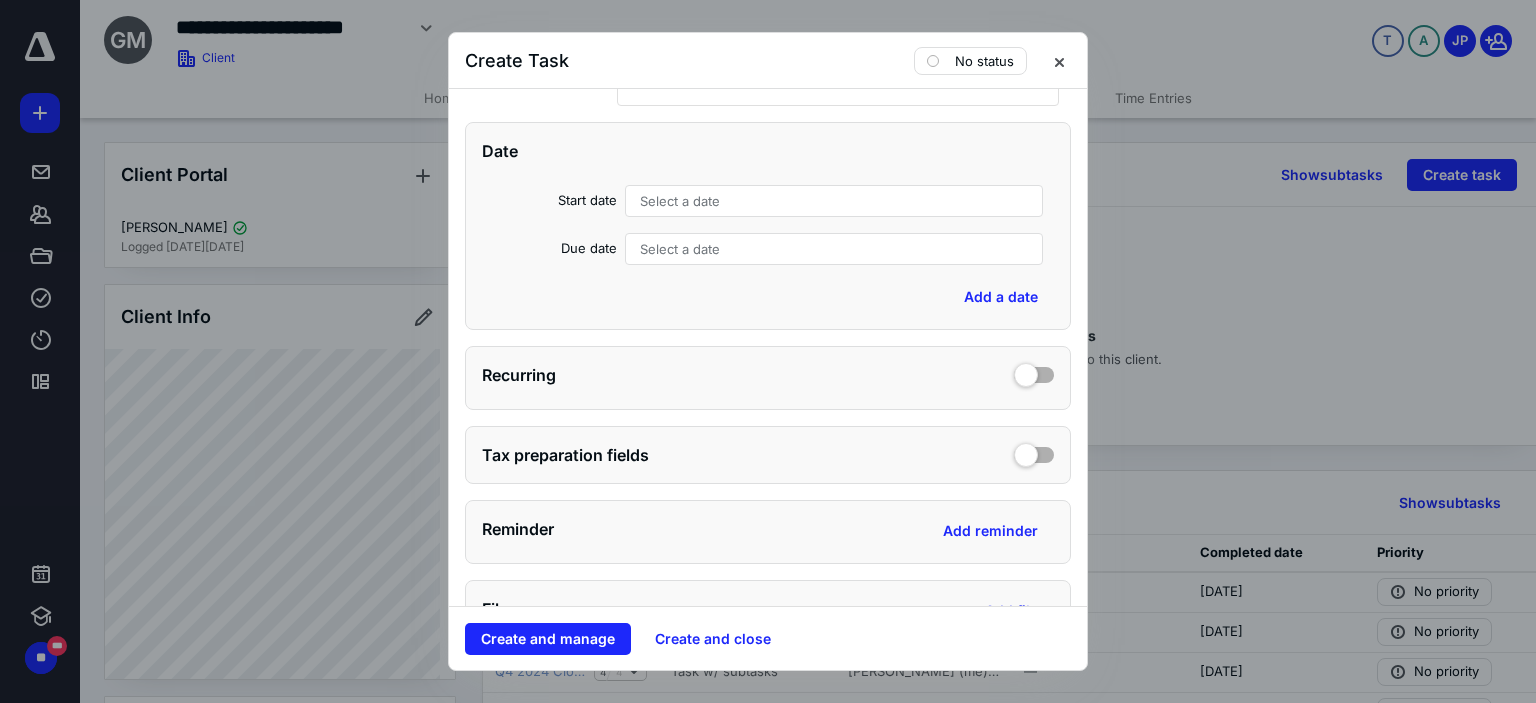scroll, scrollTop: 500, scrollLeft: 0, axis: vertical 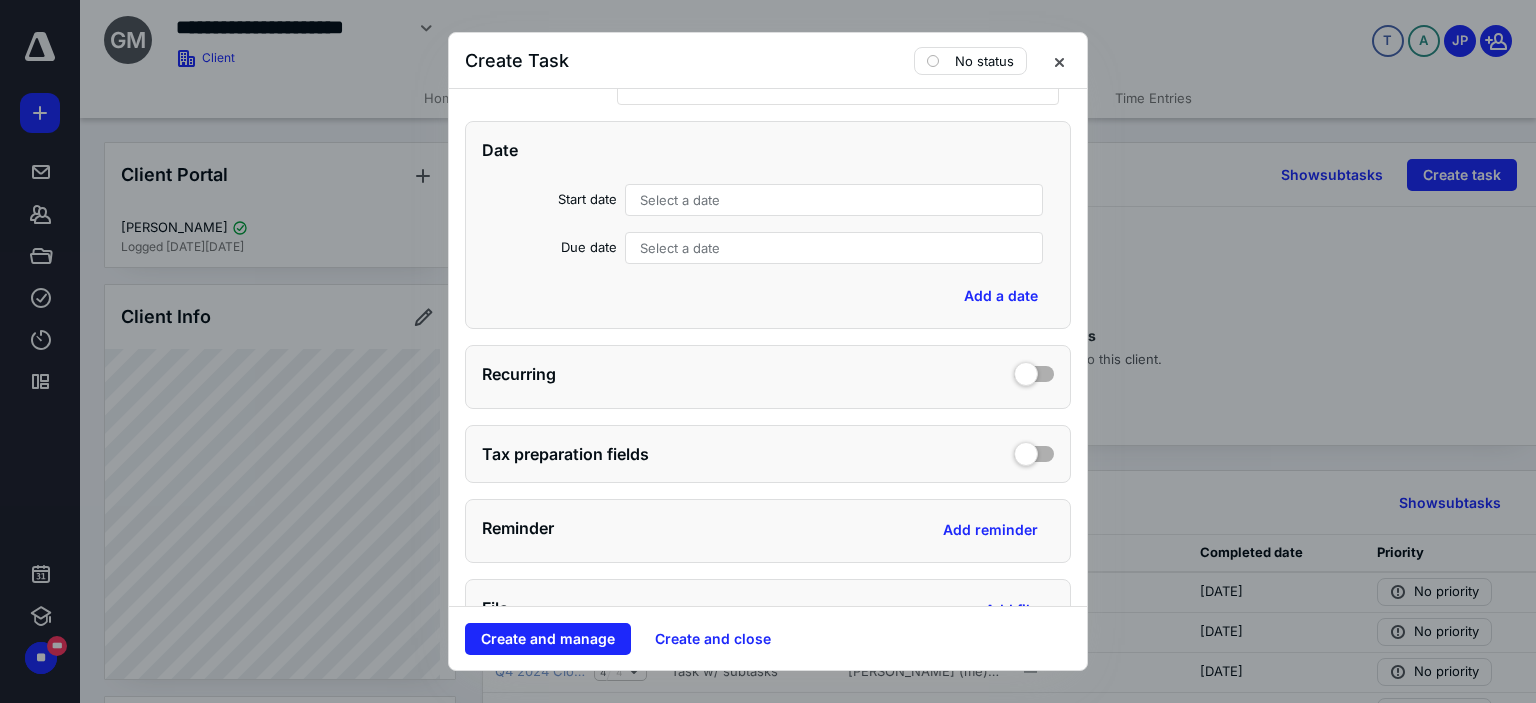 click on "Select a date" at bounding box center (834, 200) 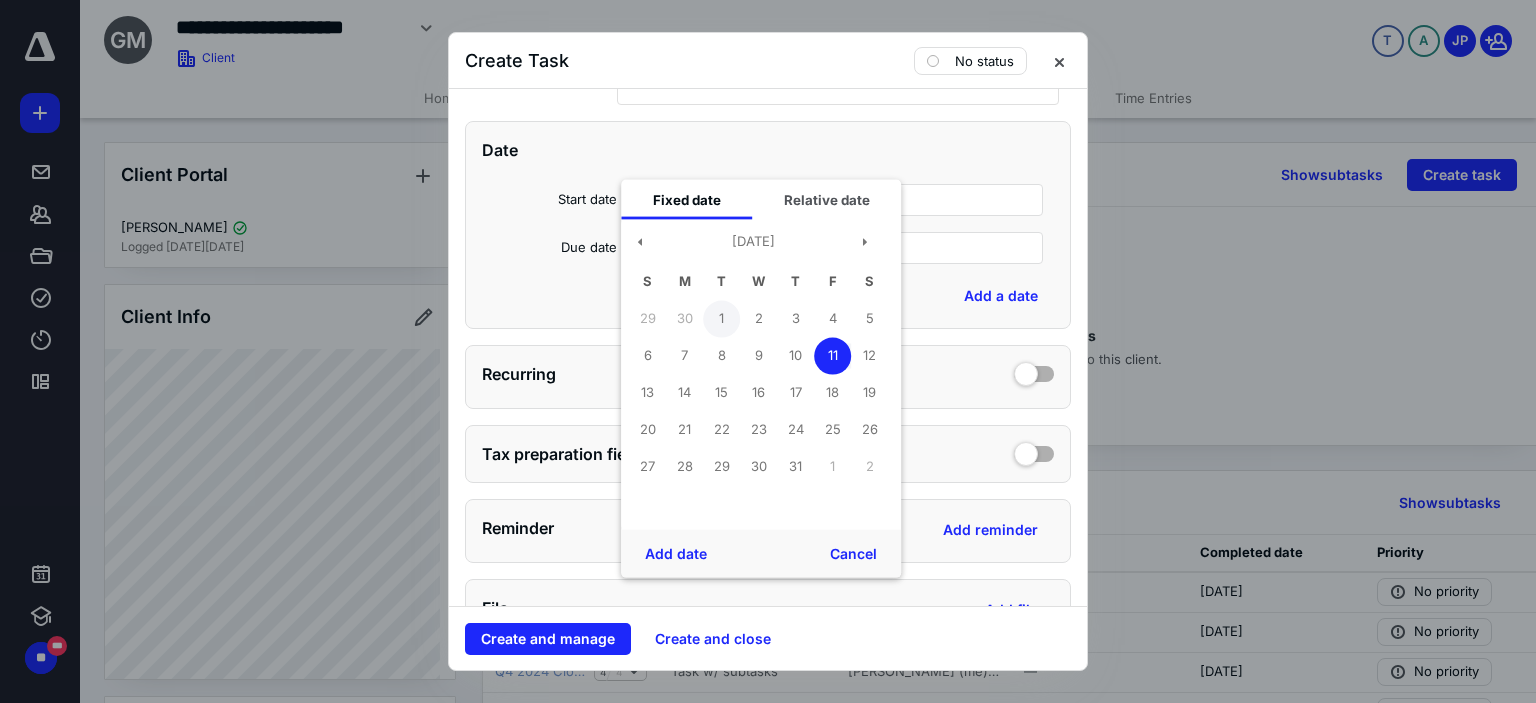 click on "1" at bounding box center [721, 318] 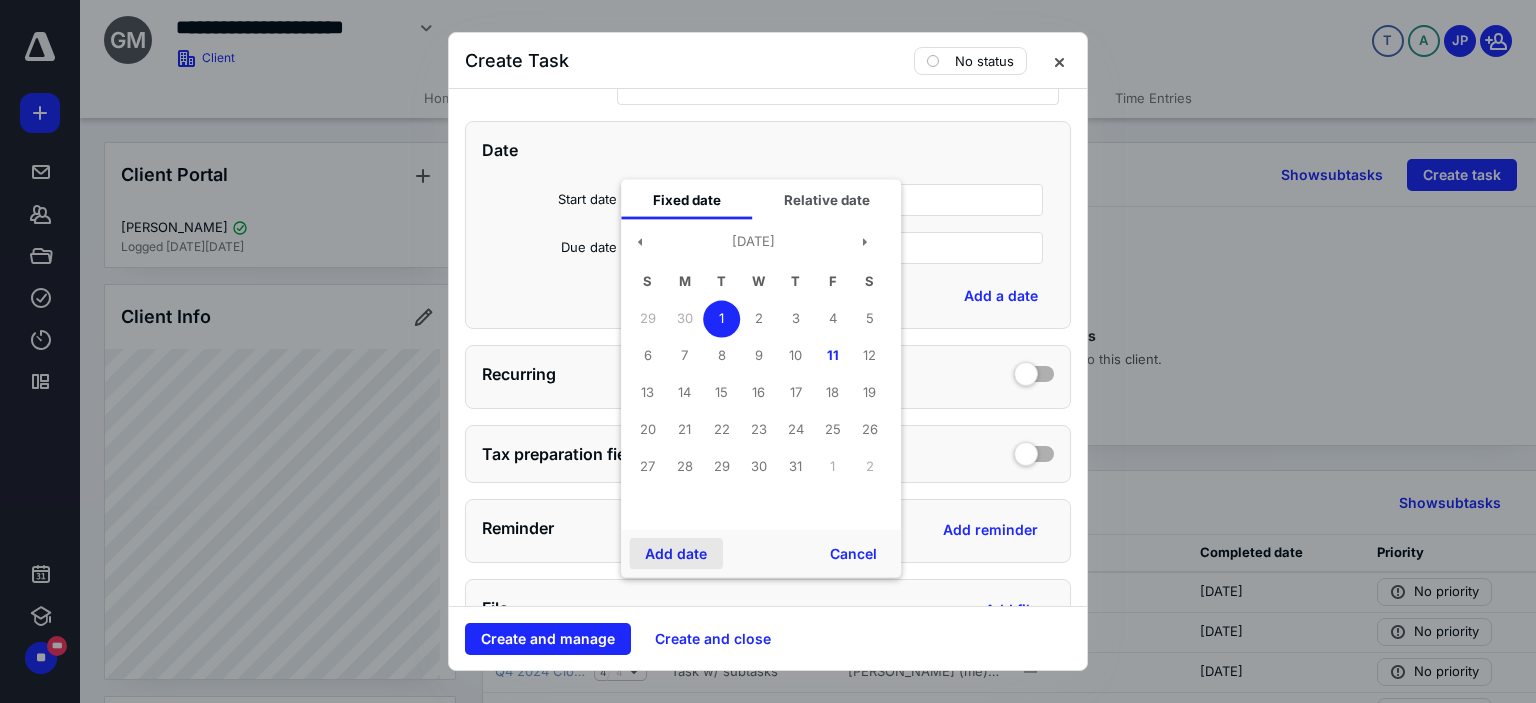 click on "Add date" at bounding box center (676, 554) 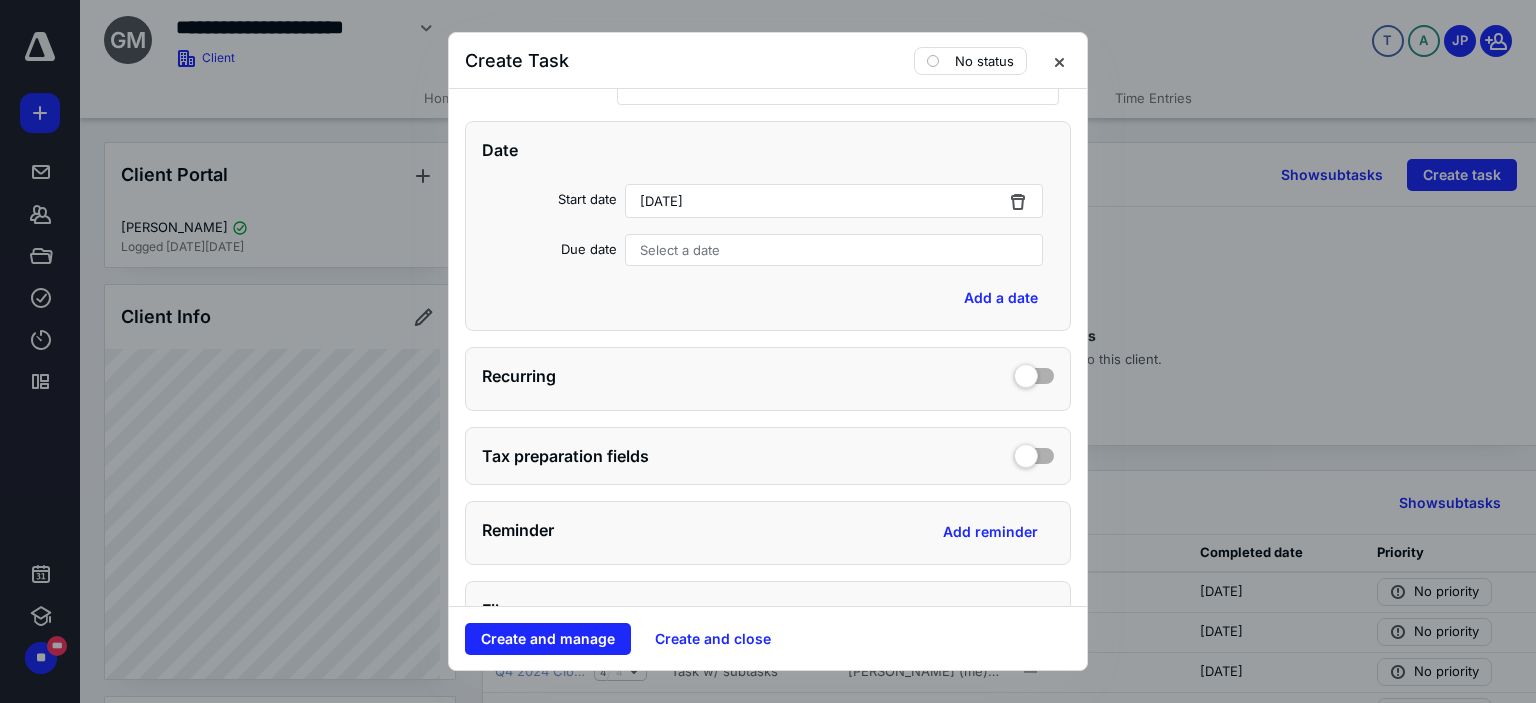 click on "Select a date" at bounding box center (680, 250) 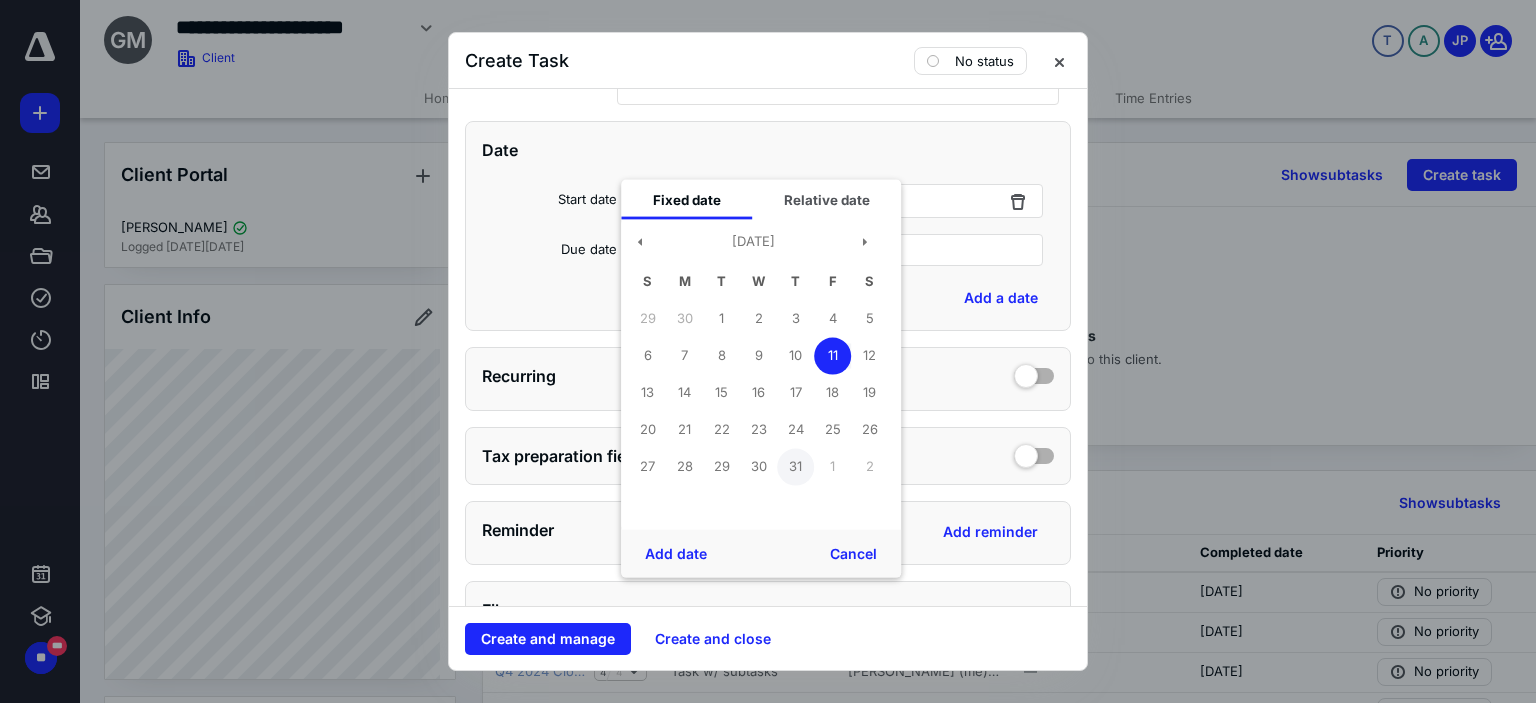 click on "31" at bounding box center (795, 466) 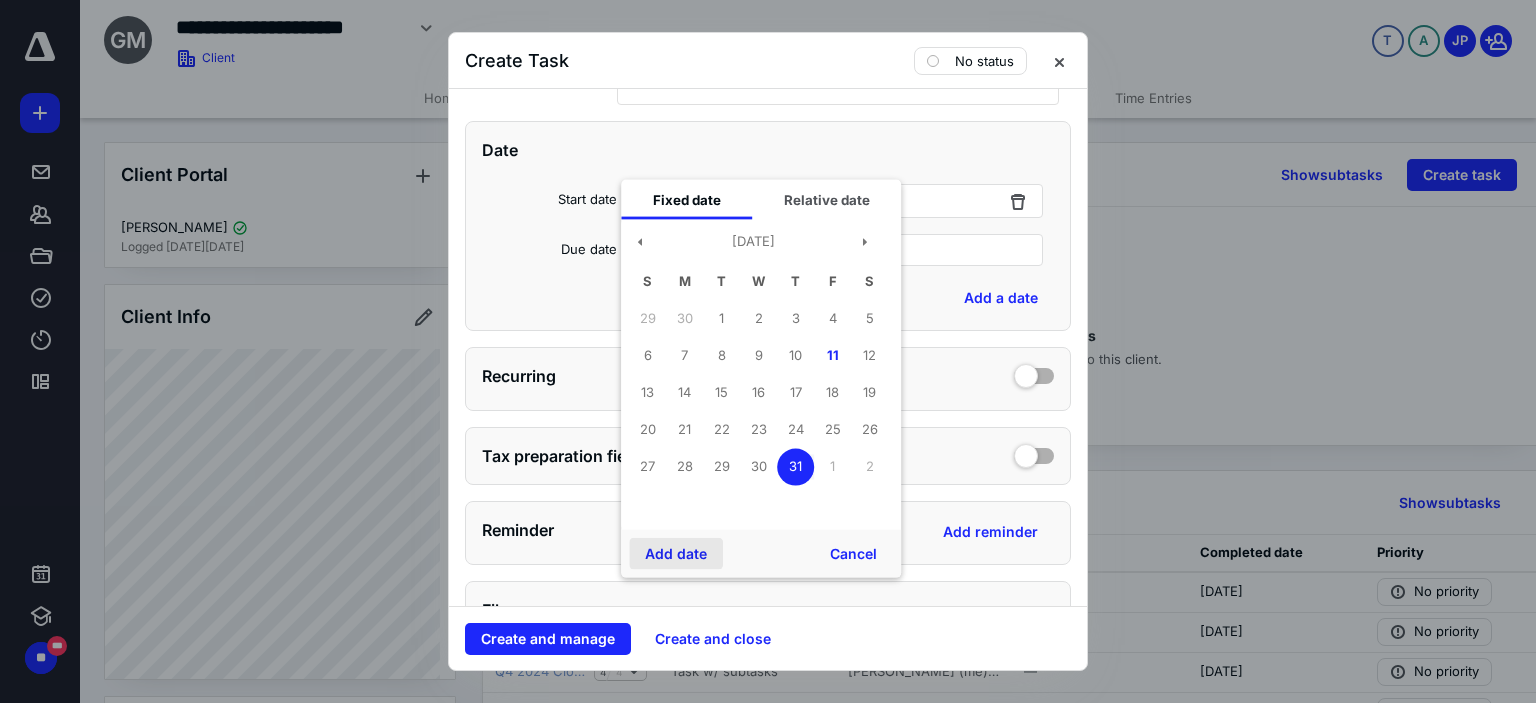 click on "Add date" at bounding box center (676, 554) 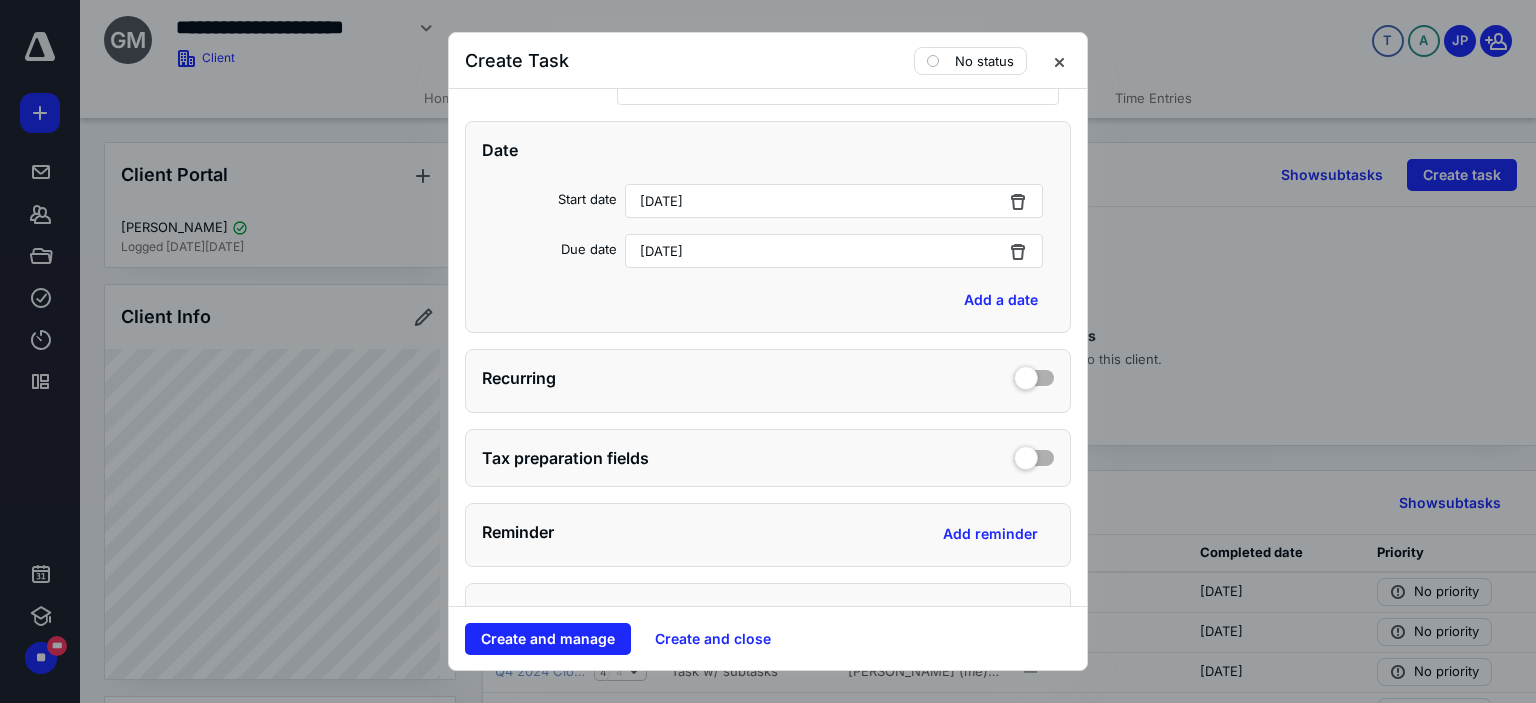 scroll, scrollTop: 758, scrollLeft: 0, axis: vertical 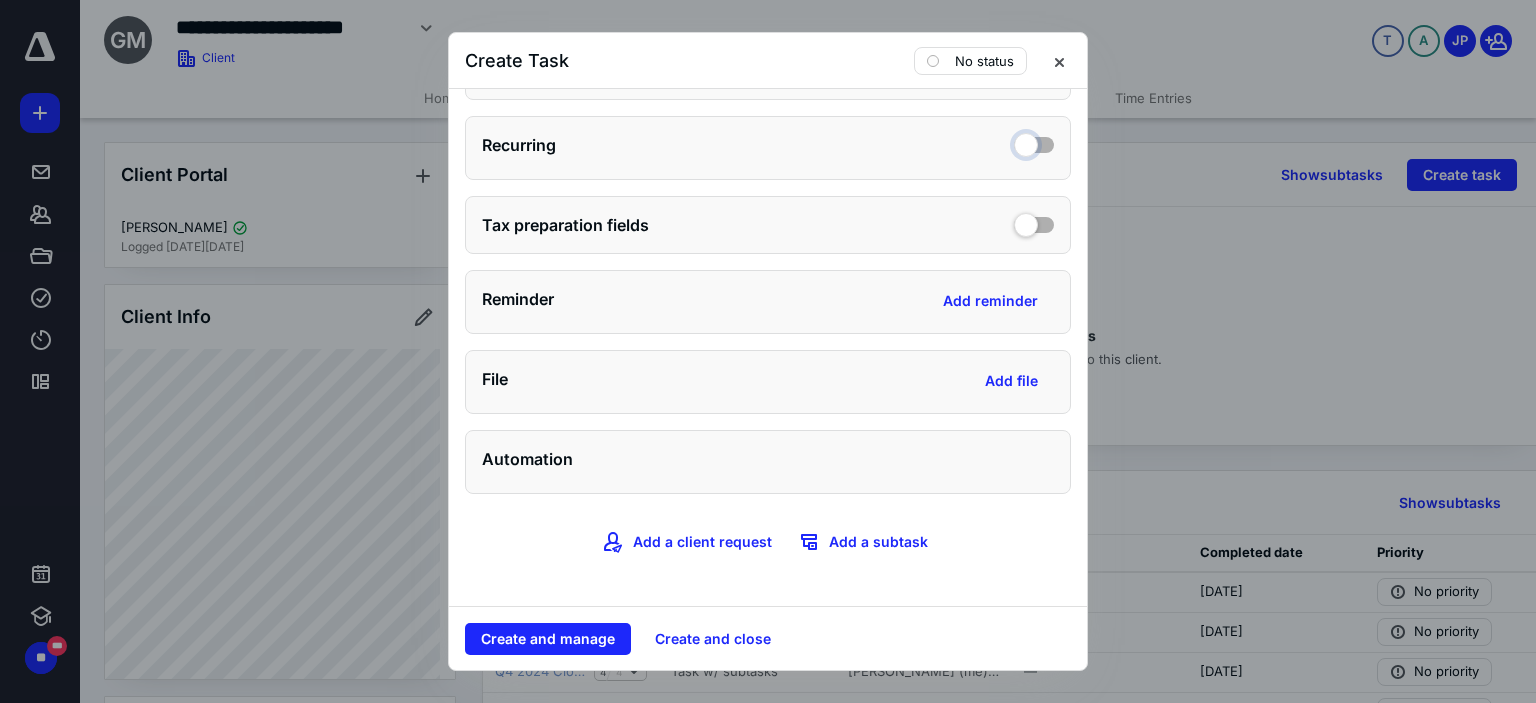 click at bounding box center (1034, 142) 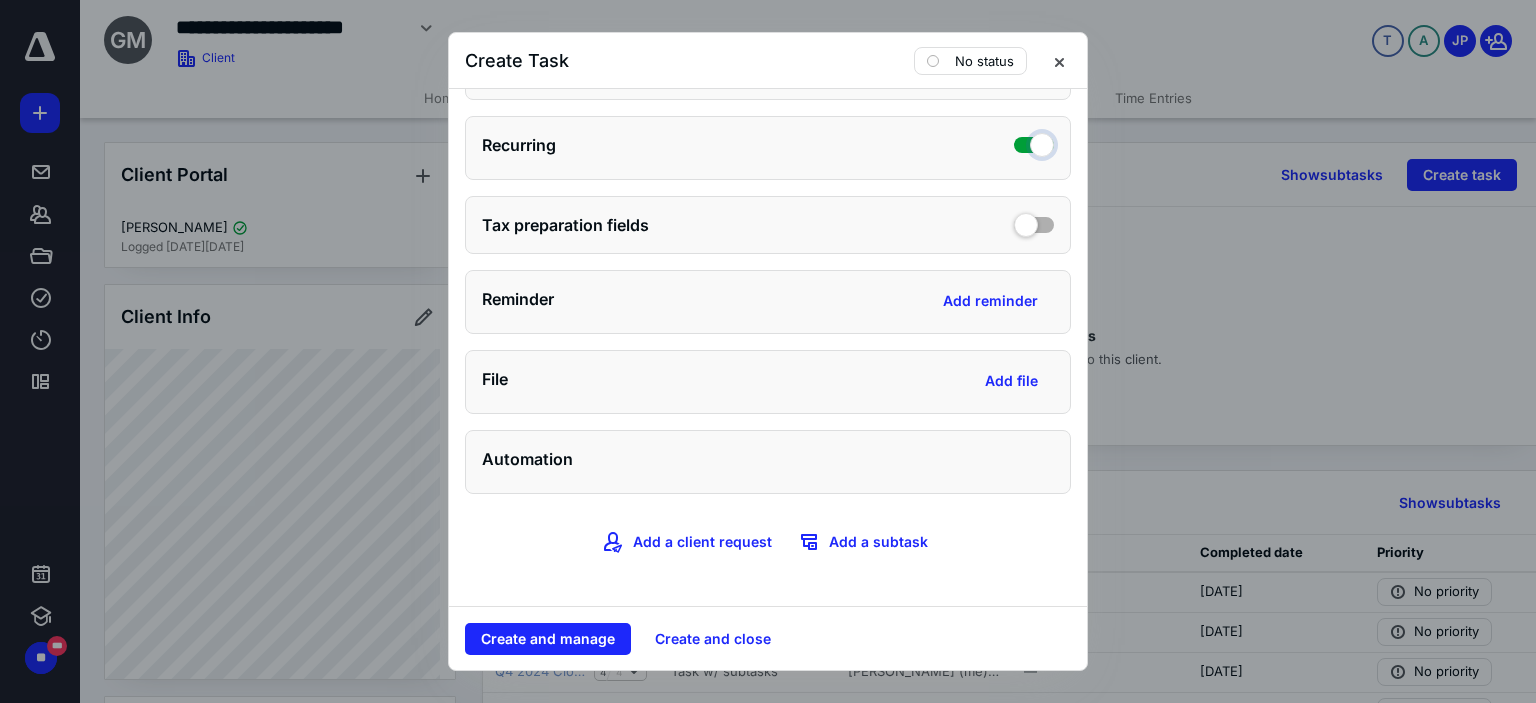 checkbox on "true" 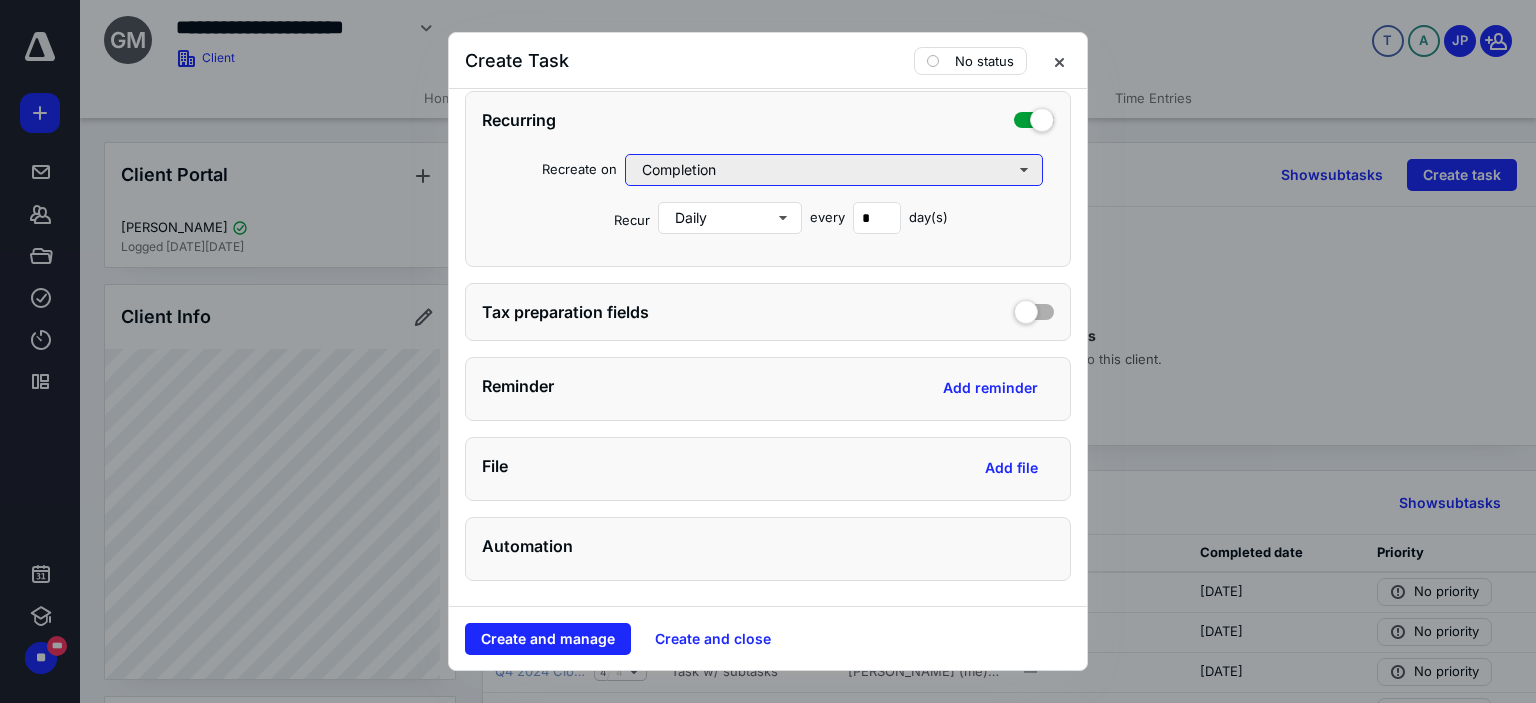 click on "Completion" at bounding box center [834, 170] 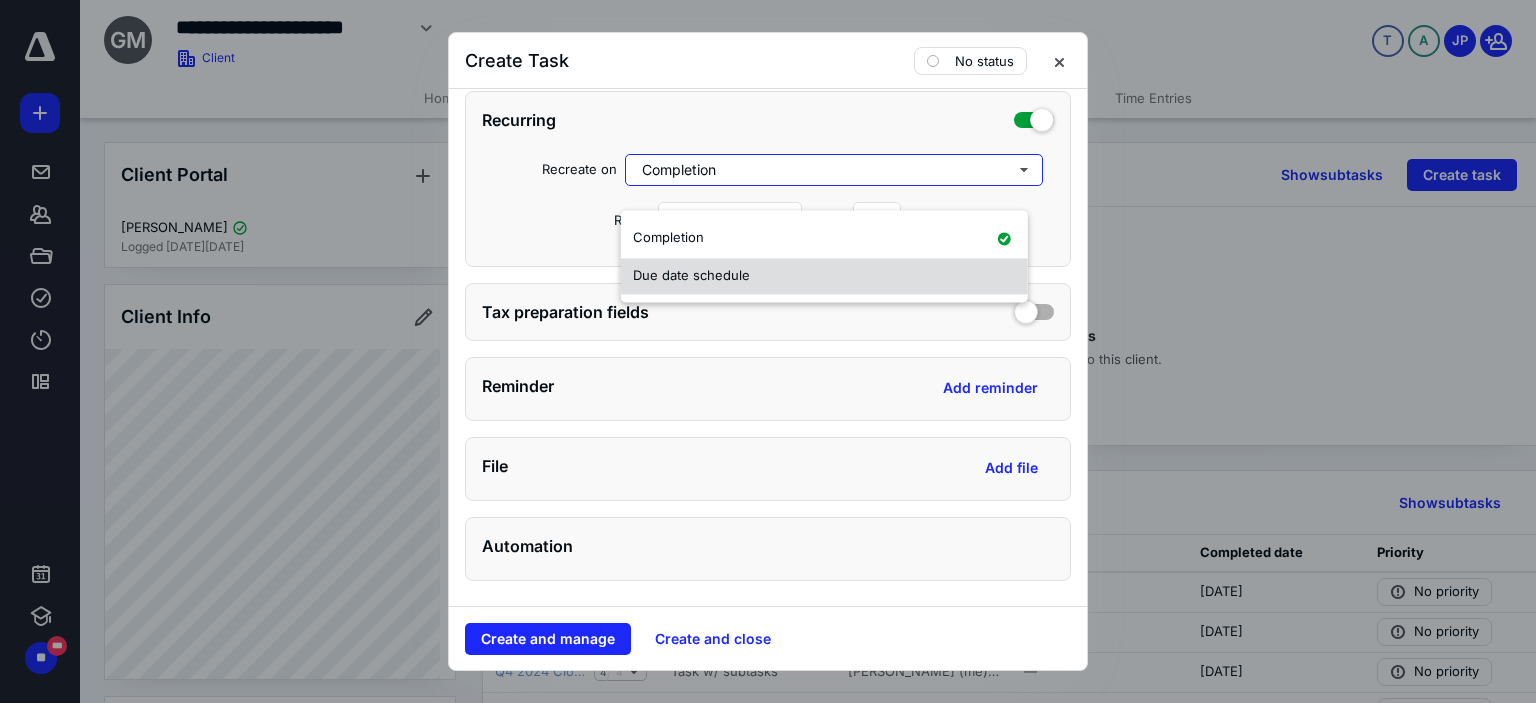 click on "Due date schedule" at bounding box center [691, 275] 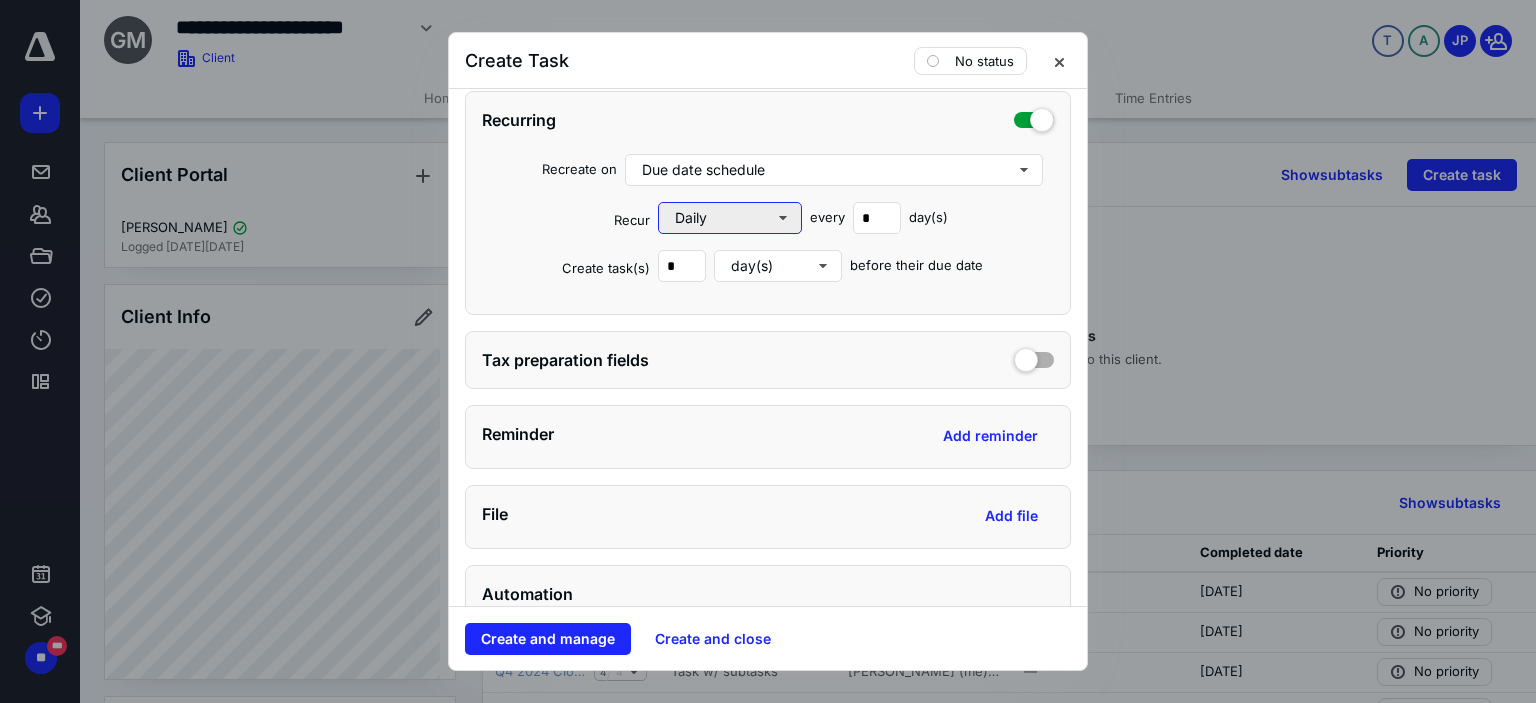 click on "Daily" at bounding box center (730, 218) 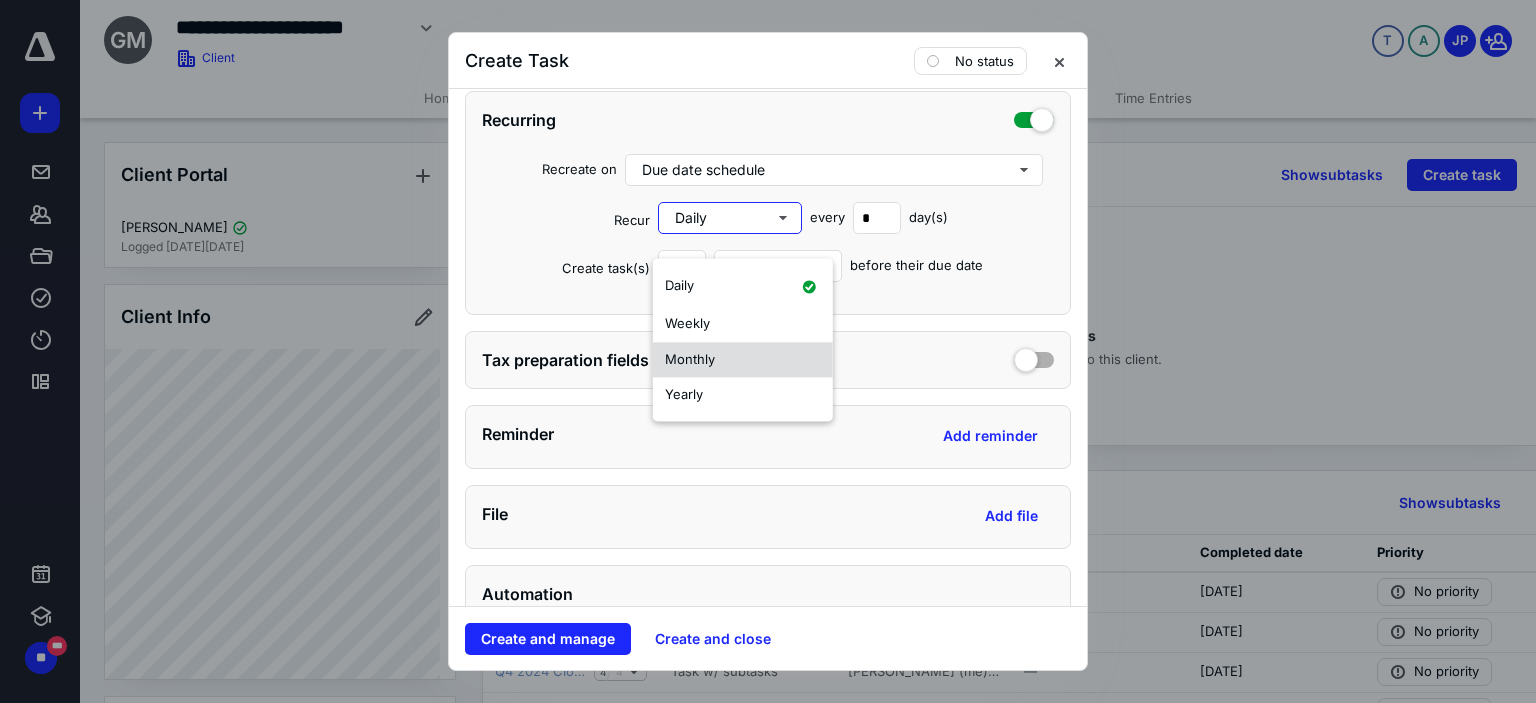 click on "Monthly" at bounding box center [690, 359] 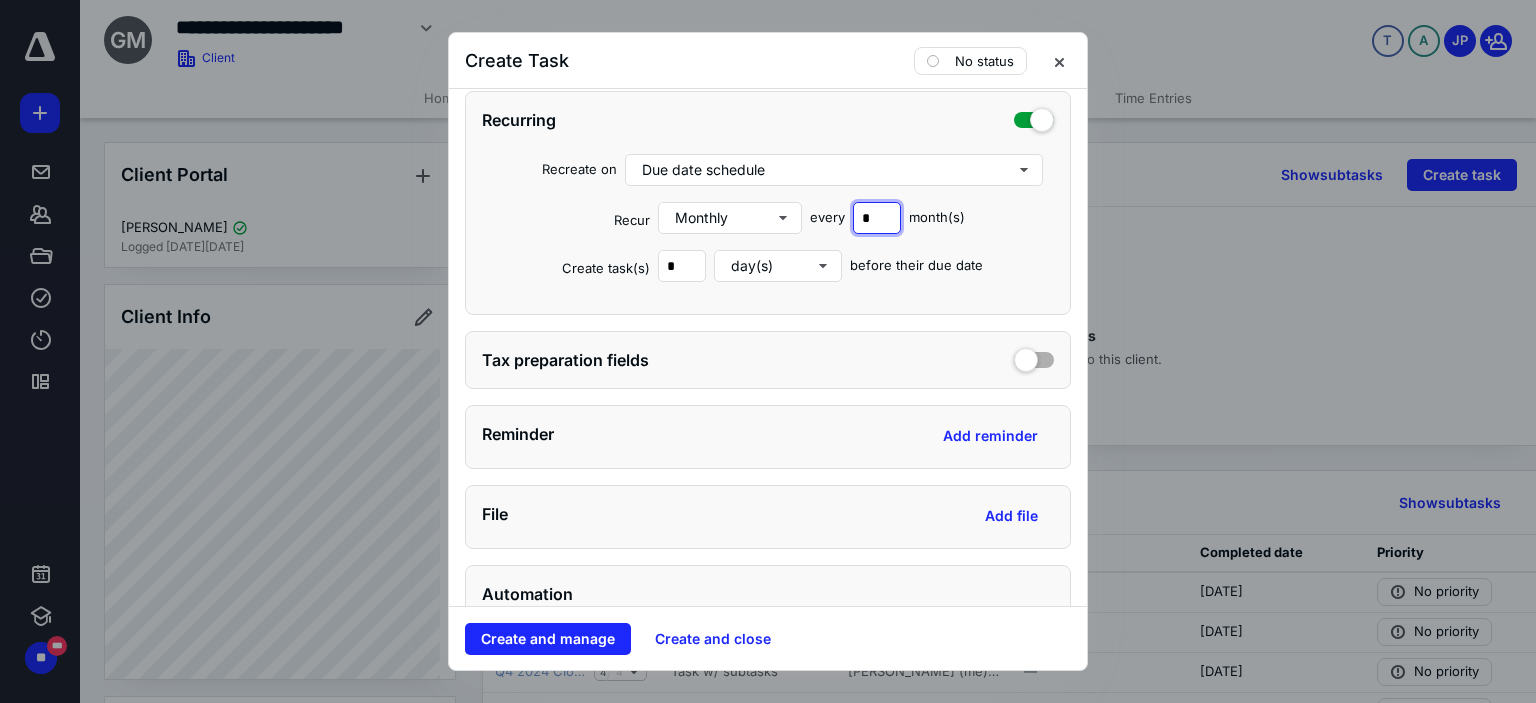 drag, startPoint x: 868, startPoint y: 239, endPoint x: 852, endPoint y: 245, distance: 17.088007 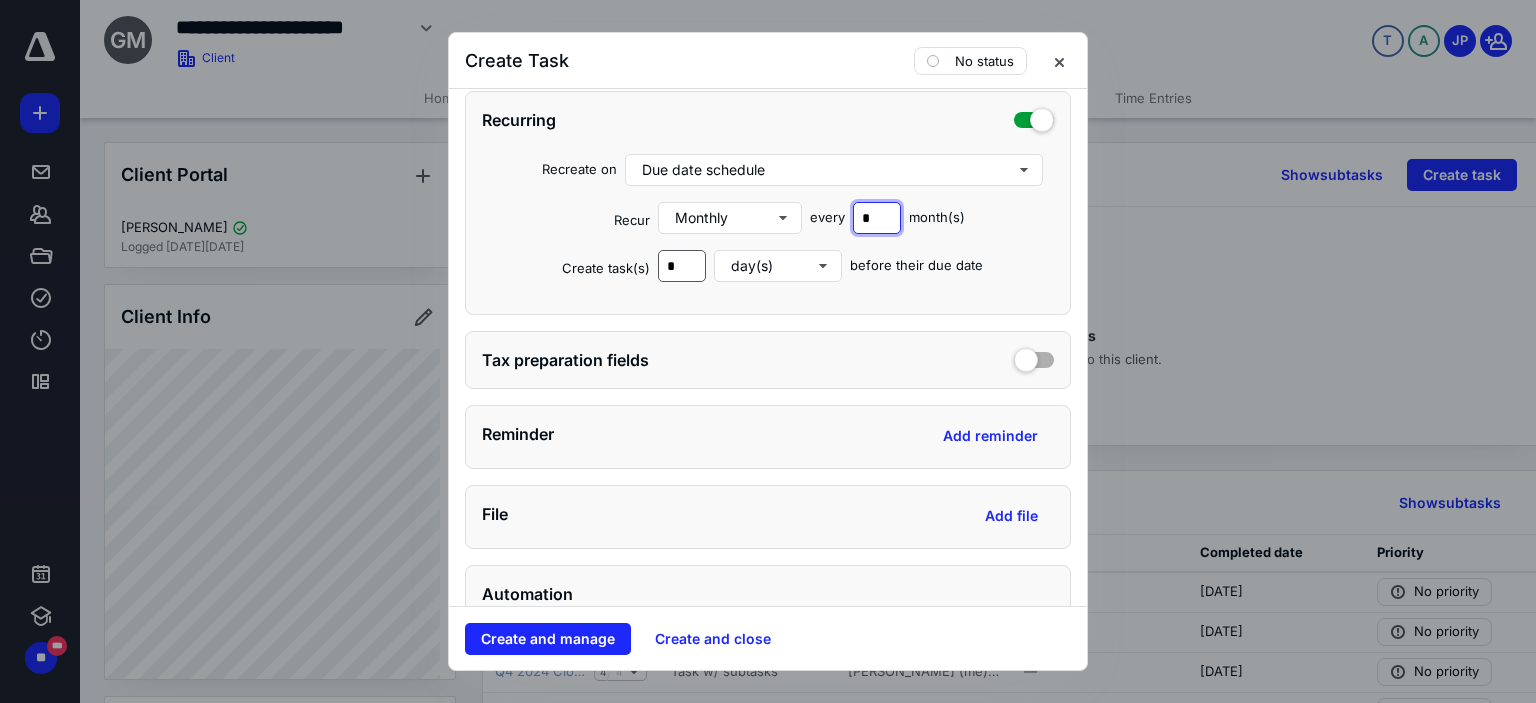 type on "*" 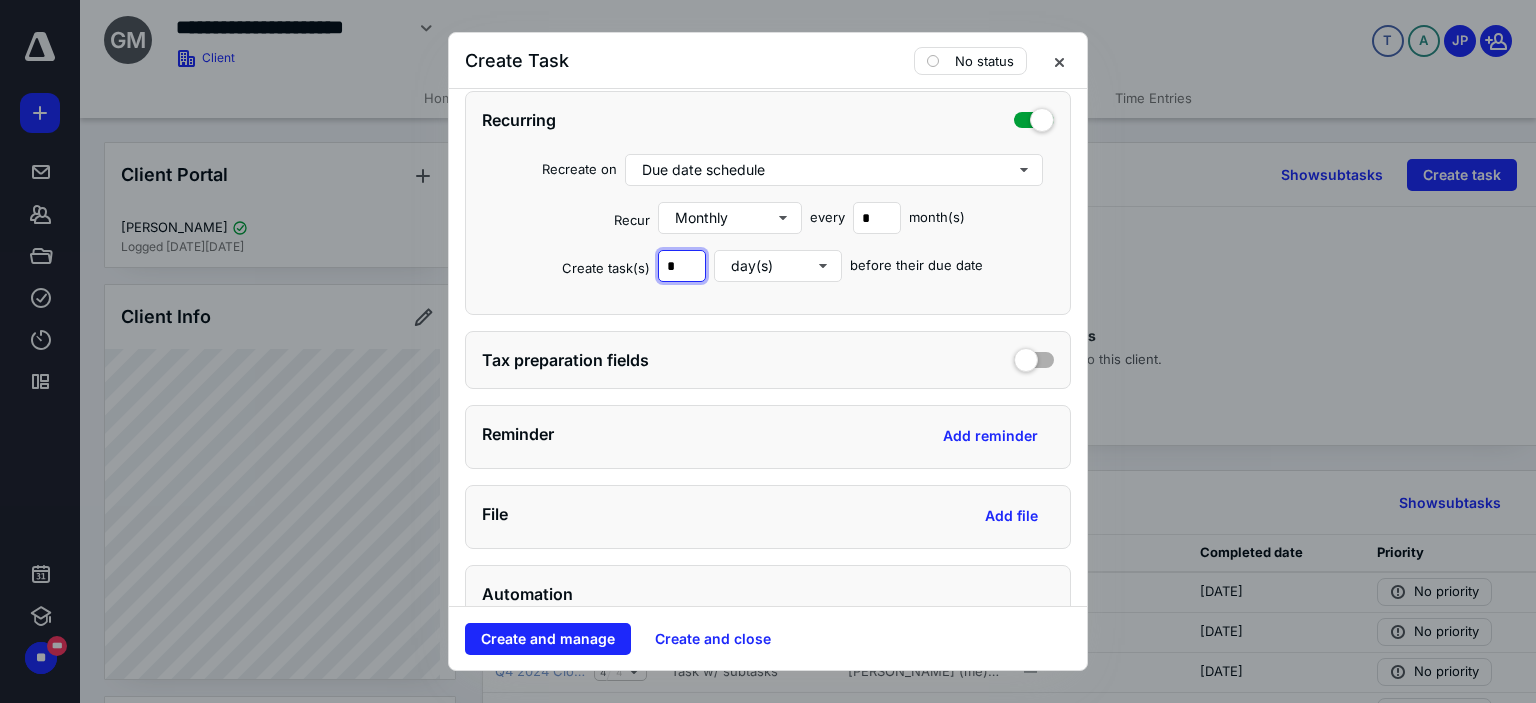 drag, startPoint x: 684, startPoint y: 291, endPoint x: 650, endPoint y: 294, distance: 34.132095 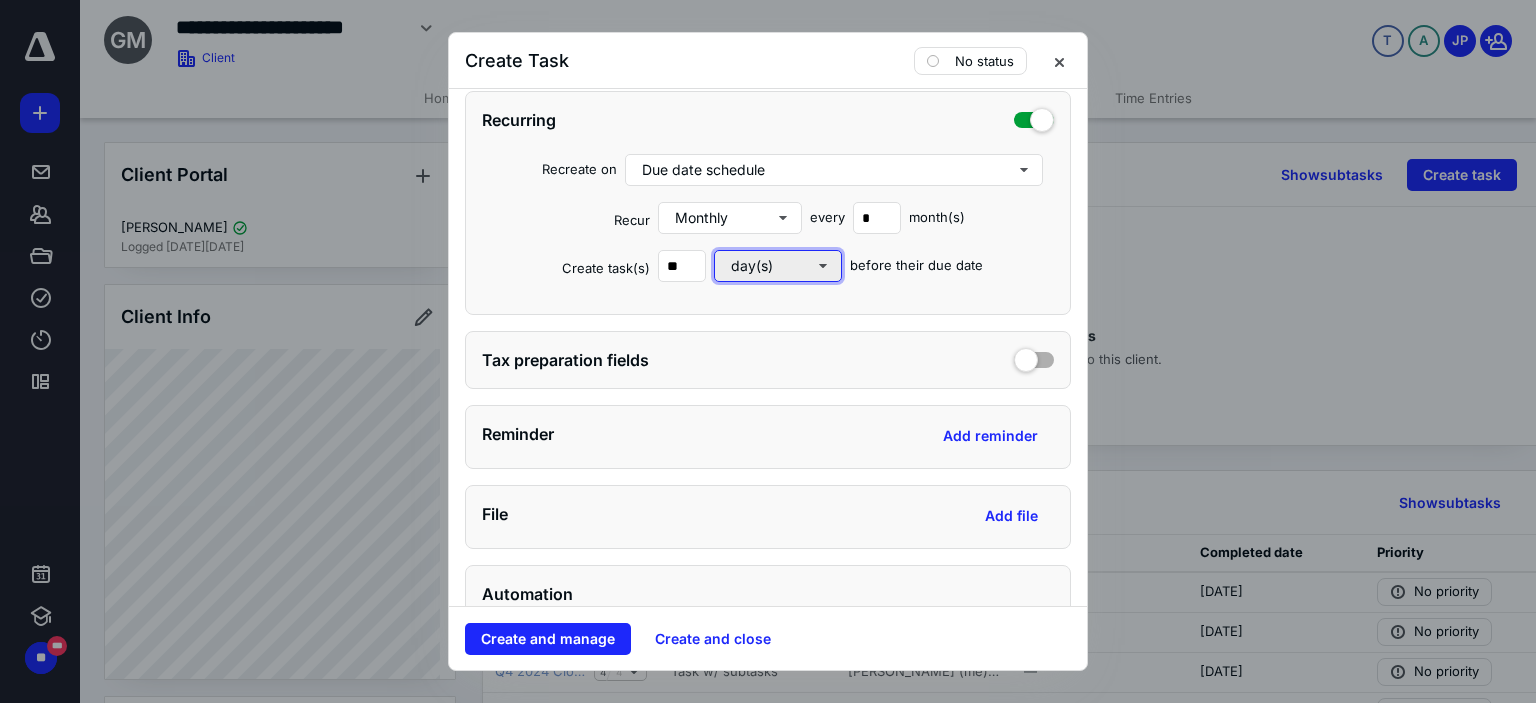 click on "day(s)" at bounding box center (778, 266) 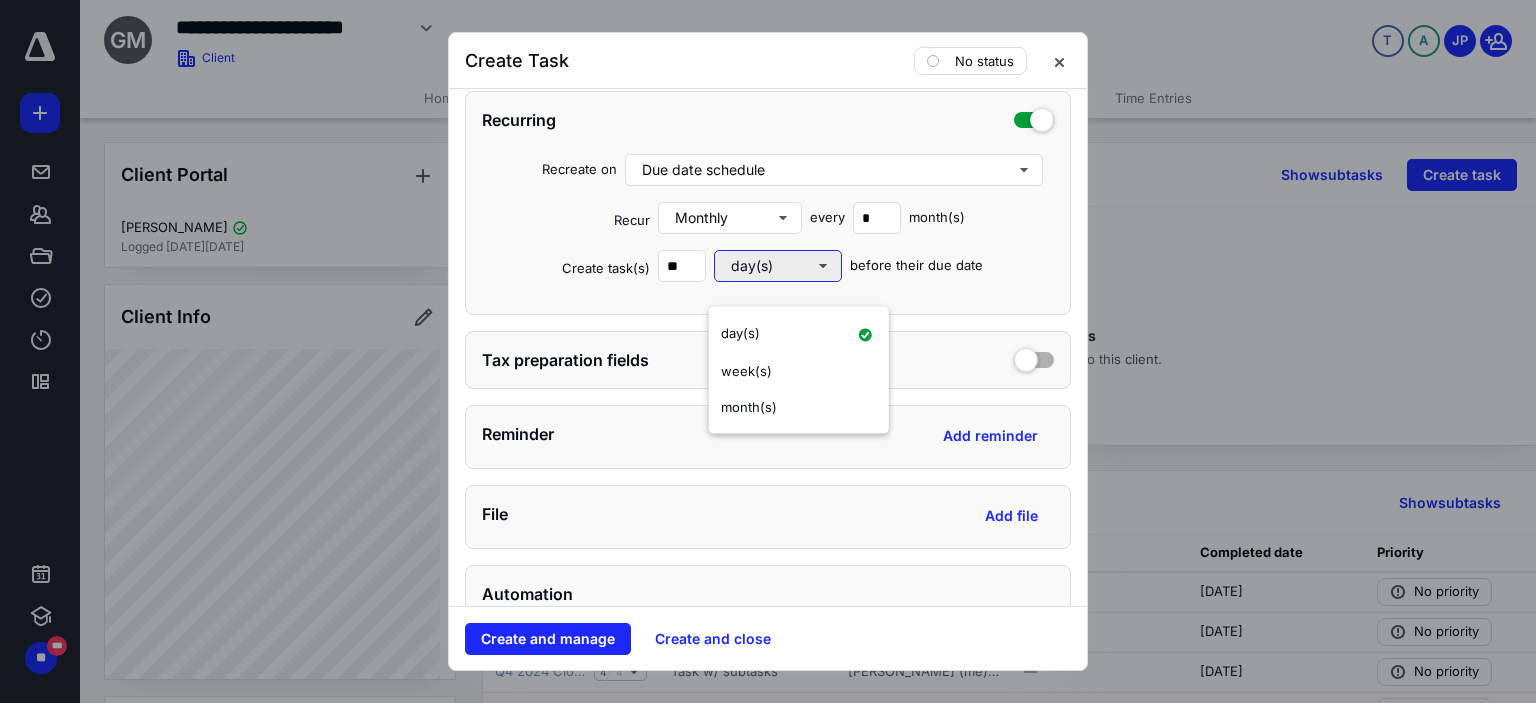 click on "day(s)" at bounding box center [778, 266] 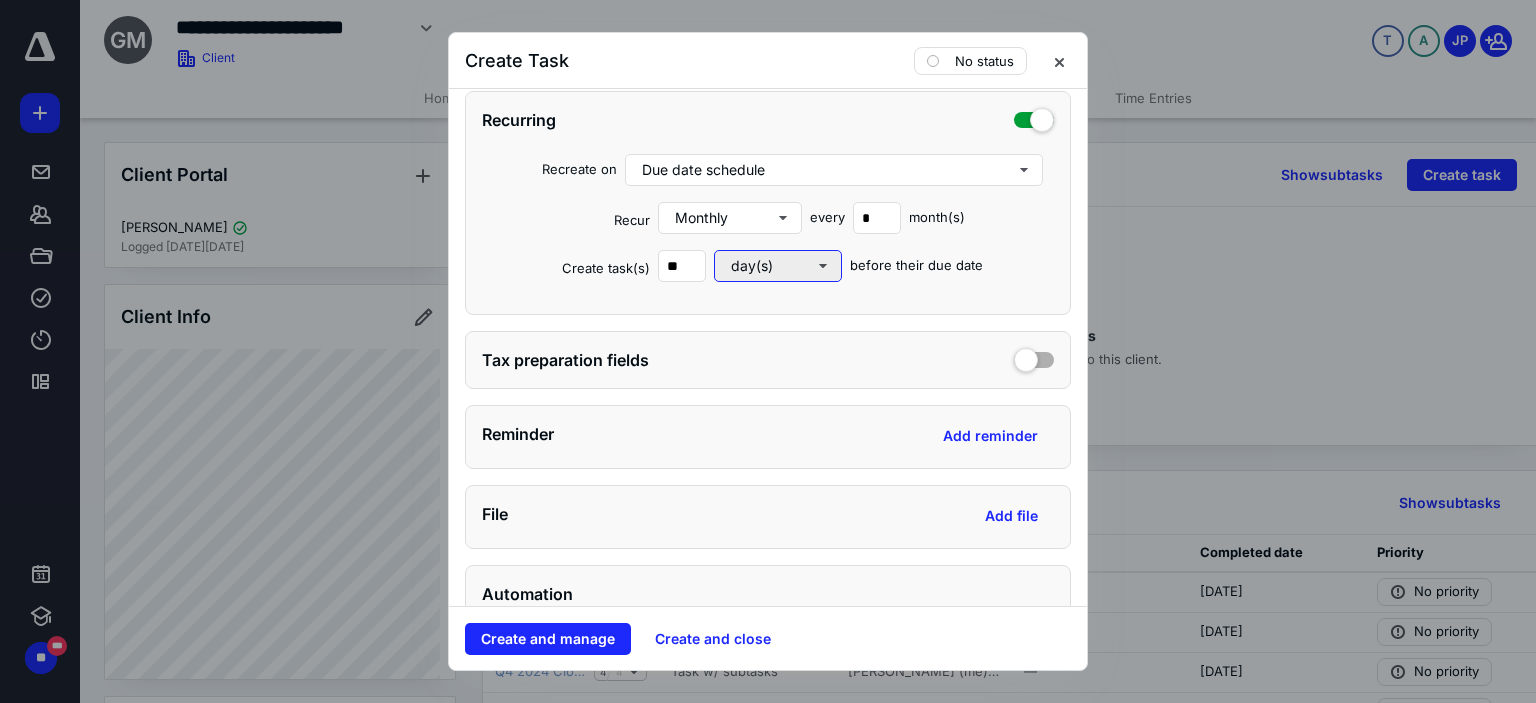 click on "day(s)" at bounding box center (778, 266) 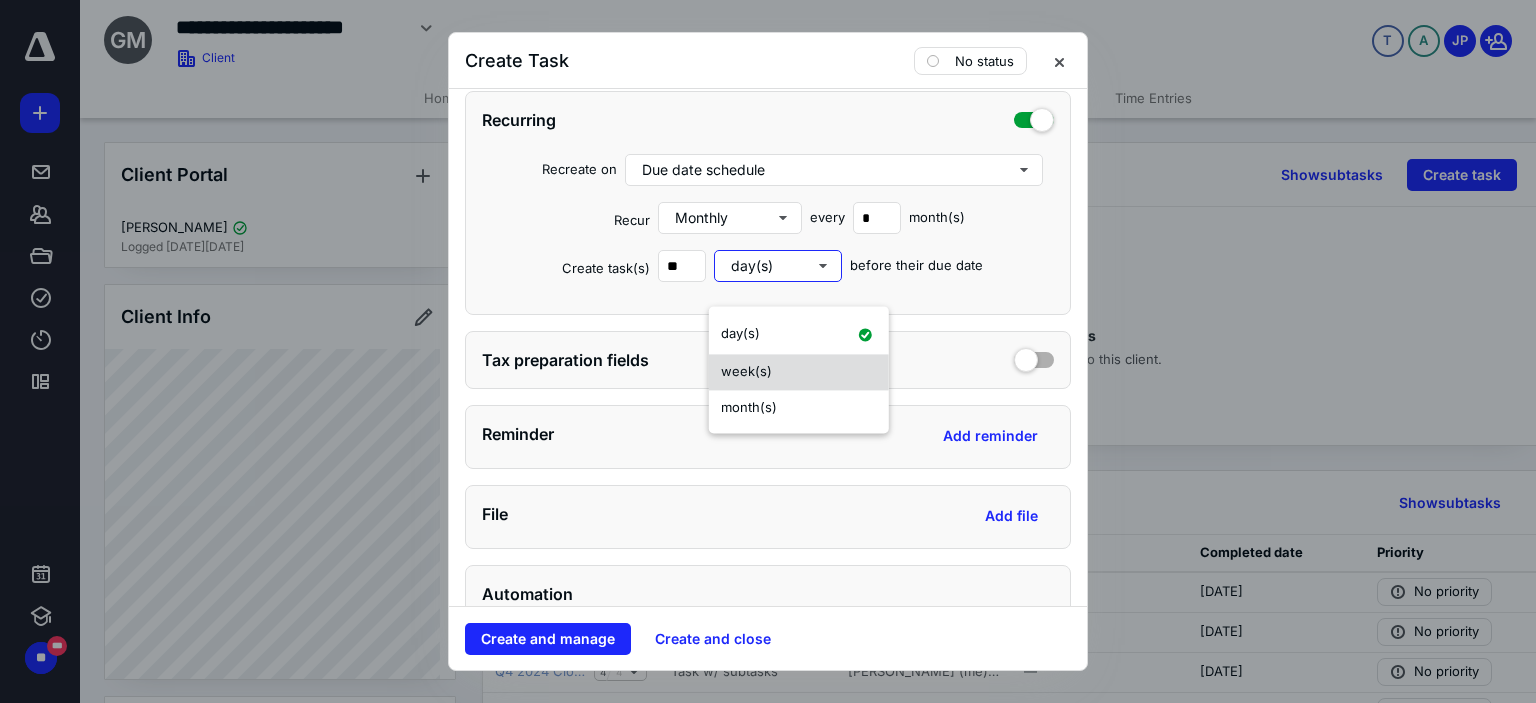 drag, startPoint x: 790, startPoint y: 408, endPoint x: 756, endPoint y: 379, distance: 44.687805 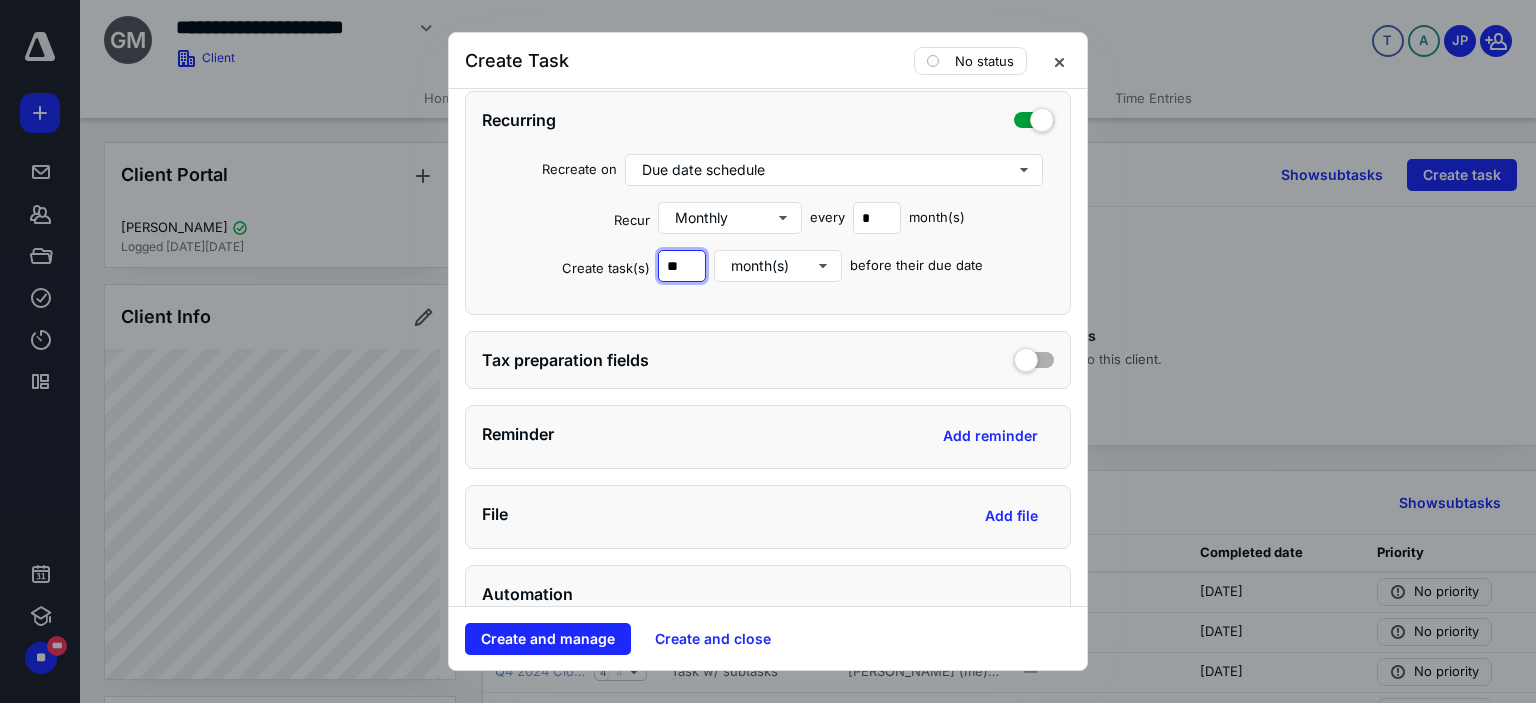 drag, startPoint x: 688, startPoint y: 292, endPoint x: 656, endPoint y: 292, distance: 32 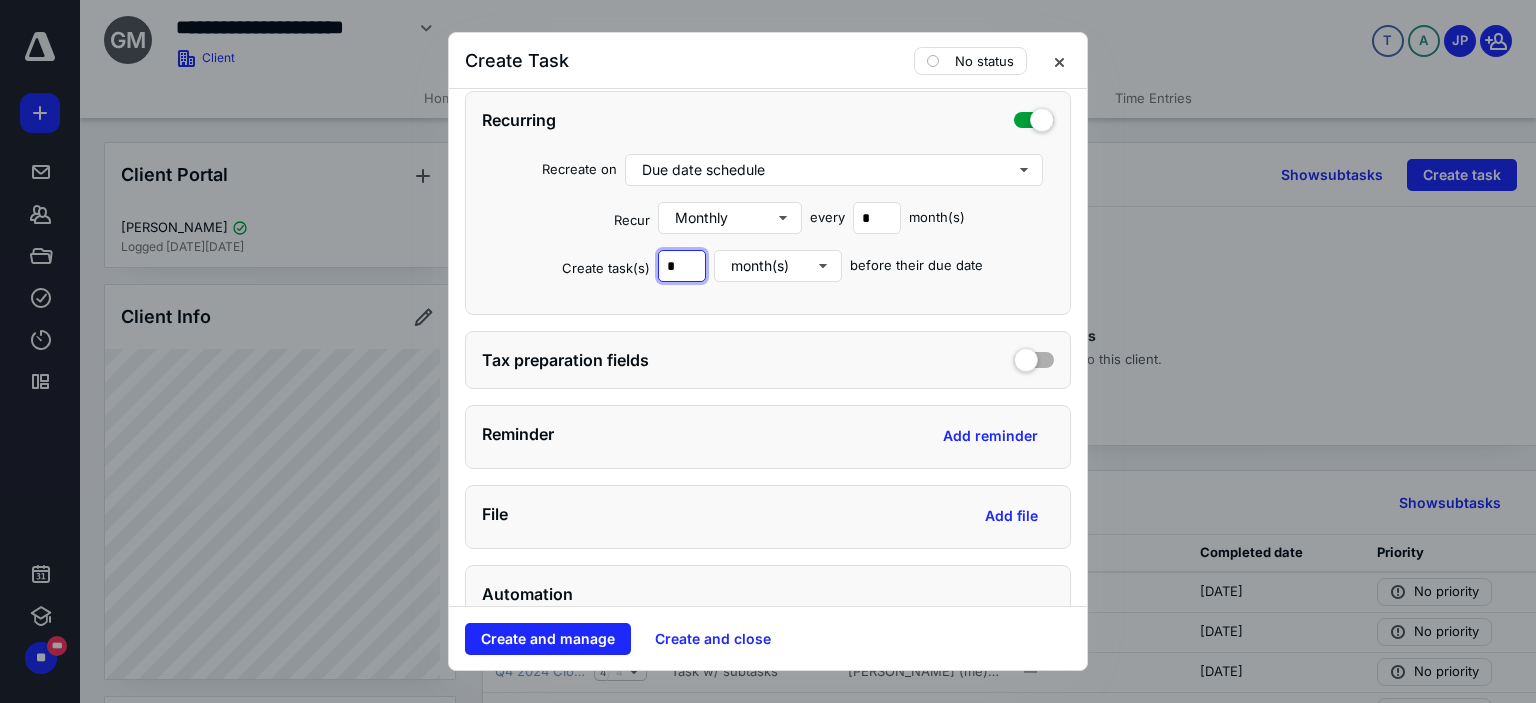 type on "*" 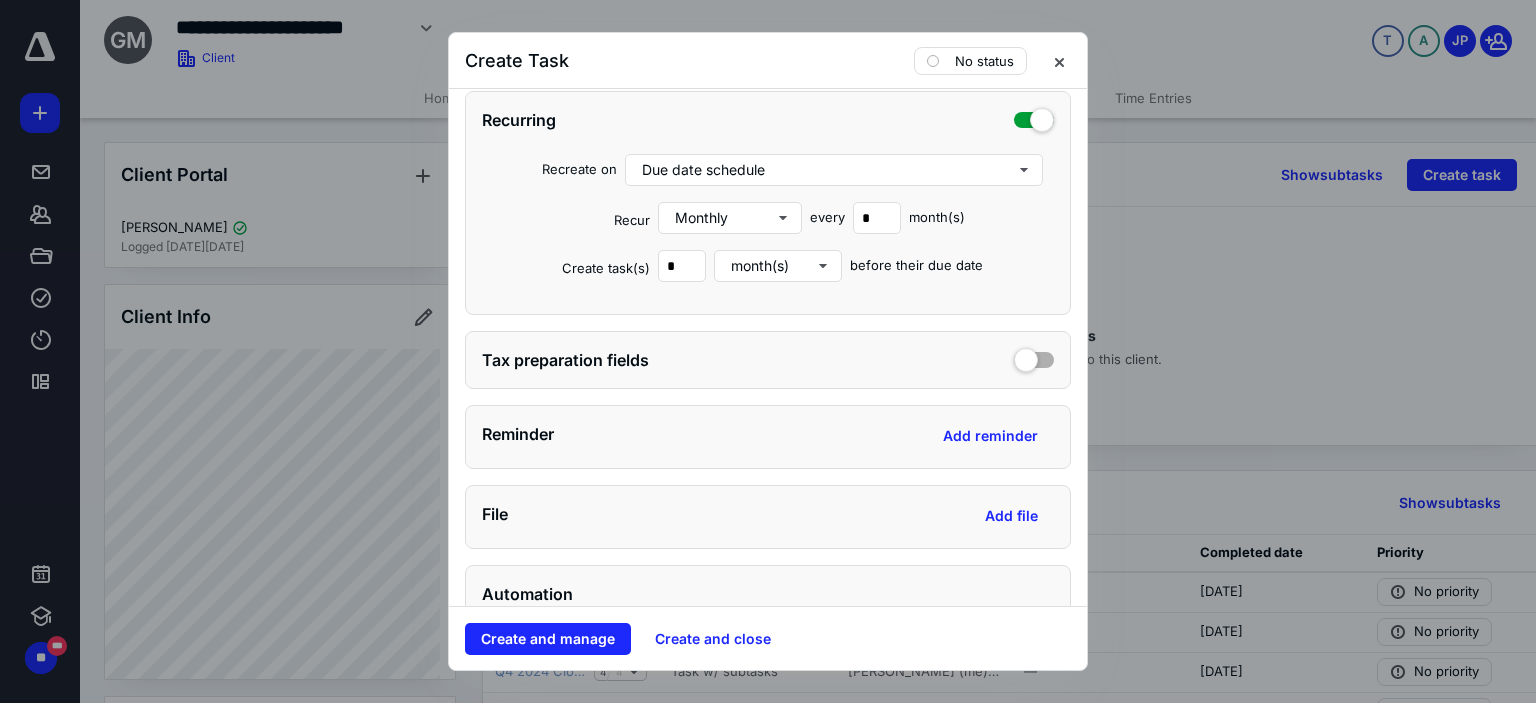 click on "Recurring Recreate on Due date schedule Recur Monthly every * month(s) Create task(s) * month(s) before their due date" at bounding box center [768, 203] 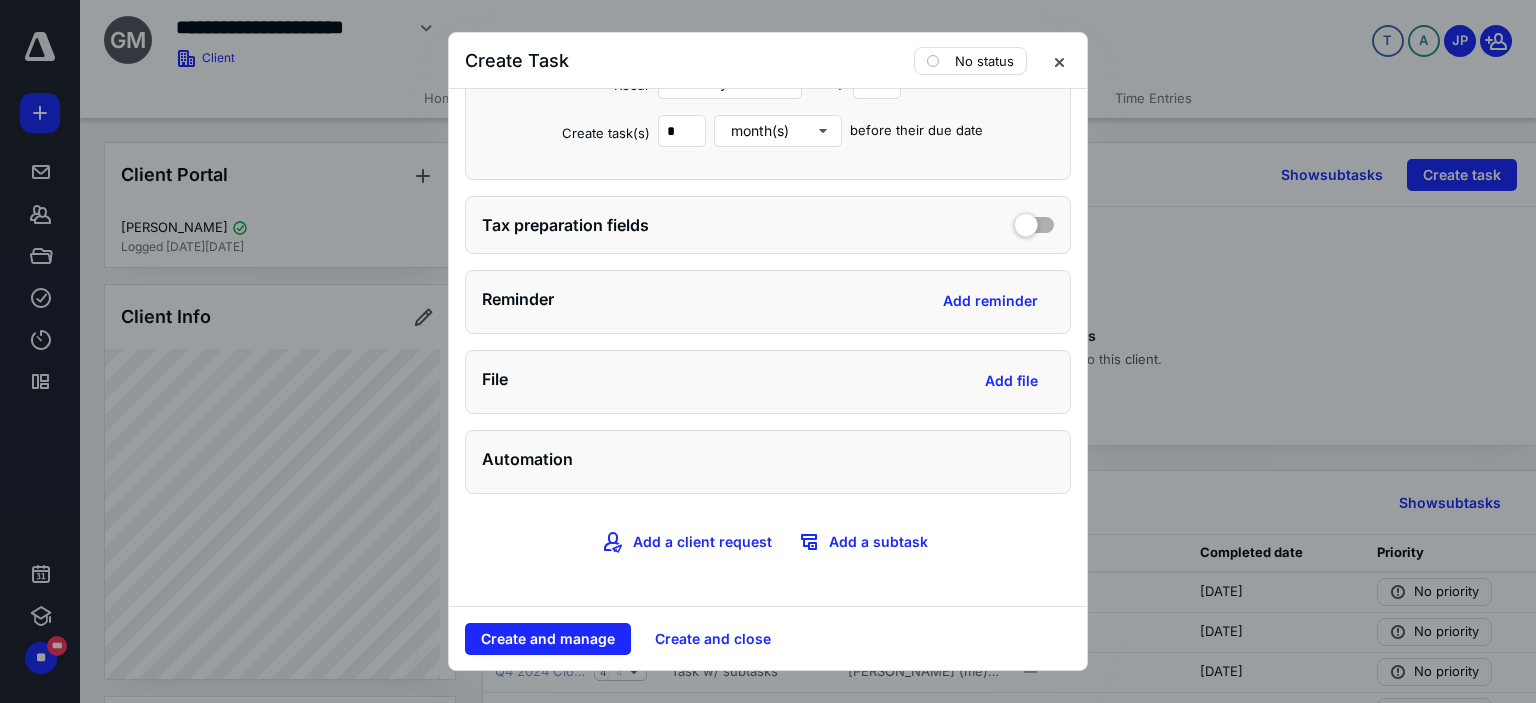 scroll, scrollTop: 917, scrollLeft: 0, axis: vertical 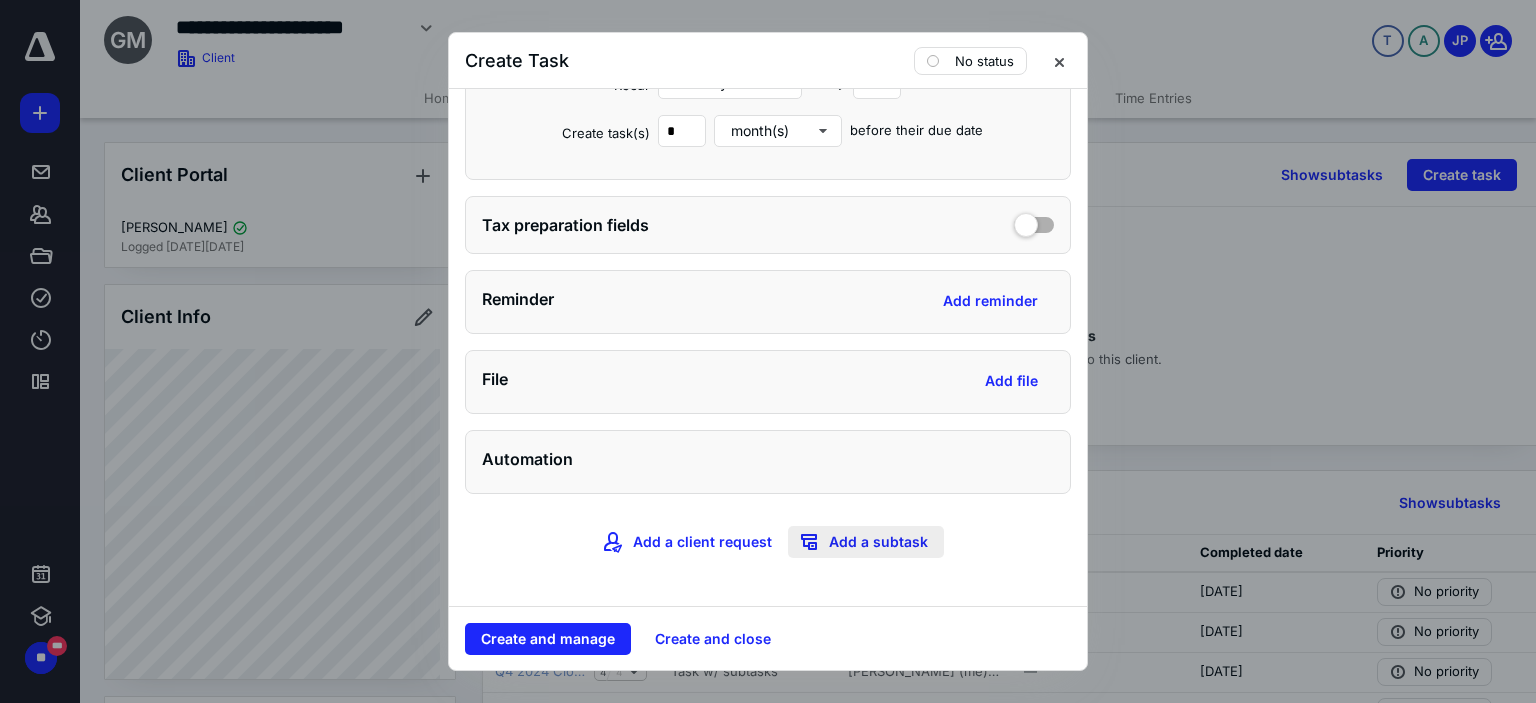 click on "Add a subtask" at bounding box center (866, 542) 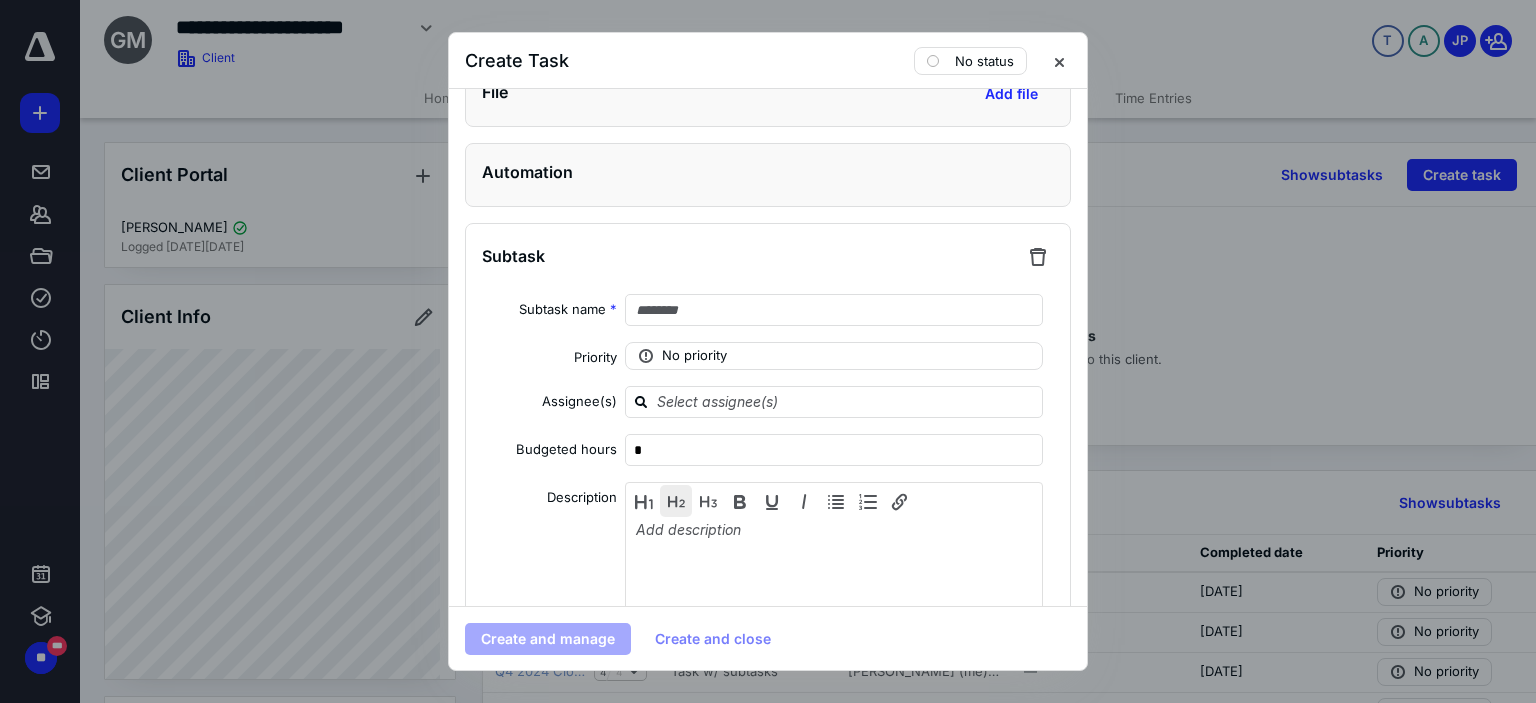 scroll, scrollTop: 1238, scrollLeft: 0, axis: vertical 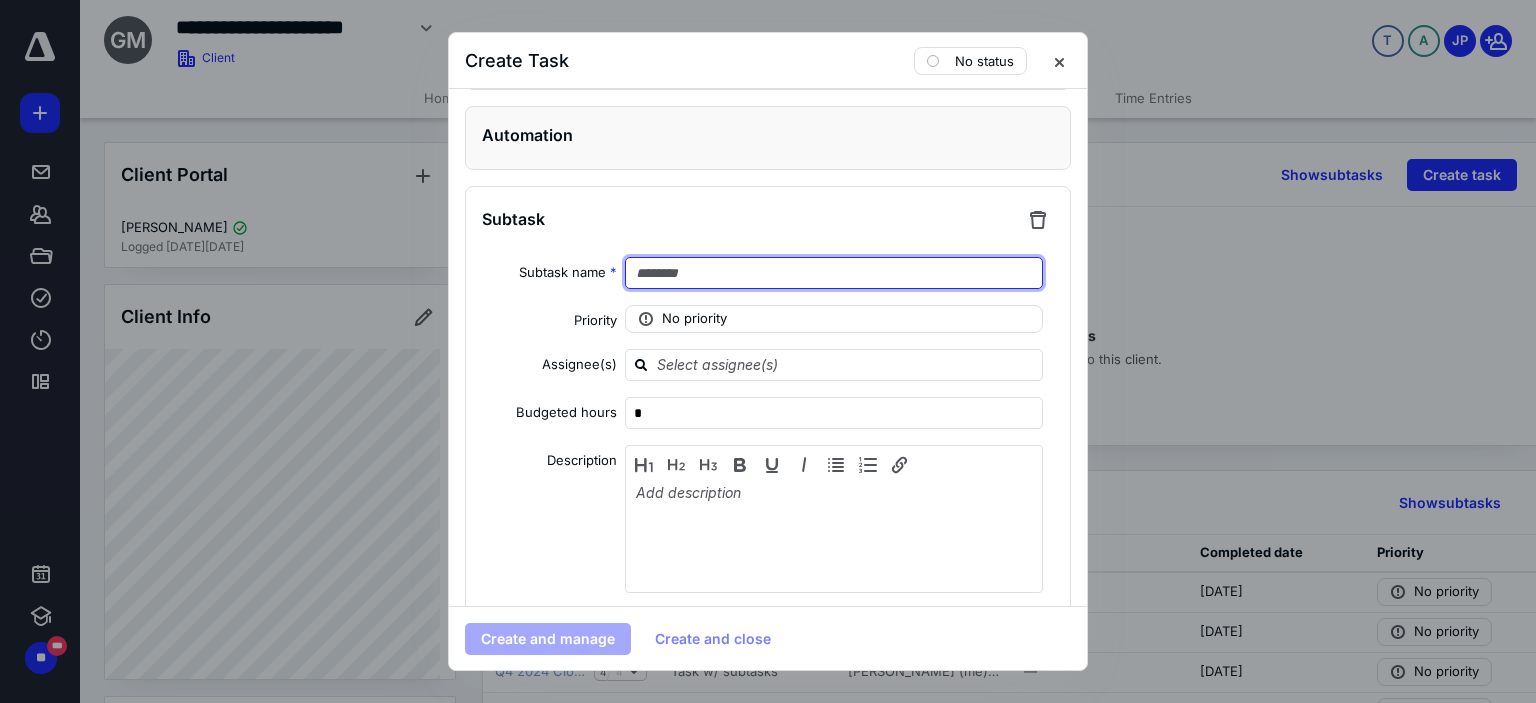 click at bounding box center (834, 273) 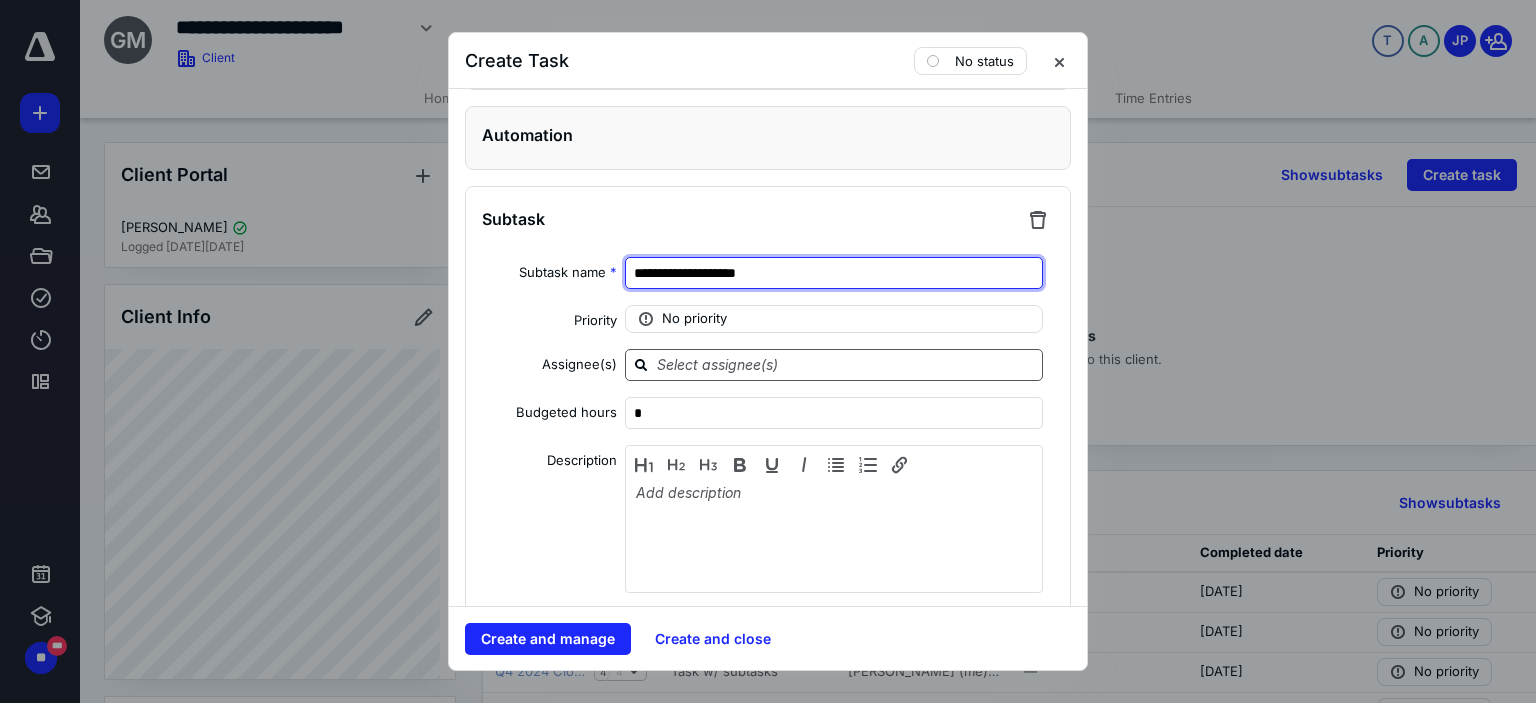 type on "**********" 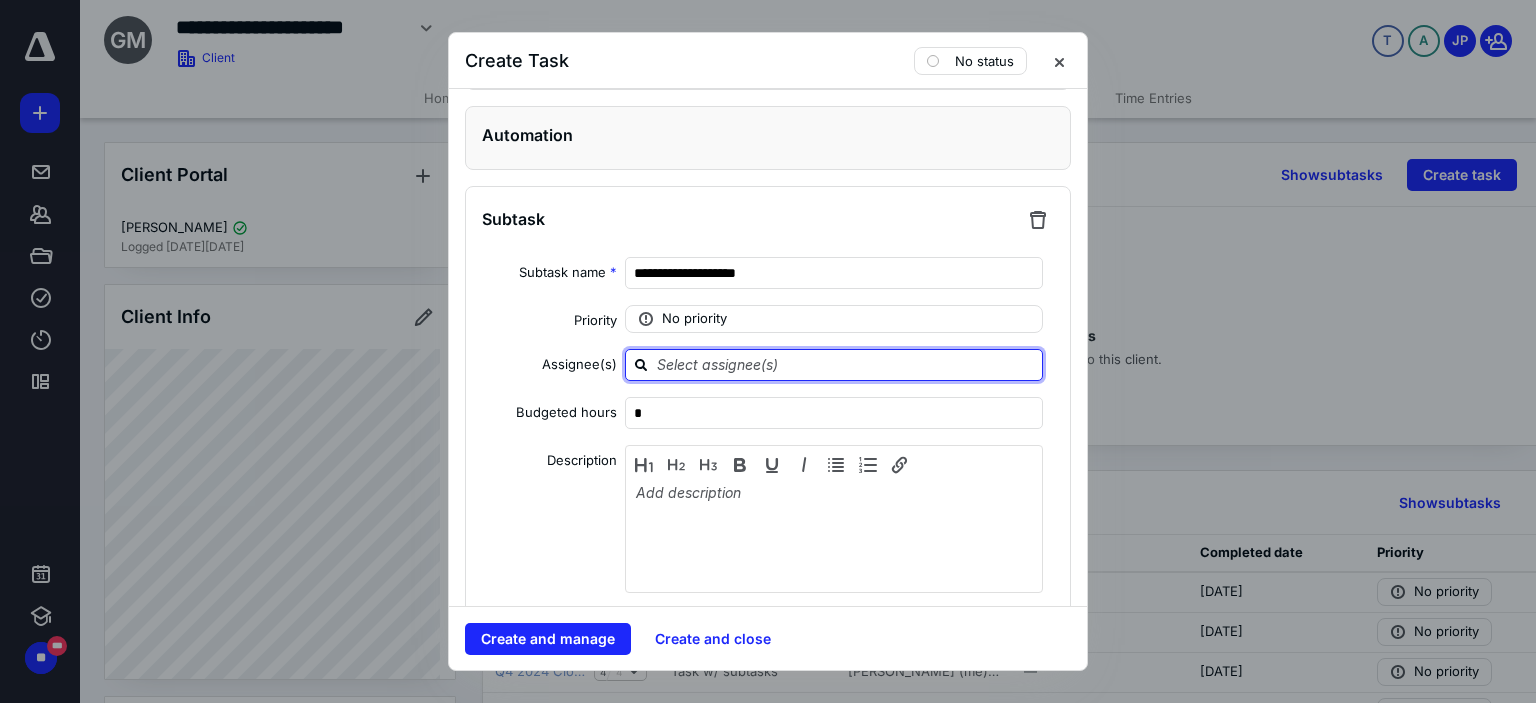 click at bounding box center [846, 364] 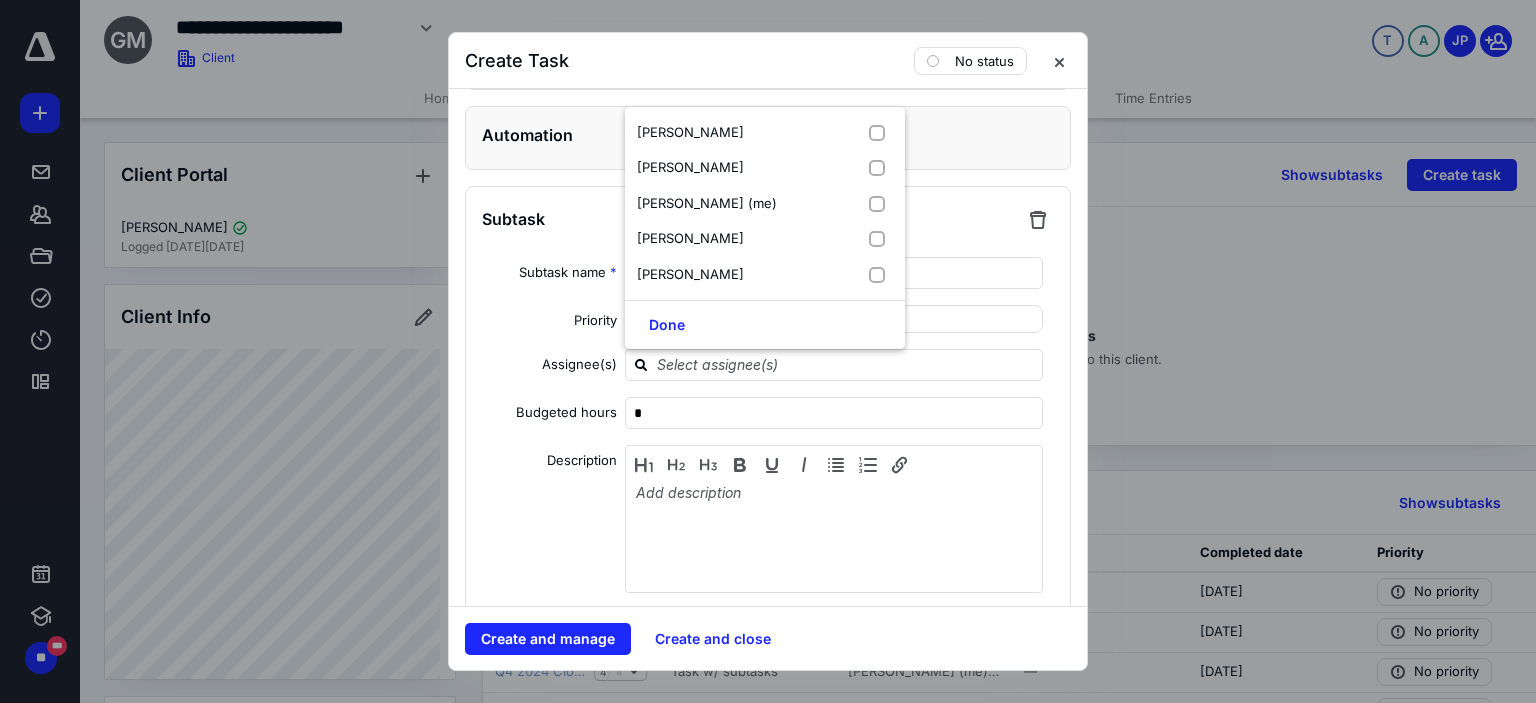 click on "**********" at bounding box center (768, 697) 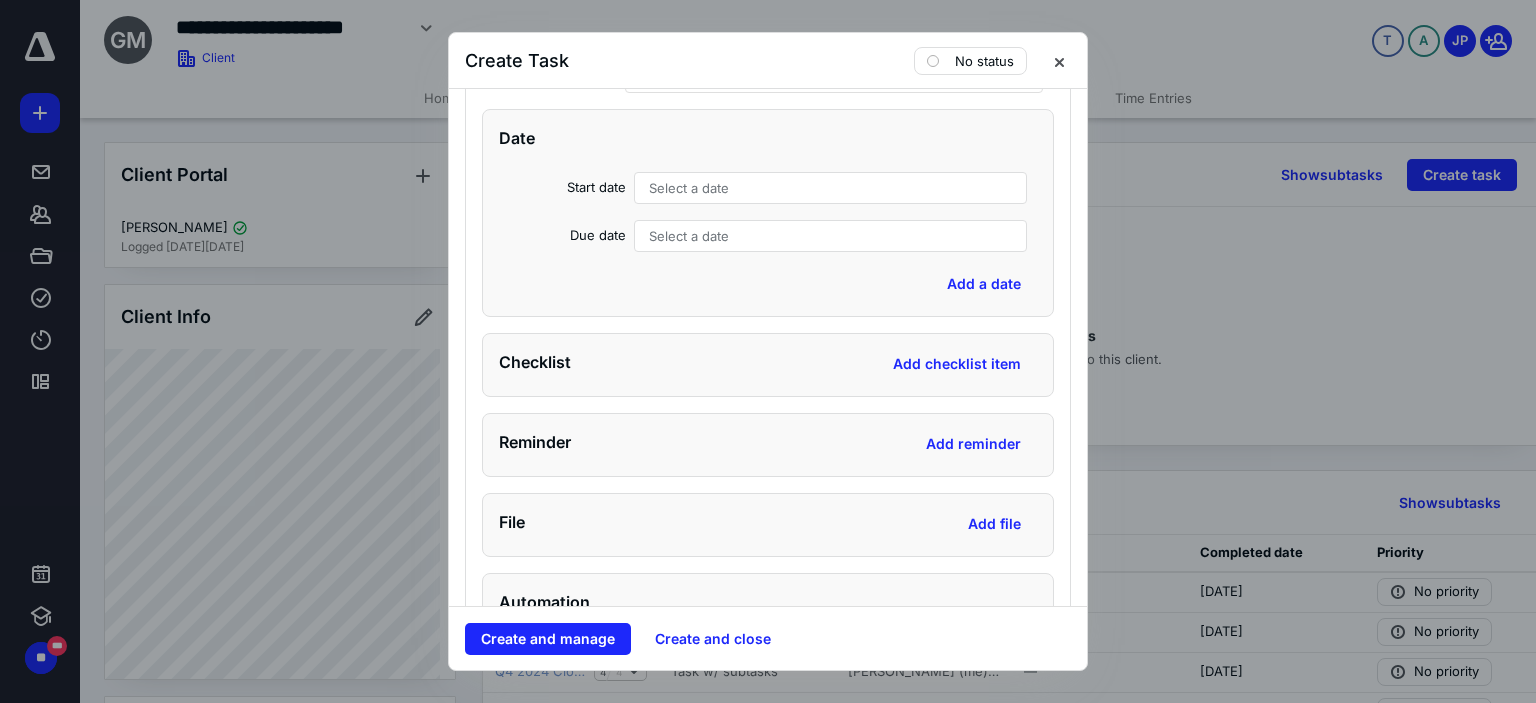 scroll, scrollTop: 1938, scrollLeft: 0, axis: vertical 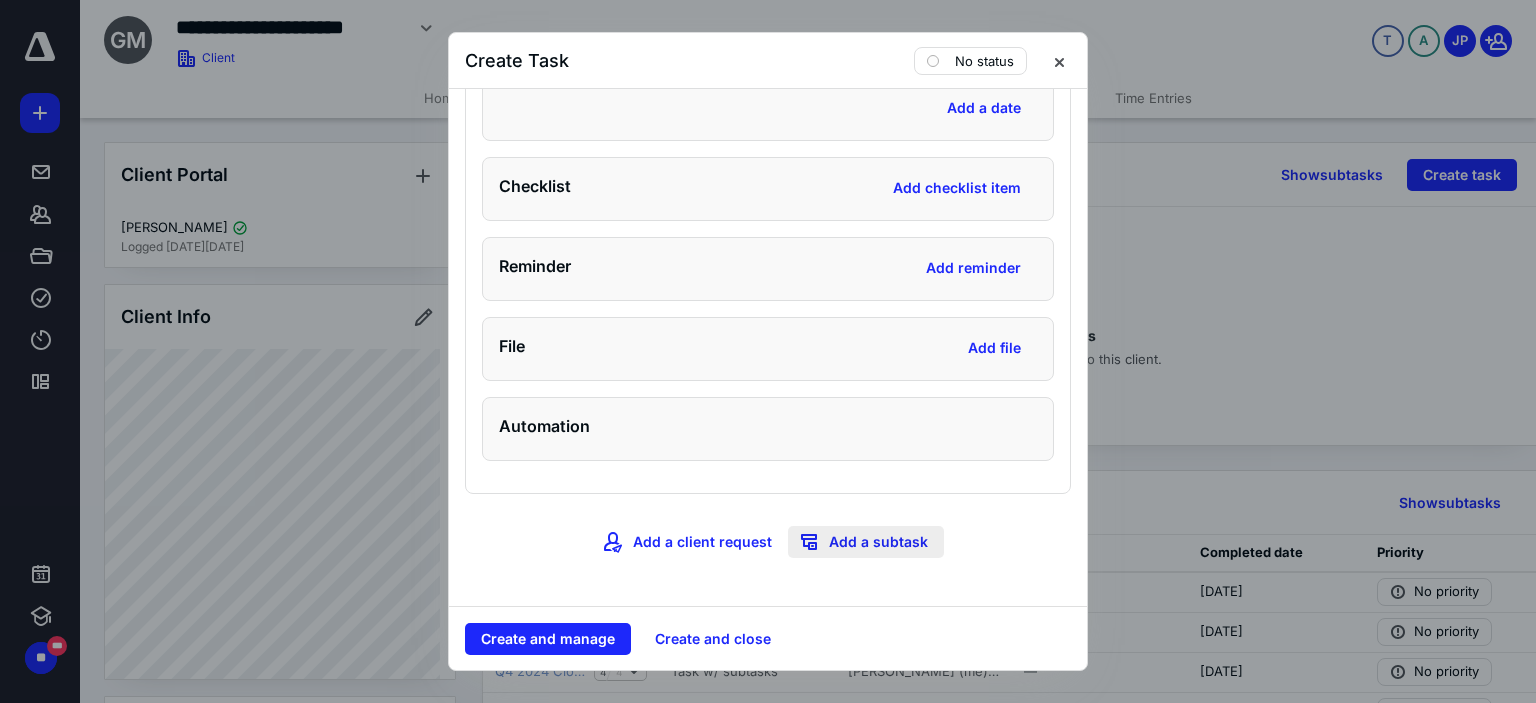 click on "Add a subtask" at bounding box center [866, 542] 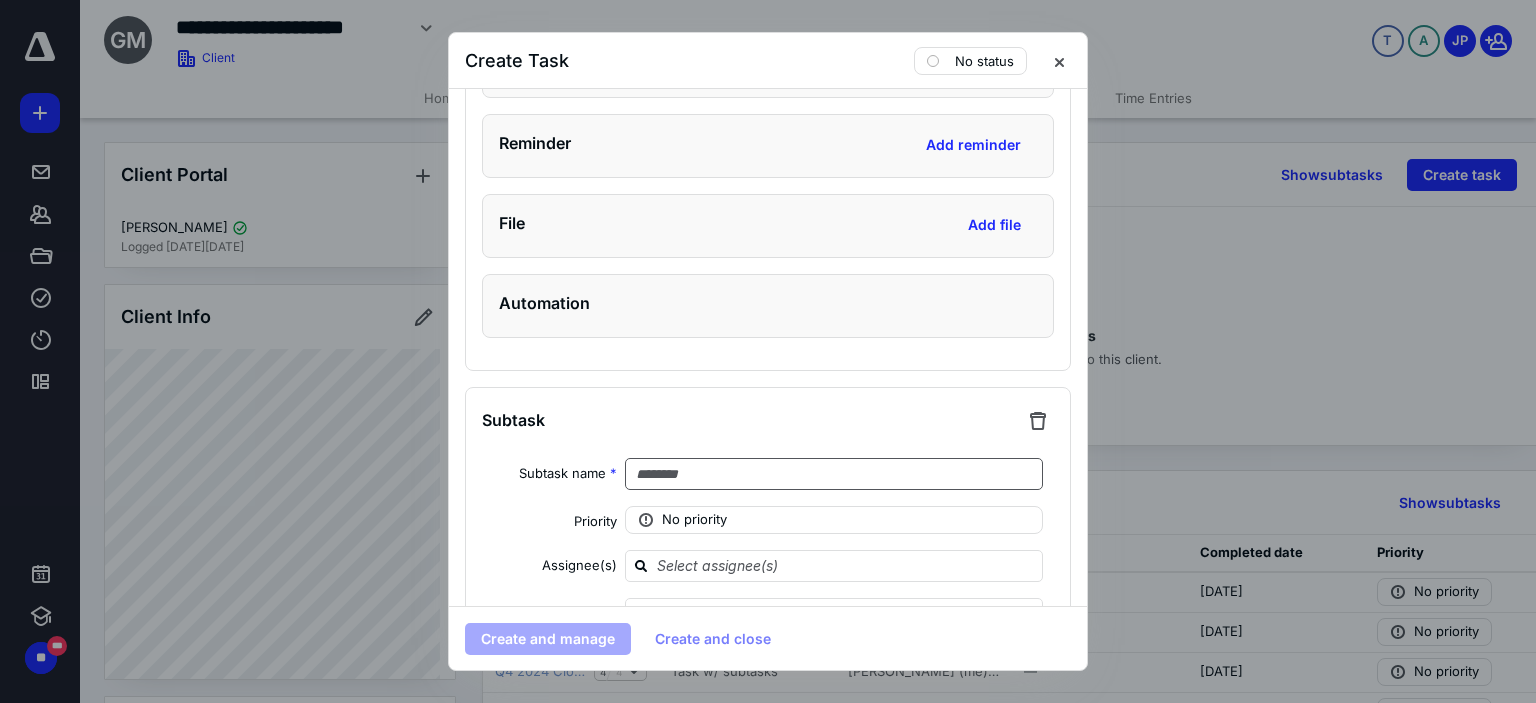 scroll, scrollTop: 2038, scrollLeft: 0, axis: vertical 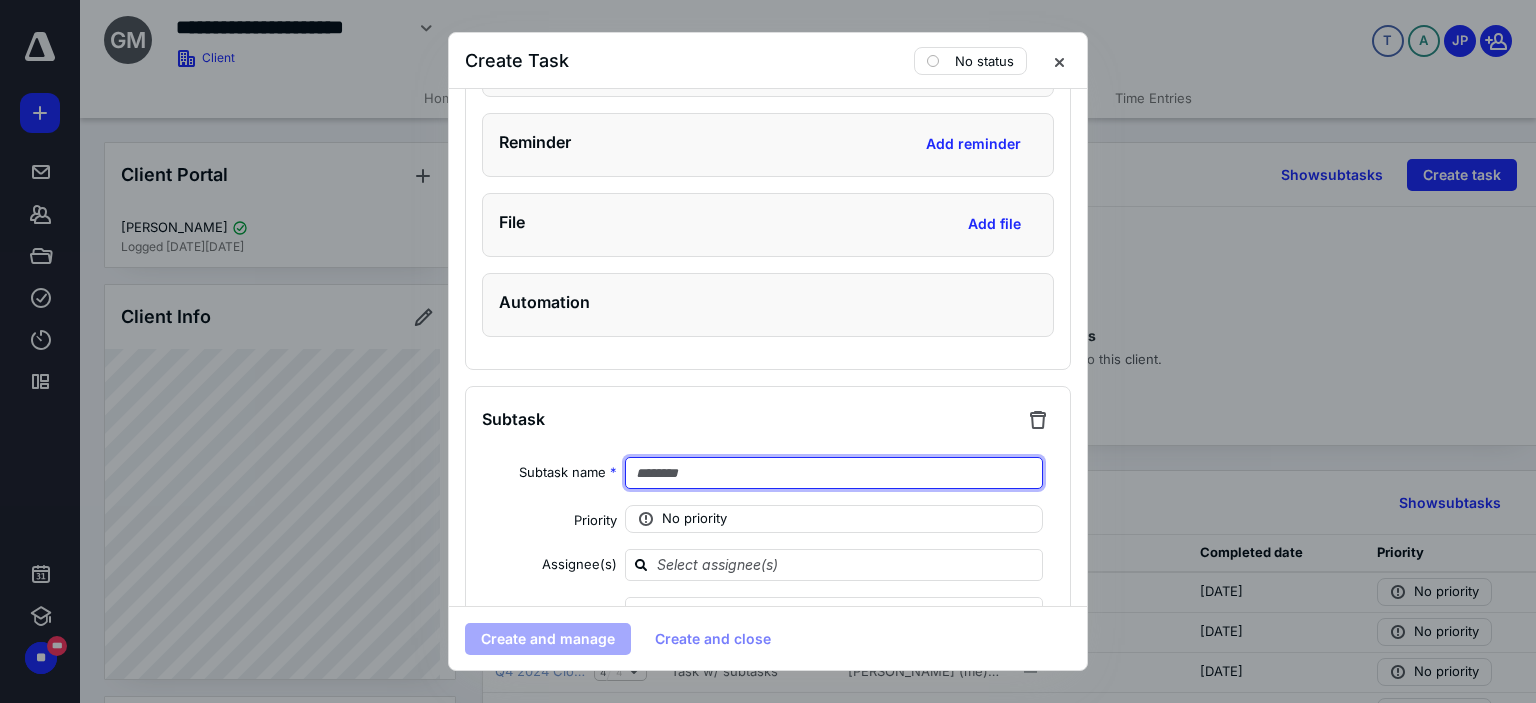 click at bounding box center (834, 473) 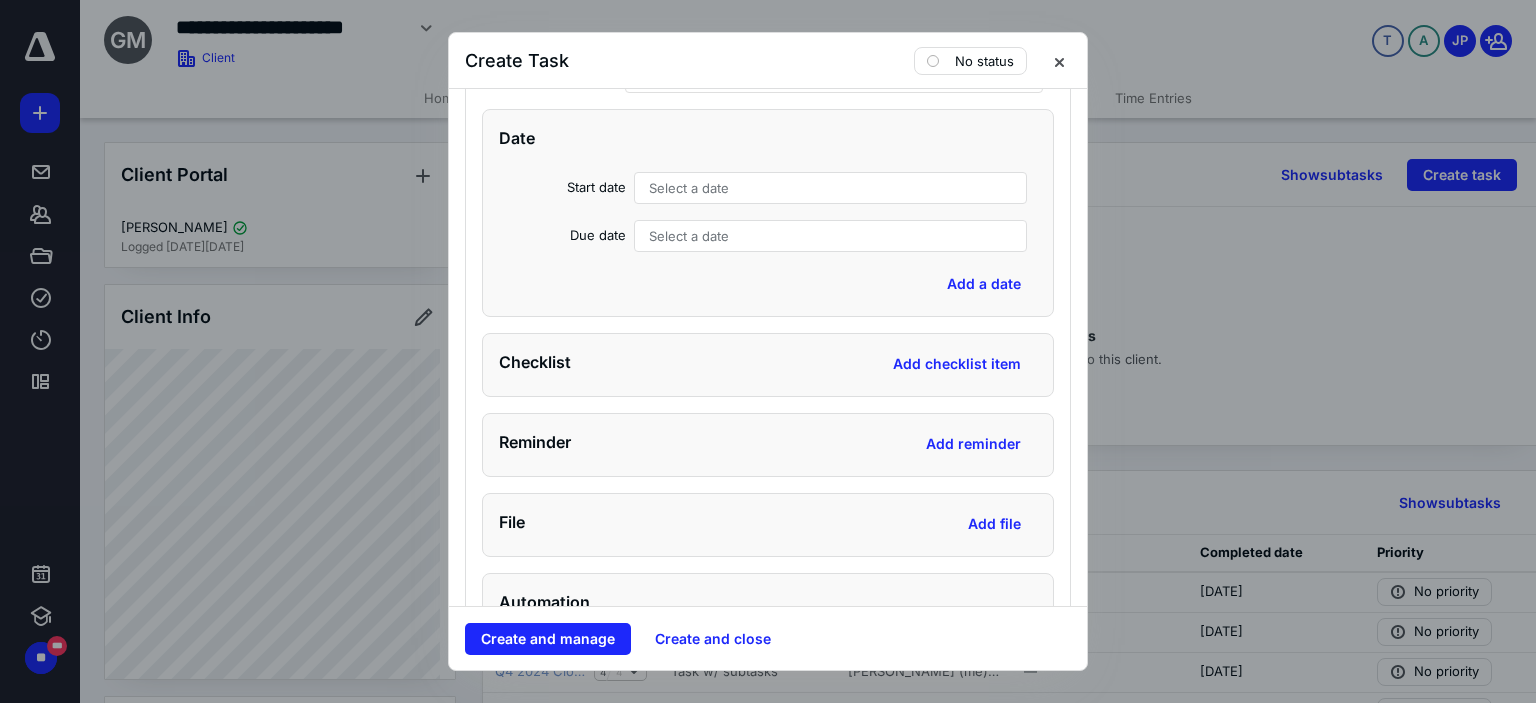 scroll, scrollTop: 2937, scrollLeft: 0, axis: vertical 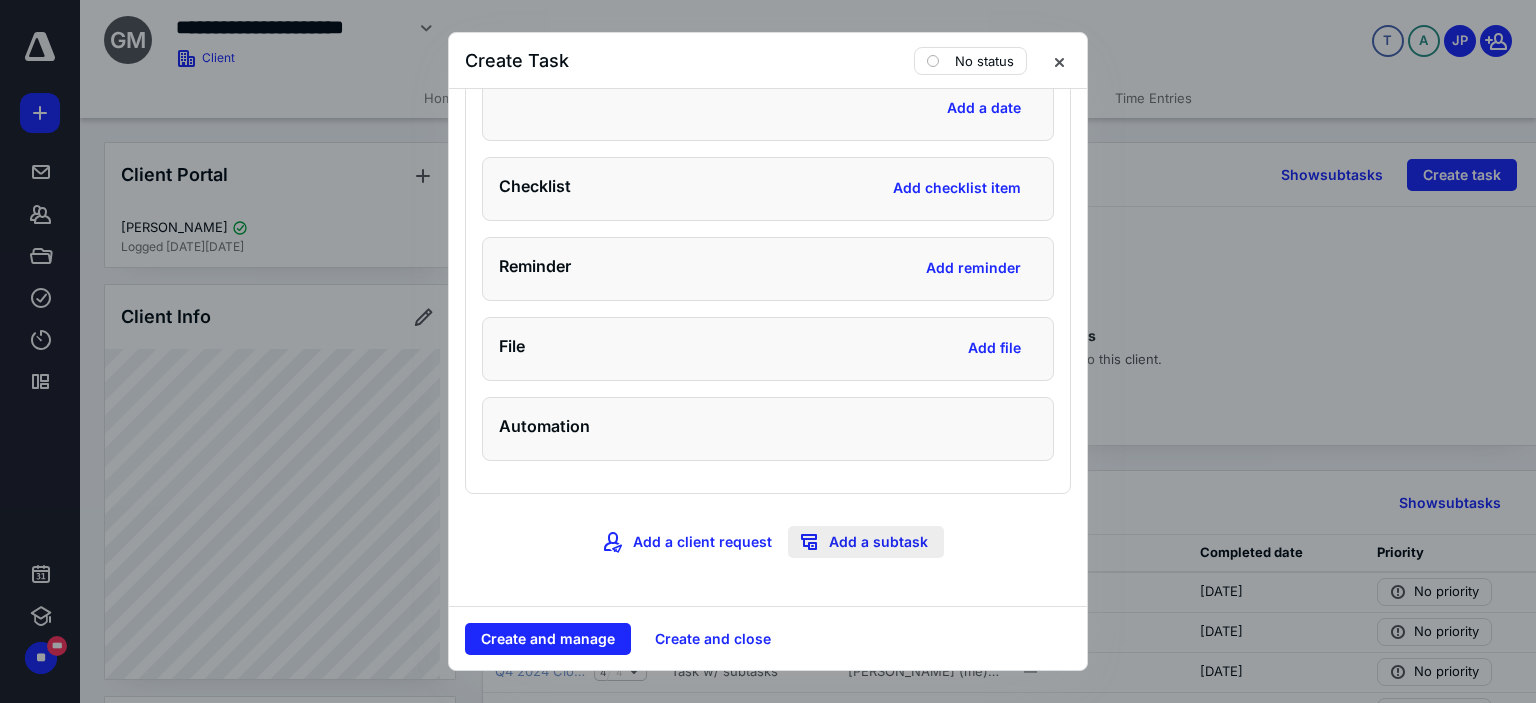 type on "**********" 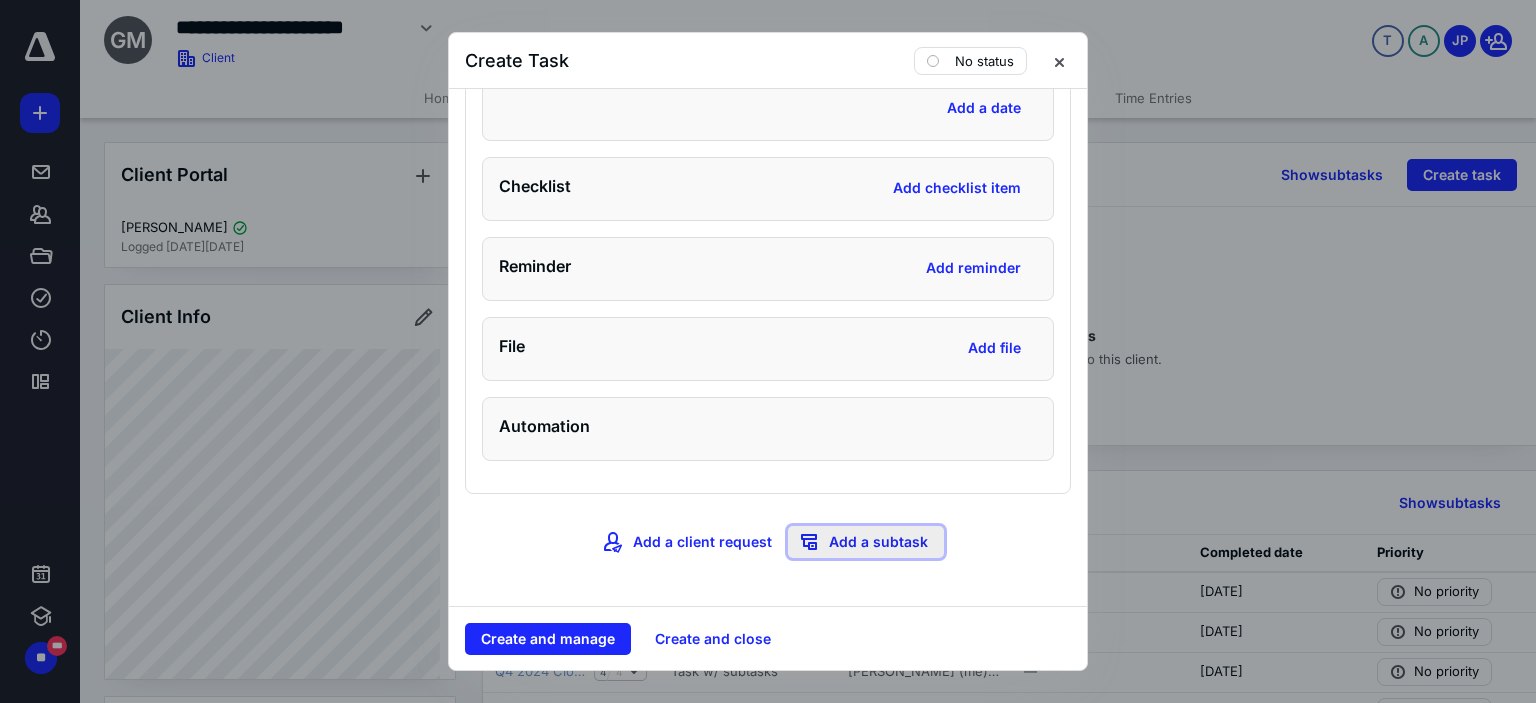 click on "Add a subtask" at bounding box center [866, 542] 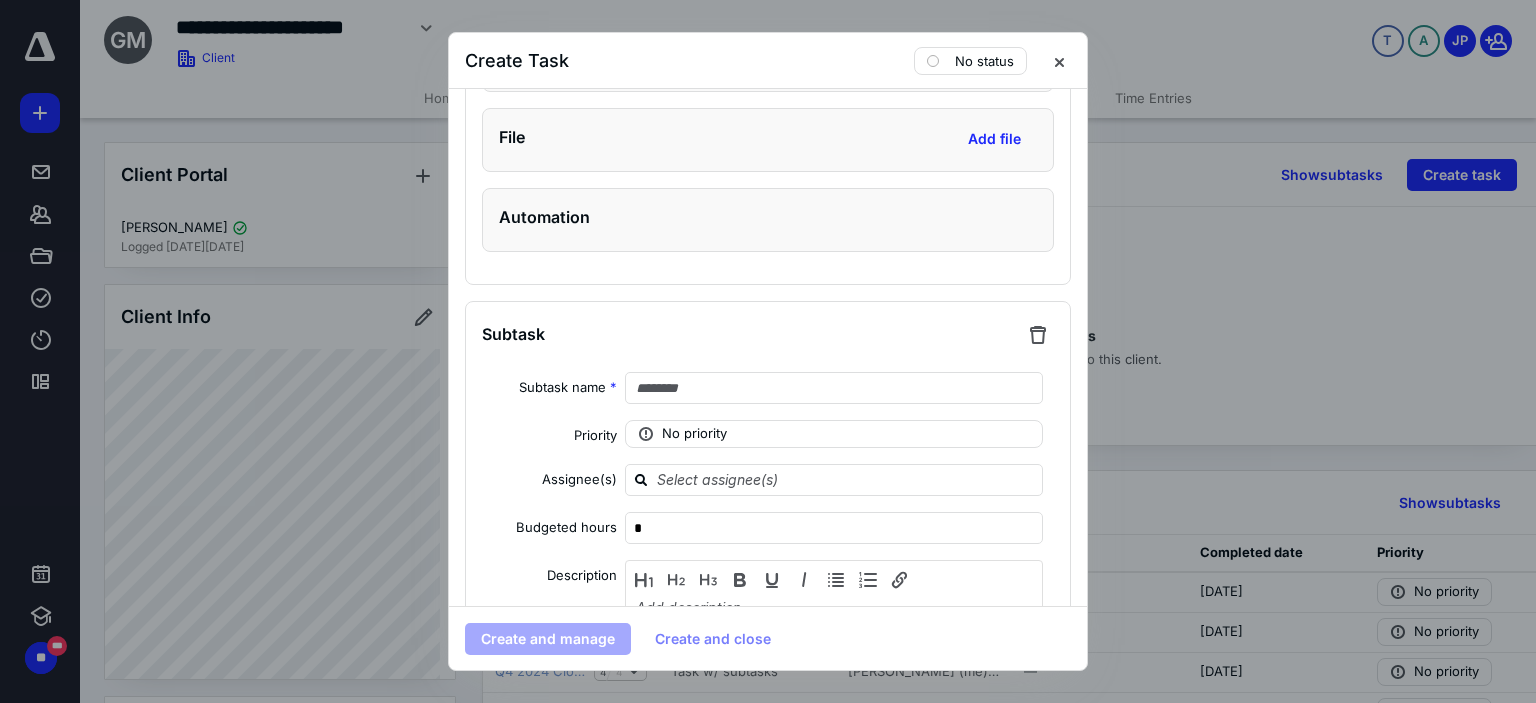 scroll, scrollTop: 3337, scrollLeft: 0, axis: vertical 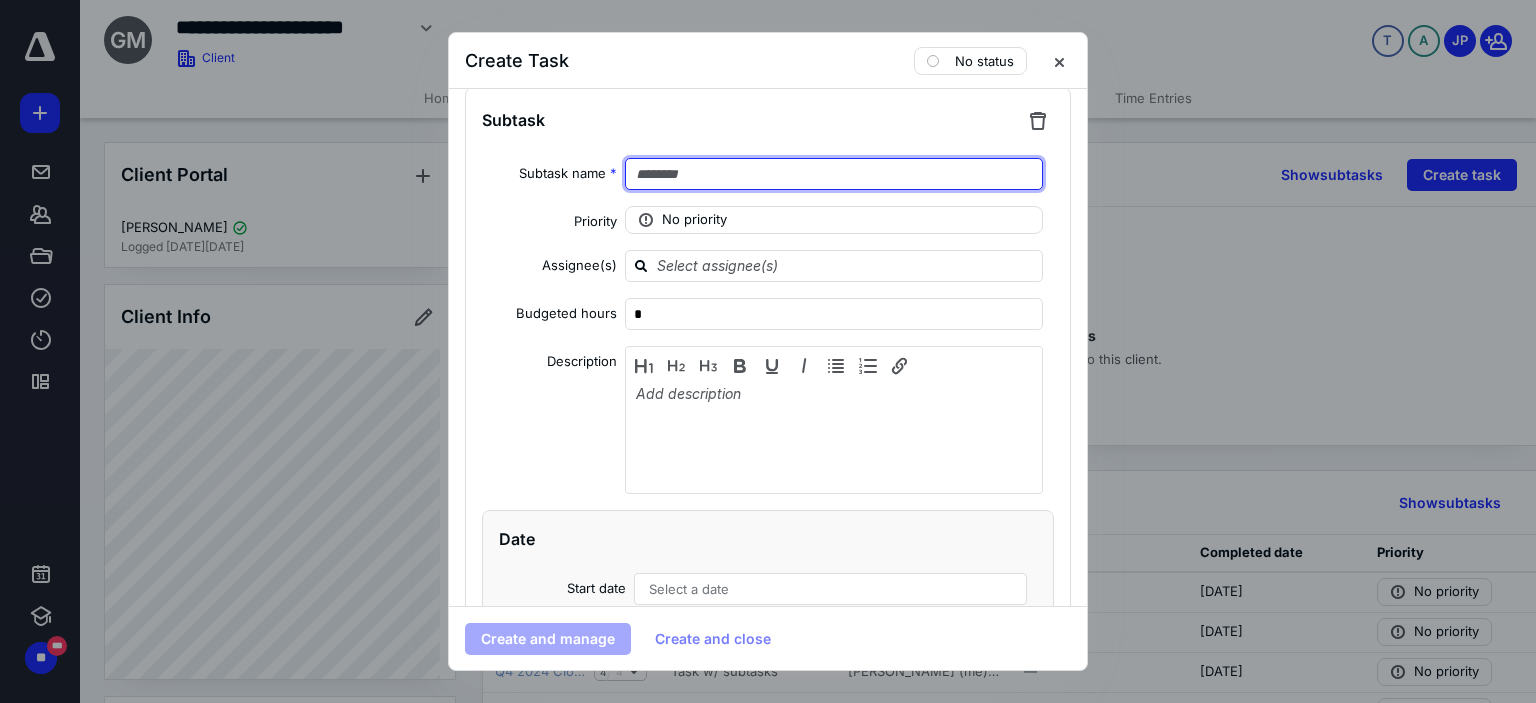 click at bounding box center [834, 174] 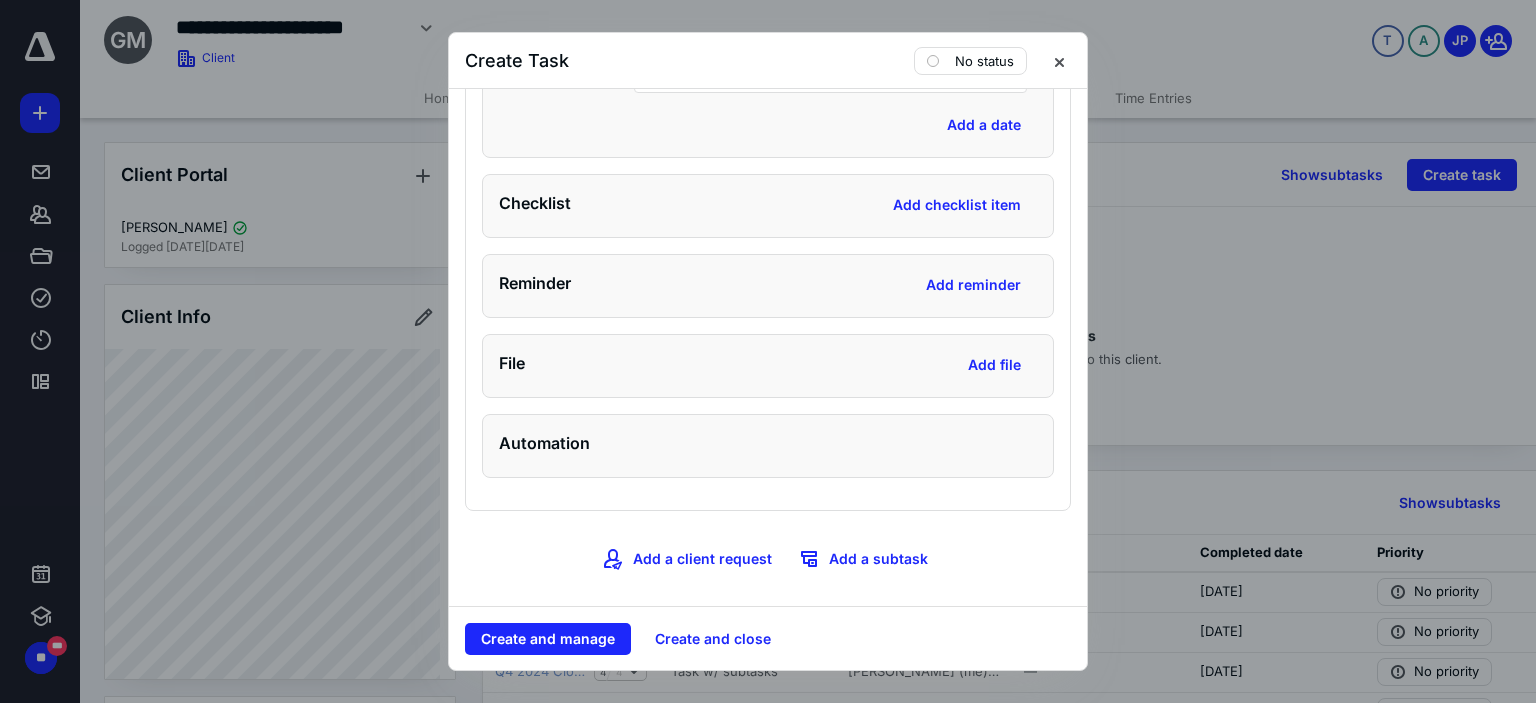 scroll, scrollTop: 3936, scrollLeft: 0, axis: vertical 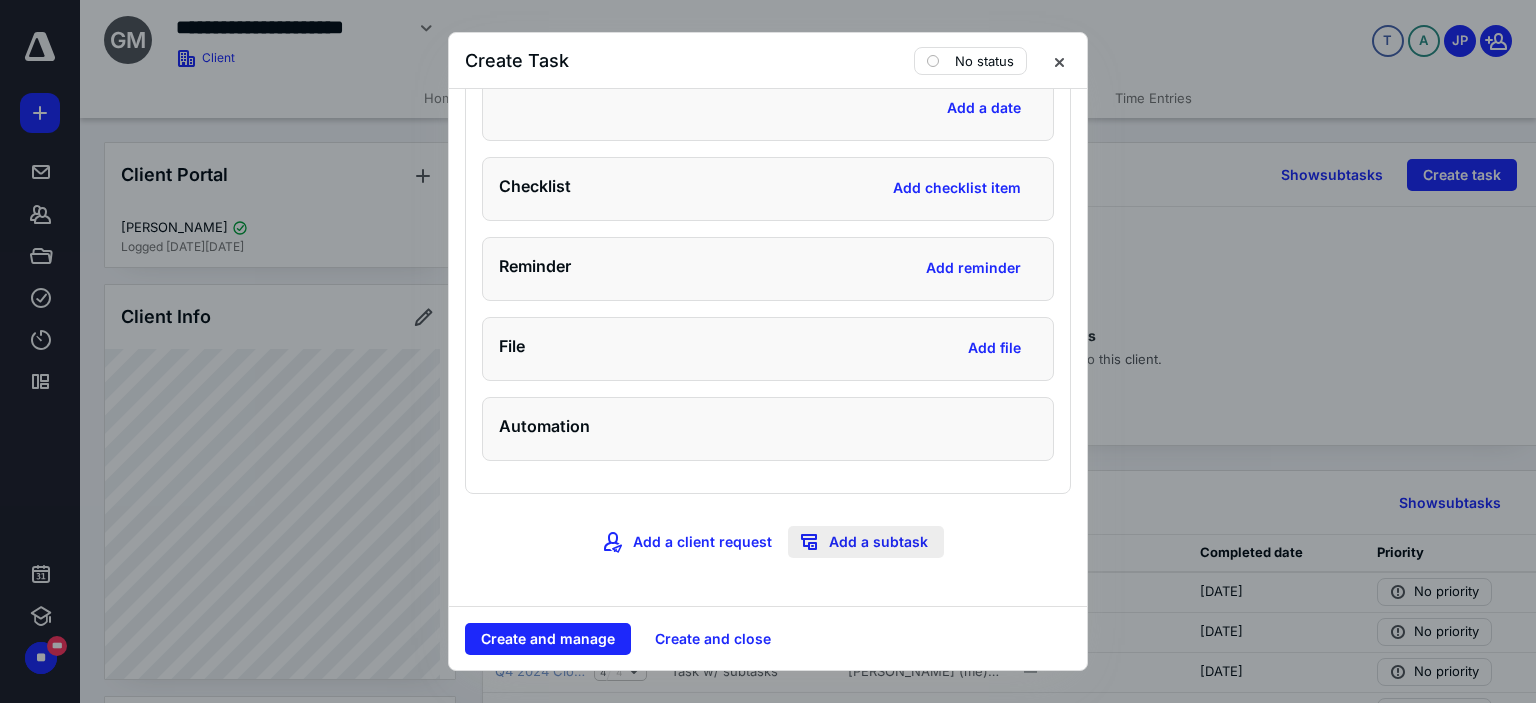 type on "**********" 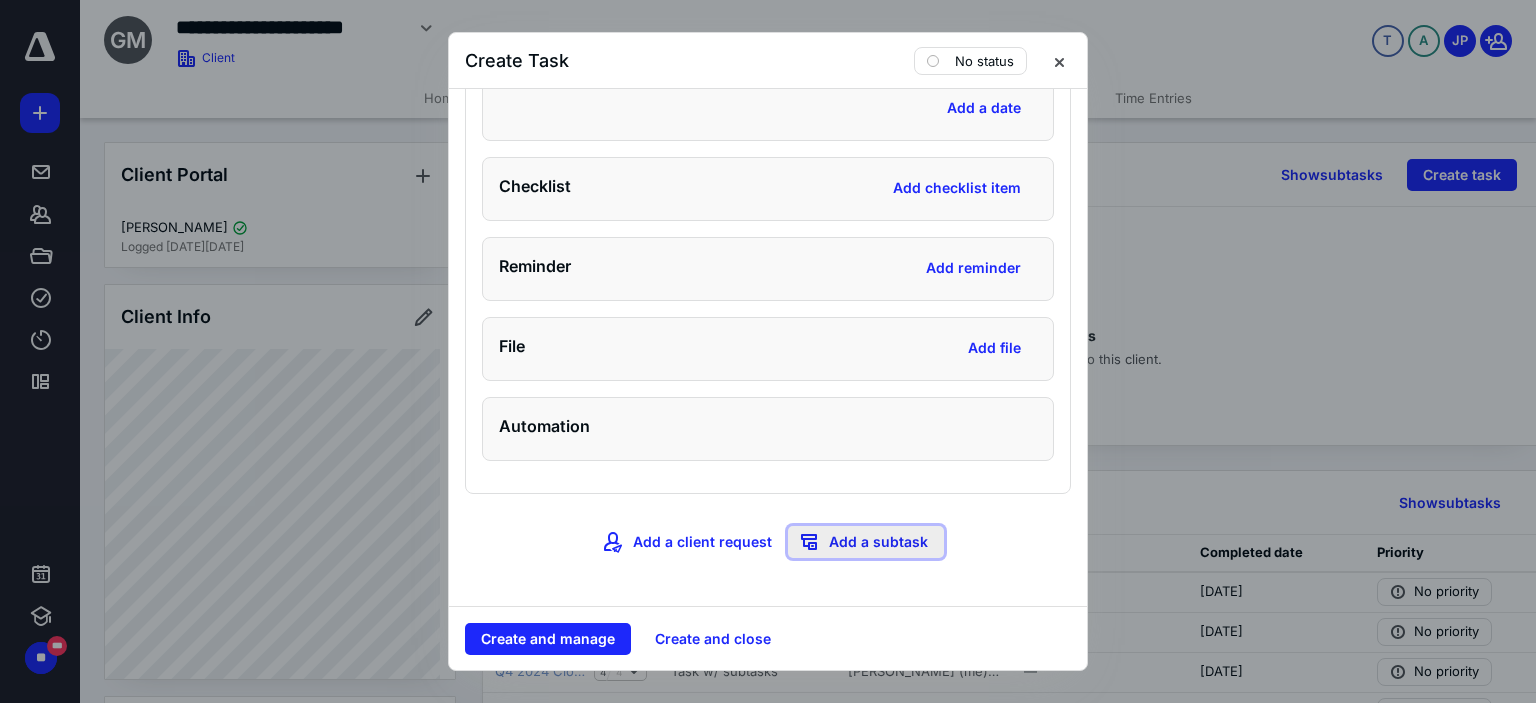 click on "Add a subtask" at bounding box center [866, 542] 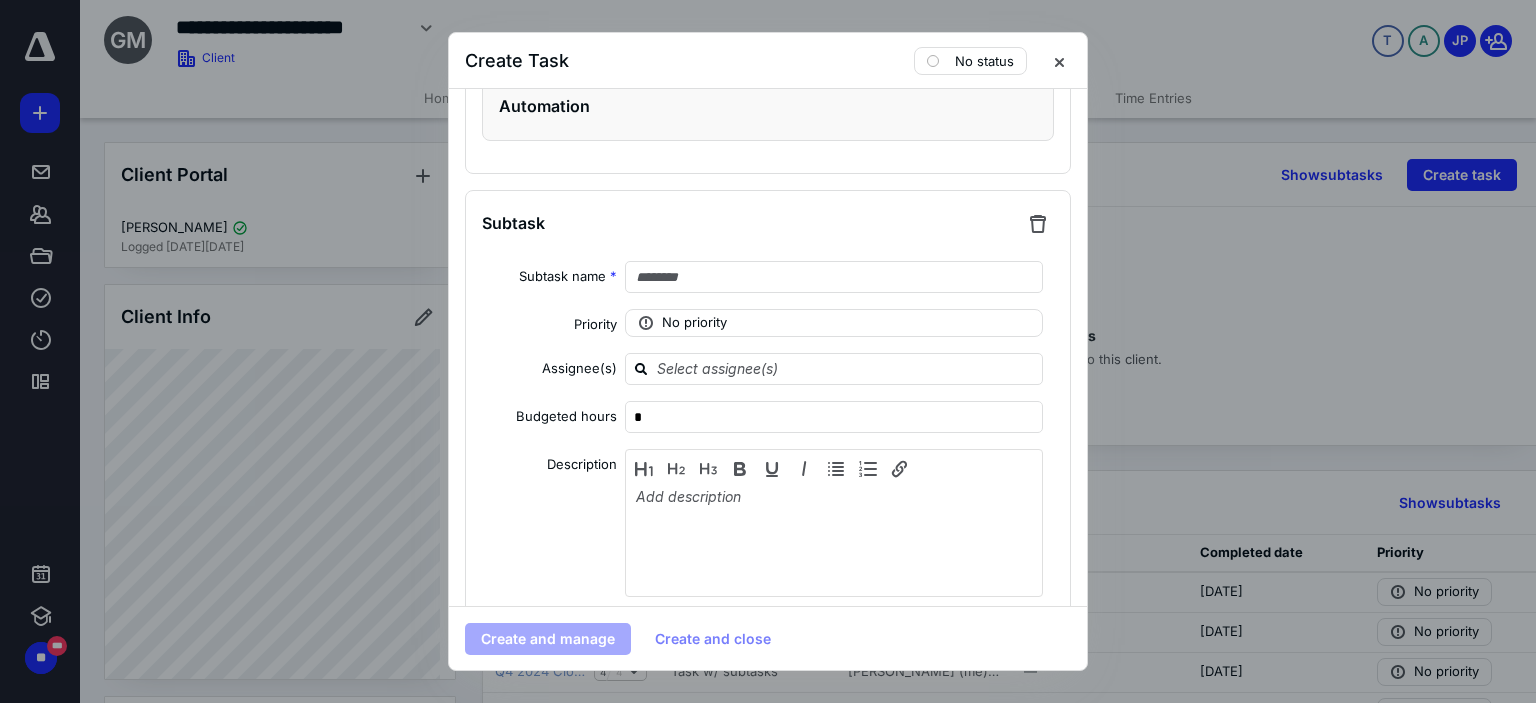 scroll, scrollTop: 4236, scrollLeft: 0, axis: vertical 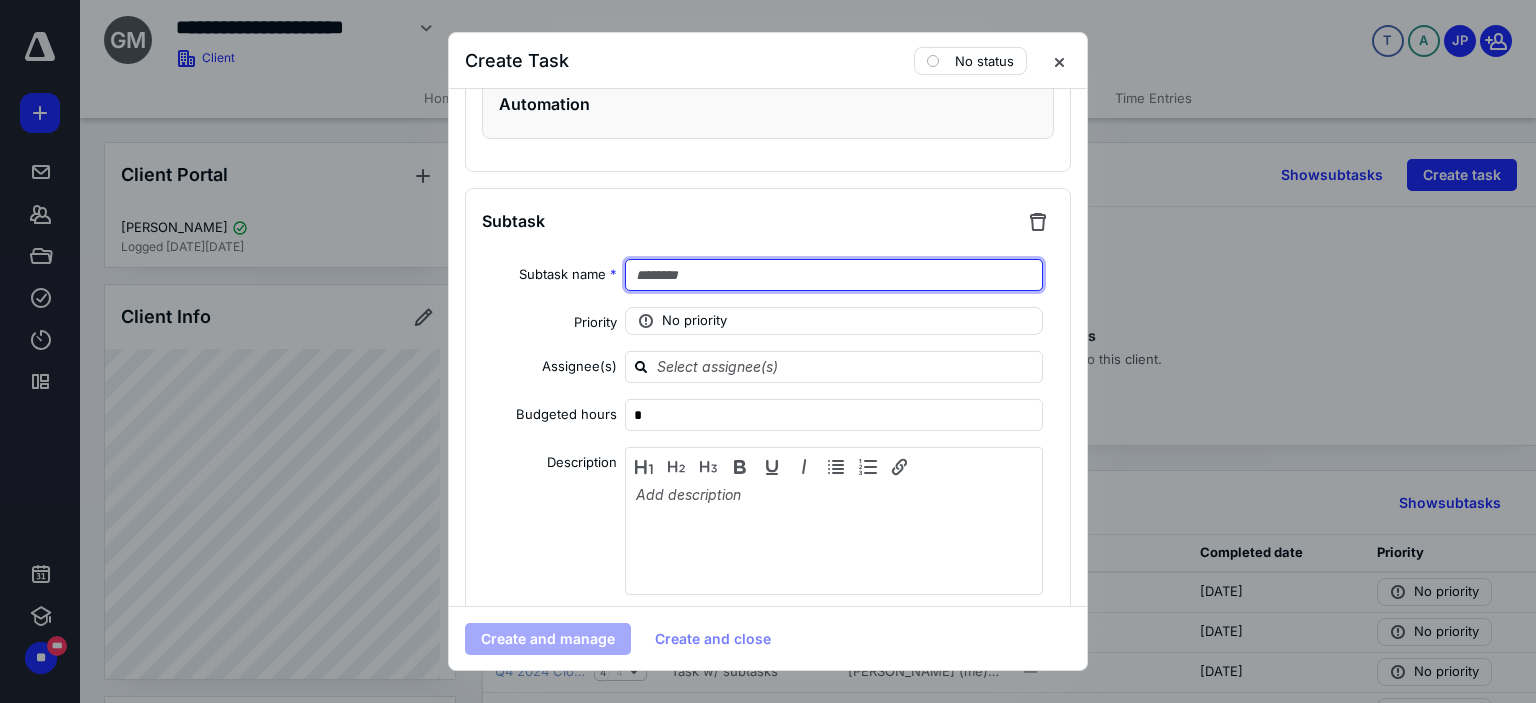 click at bounding box center (834, 275) 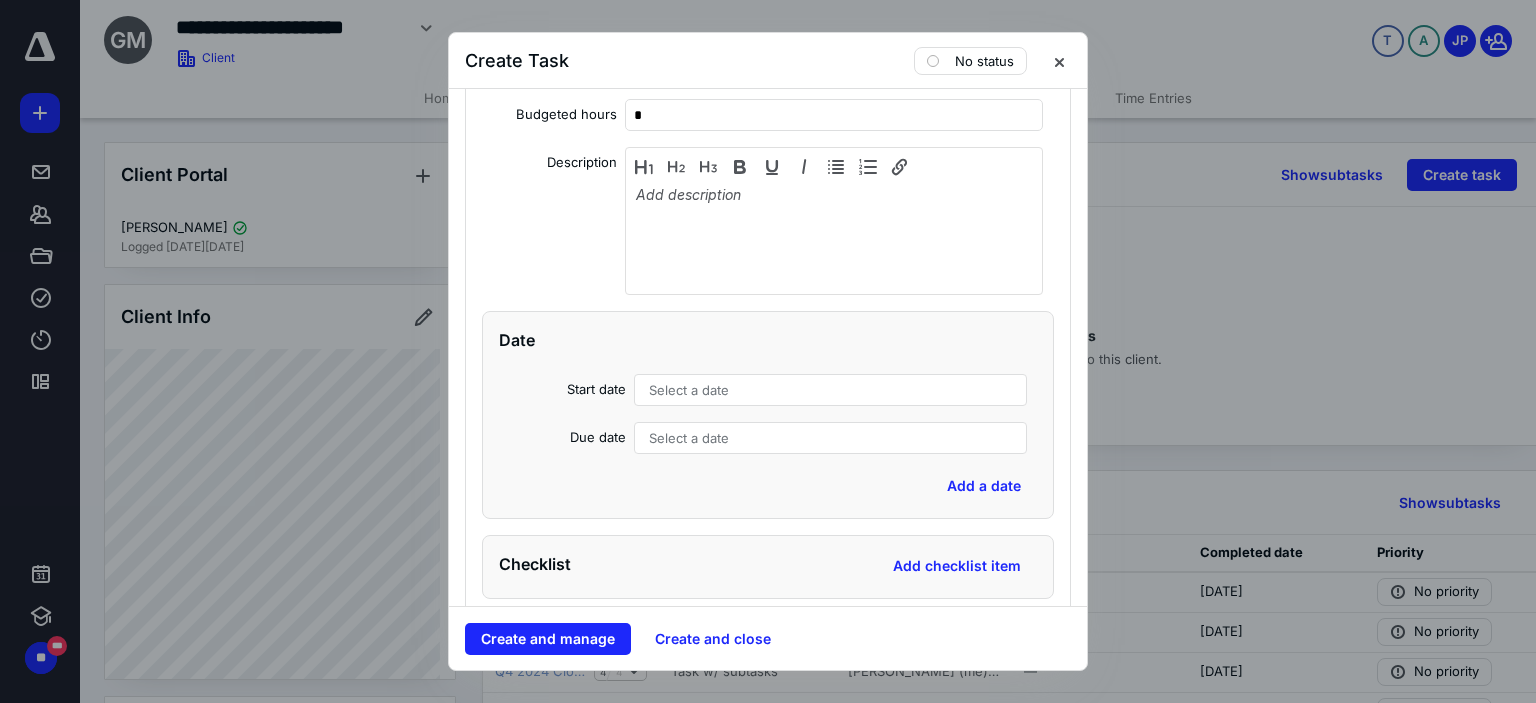 scroll, scrollTop: 3236, scrollLeft: 0, axis: vertical 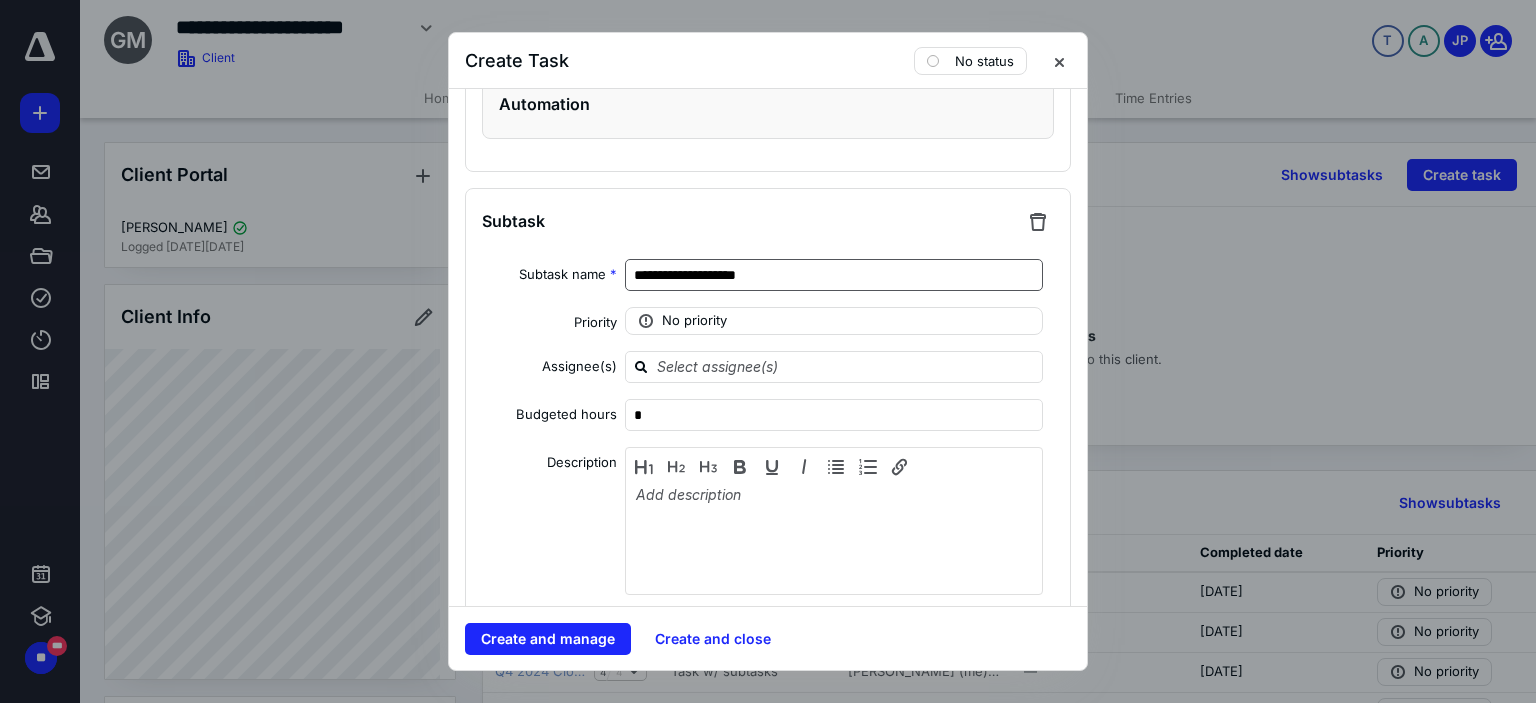 type on "**********" 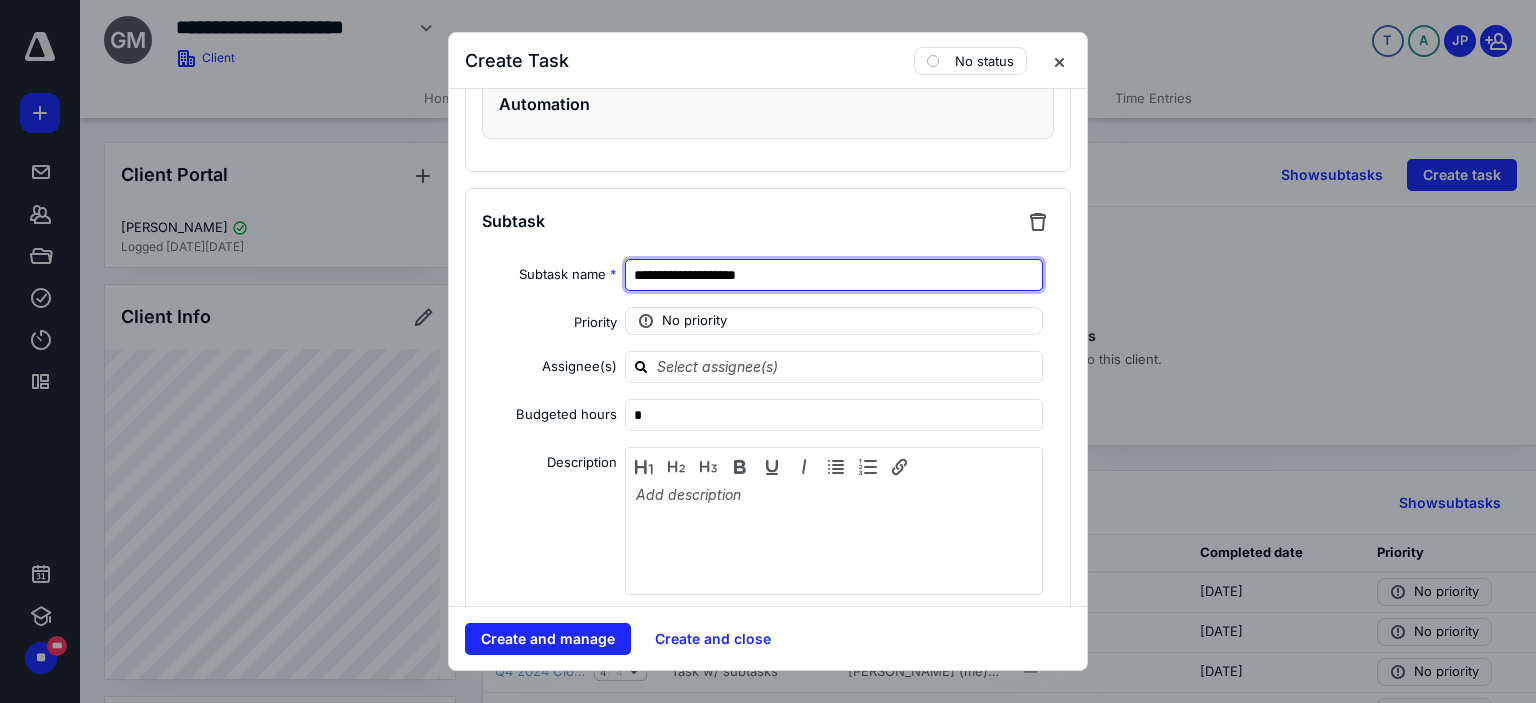 click on "**********" at bounding box center [834, 275] 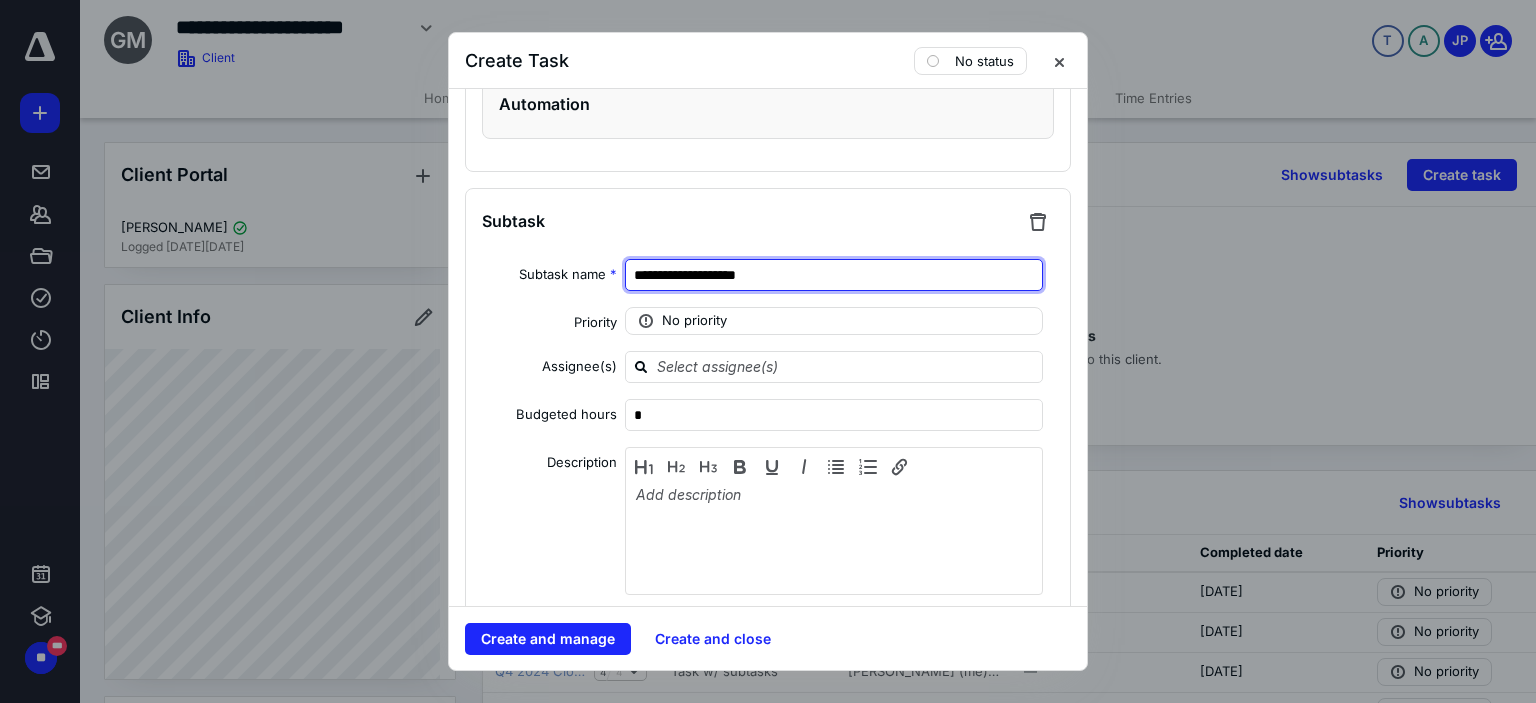 drag, startPoint x: 796, startPoint y: 291, endPoint x: 544, endPoint y: 298, distance: 252.0972 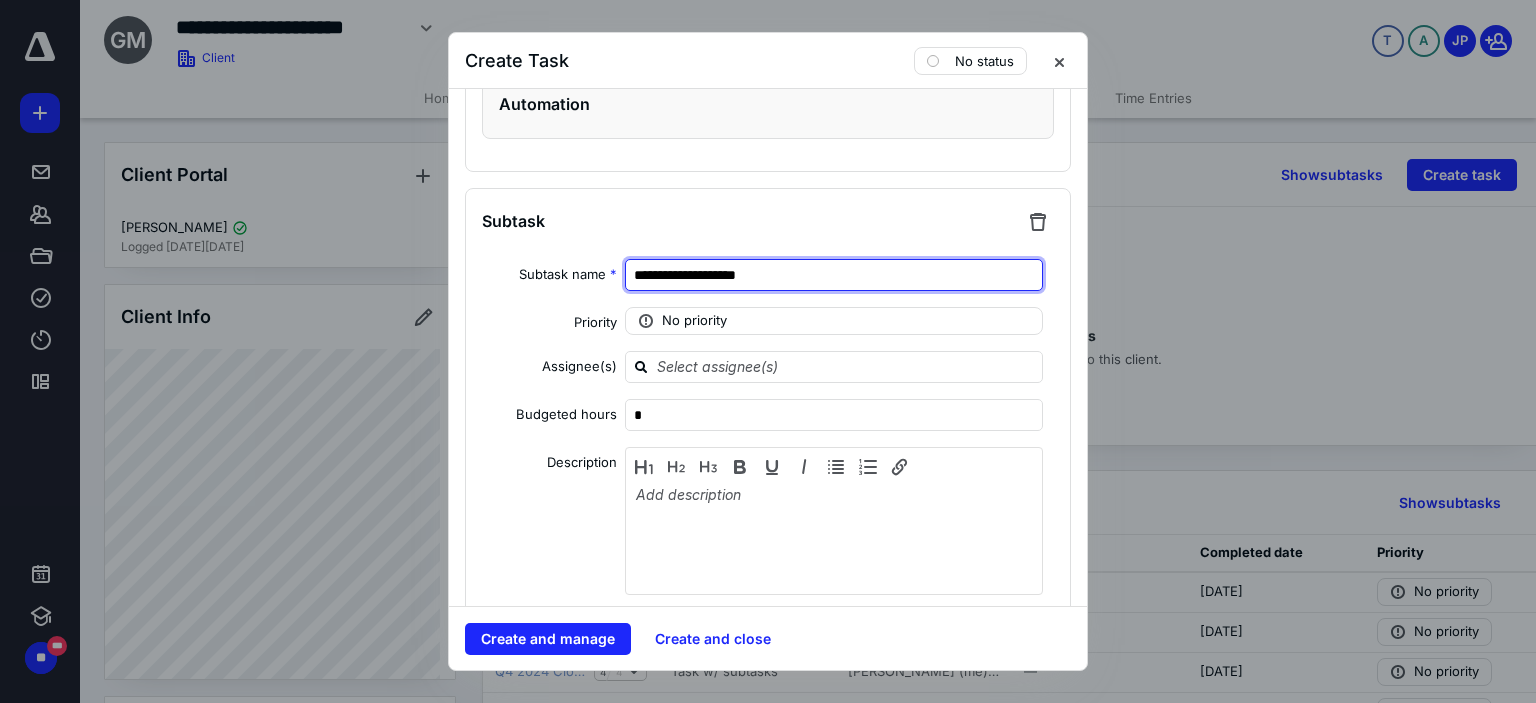 click on "**********" at bounding box center [768, 275] 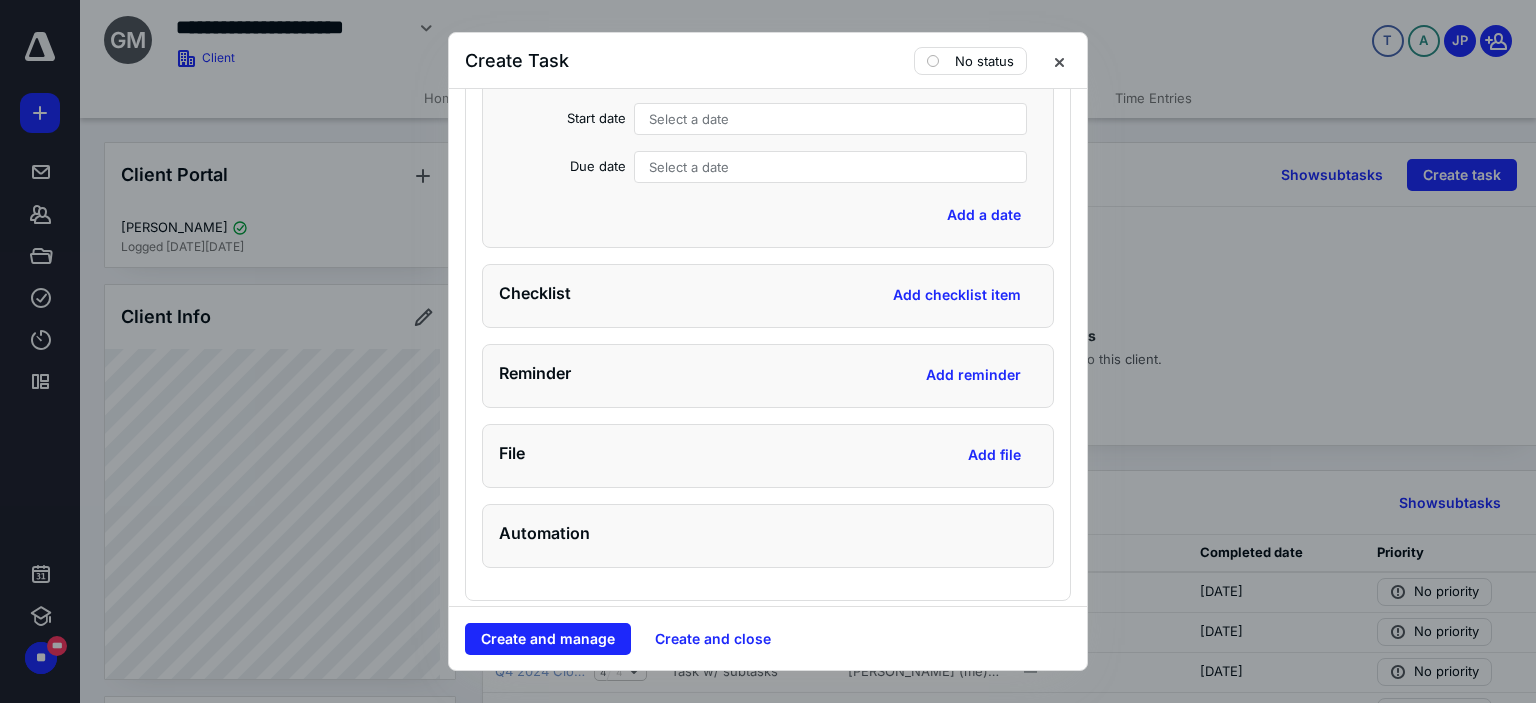 scroll, scrollTop: 4936, scrollLeft: 0, axis: vertical 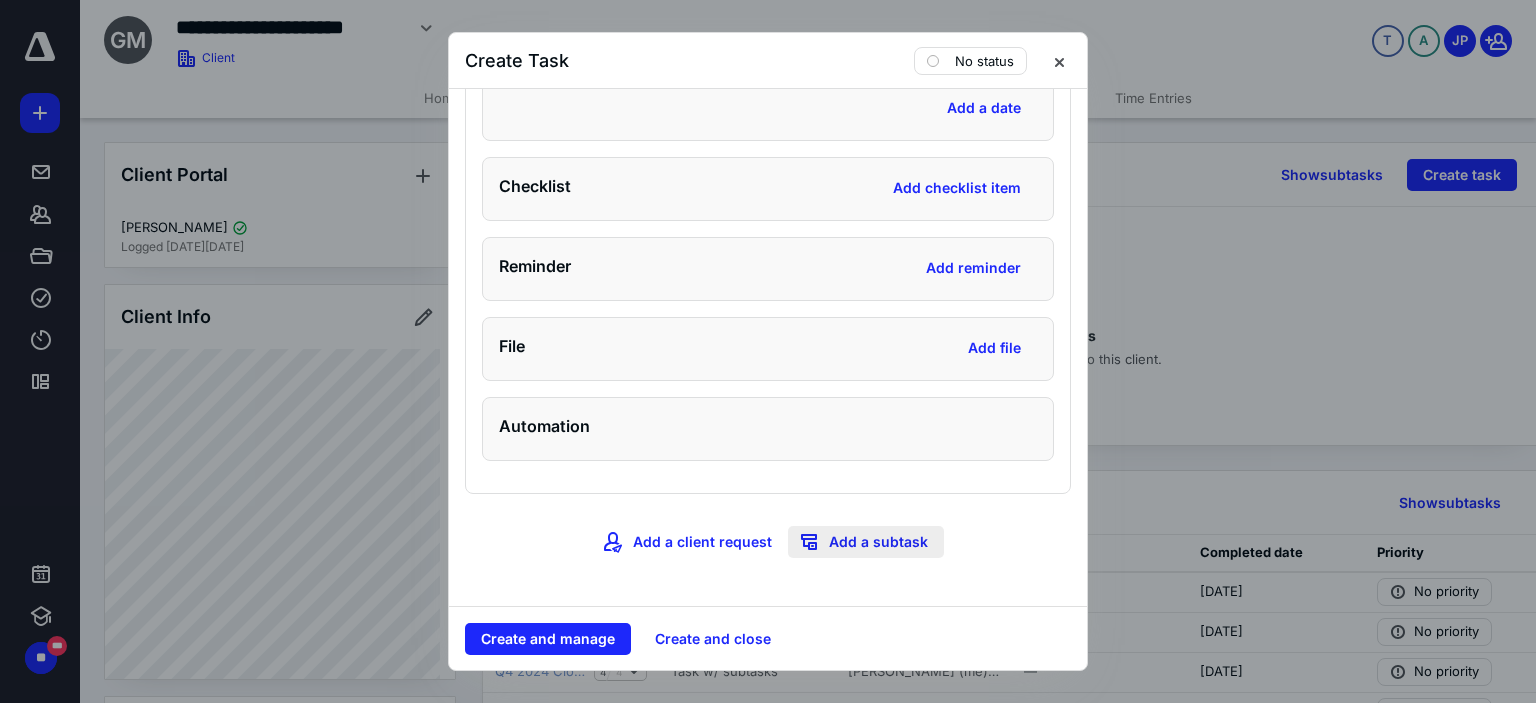 type on "**********" 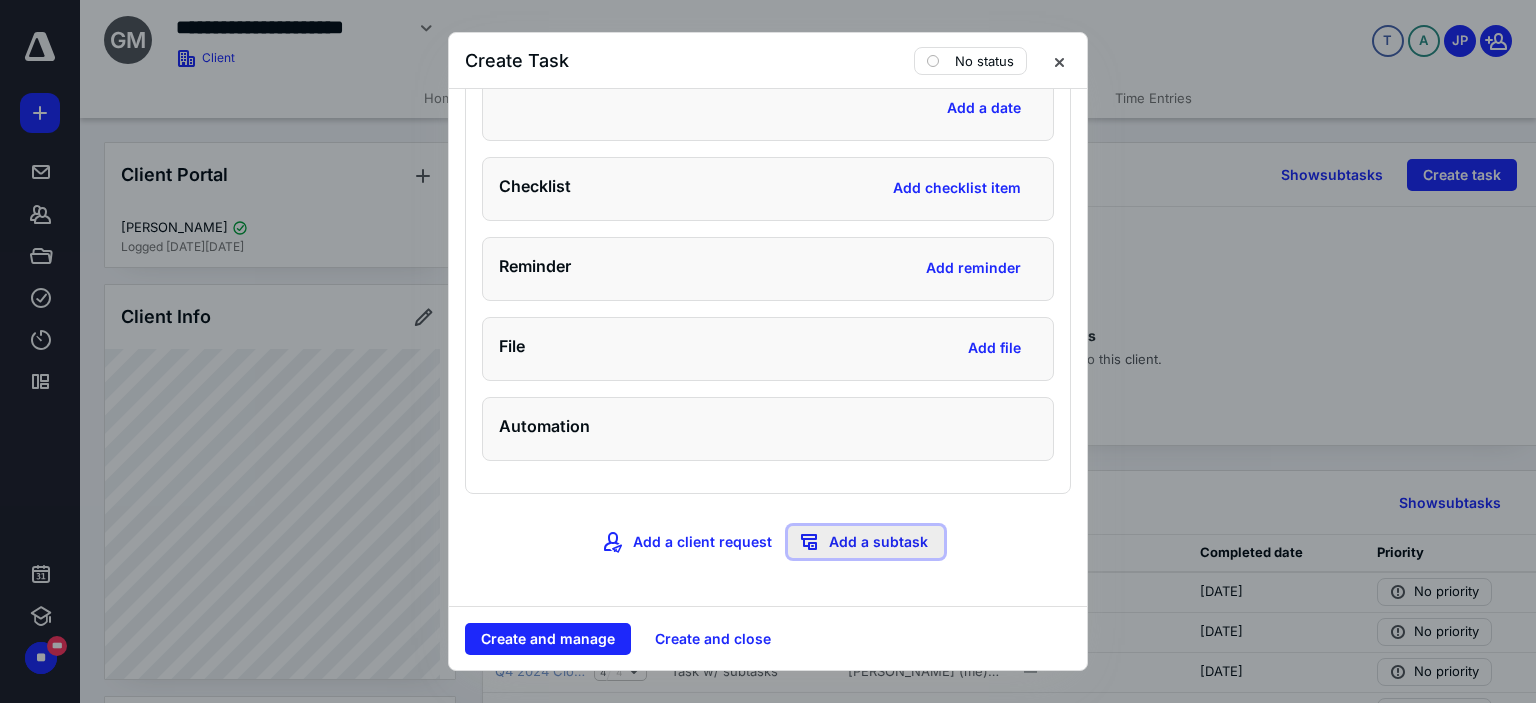 click on "Add a subtask" at bounding box center (866, 542) 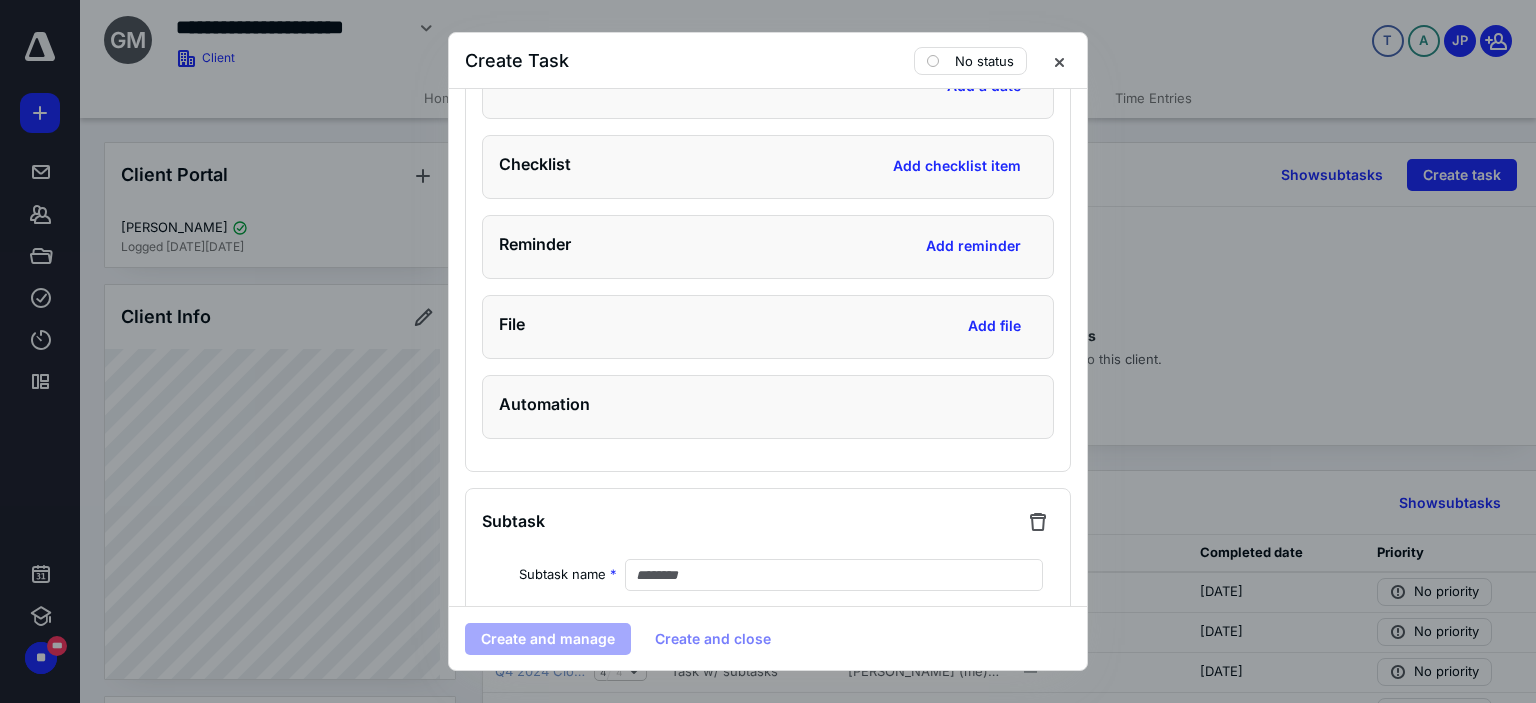 scroll, scrollTop: 5236, scrollLeft: 0, axis: vertical 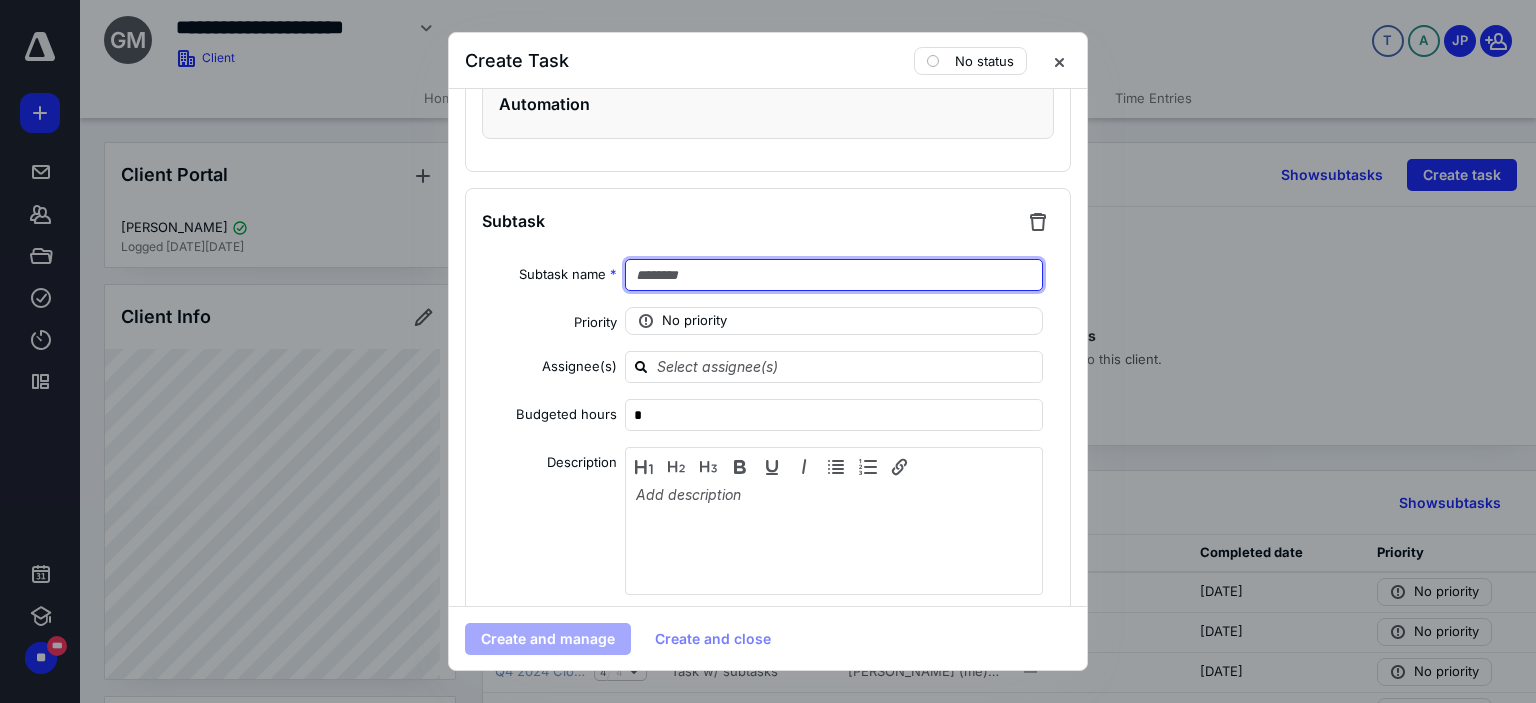 click at bounding box center [834, 275] 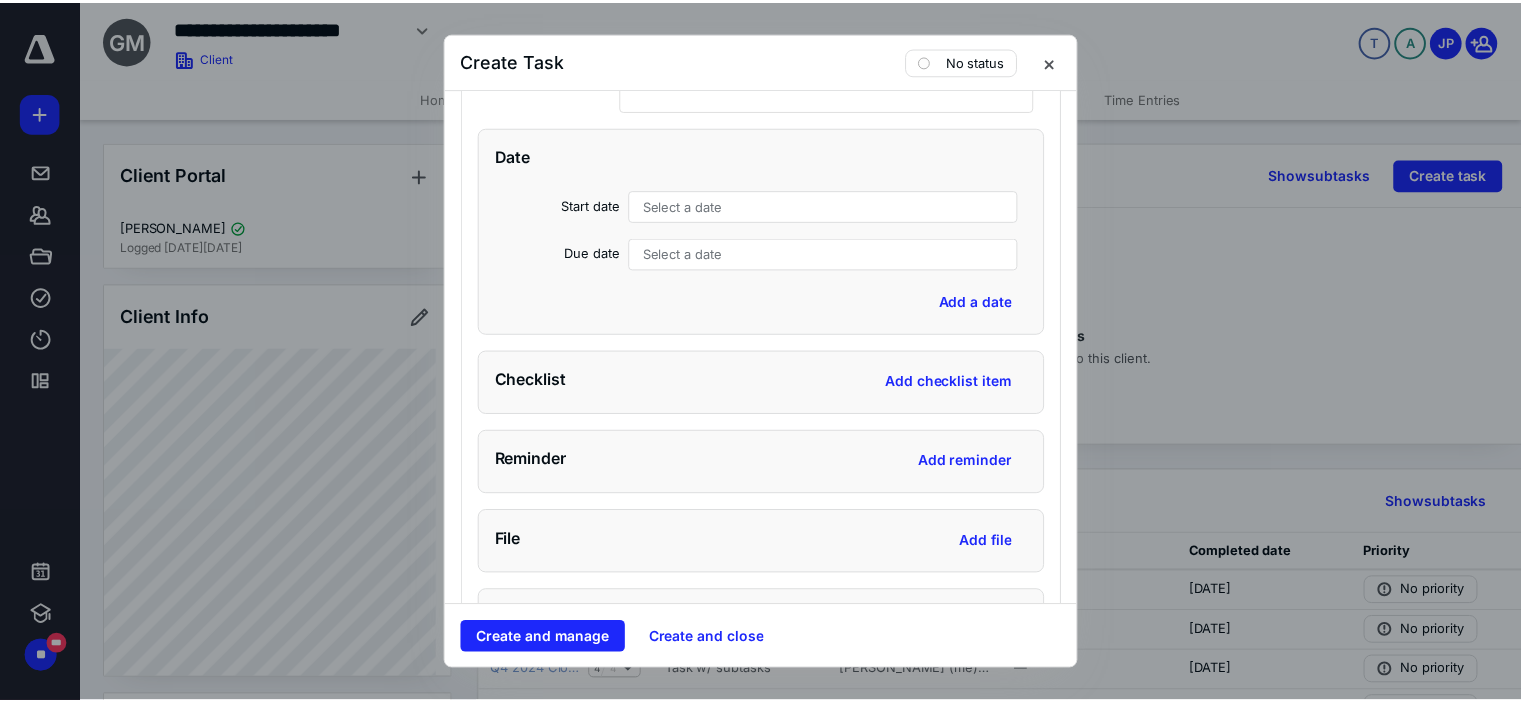 scroll, scrollTop: 5736, scrollLeft: 0, axis: vertical 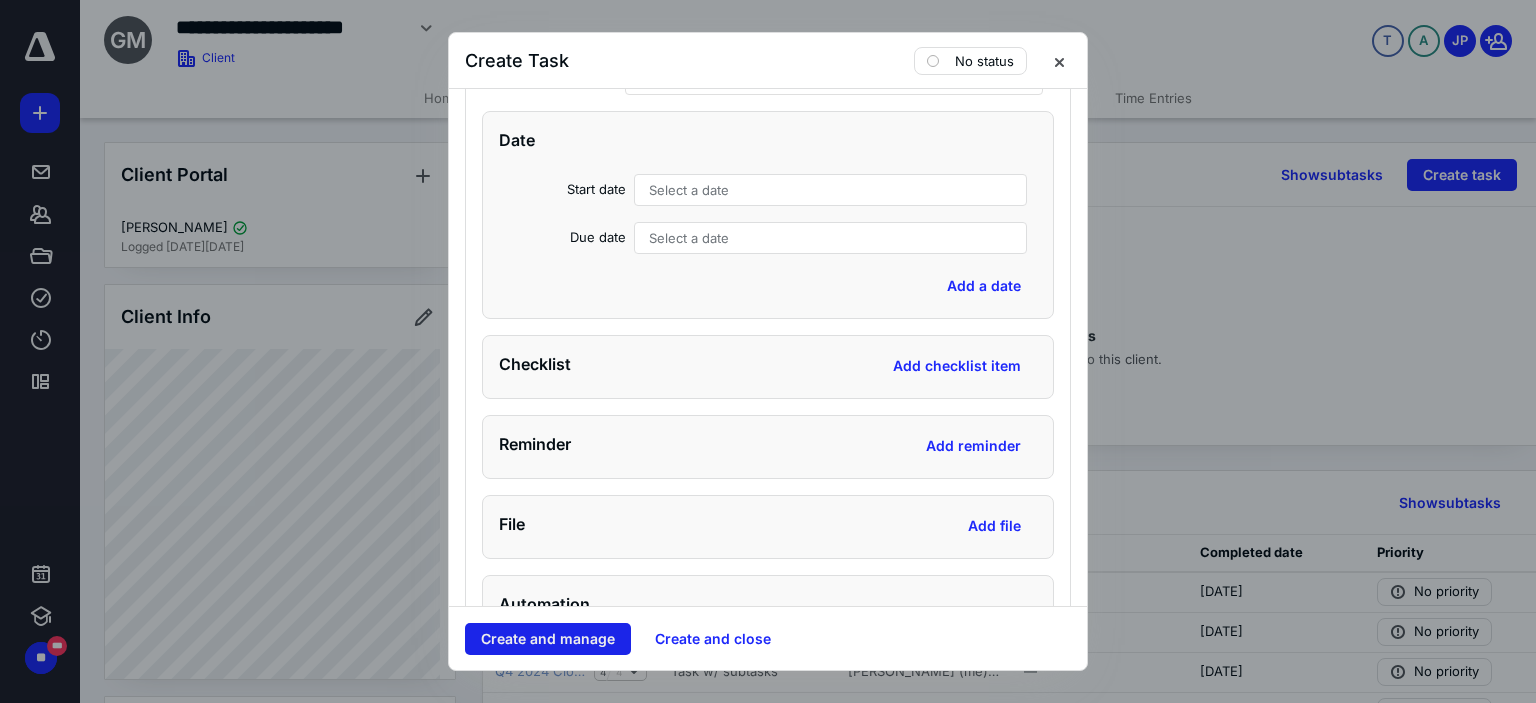 type on "**********" 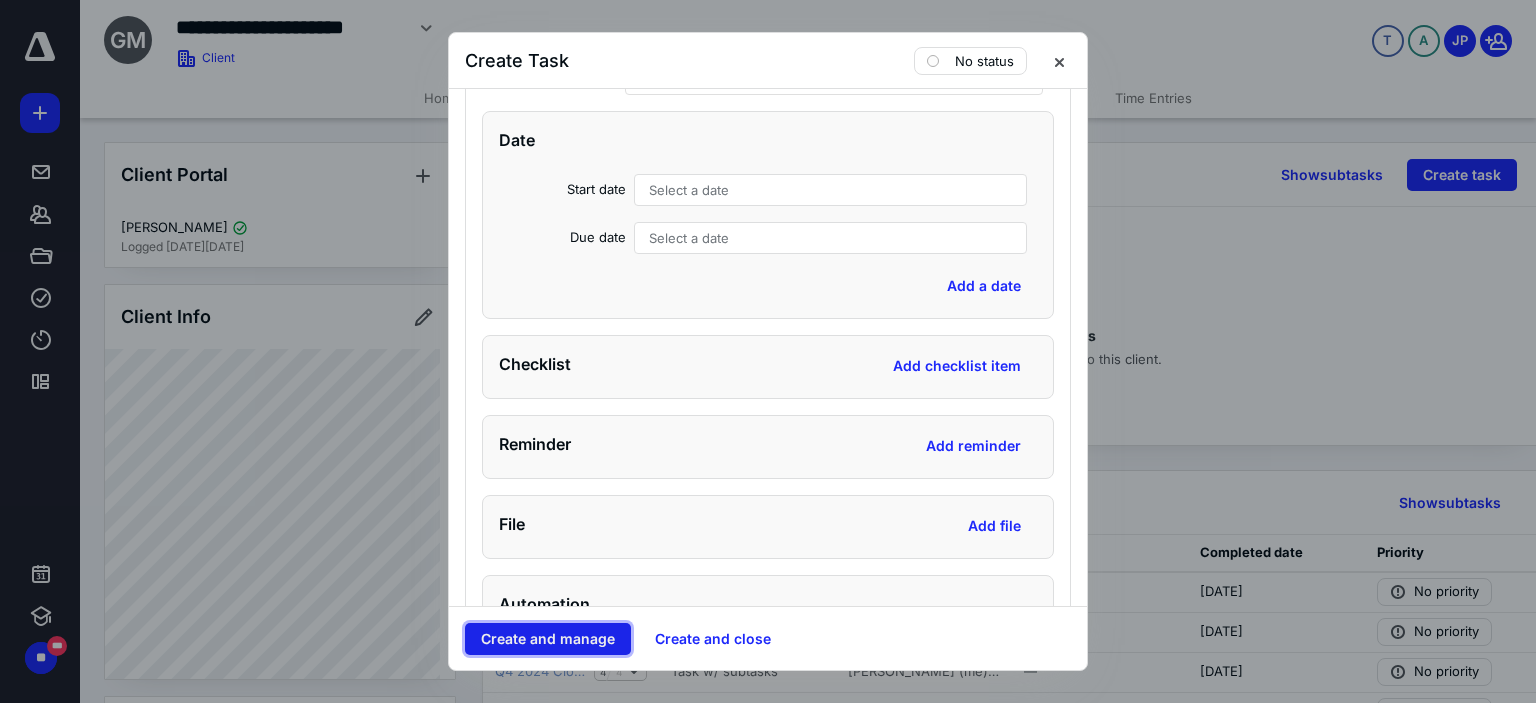 click on "Create and manage" at bounding box center (548, 639) 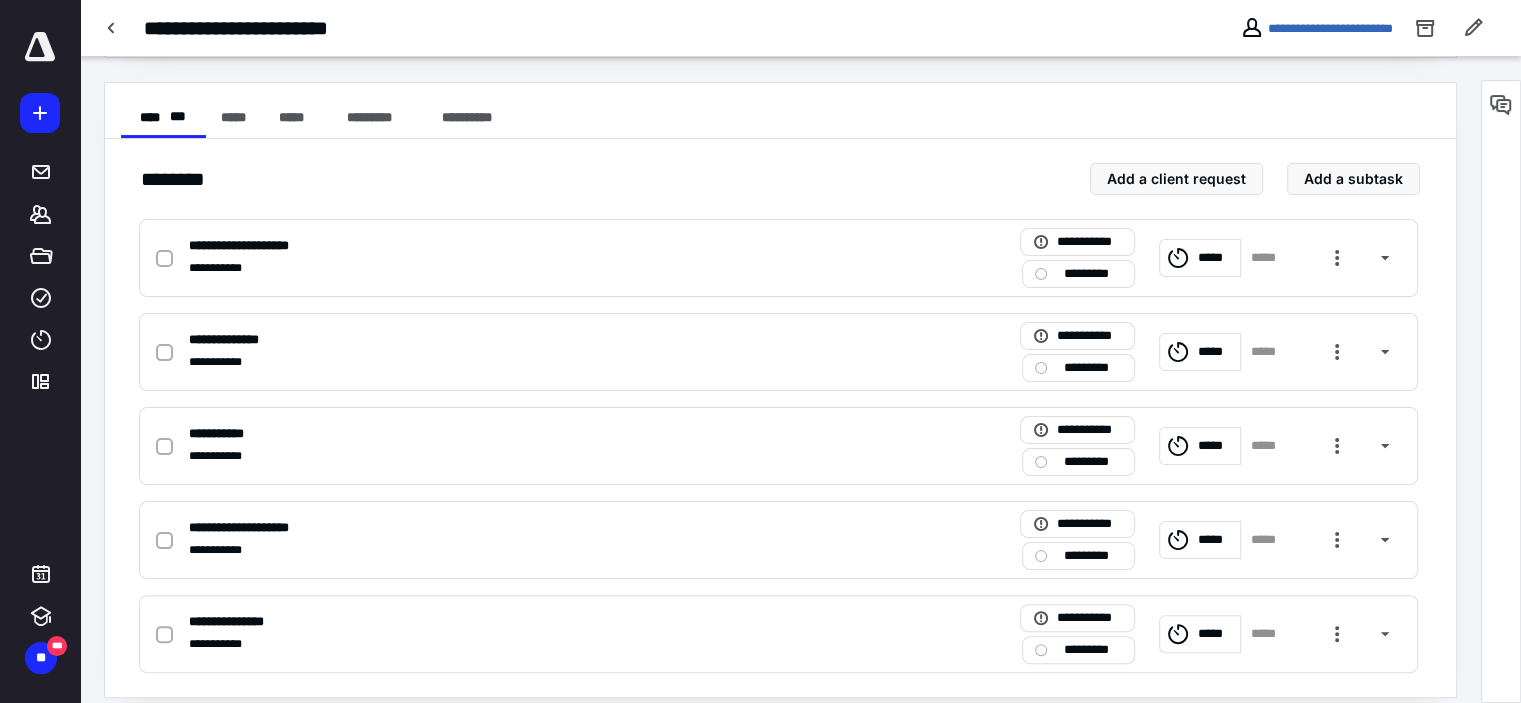 scroll, scrollTop: 377, scrollLeft: 0, axis: vertical 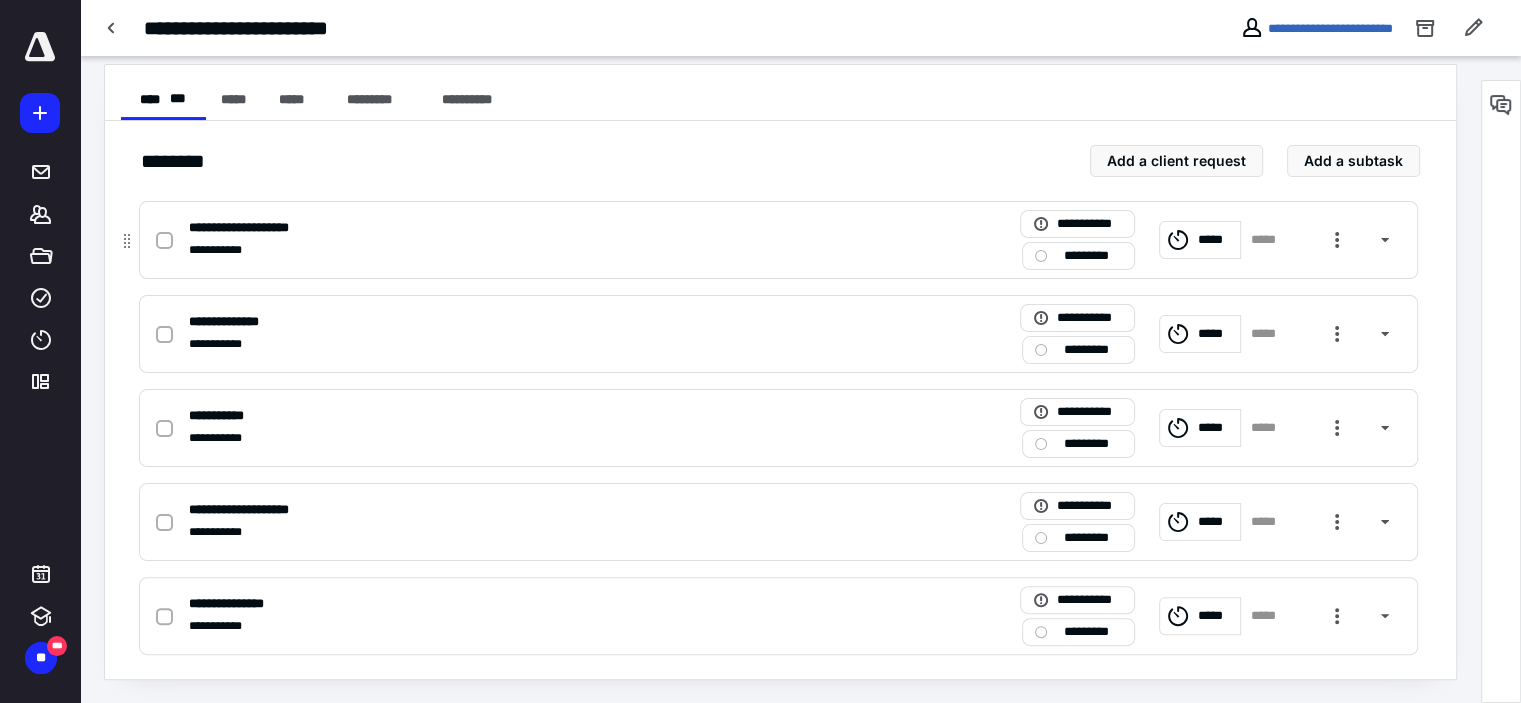 click on "*********" at bounding box center (1092, 256) 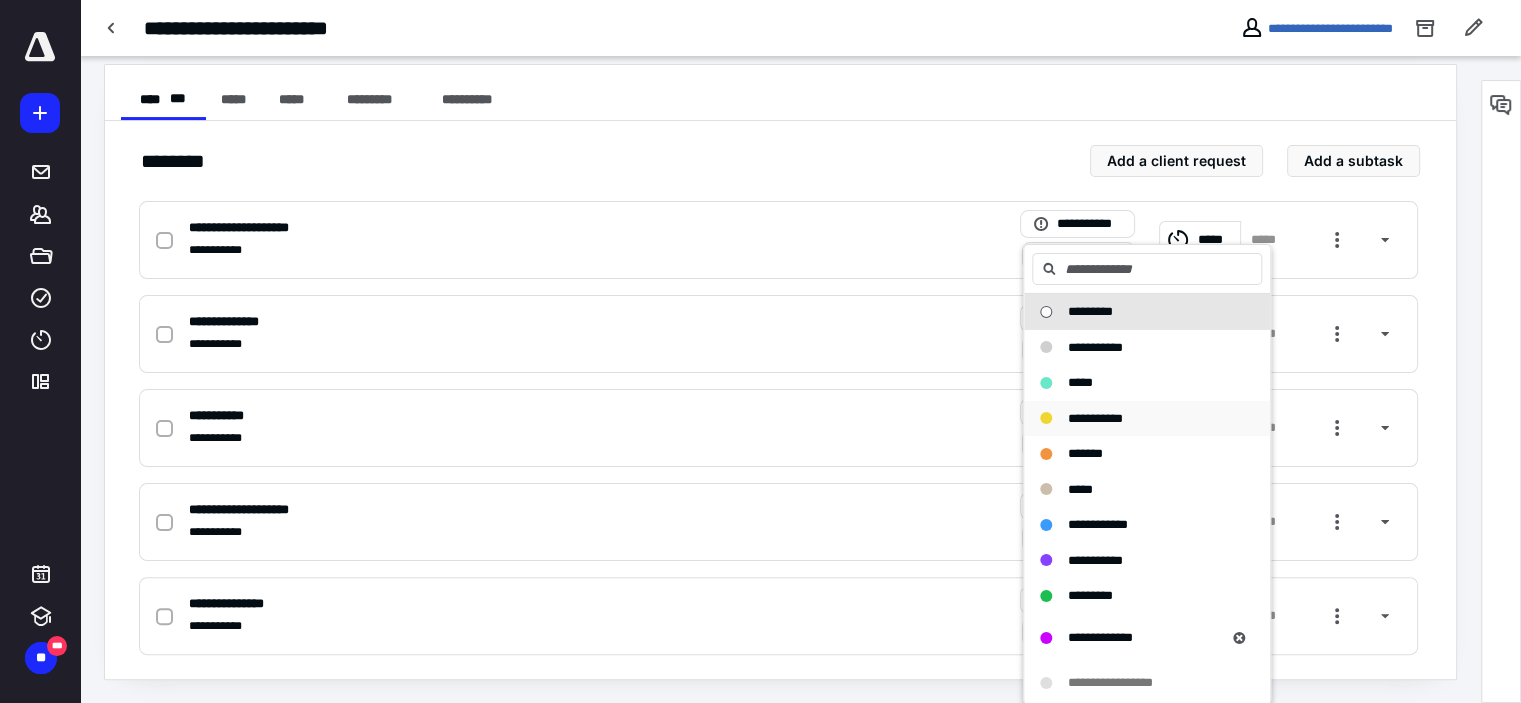click on "**********" at bounding box center (1095, 417) 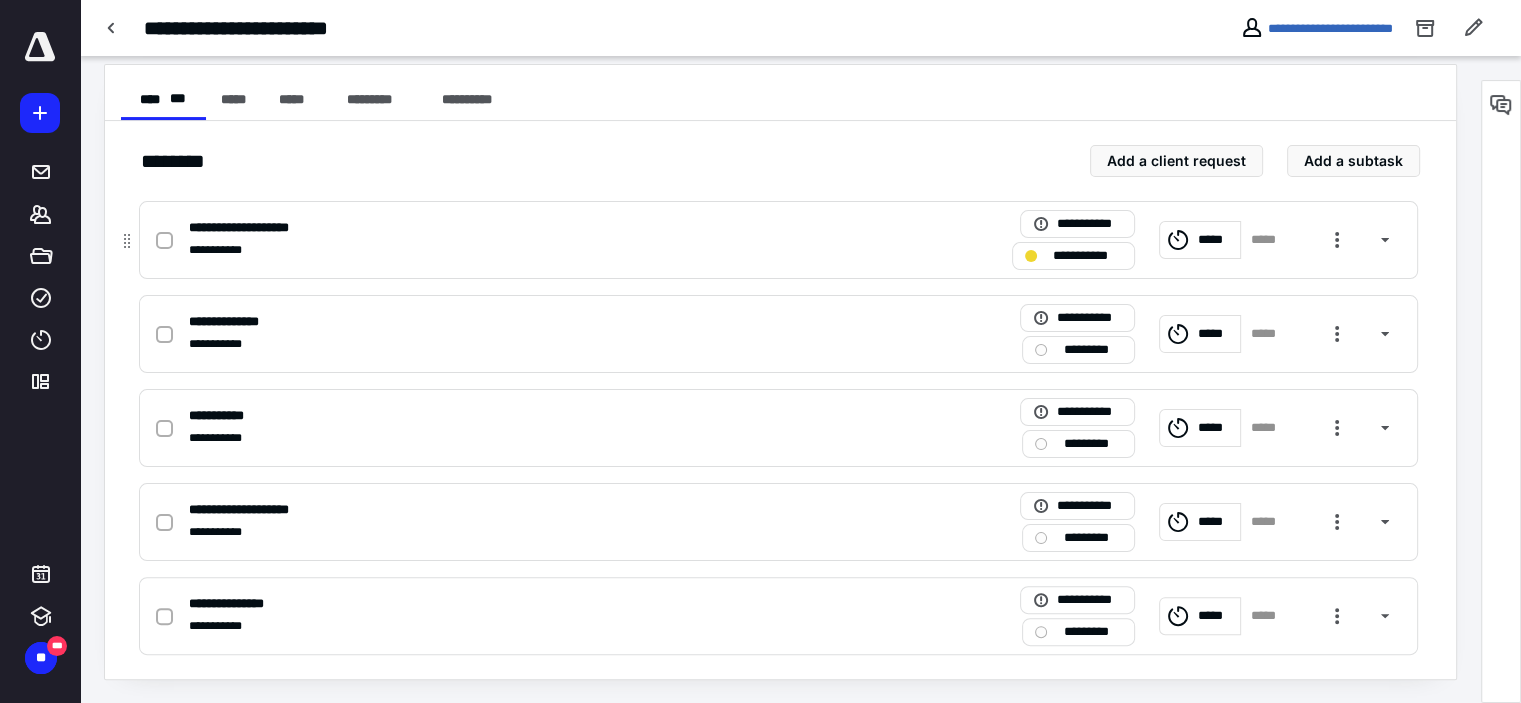 click on "*****" at bounding box center (1216, 240) 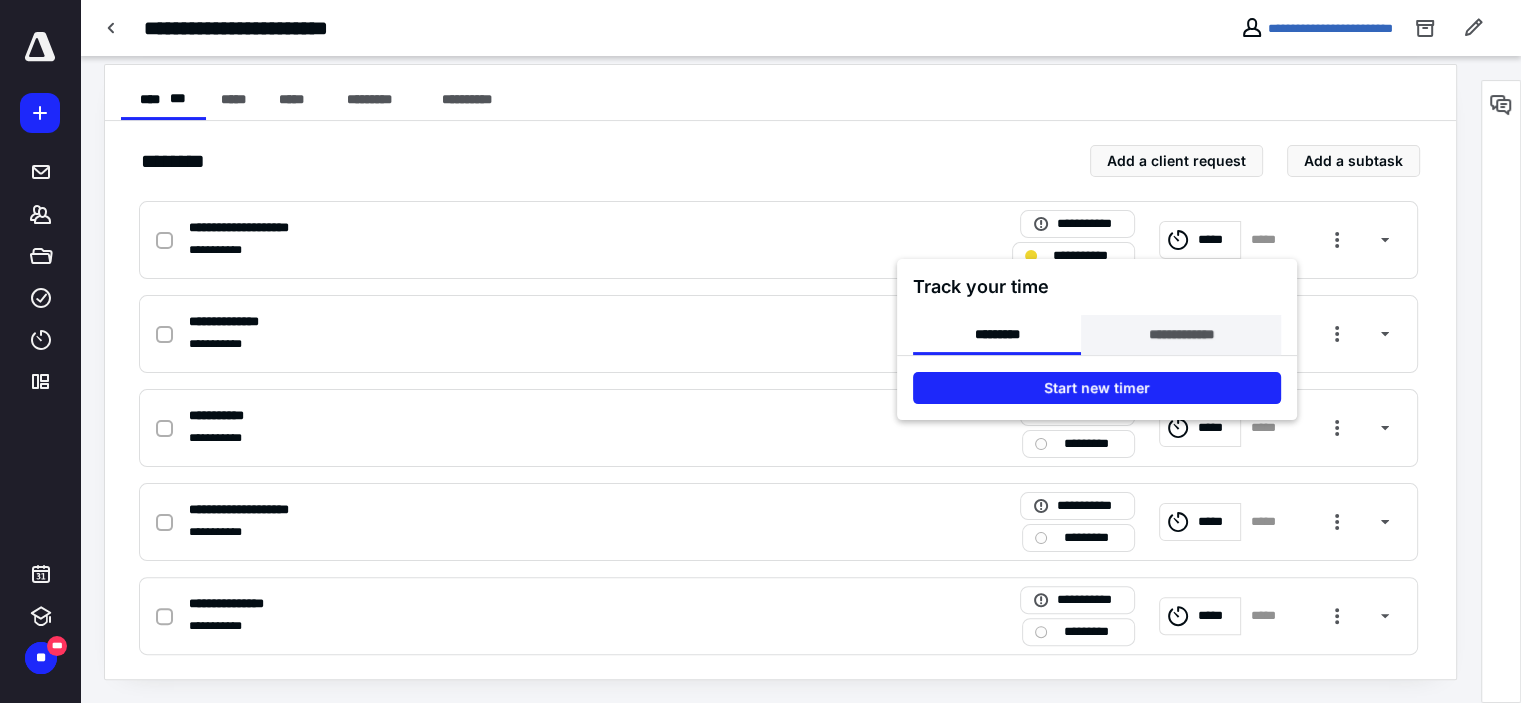 click on "**********" at bounding box center [1180, 335] 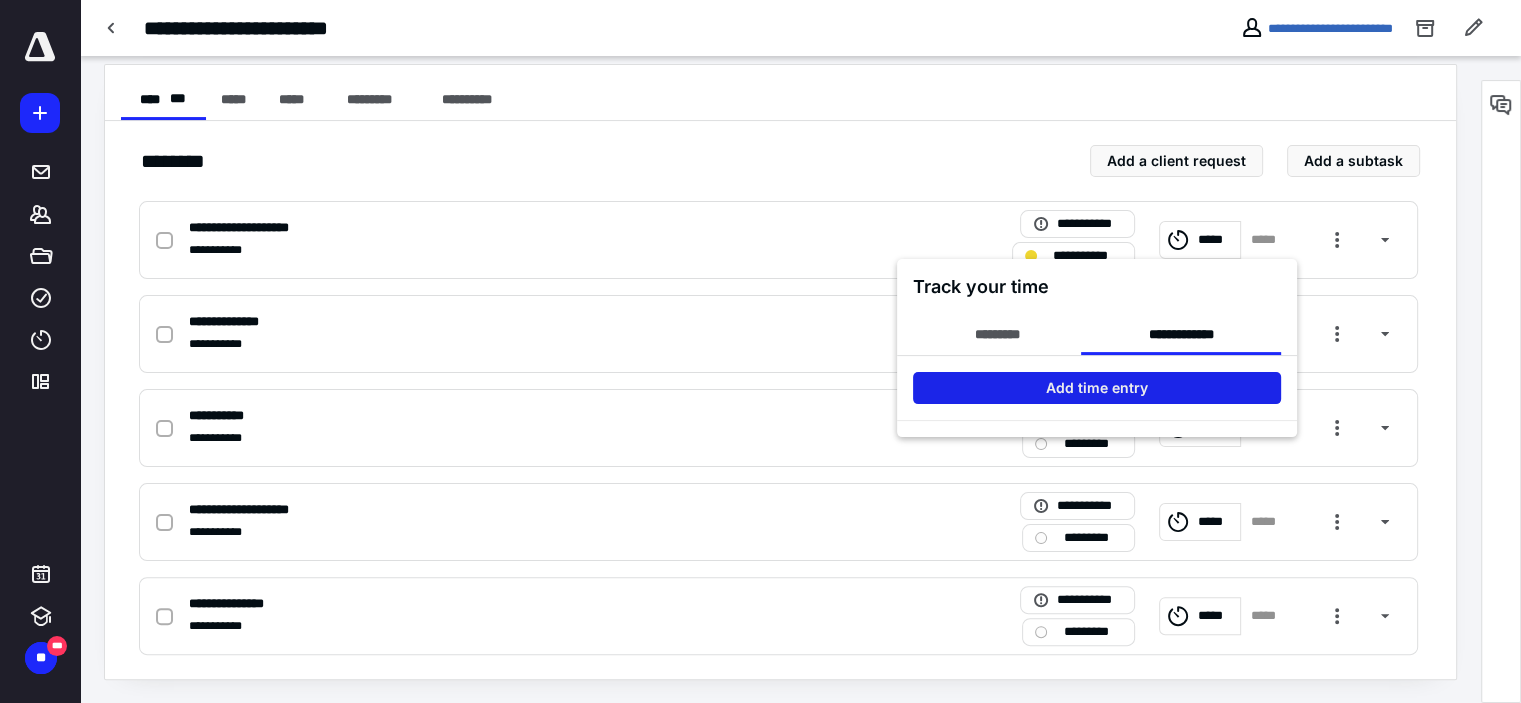 click on "Add time entry" at bounding box center [1097, 388] 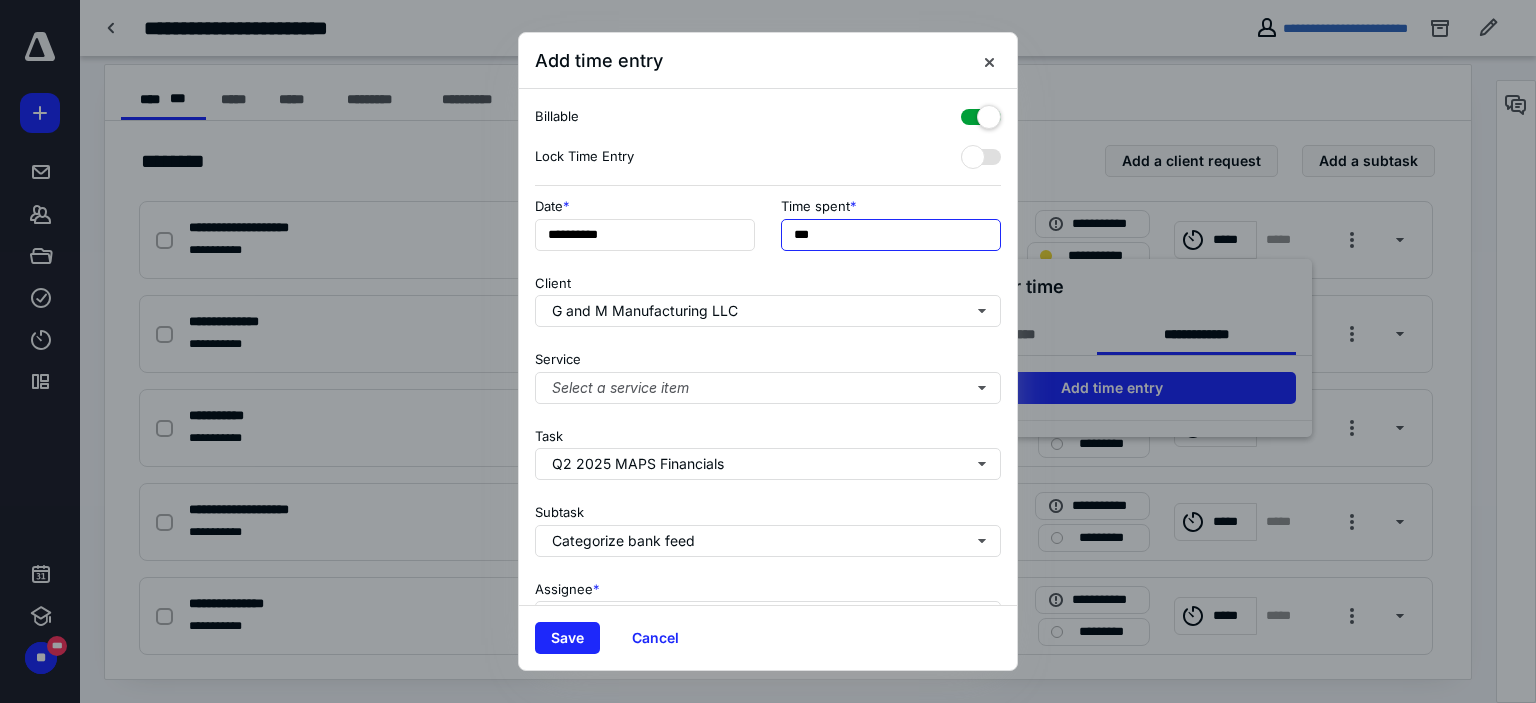 drag, startPoint x: 802, startPoint y: 232, endPoint x: 790, endPoint y: 235, distance: 12.369317 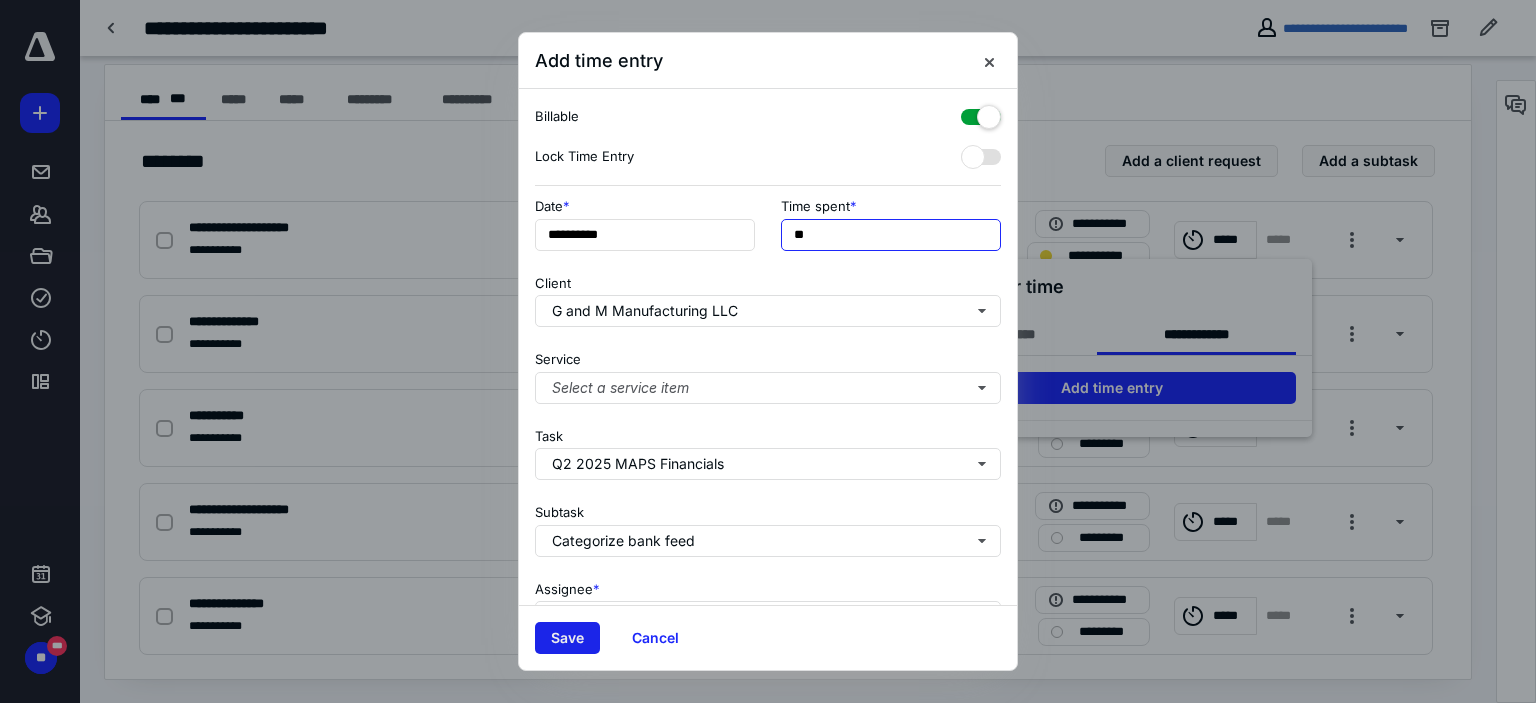 type on "**" 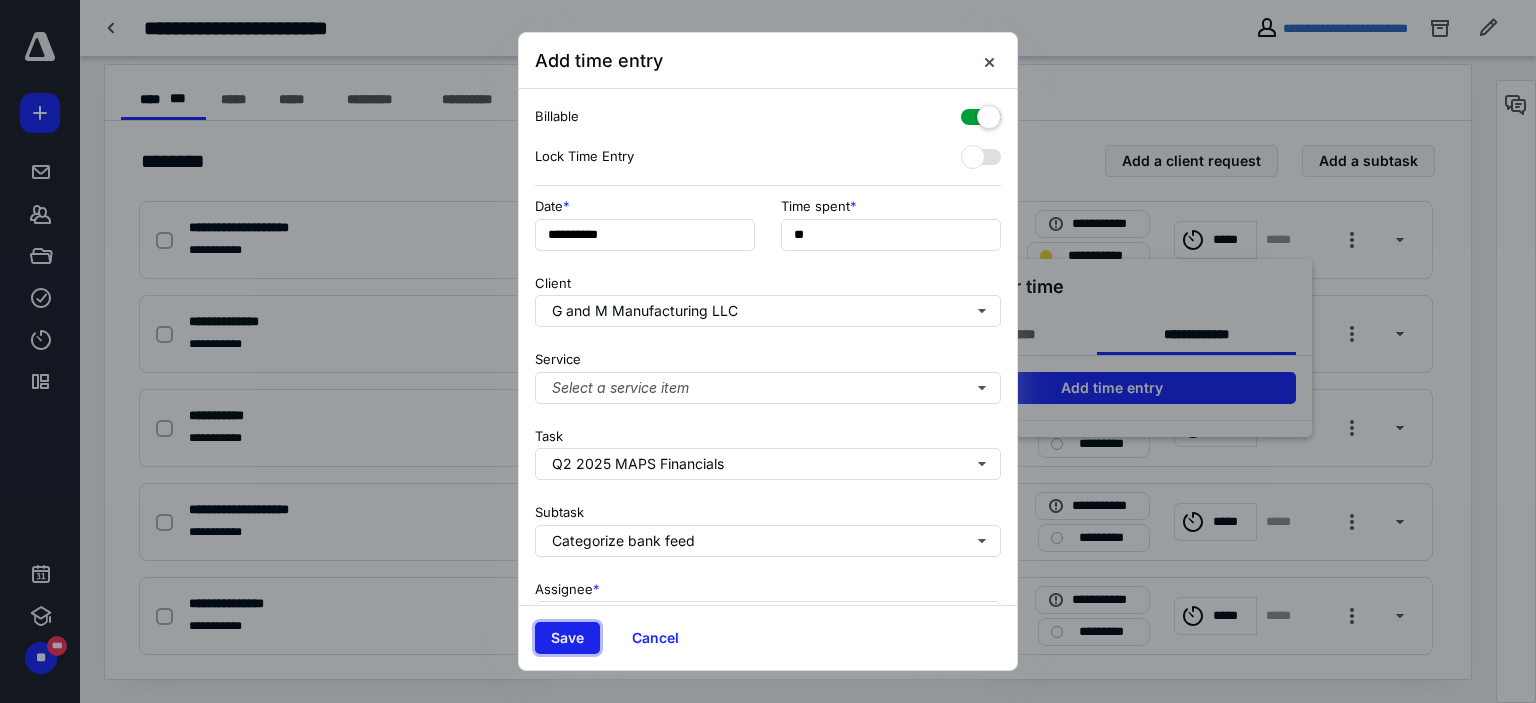 click on "Save" at bounding box center (567, 638) 